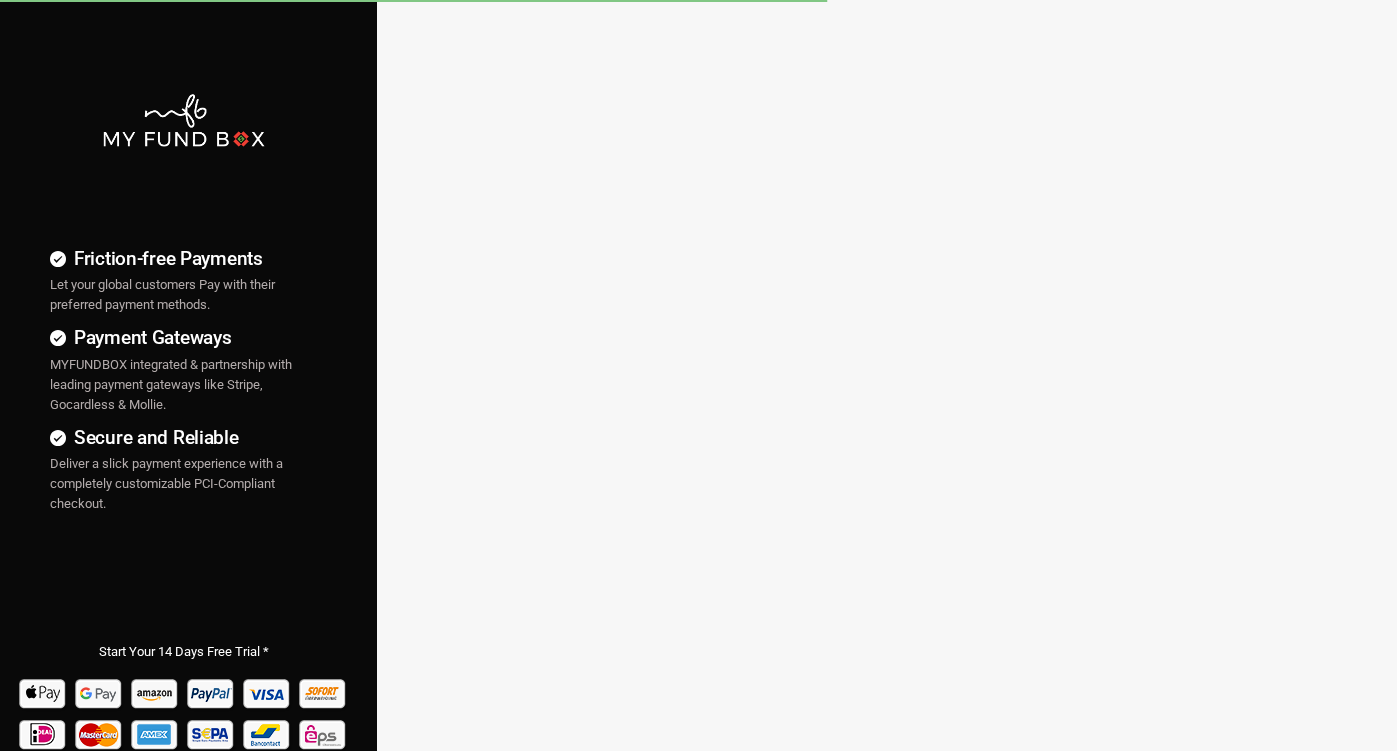 scroll, scrollTop: 0, scrollLeft: 0, axis: both 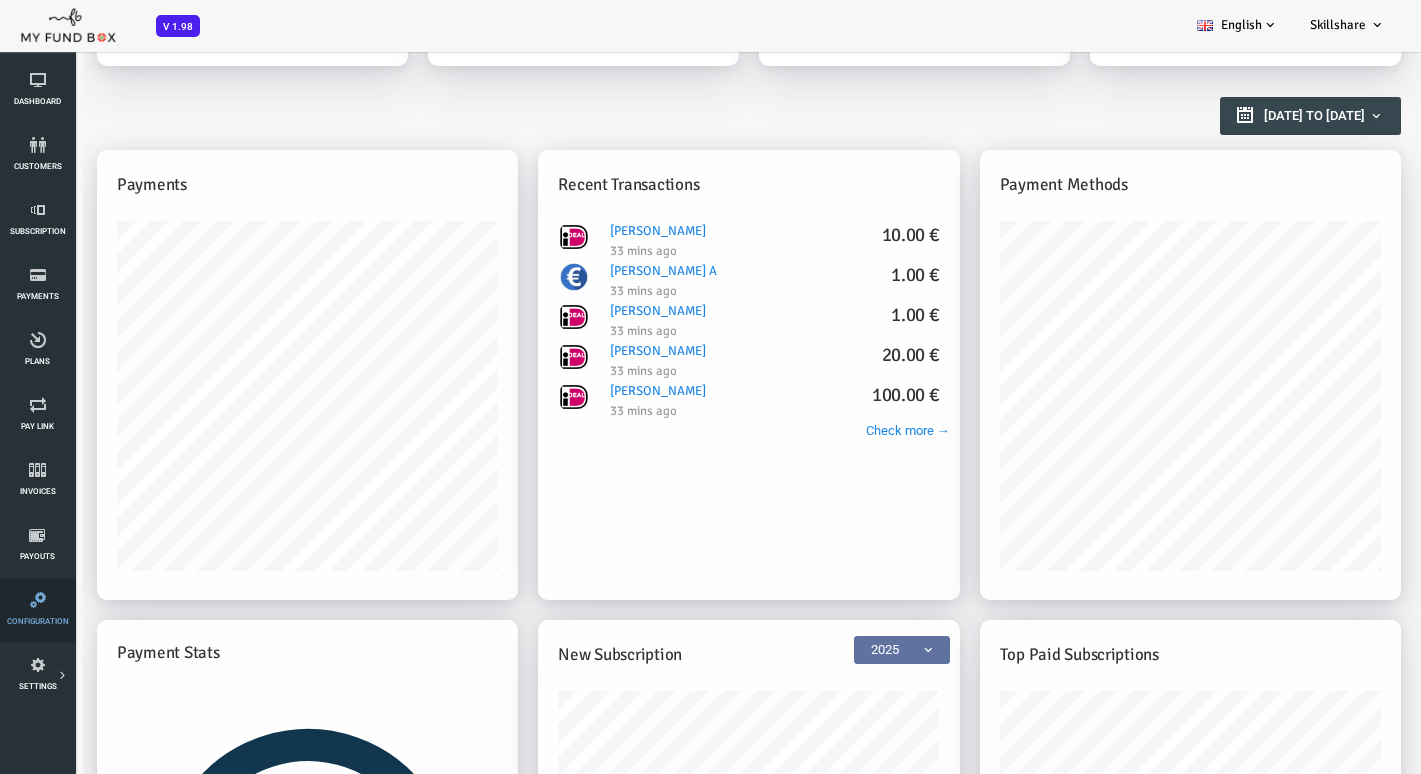 click at bounding box center (37, 600) 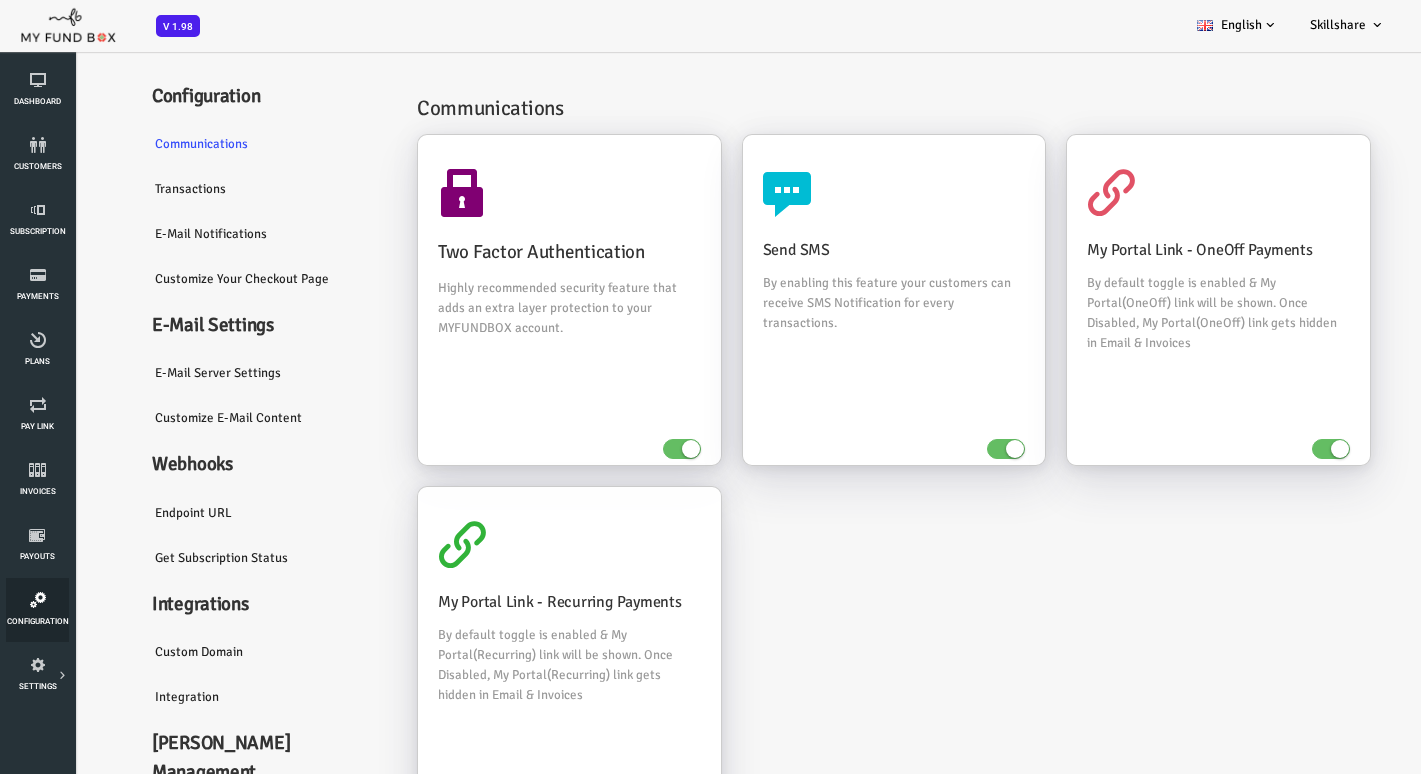 scroll, scrollTop: 100, scrollLeft: 0, axis: vertical 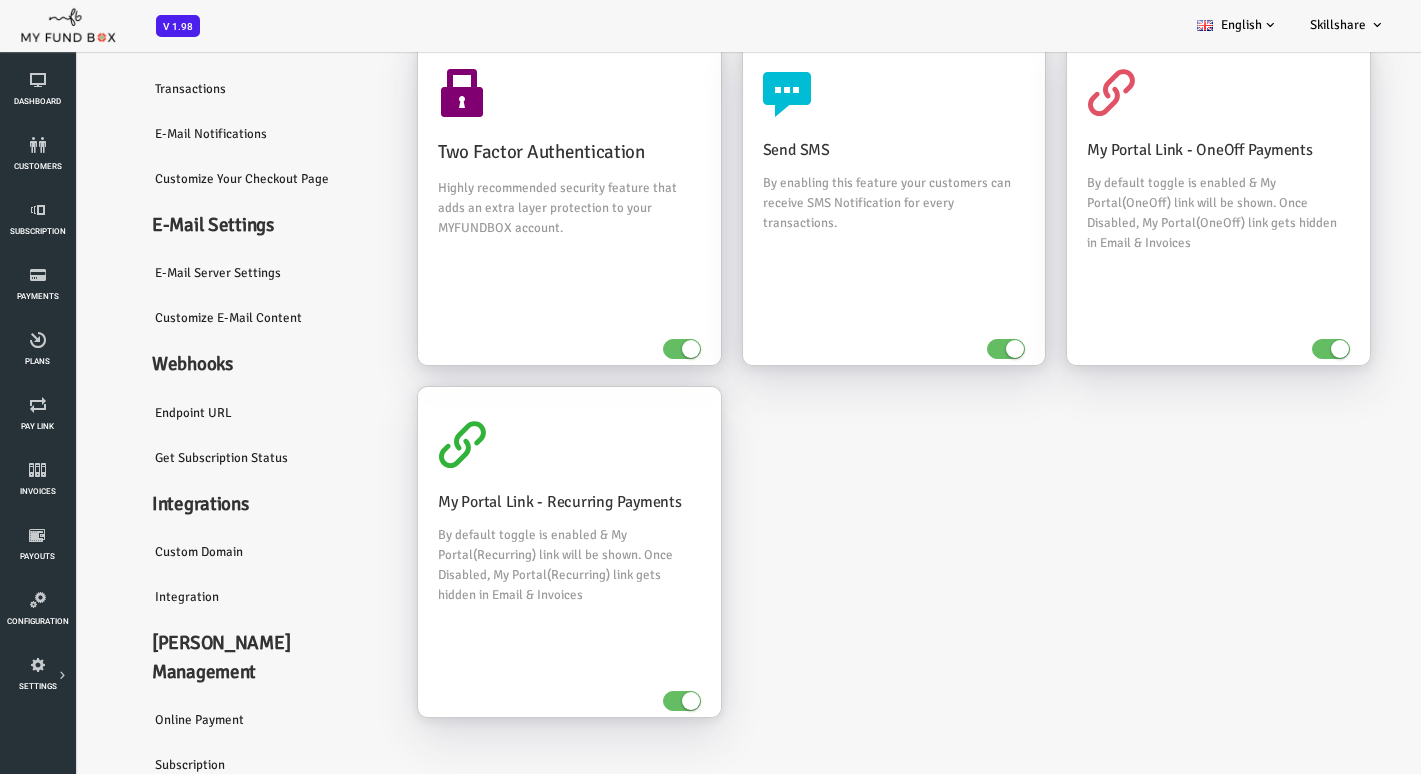 click on "Integration" at bounding box center [210, 597] 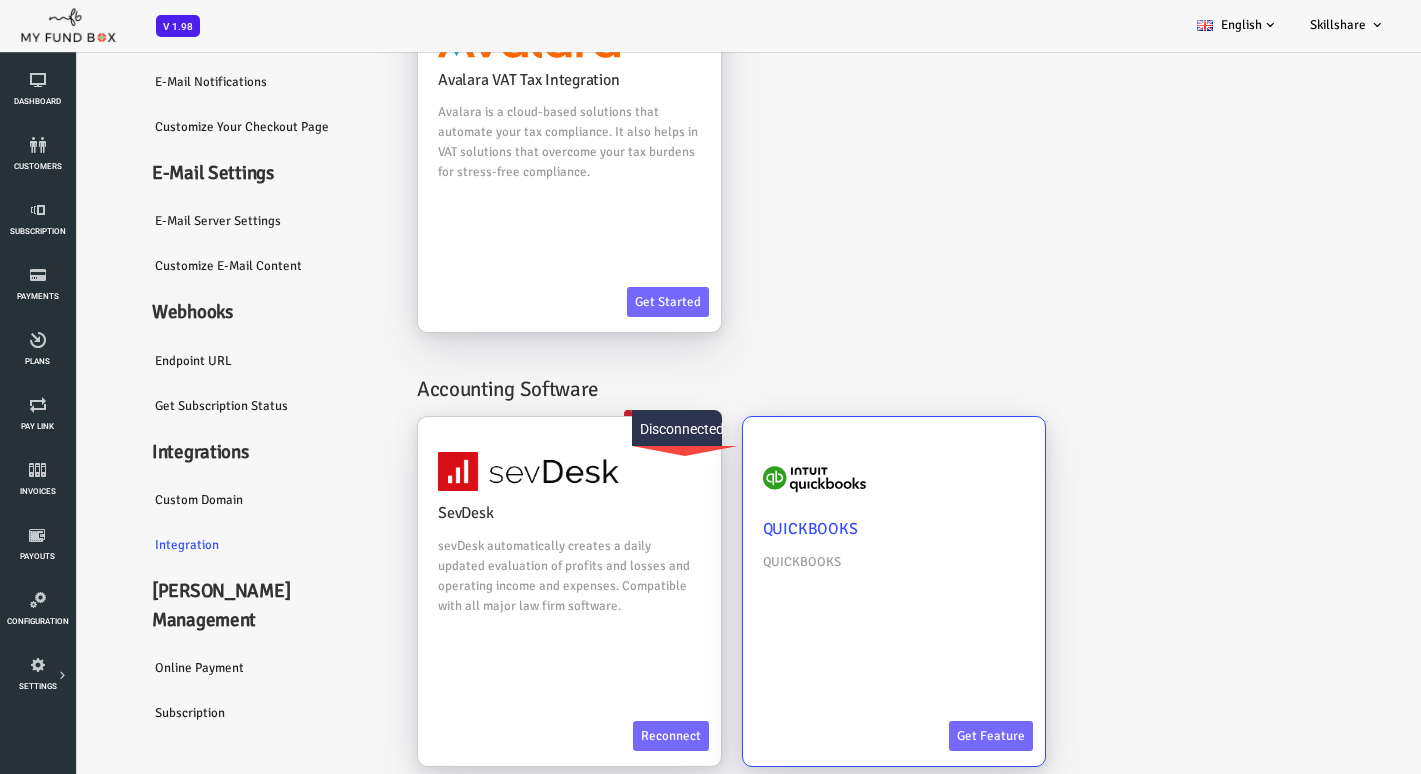 scroll, scrollTop: 111, scrollLeft: 0, axis: vertical 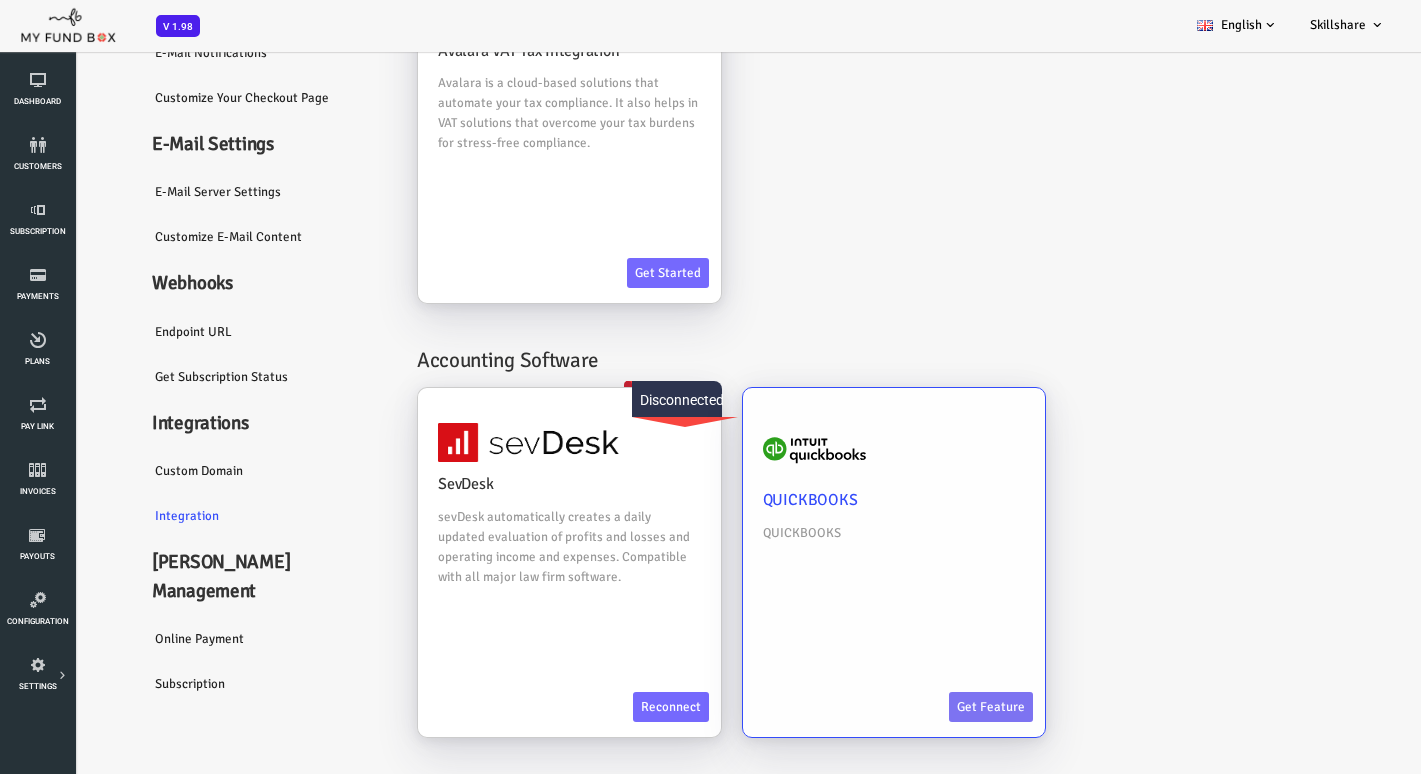 click on "Get feature" at bounding box center [934, 707] 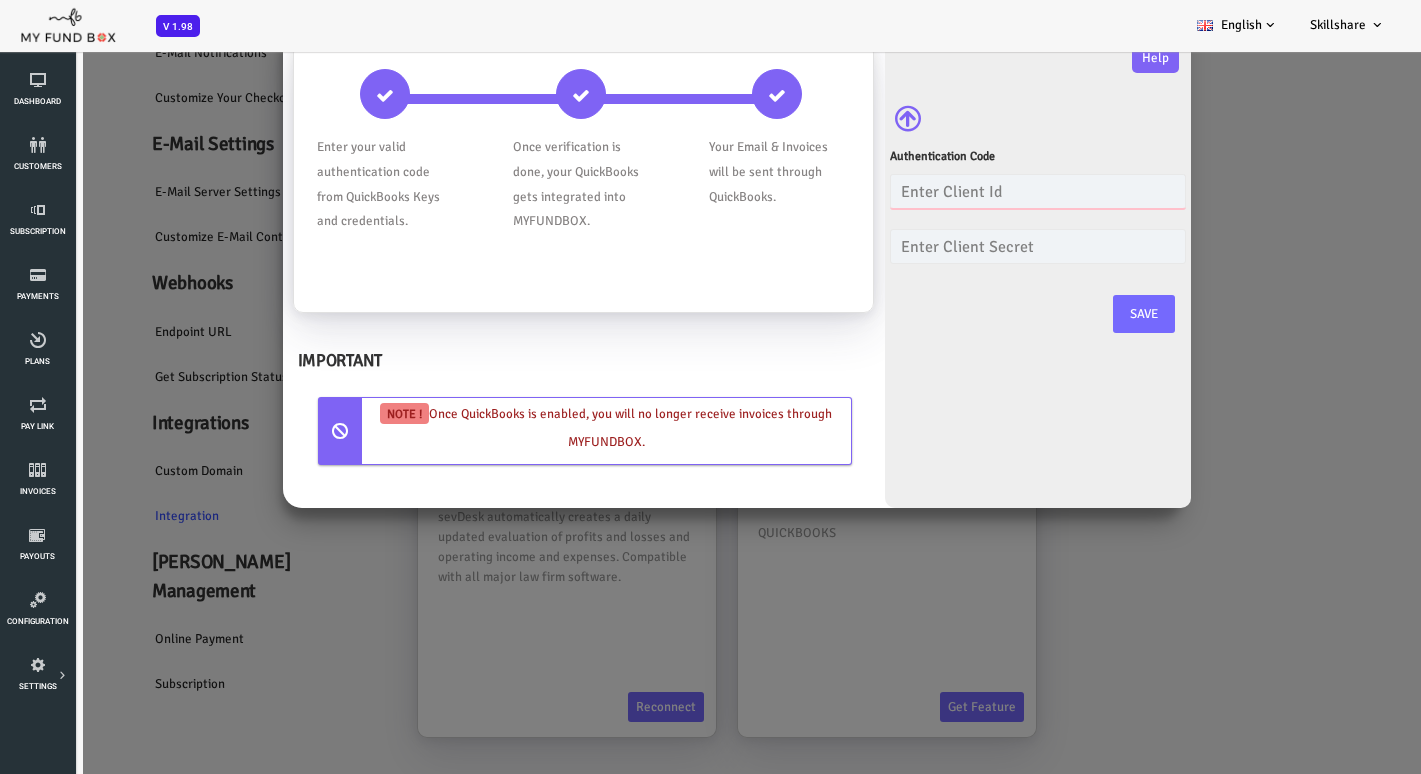 click at bounding box center (981, 191) 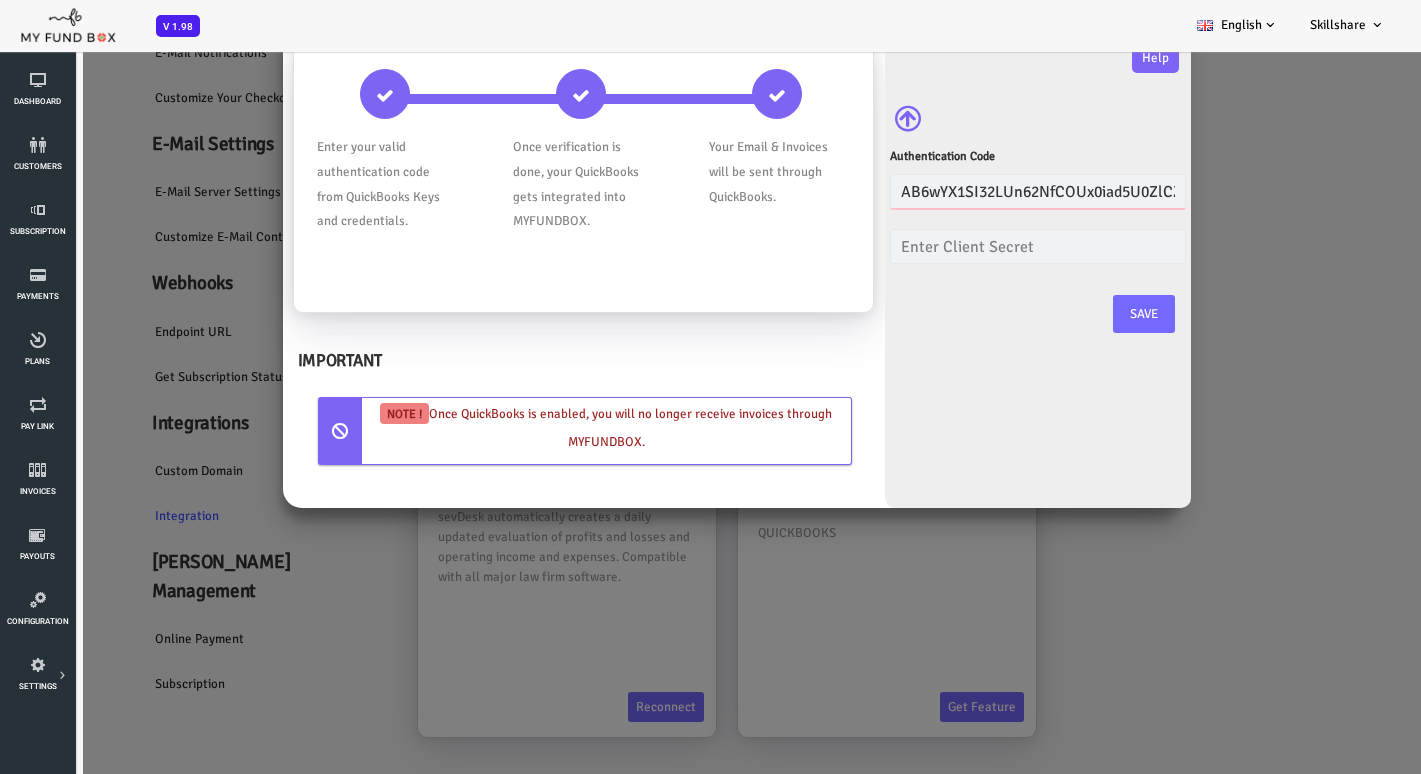 scroll, scrollTop: 0, scrollLeft: 150, axis: horizontal 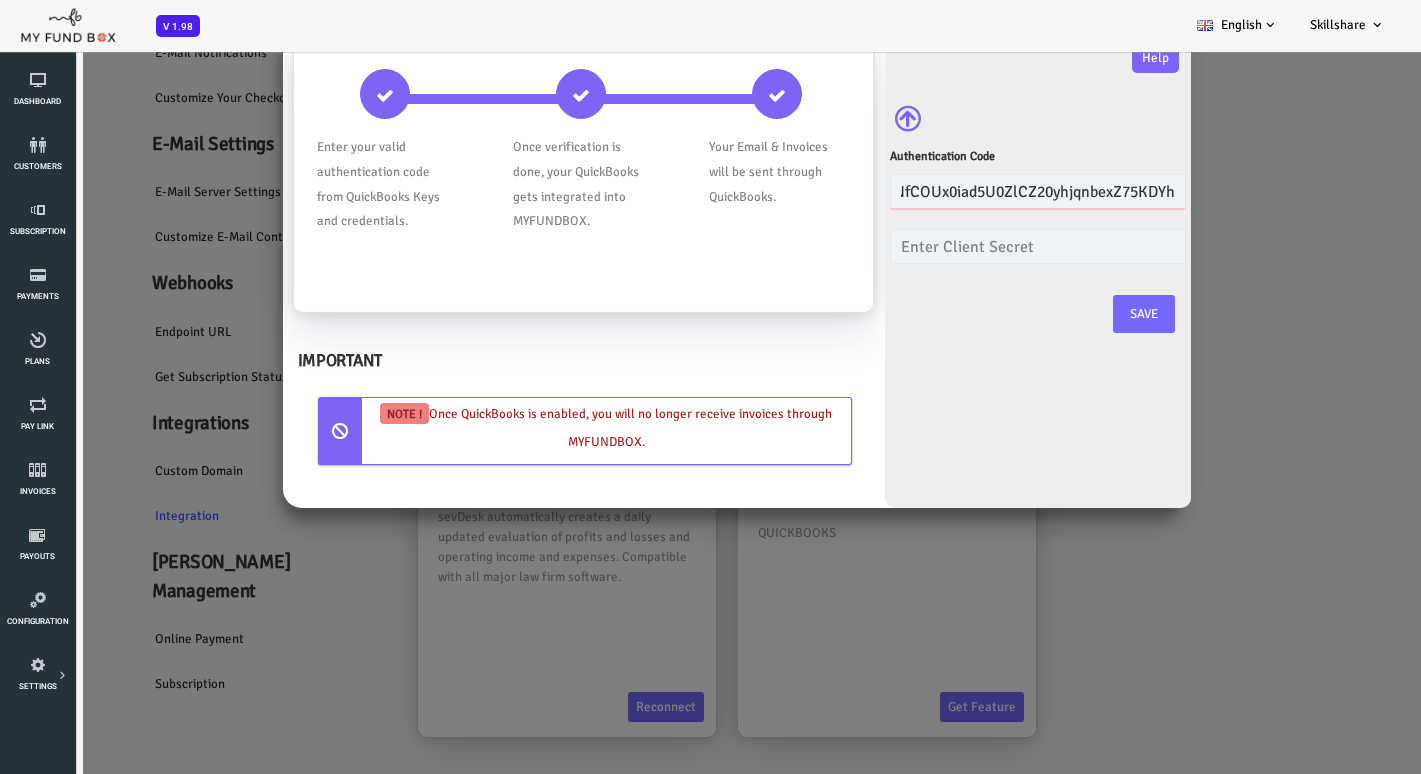 type on "AB6wYX1SI32LUn62NfCOUx0iad5U0ZlCZ20yhjqnbexZ75KDYh" 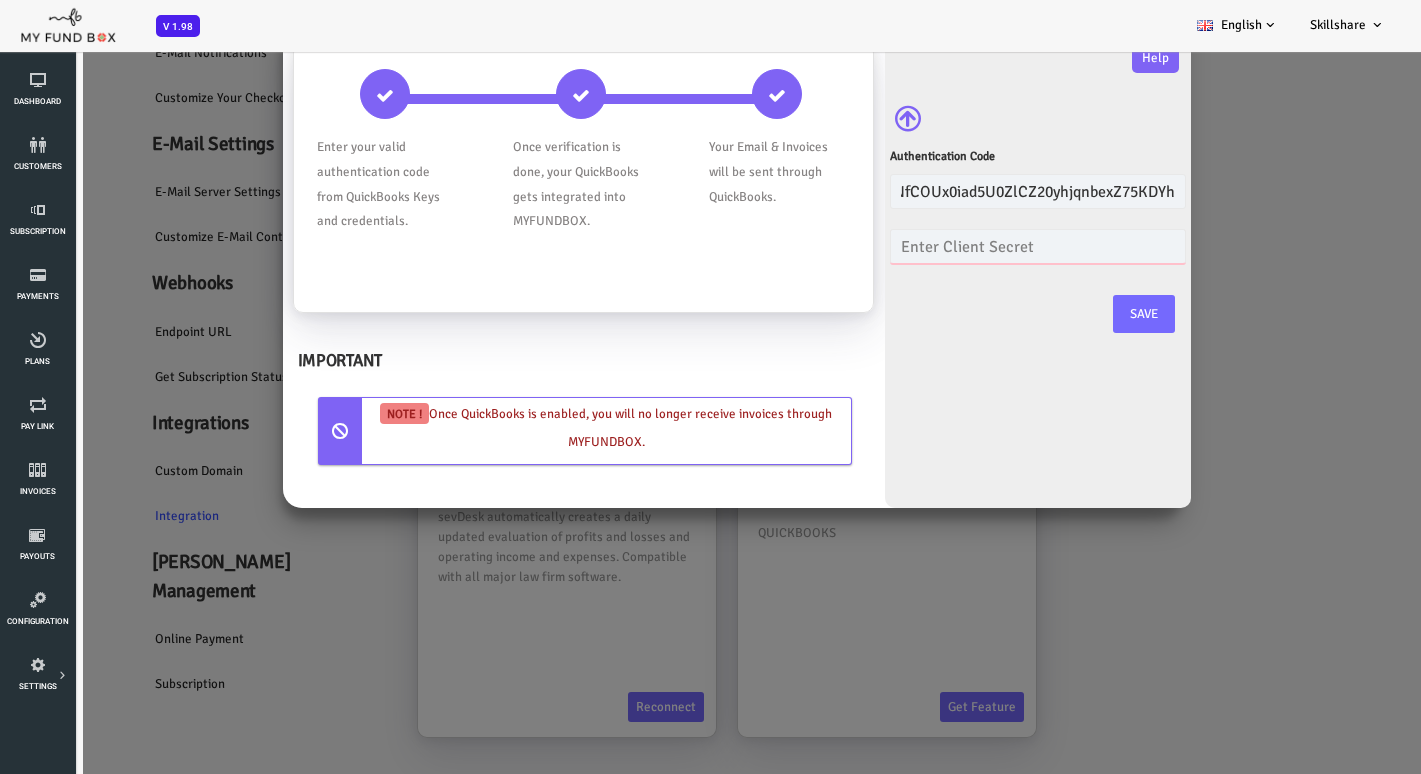 scroll, scrollTop: 0, scrollLeft: 0, axis: both 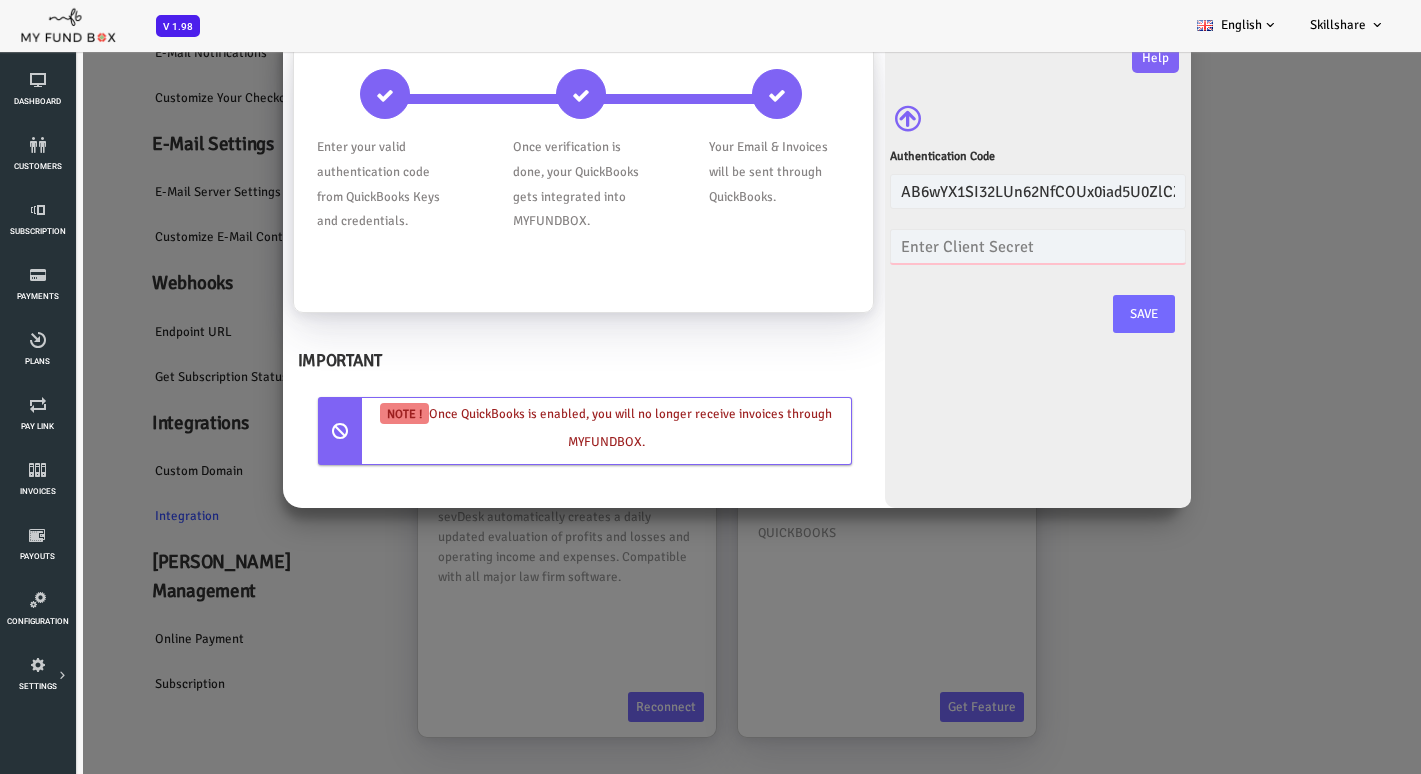 click at bounding box center (981, 246) 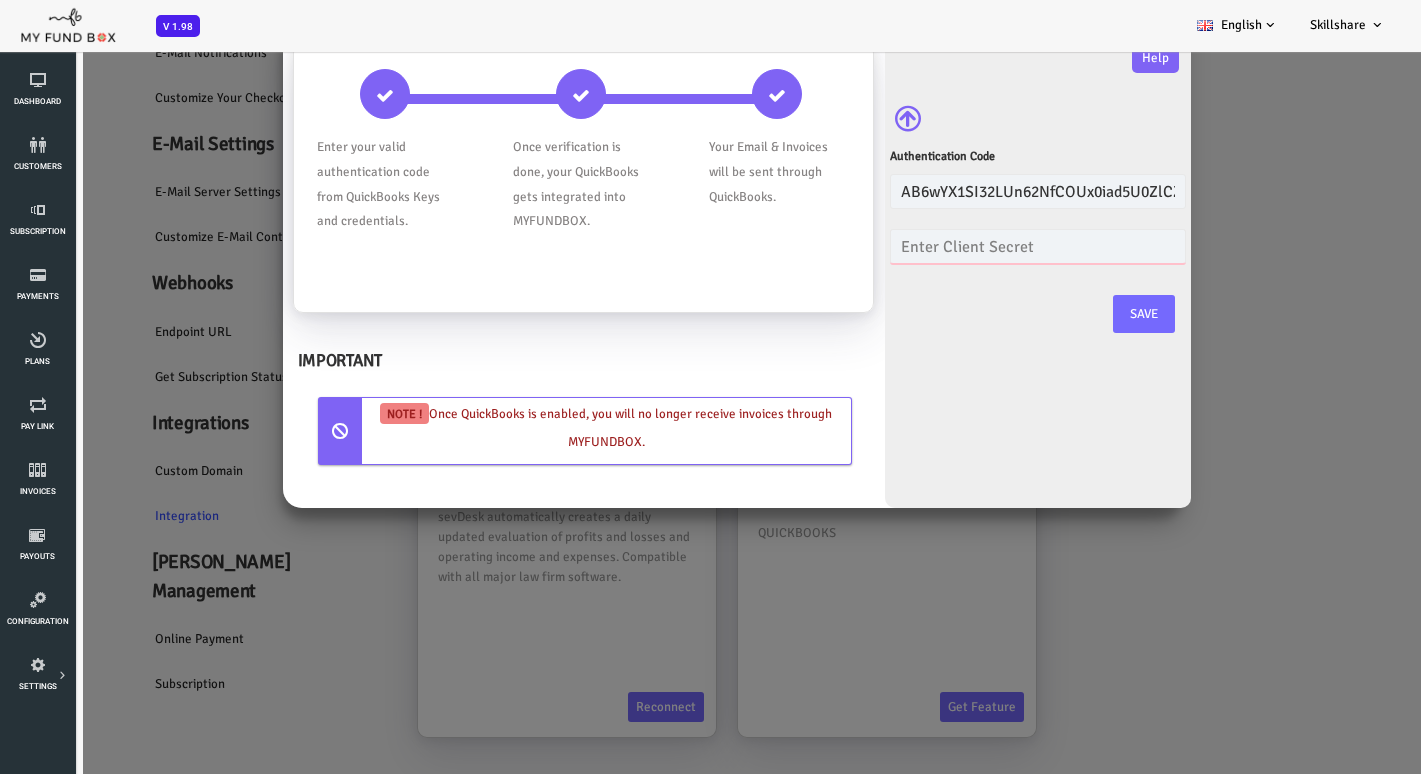 paste on "G69EbvkfuStAXBvanrm27ymohOMTdSIHYANTGmIY" 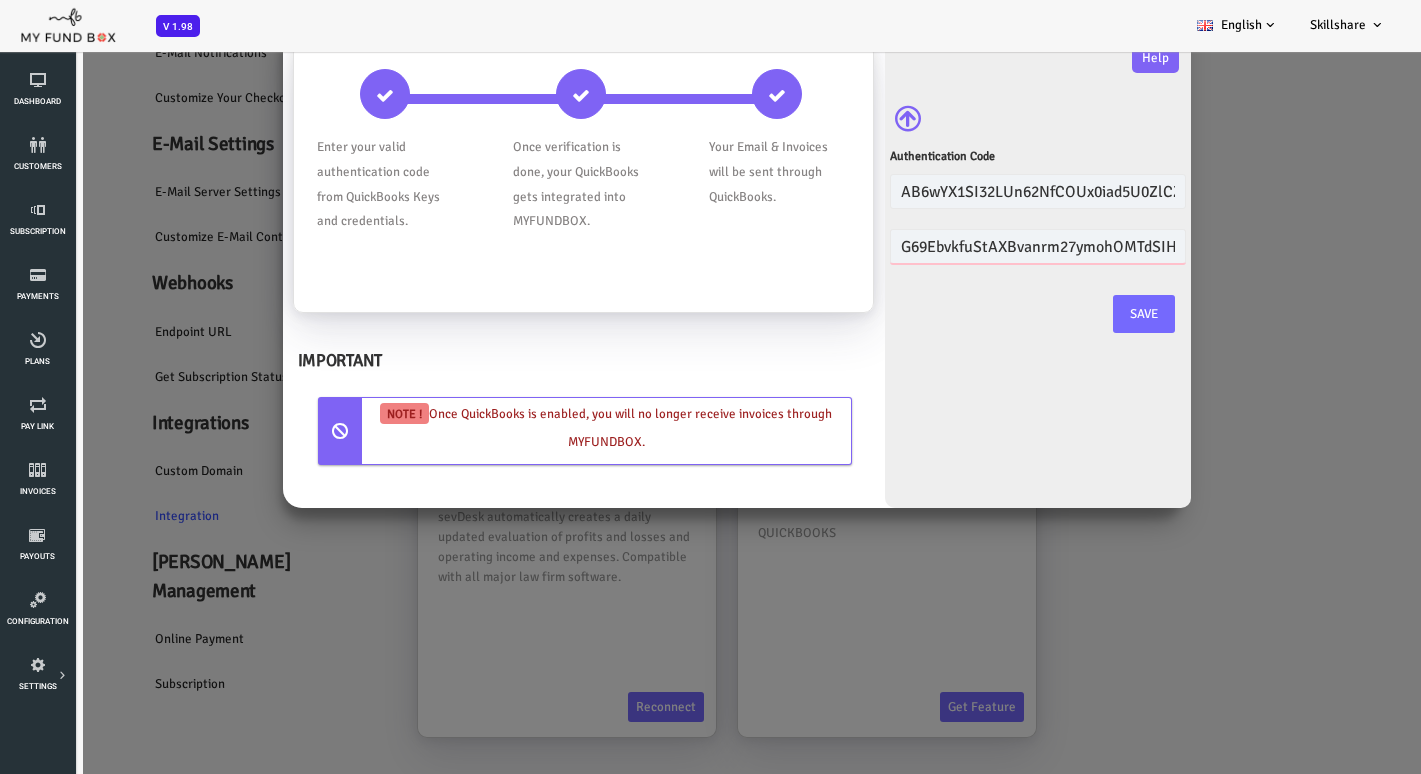 scroll, scrollTop: 0, scrollLeft: 74, axis: horizontal 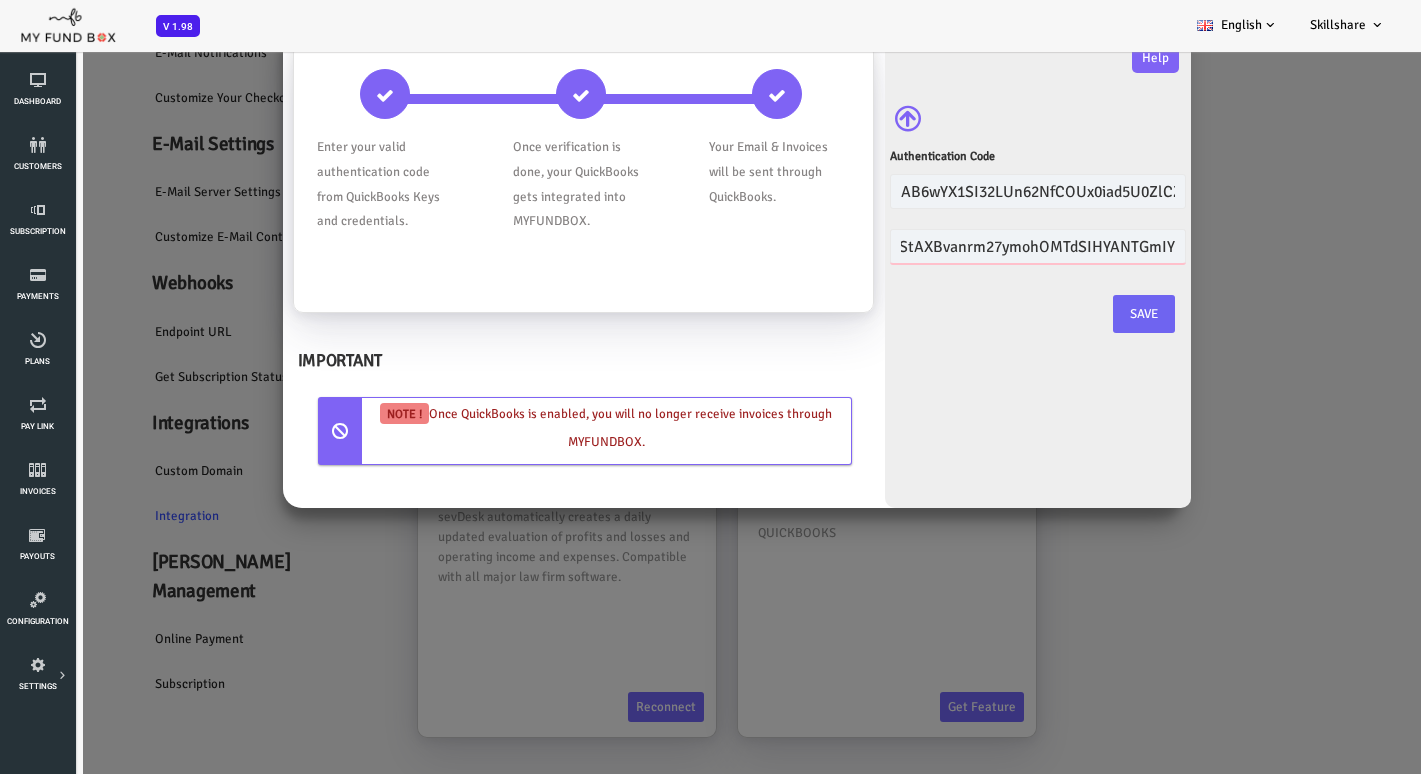 type on "G69EbvkfuStAXBvanrm27ymohOMTdSIHYANTGmIY" 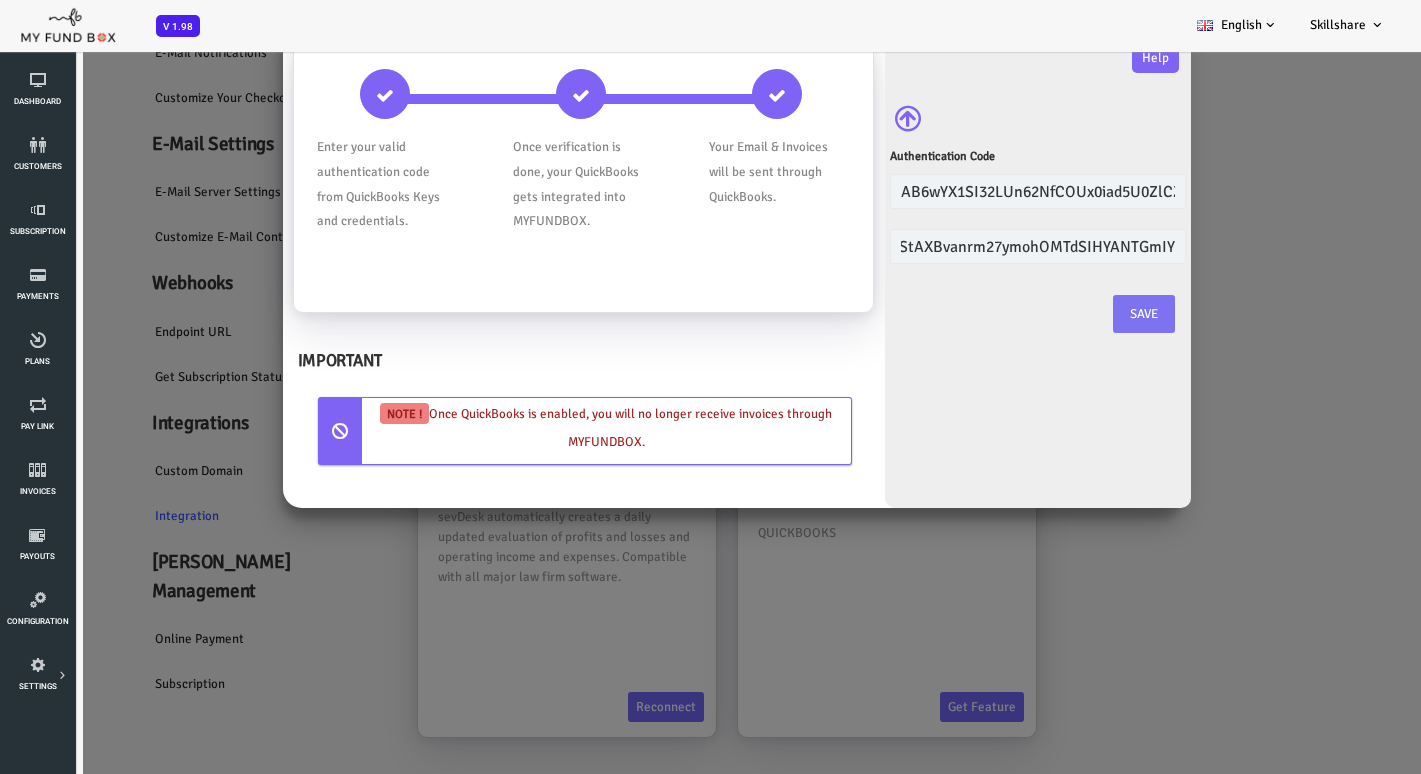 click on "Save" at bounding box center (1087, 314) 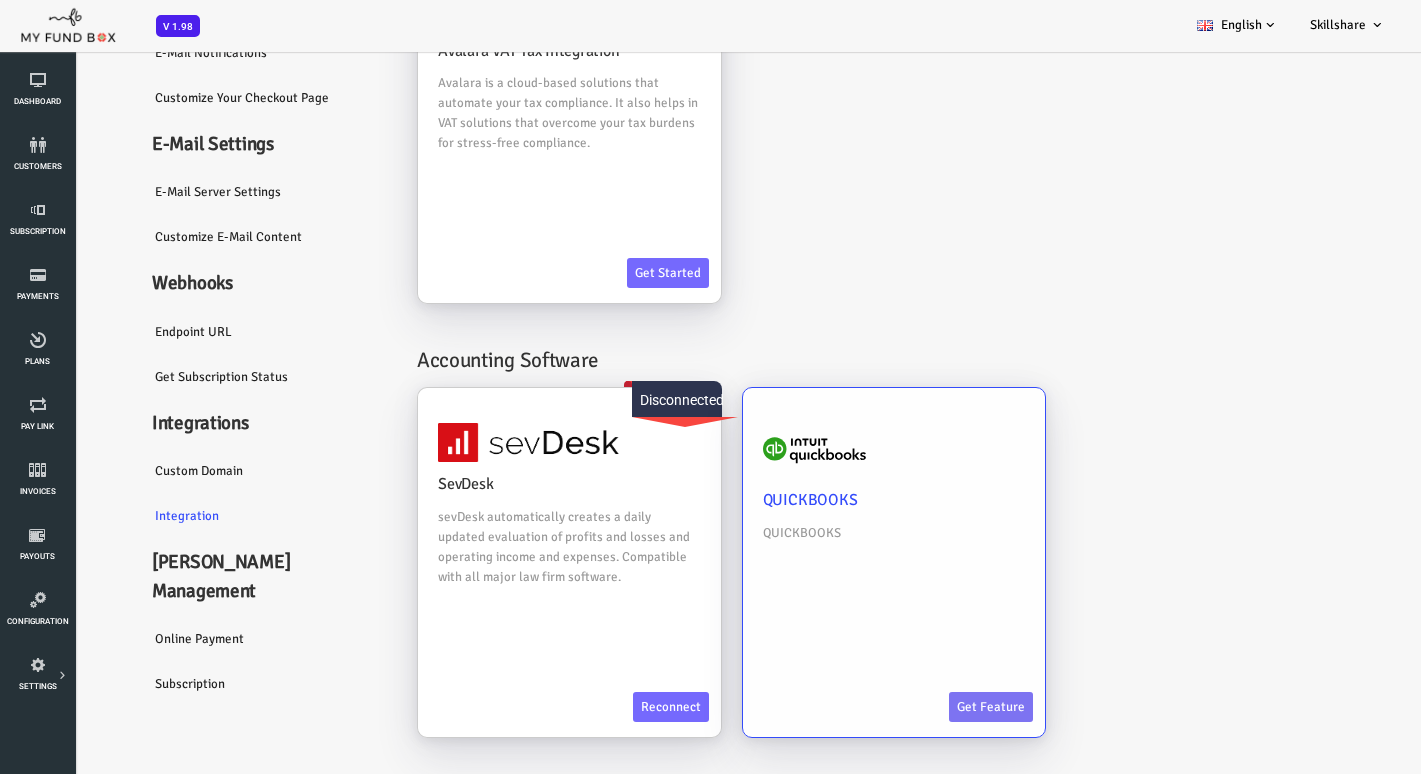 click on "Get feature" at bounding box center [934, 707] 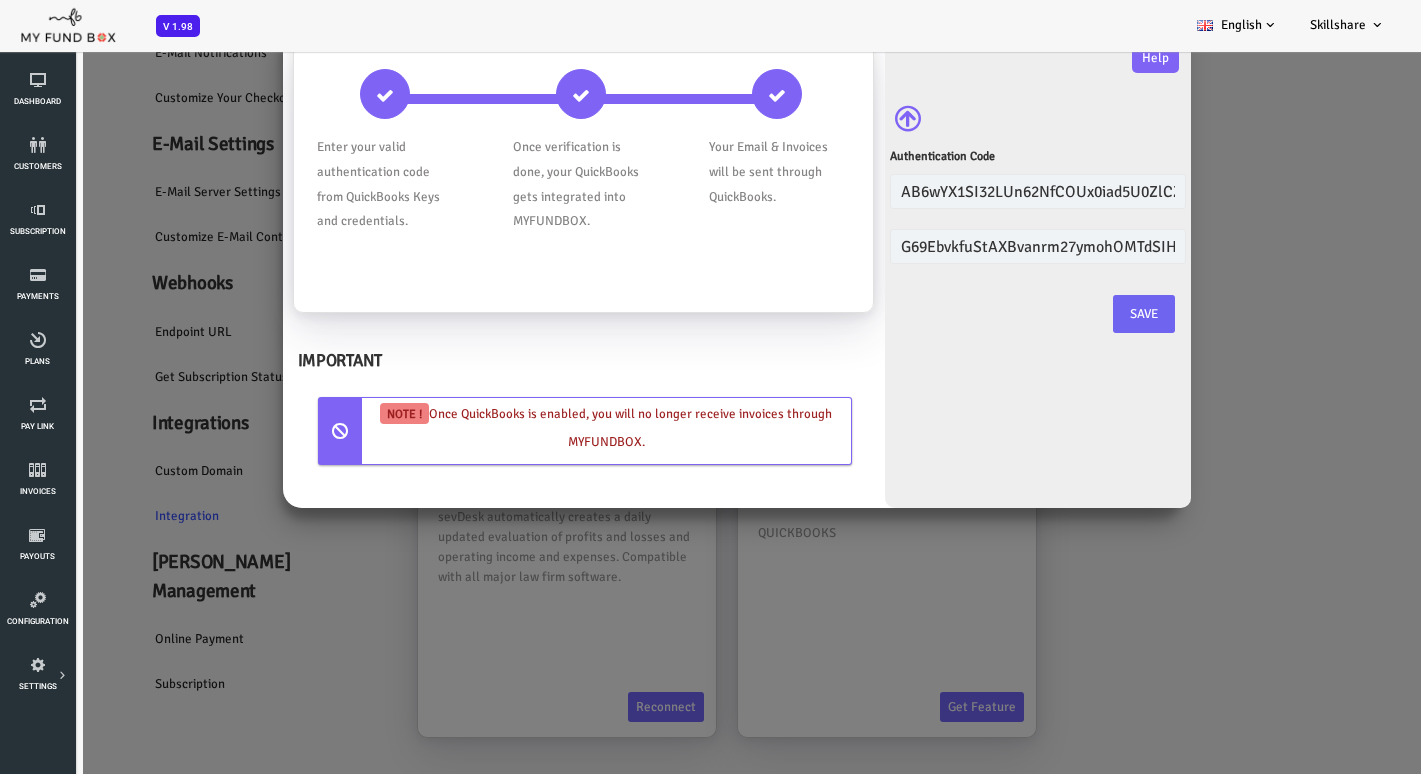 click on "Save" at bounding box center (1087, 314) 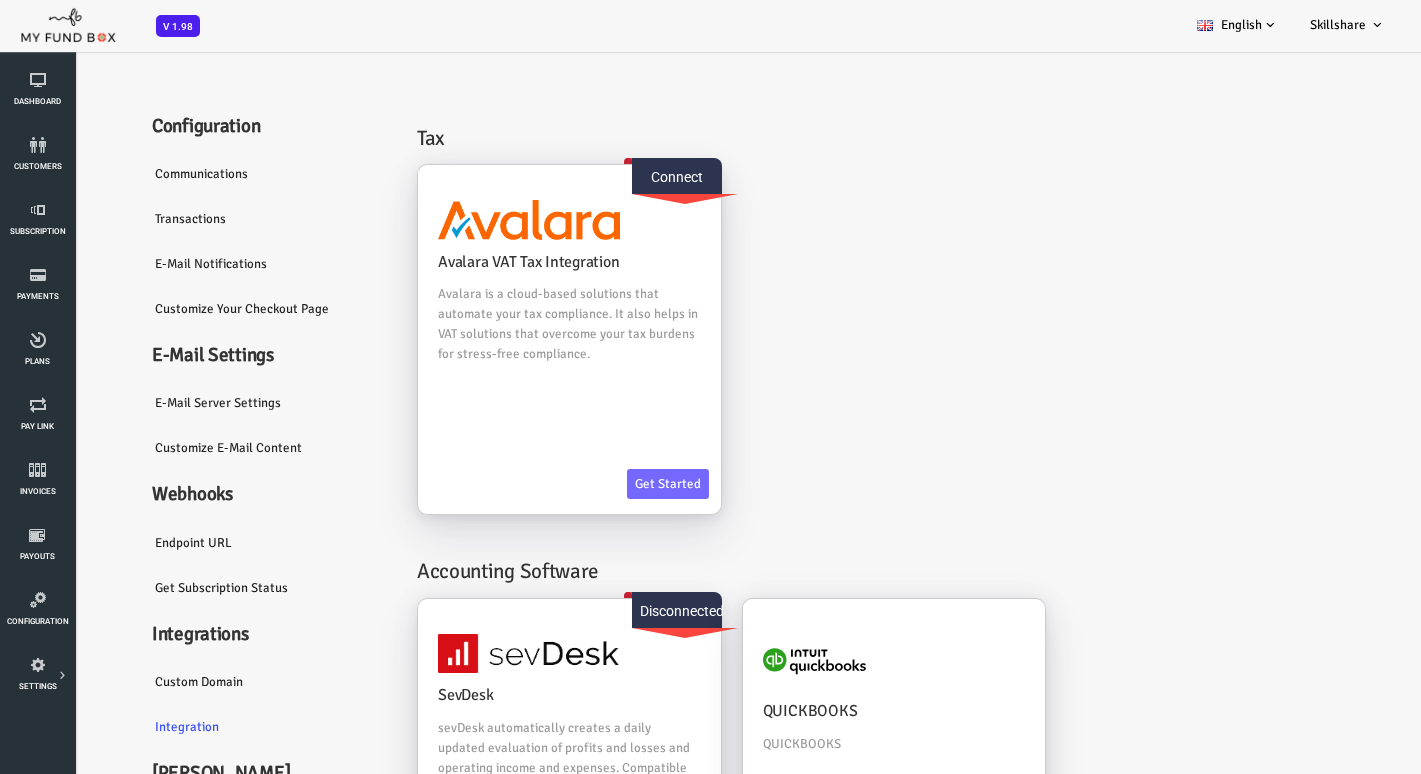 scroll, scrollTop: 0, scrollLeft: 0, axis: both 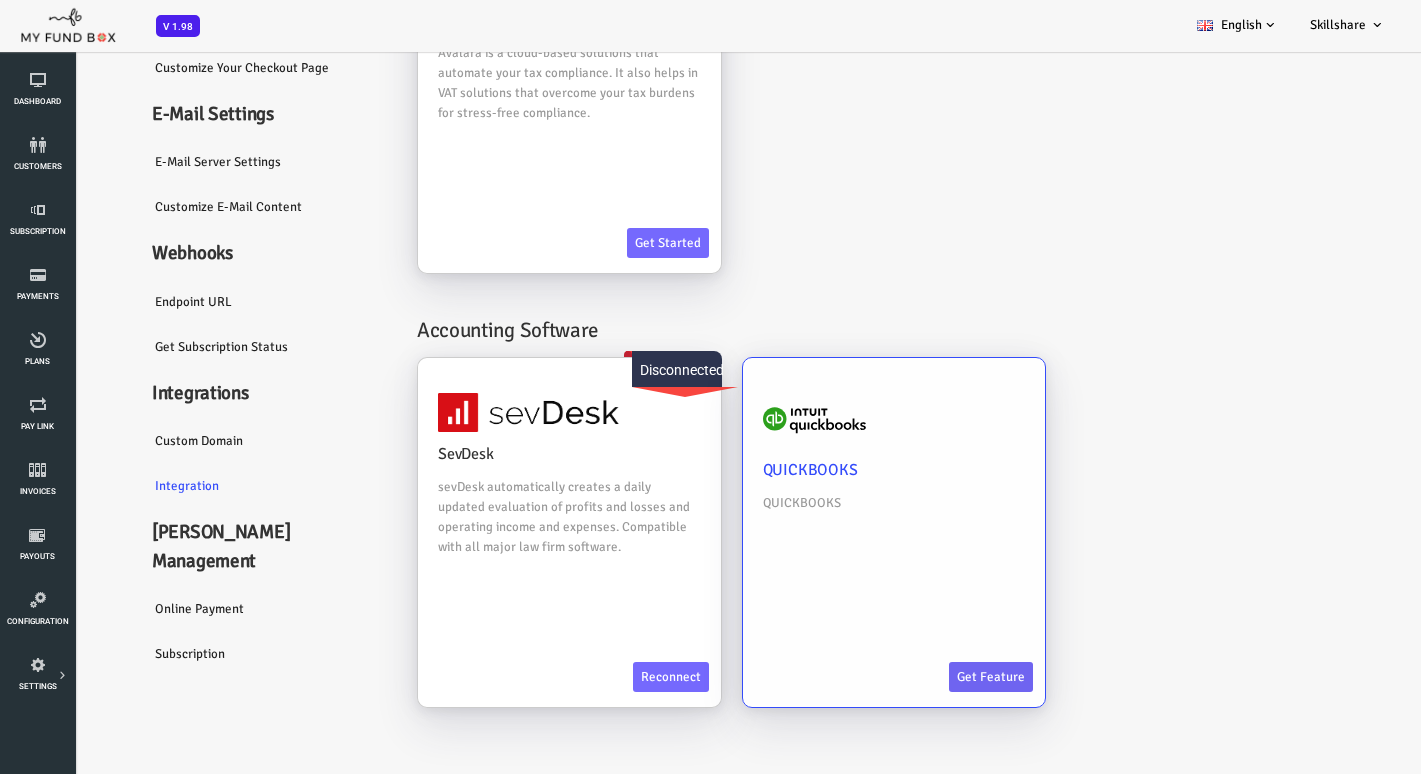 click on "Get feature" at bounding box center (934, 677) 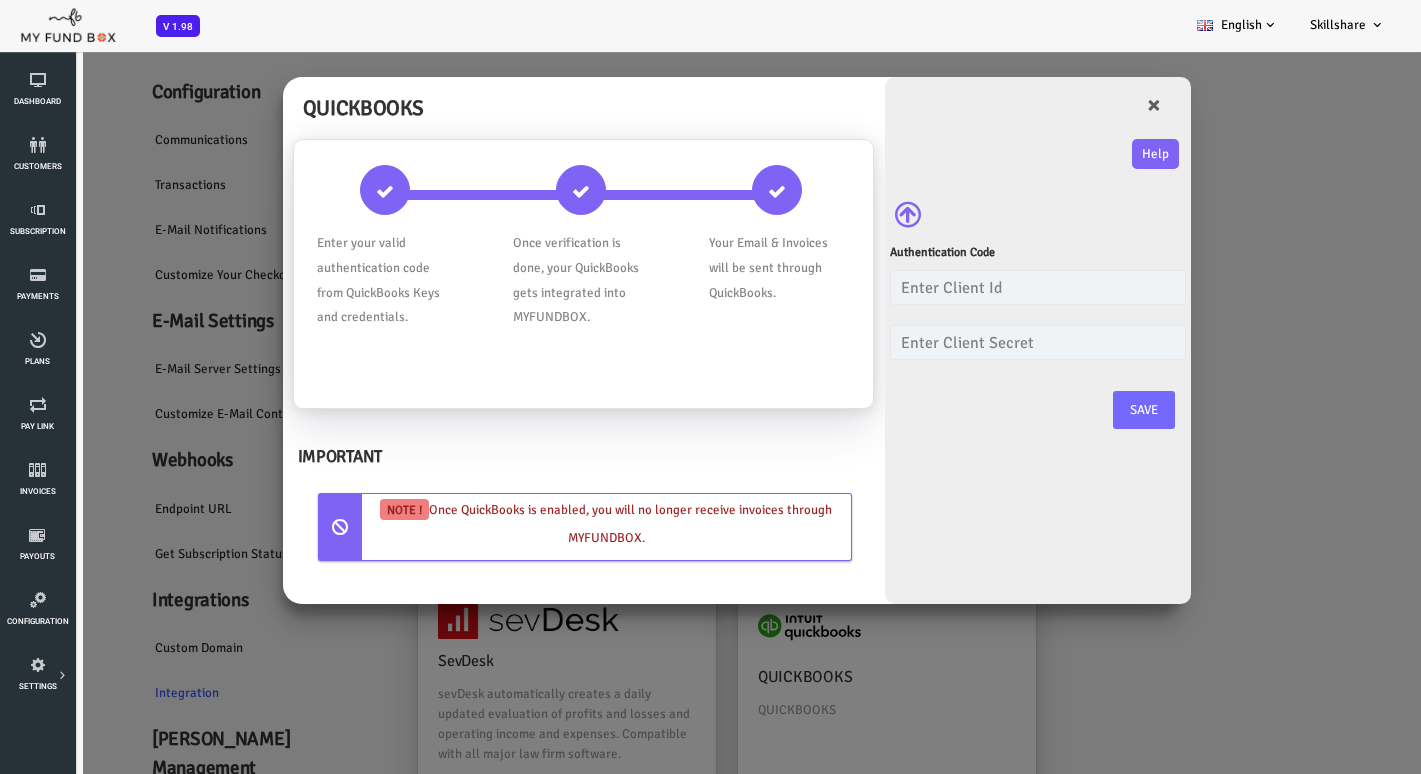 scroll, scrollTop: 0, scrollLeft: 0, axis: both 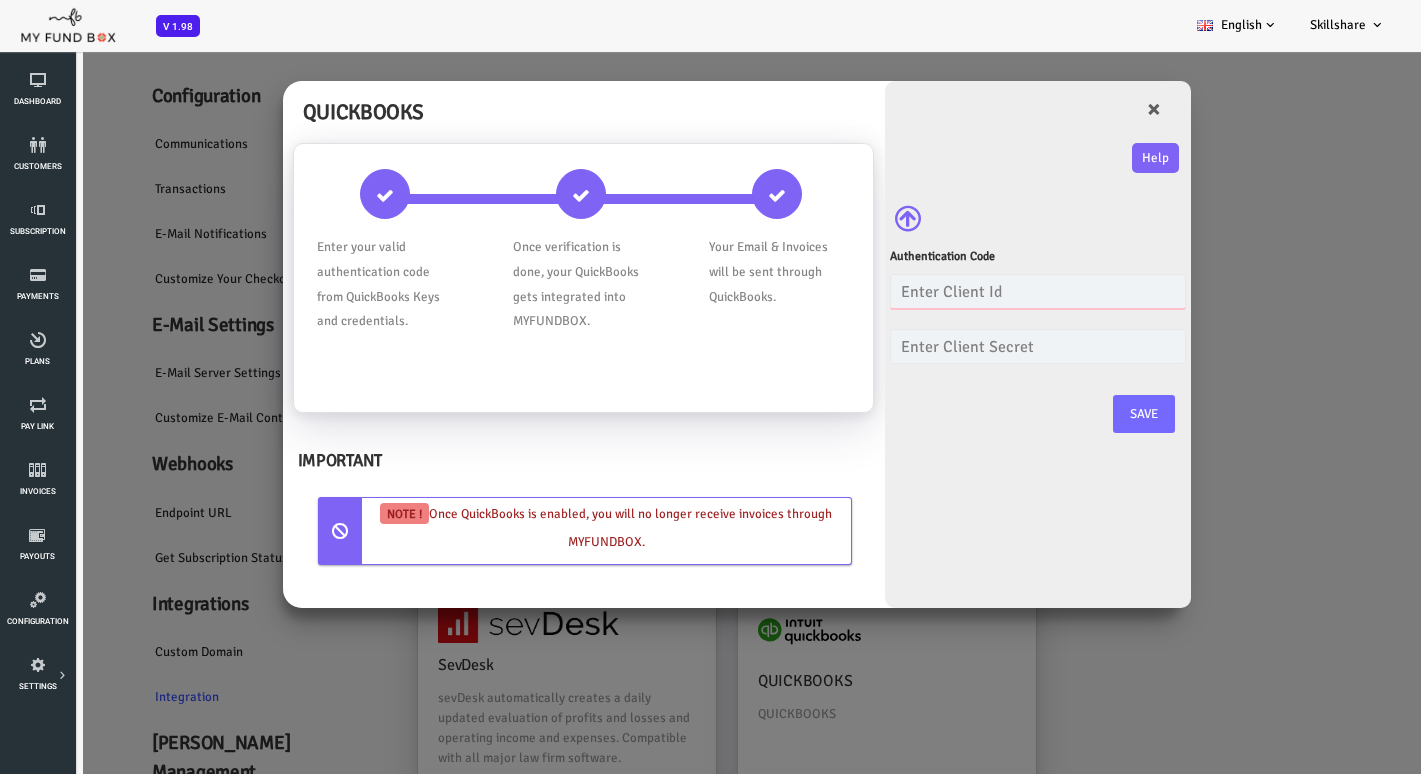 click at bounding box center [981, 291] 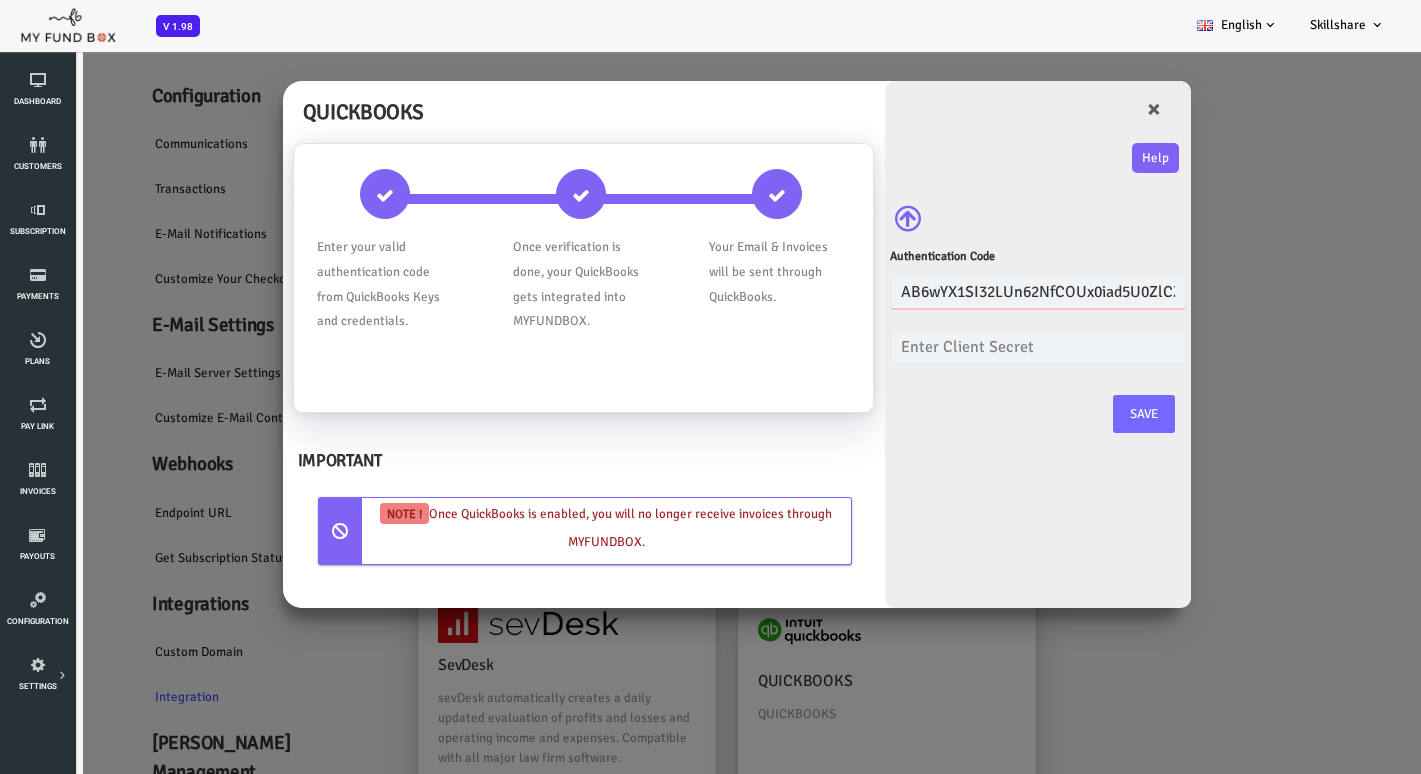 scroll, scrollTop: 0, scrollLeft: 150, axis: horizontal 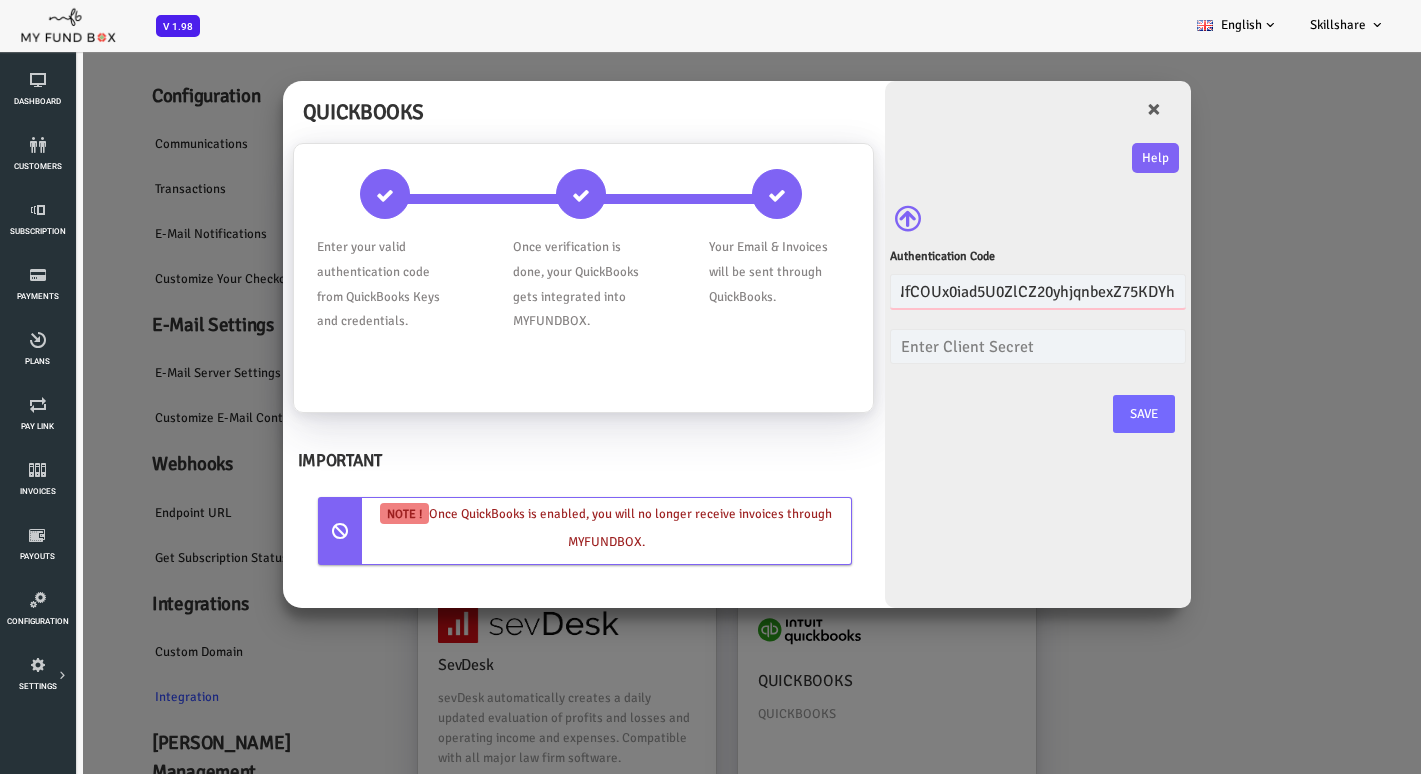 type on "AB6wYX1SI32LUn62NfCOUx0iad5U0ZlCZ20yhjqnbexZ75KDYh" 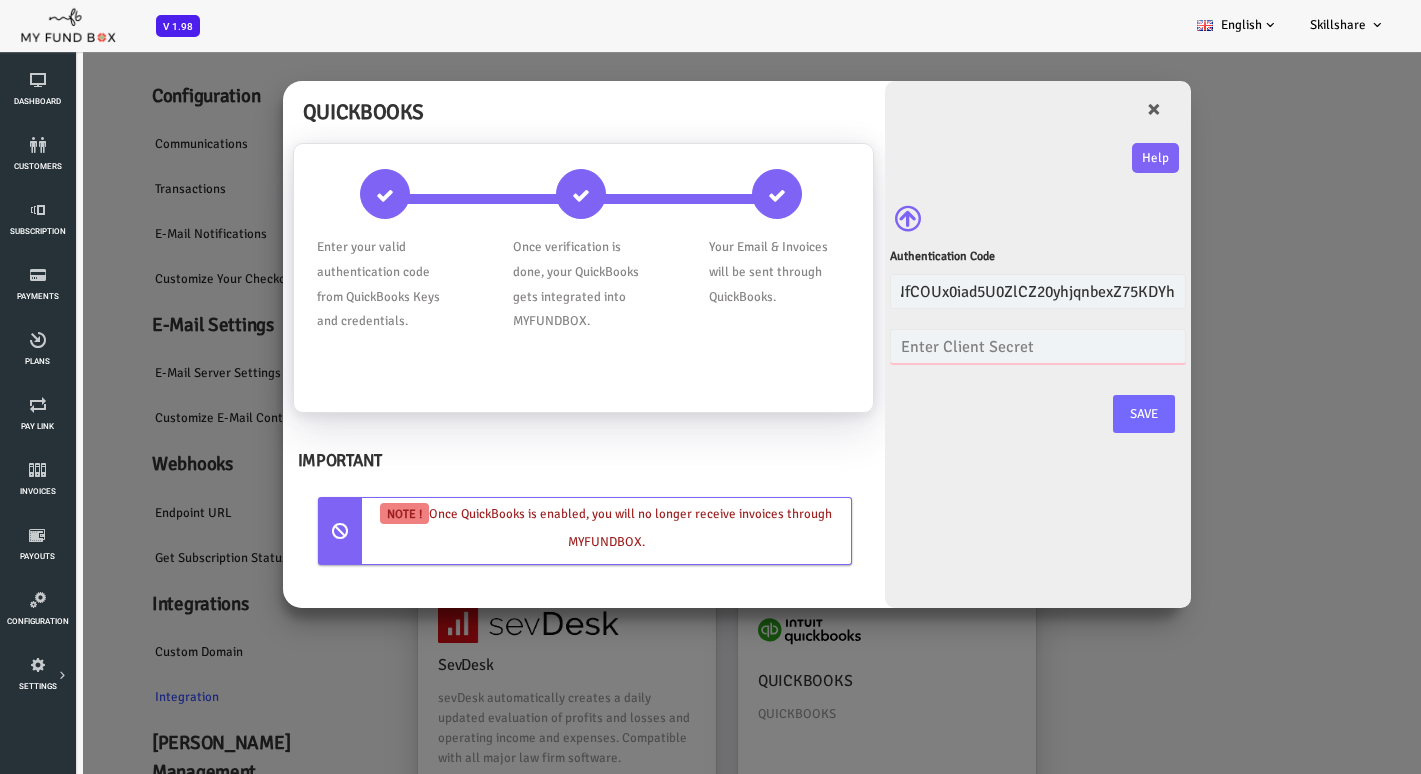 scroll, scrollTop: 0, scrollLeft: 0, axis: both 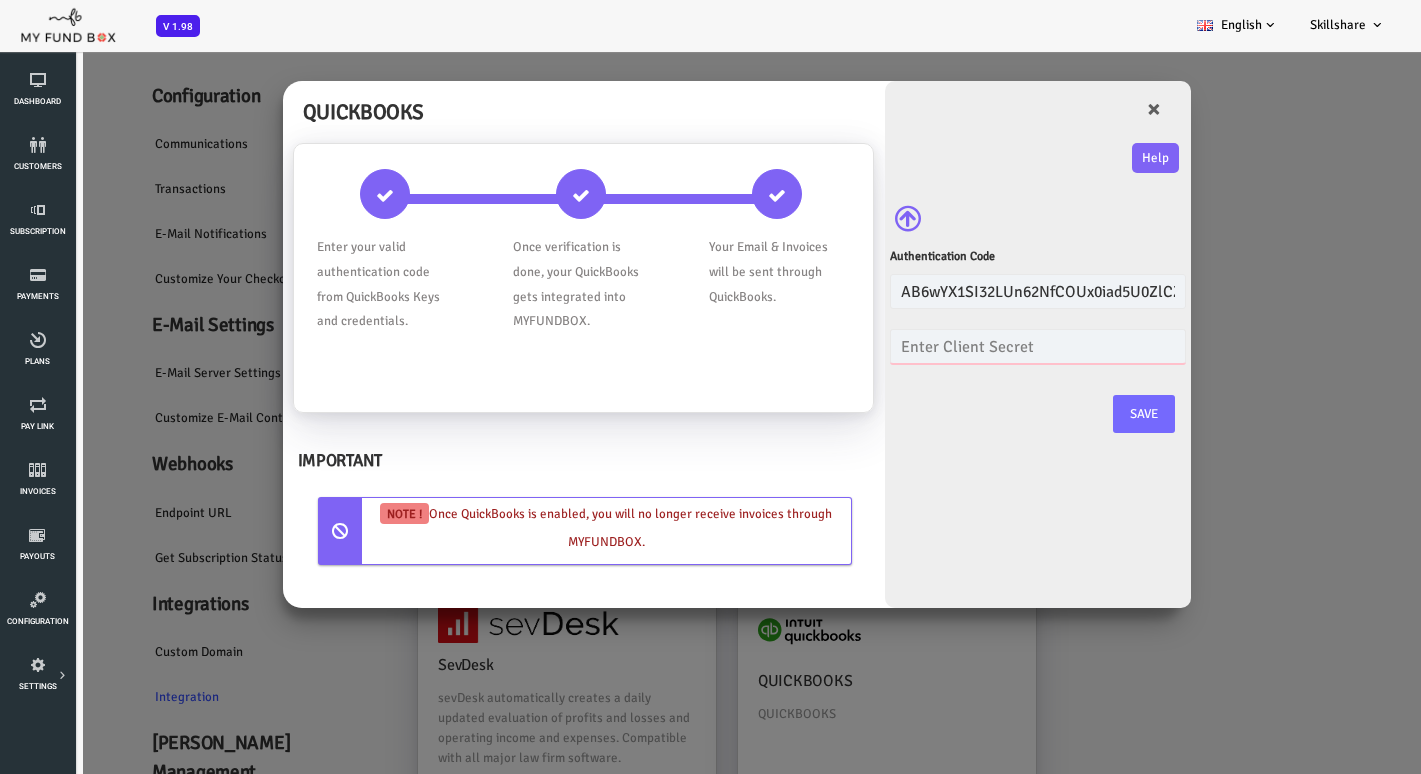 click at bounding box center (981, 346) 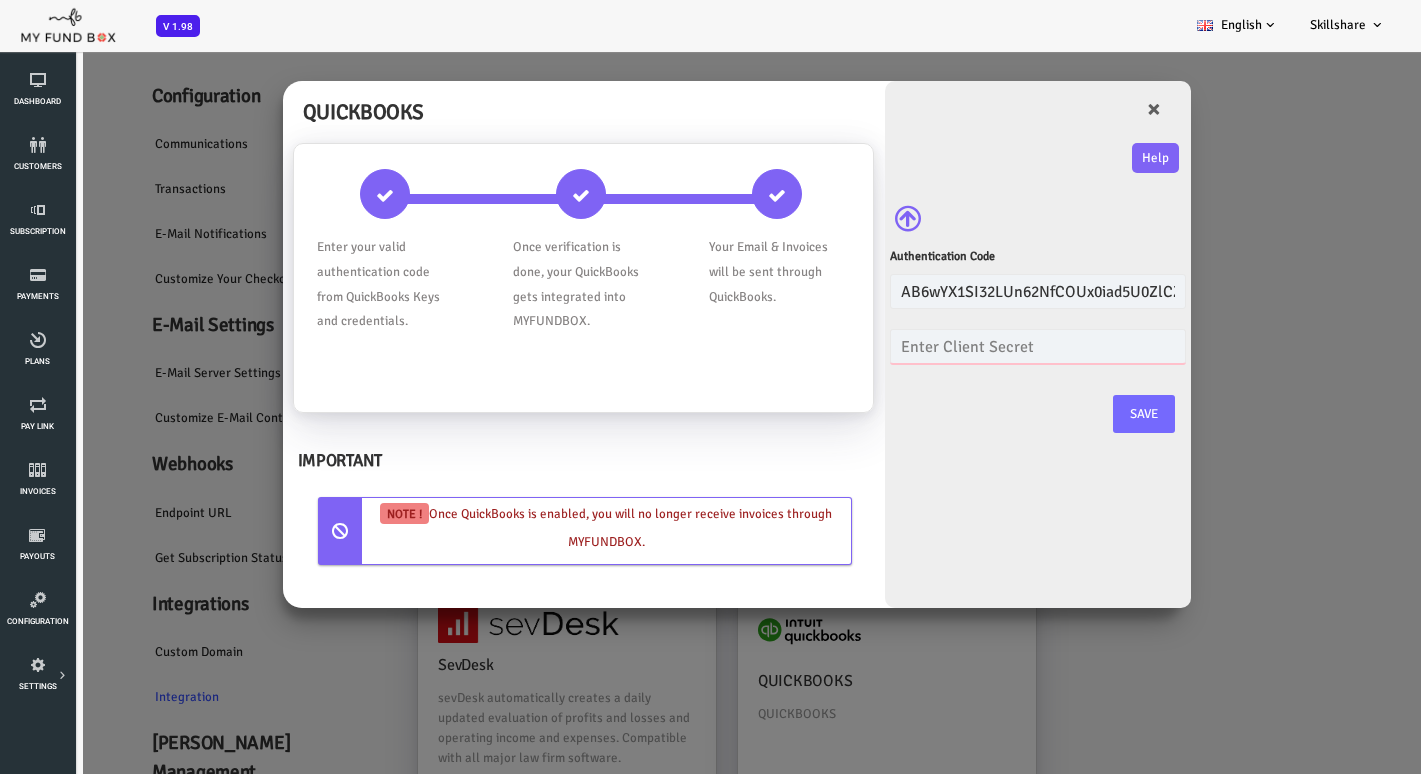 paste on "G69EbvkfuStAXBvanrm27ymohOMTdSIHYANTGmIY" 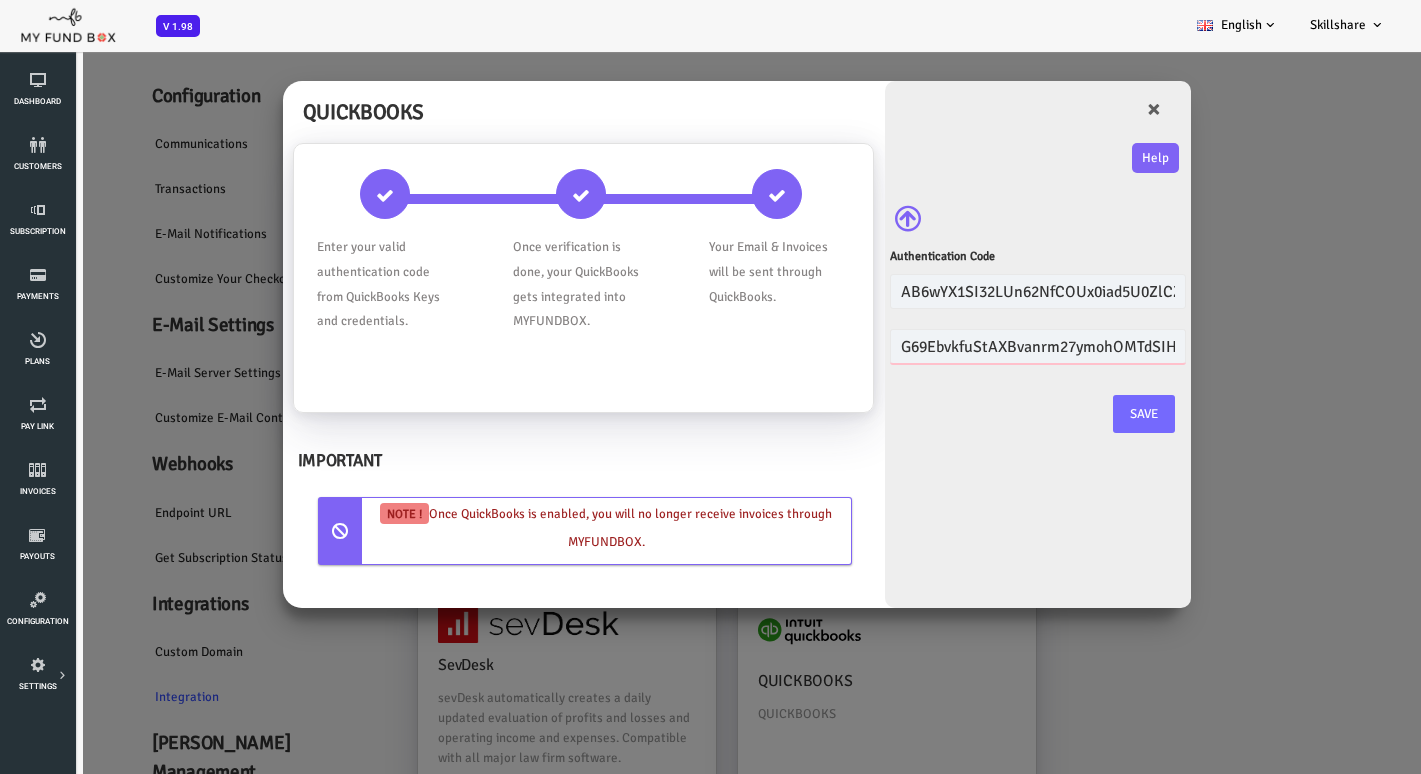 scroll, scrollTop: 0, scrollLeft: 74, axis: horizontal 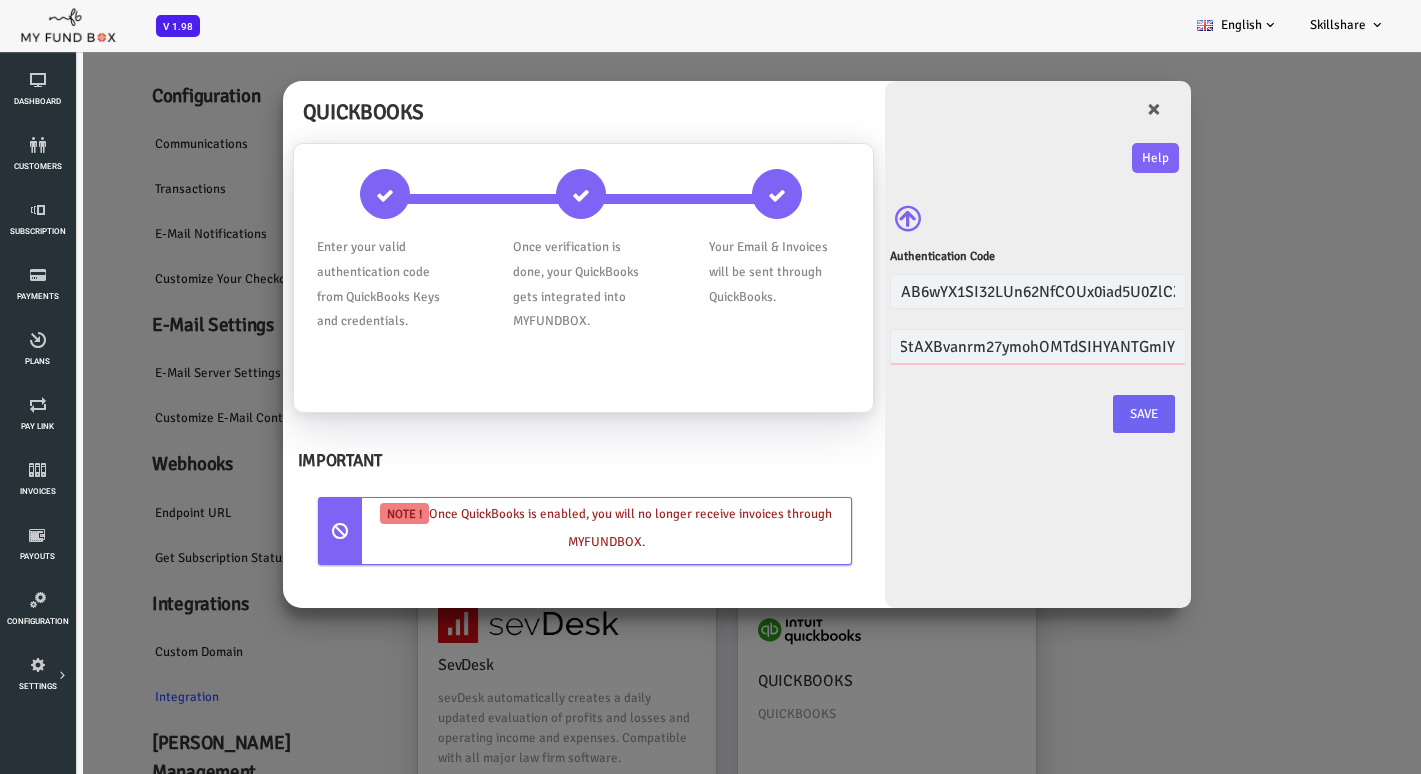 type on "G69EbvkfuStAXBvanrm27ymohOMTdSIHYANTGmIY" 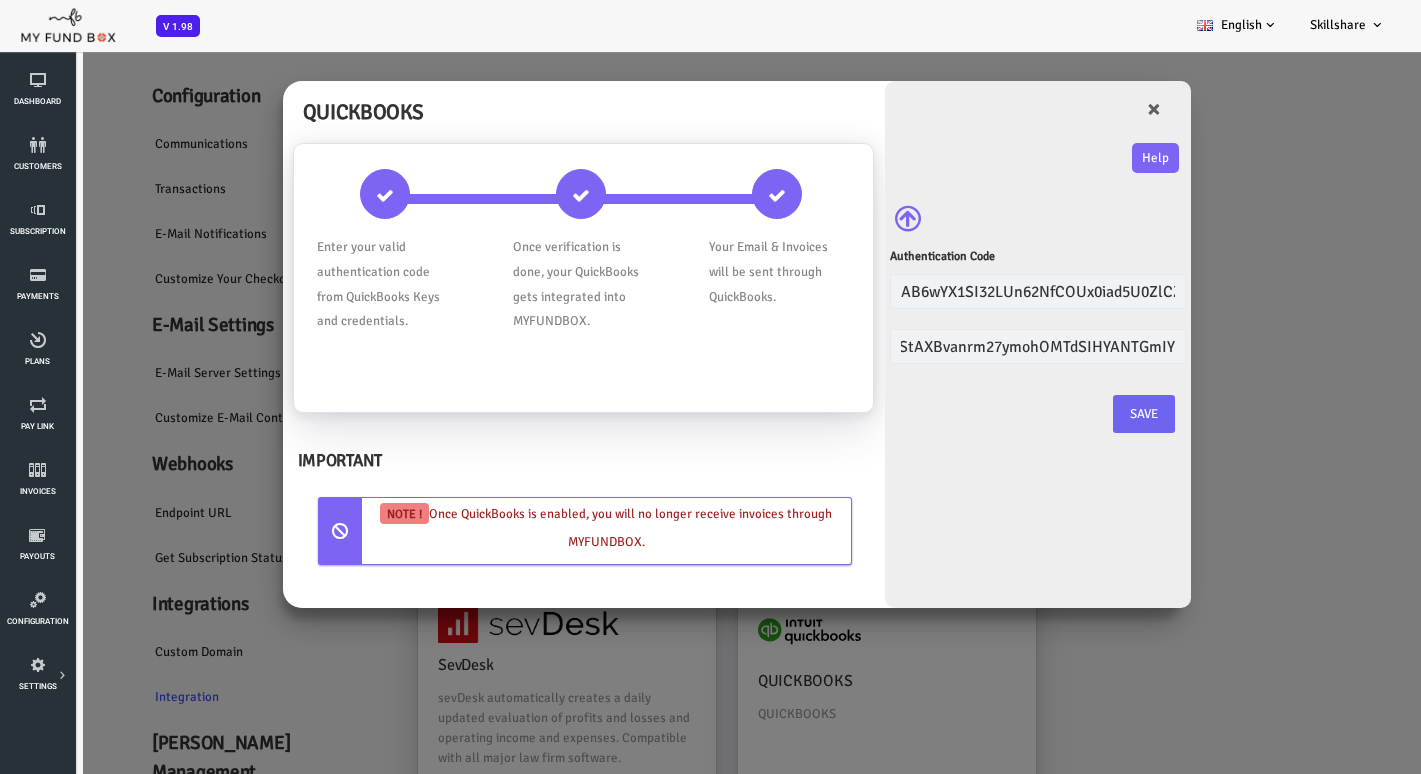 click on "Save" at bounding box center (1087, 414) 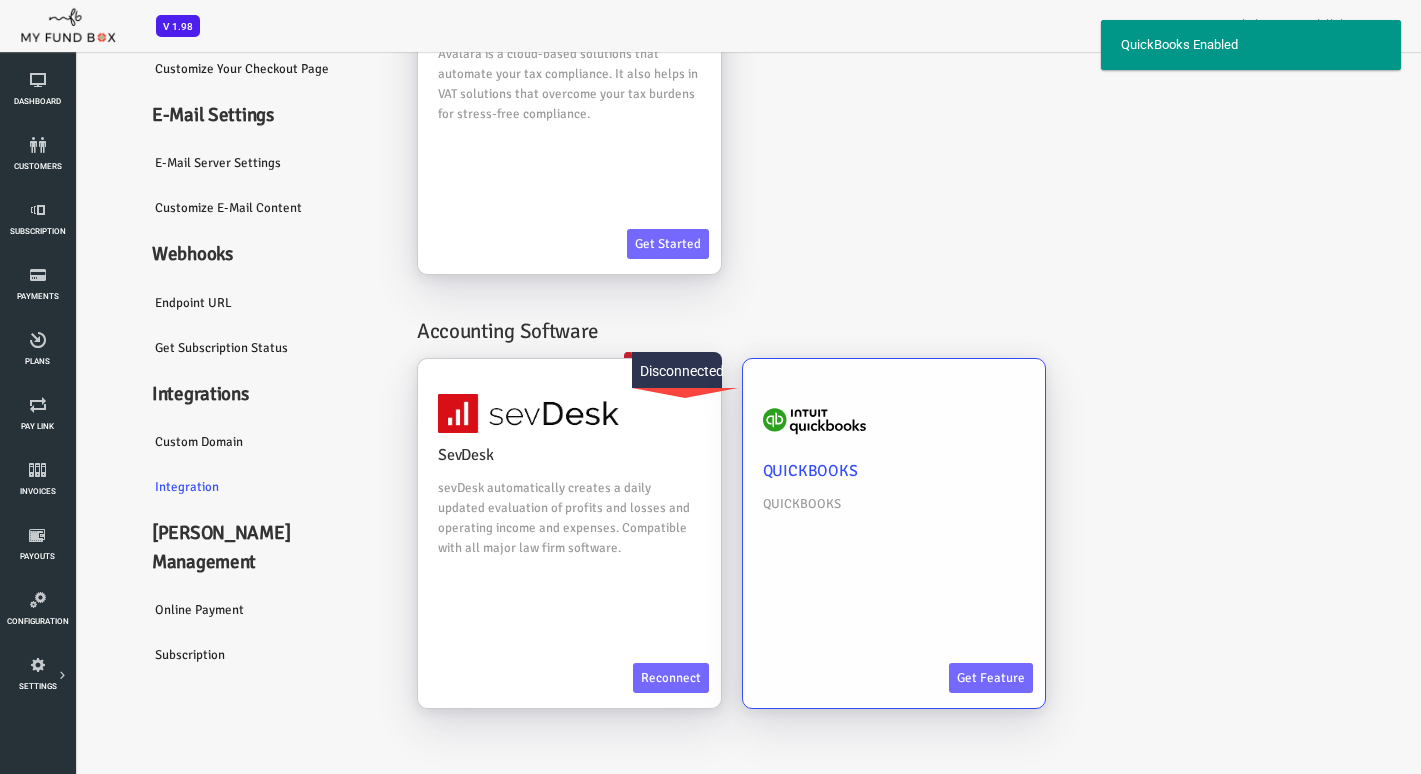 scroll, scrollTop: 211, scrollLeft: 0, axis: vertical 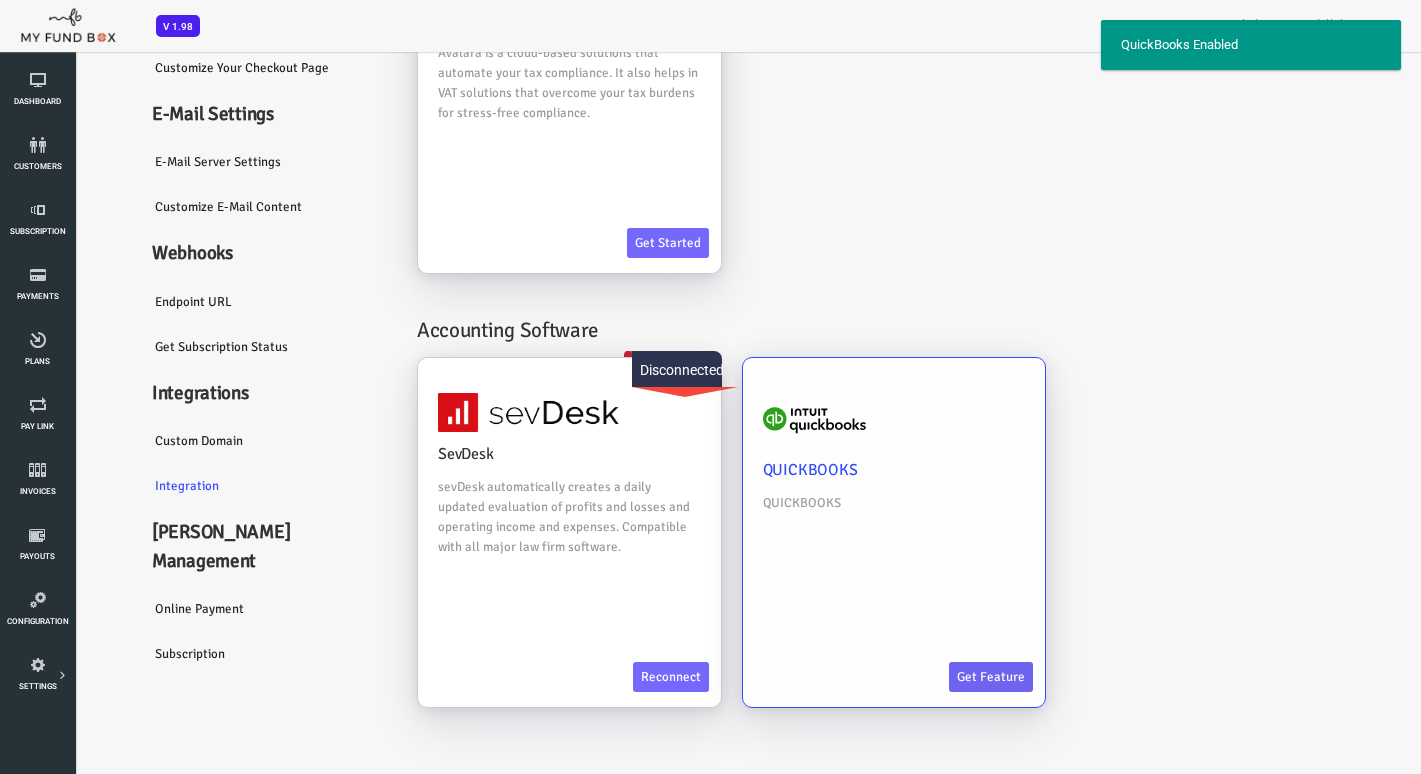 click on "Get feature" at bounding box center [934, 677] 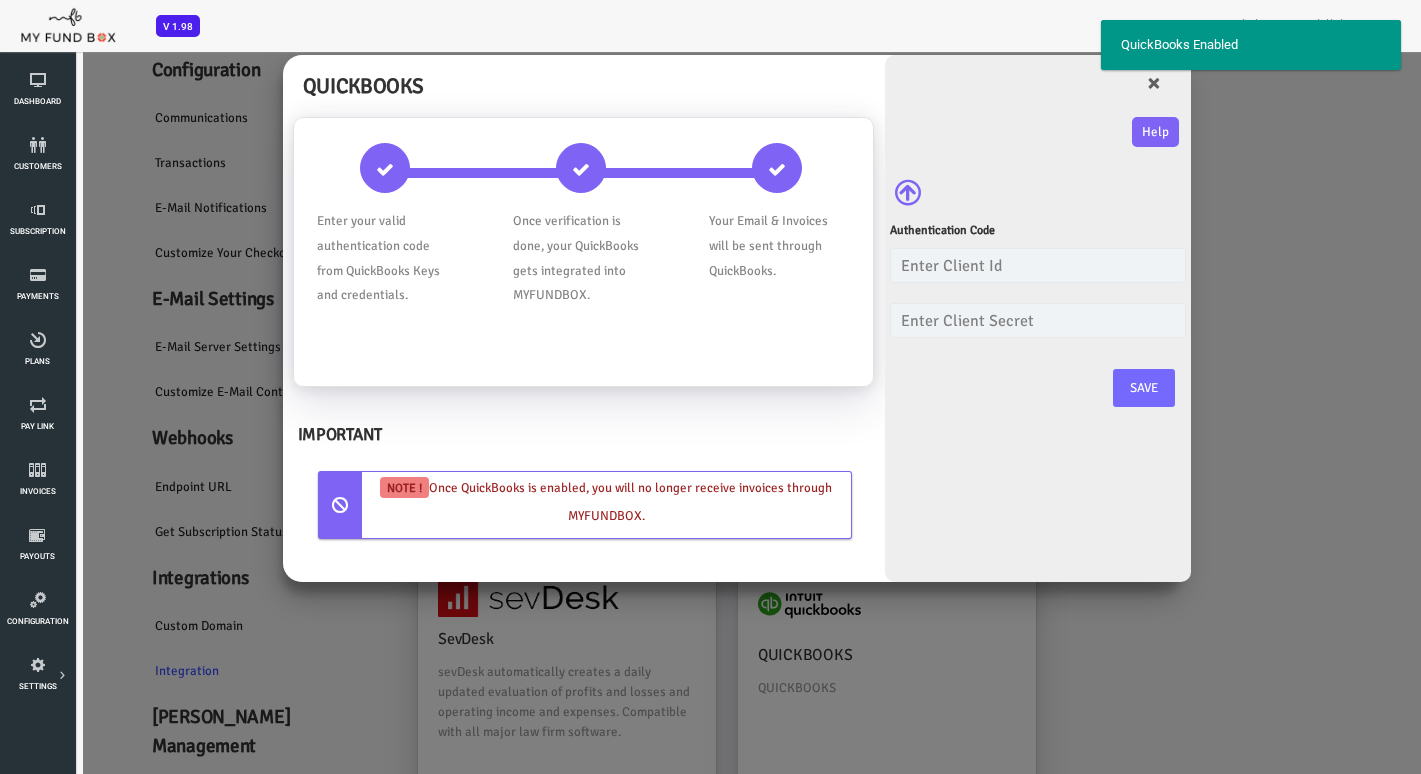 scroll, scrollTop: 11, scrollLeft: 0, axis: vertical 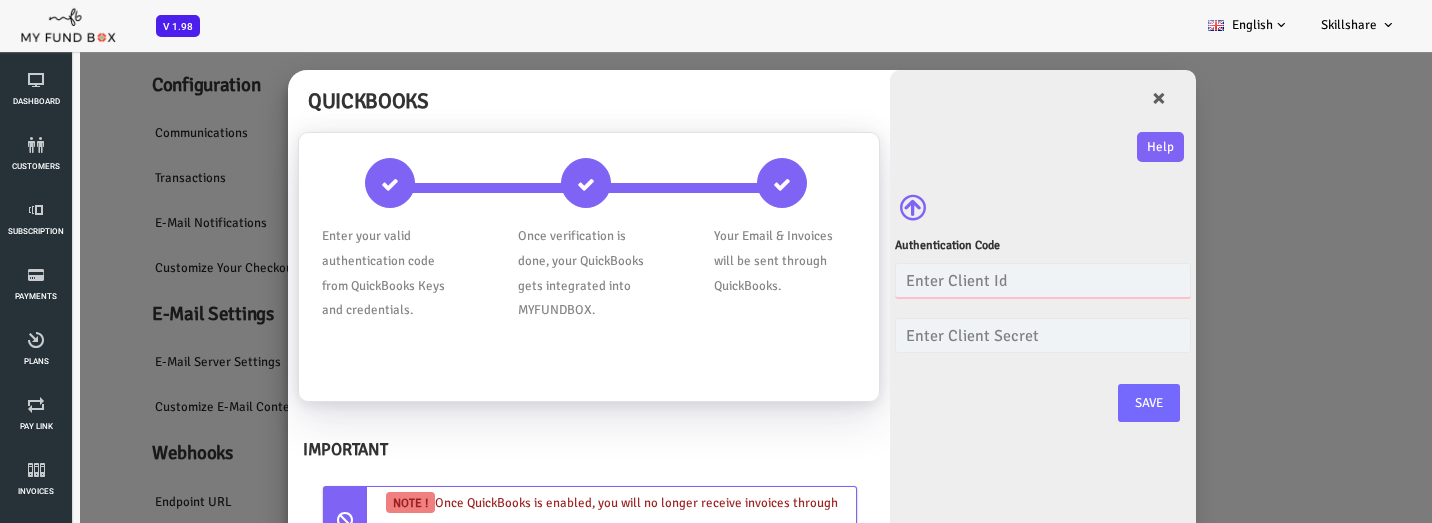 click at bounding box center [986, 280] 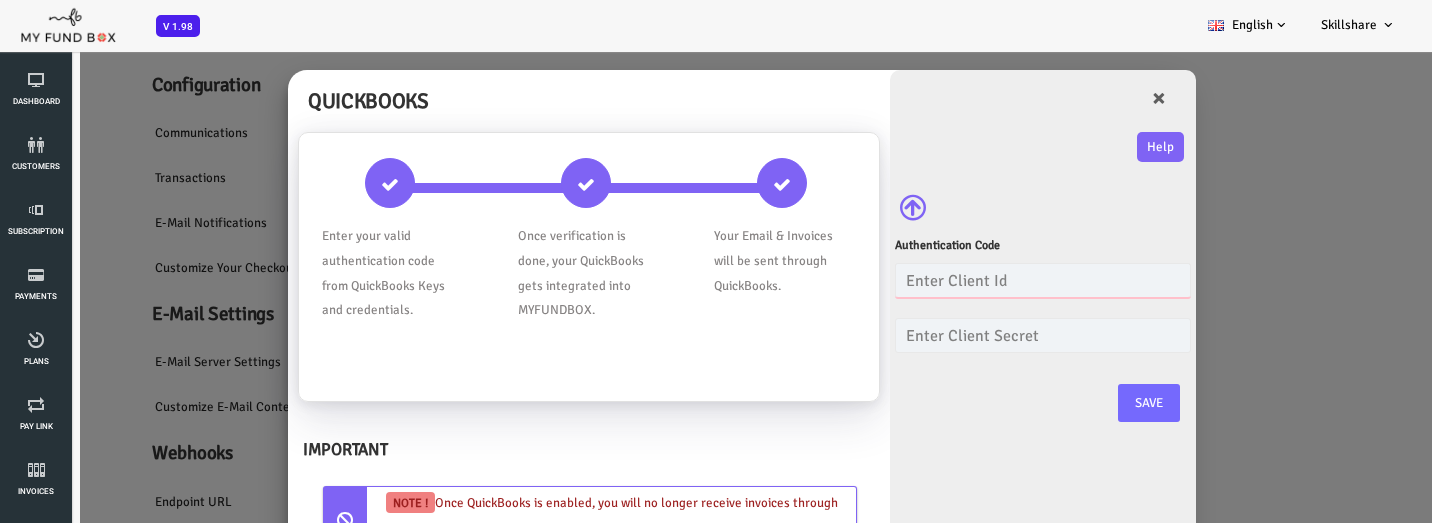 type on "AB6wYX1SI32LUn62NfCOUx0iad5U0ZlCZ20yhjqnbexZ75KDYh" 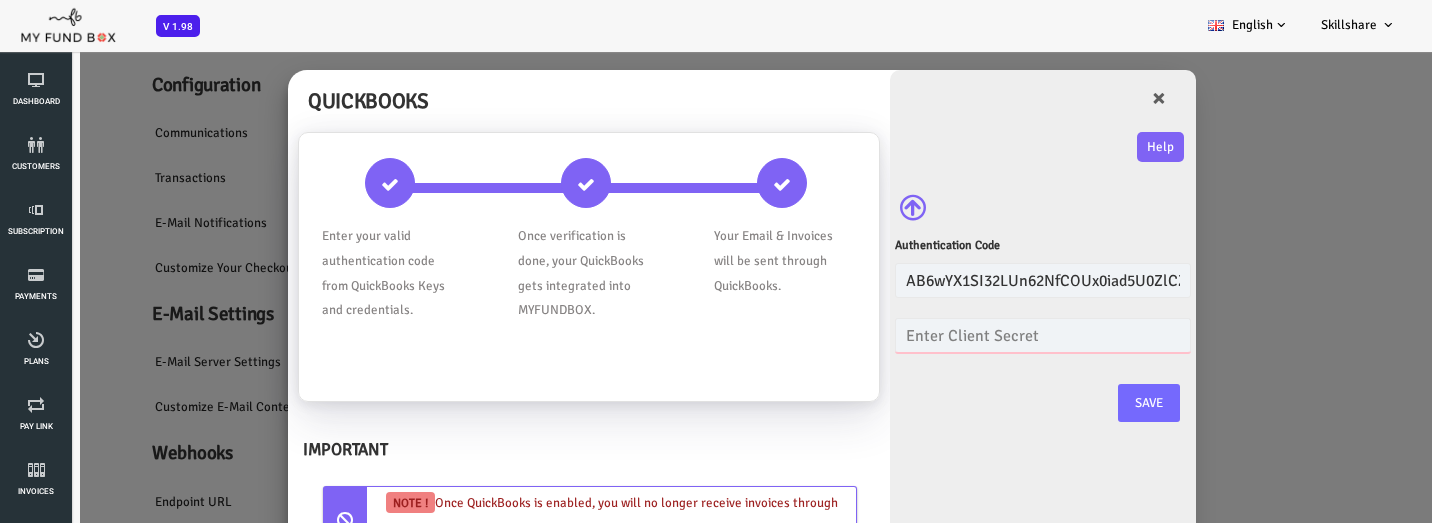 click at bounding box center [986, 335] 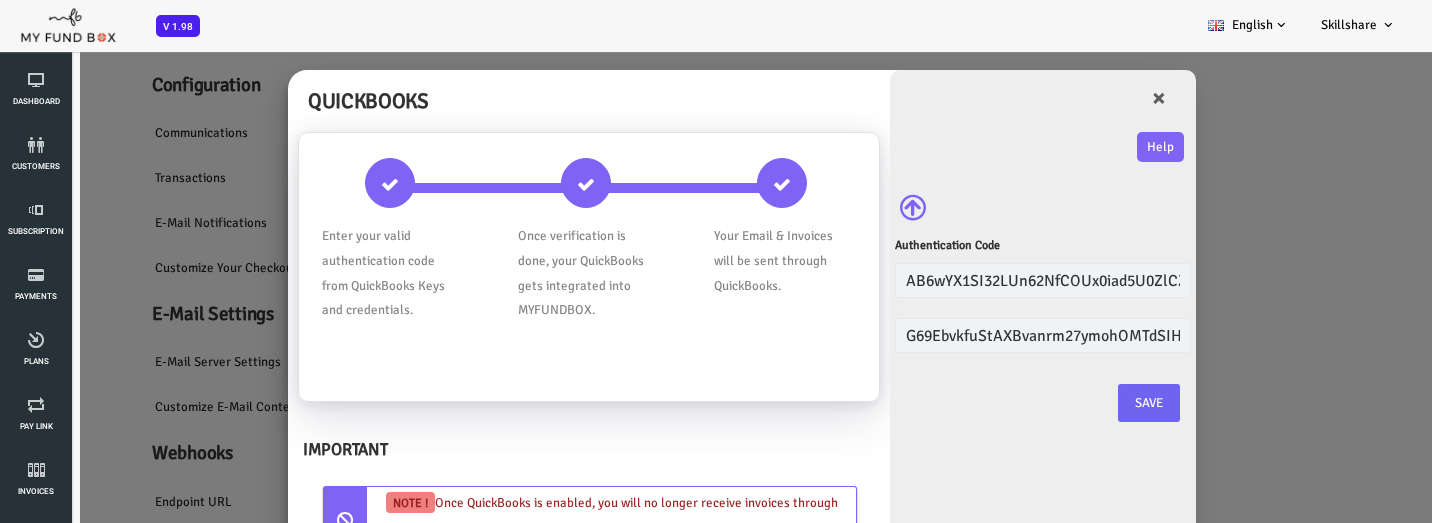 click on "Save" at bounding box center (1092, 403) 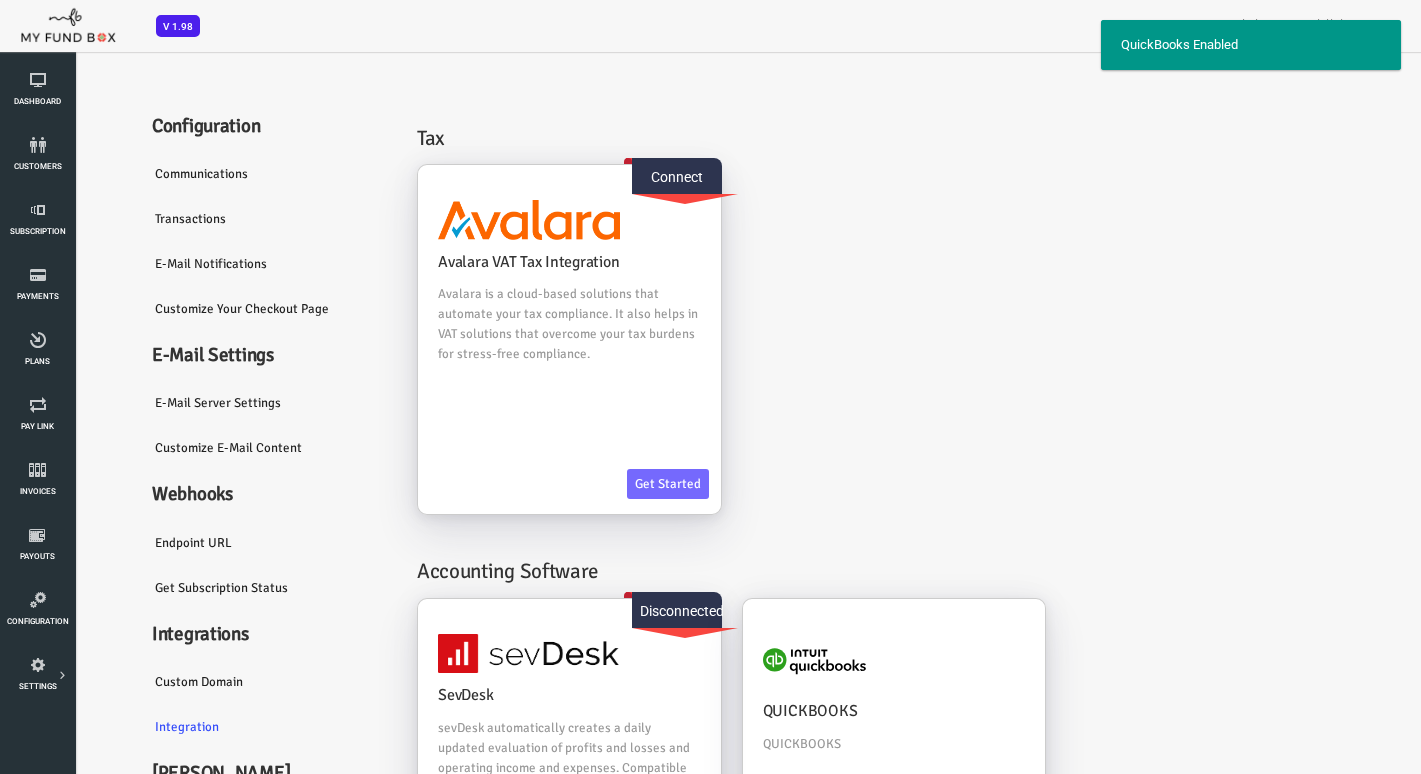 scroll, scrollTop: 30, scrollLeft: 0, axis: vertical 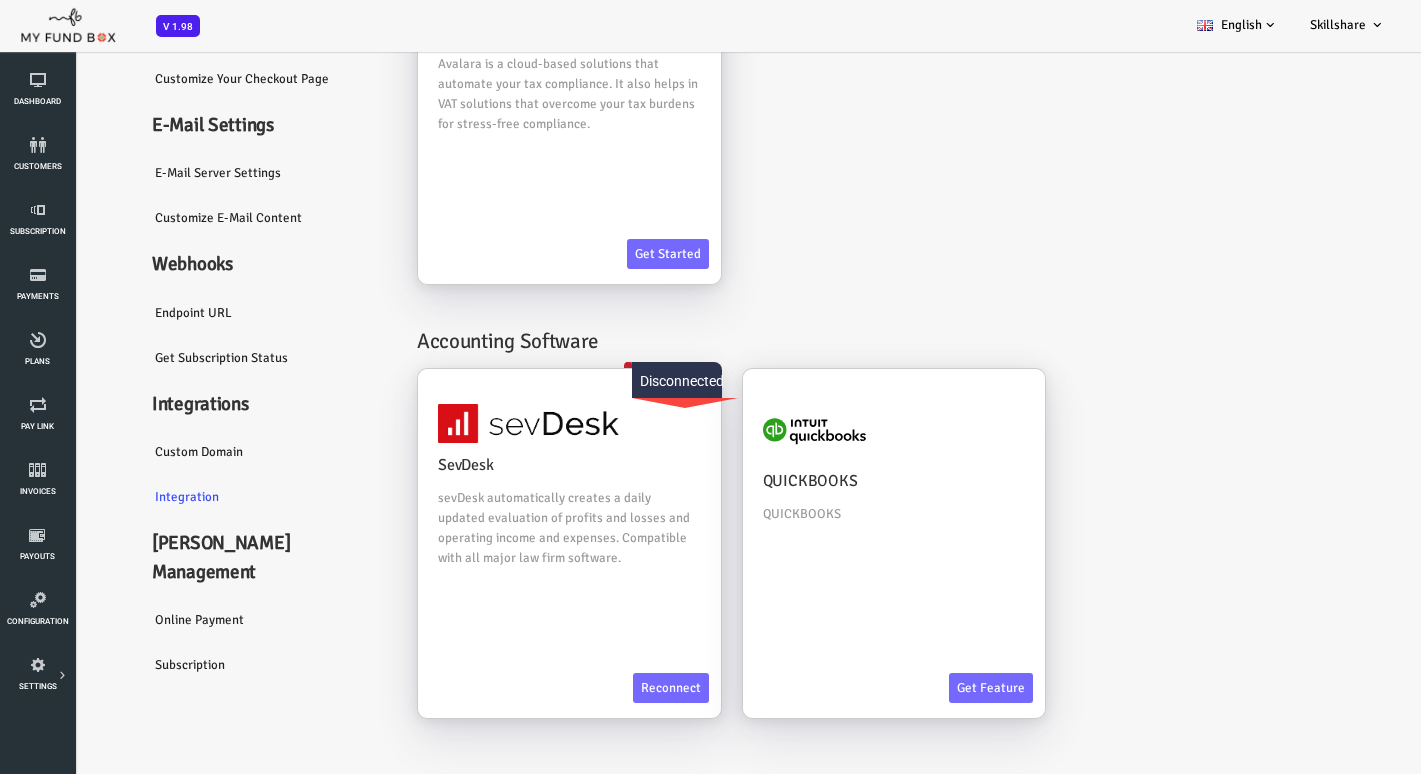 click on "SevDesk
sevDesk automatically creates a daily updated evaluation of profits and losses and operating income and expenses. Compatible with all major law firm software.
More Info
Reconnect
Disconnected
Info
×
Your API key is Expired, Please enter a new key to Reconnect!
Please Enter Auth Code
Cancel" at bounding box center [842, 553] 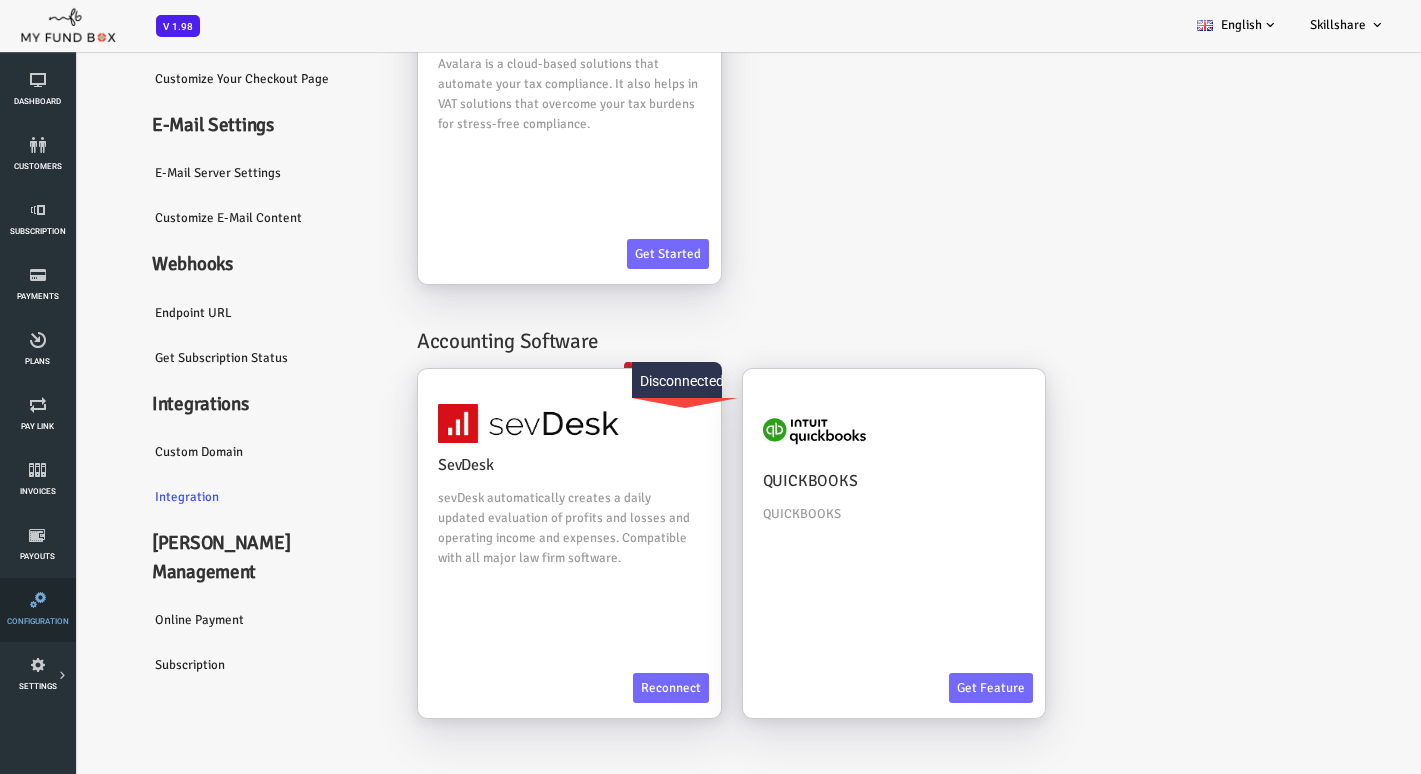 click at bounding box center [37, 600] 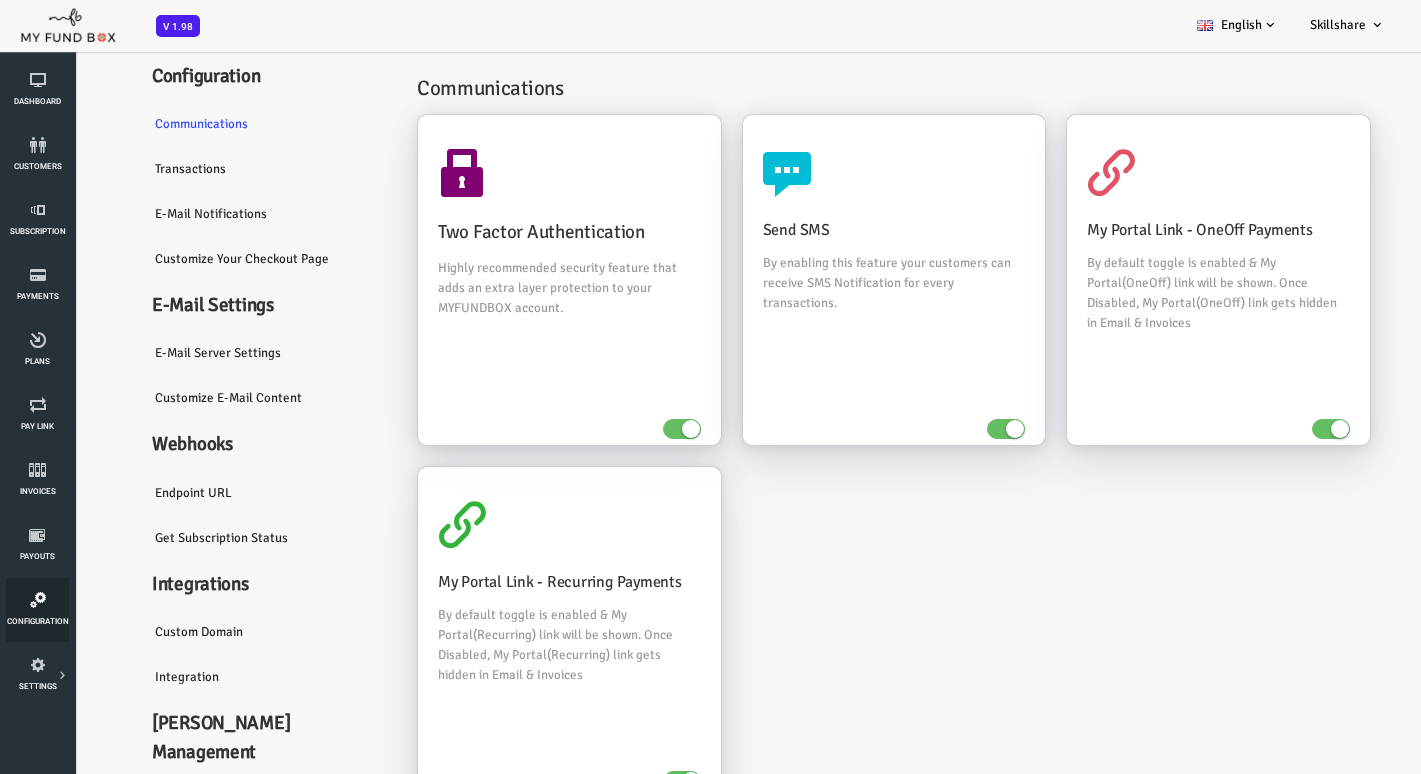scroll, scrollTop: 0, scrollLeft: 0, axis: both 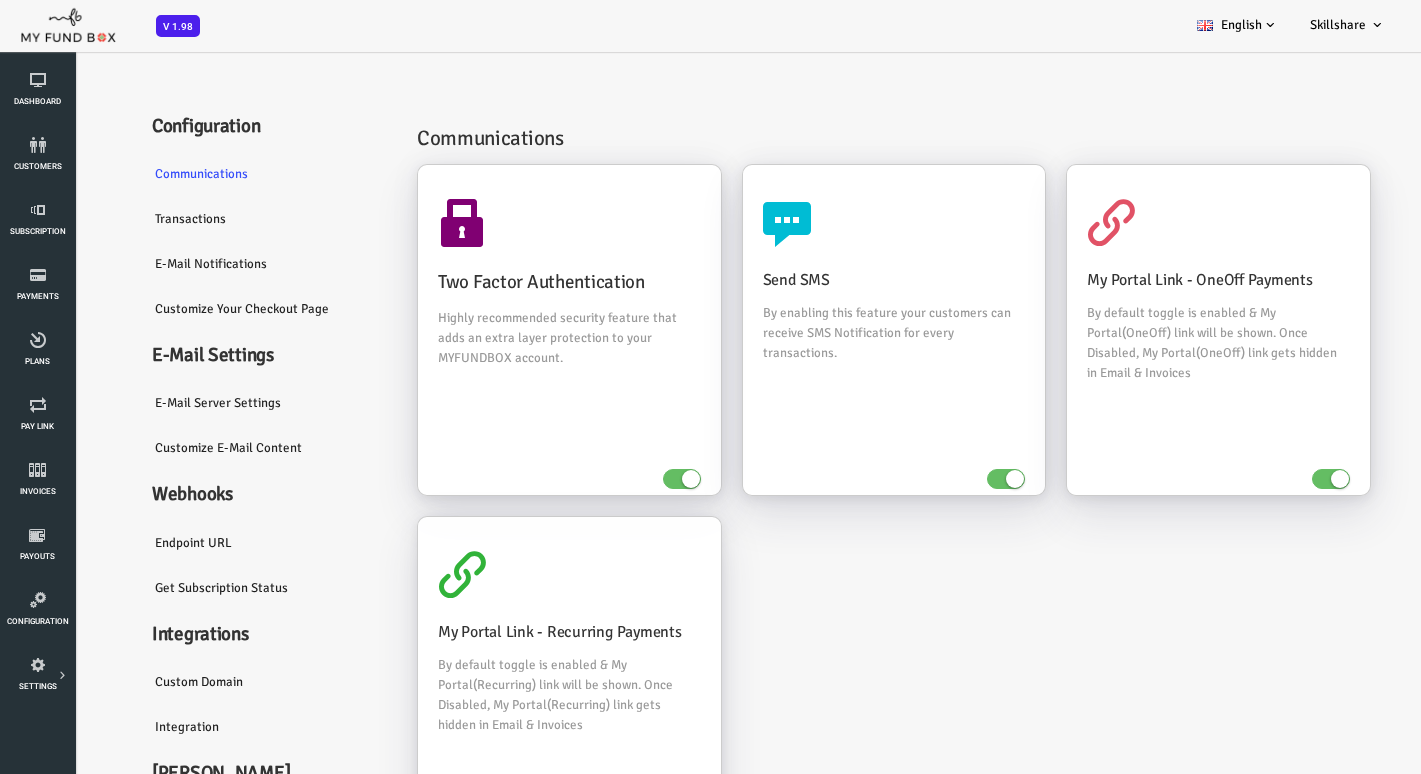 click on "Integration" at bounding box center [210, 727] 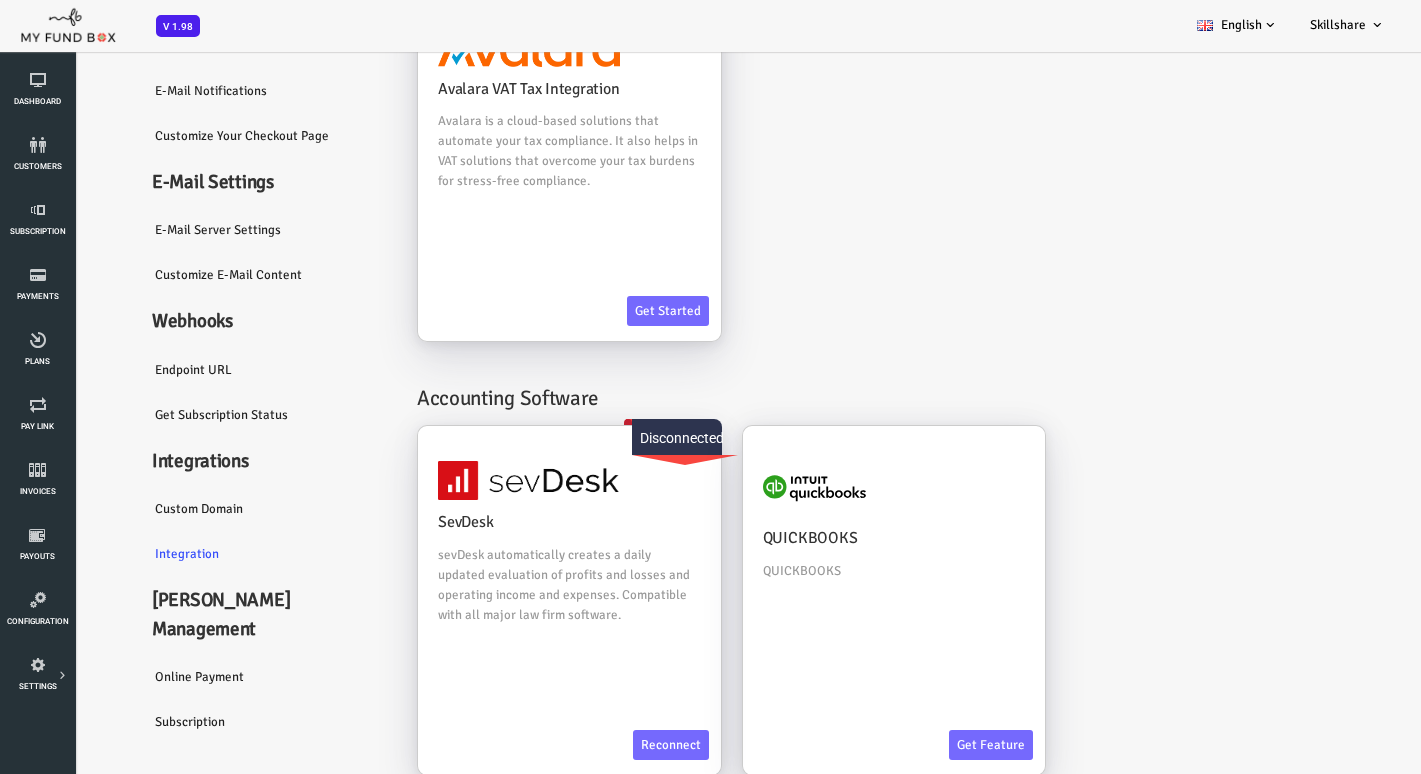 scroll, scrollTop: 130, scrollLeft: 0, axis: vertical 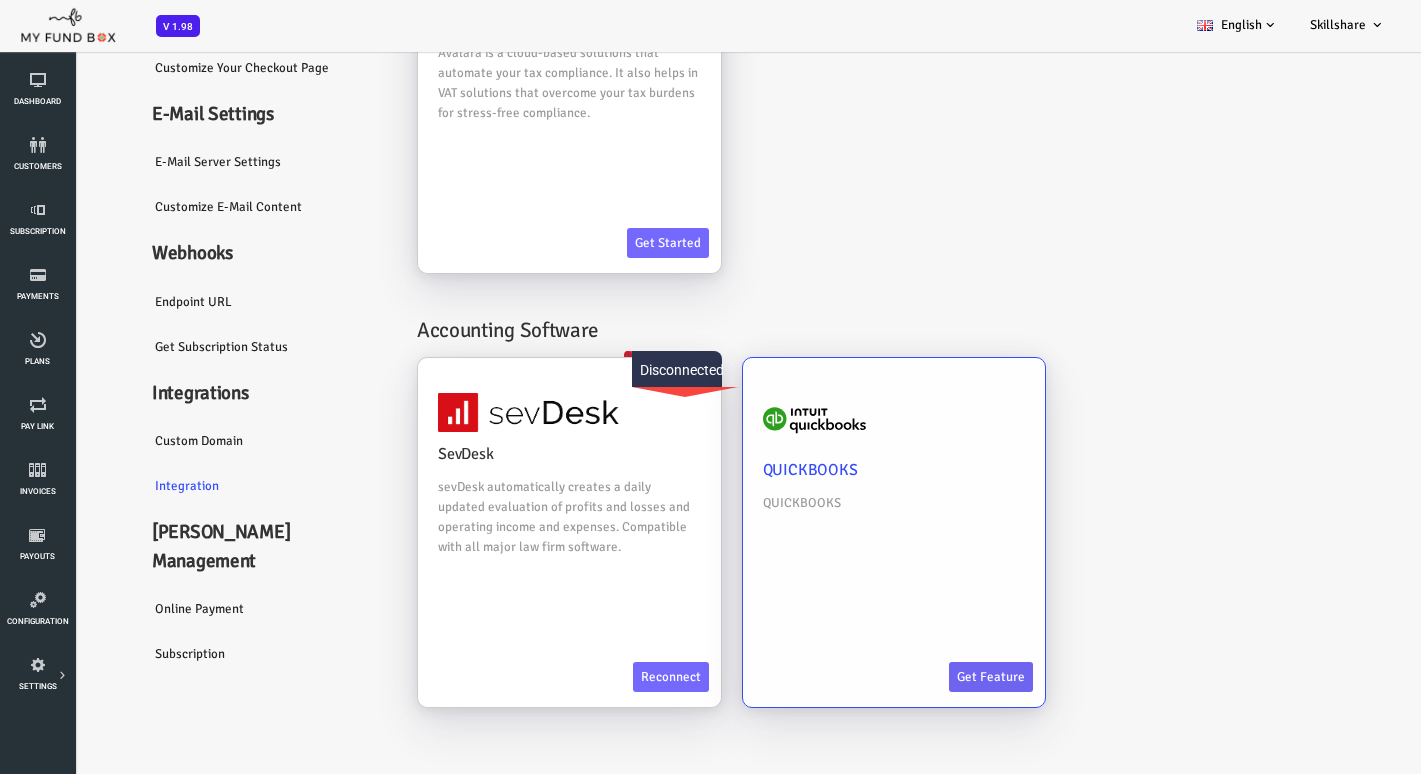 click on "Get feature" at bounding box center (934, 677) 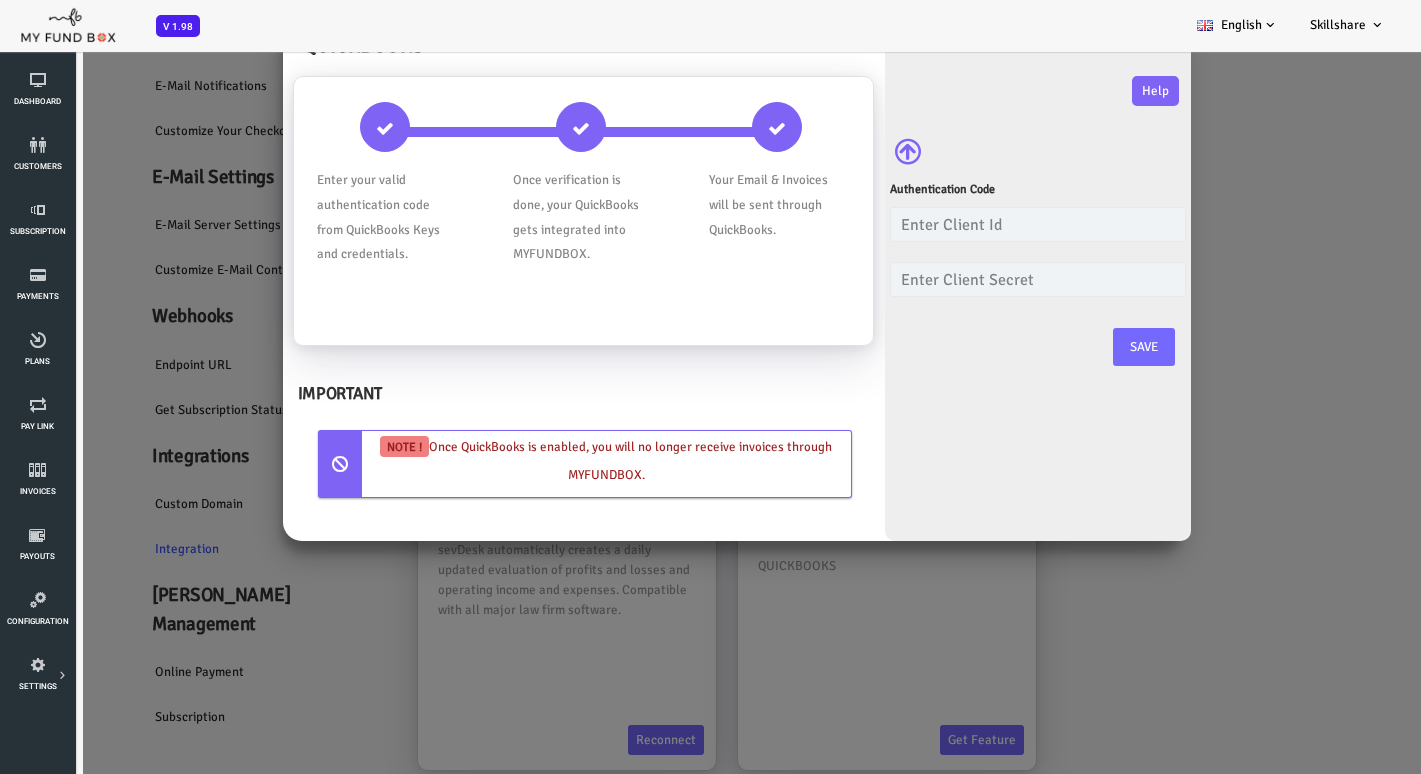scroll, scrollTop: 0, scrollLeft: 0, axis: both 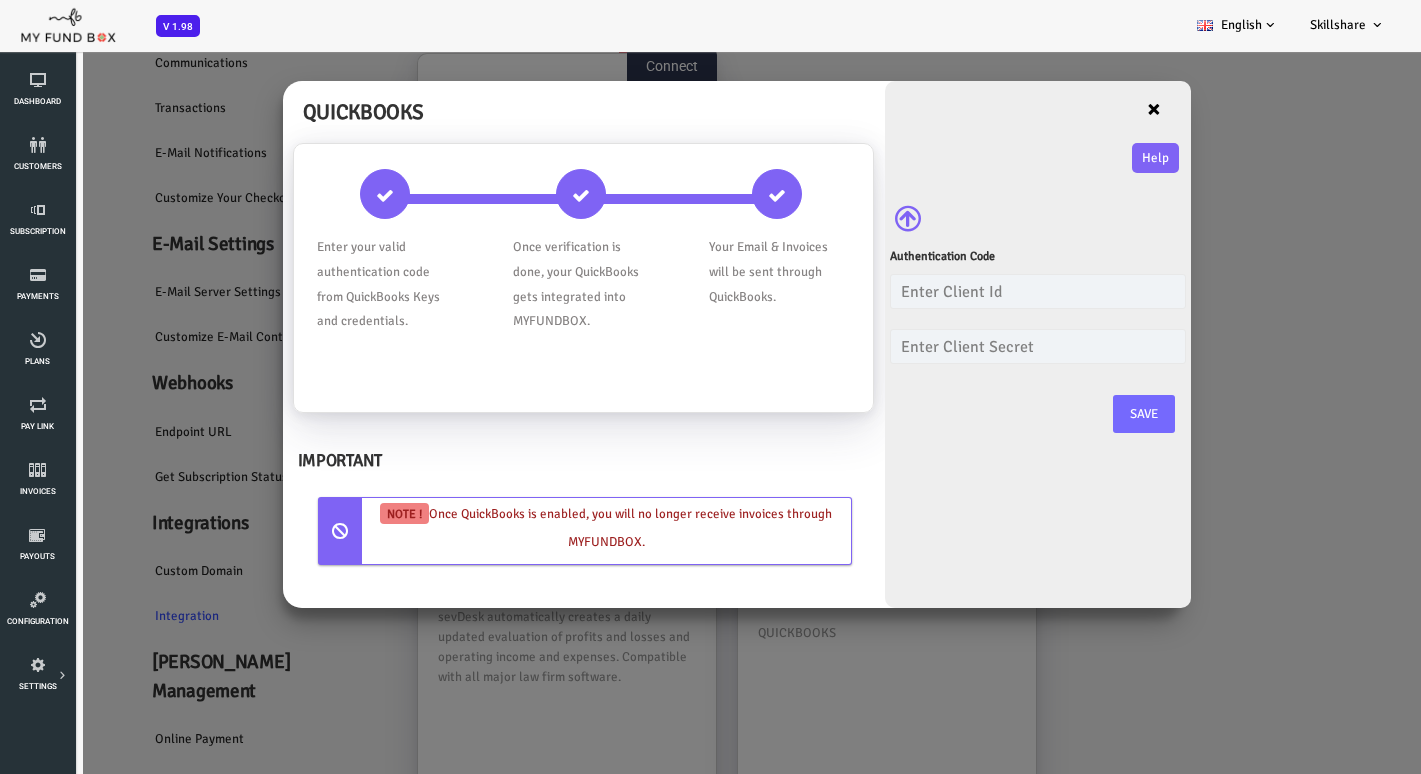 click on "×" at bounding box center [1097, 109] 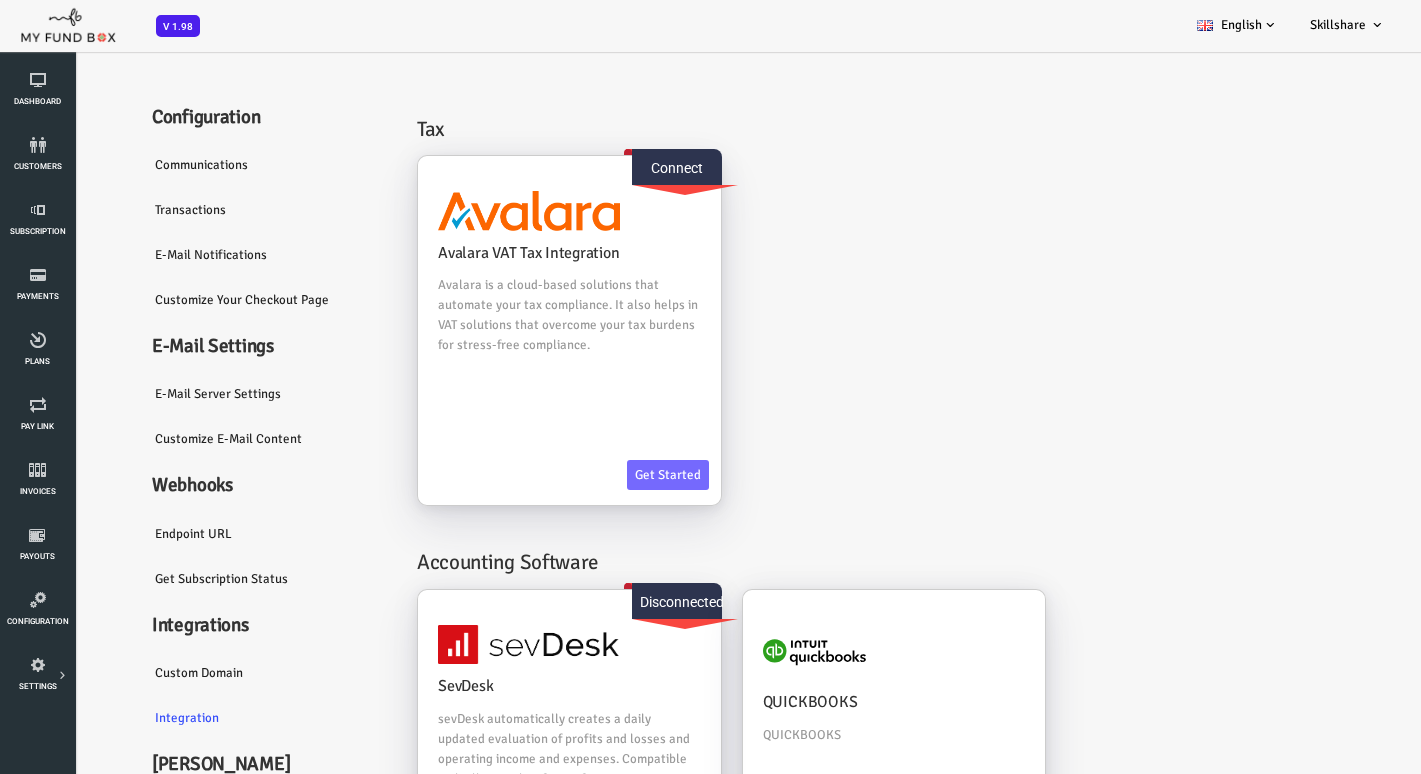 scroll, scrollTop: 0, scrollLeft: 0, axis: both 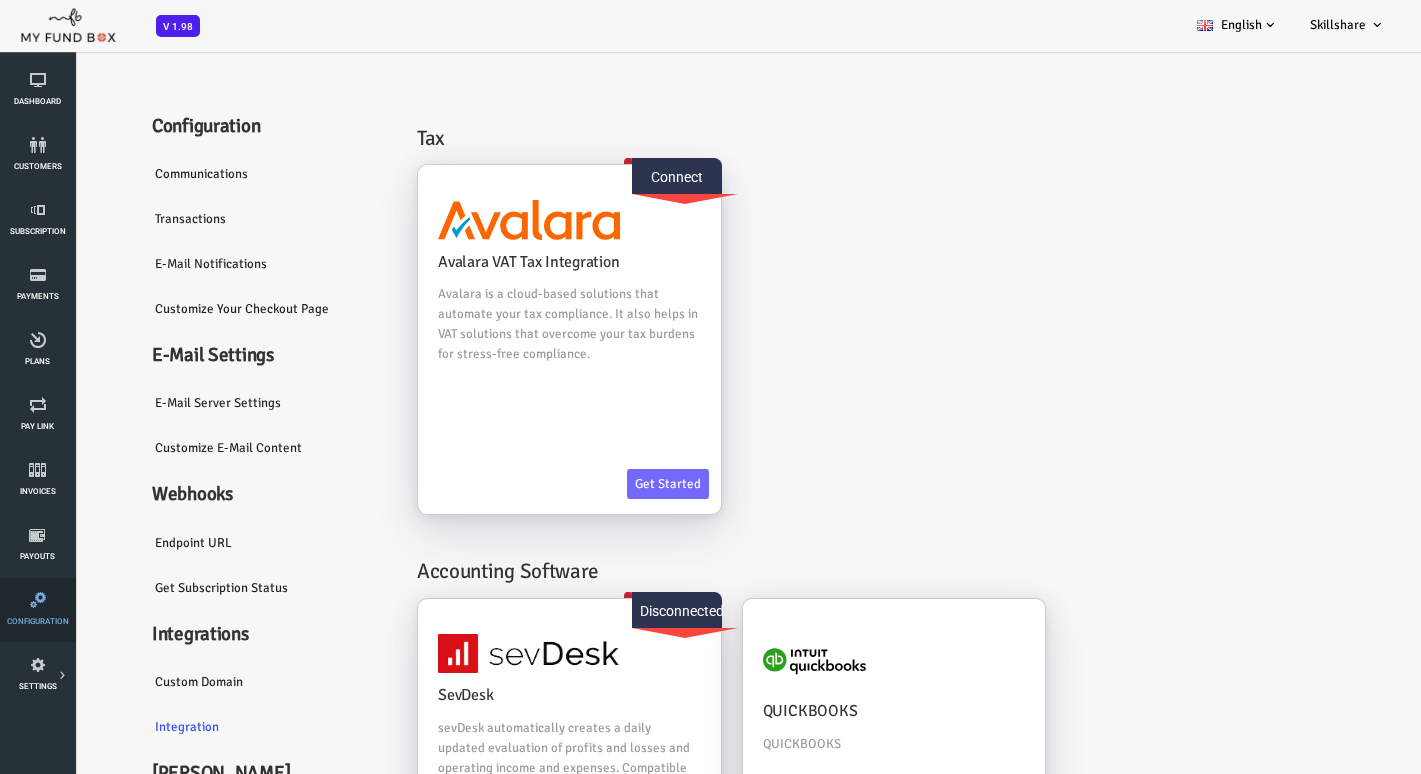 click at bounding box center (37, 600) 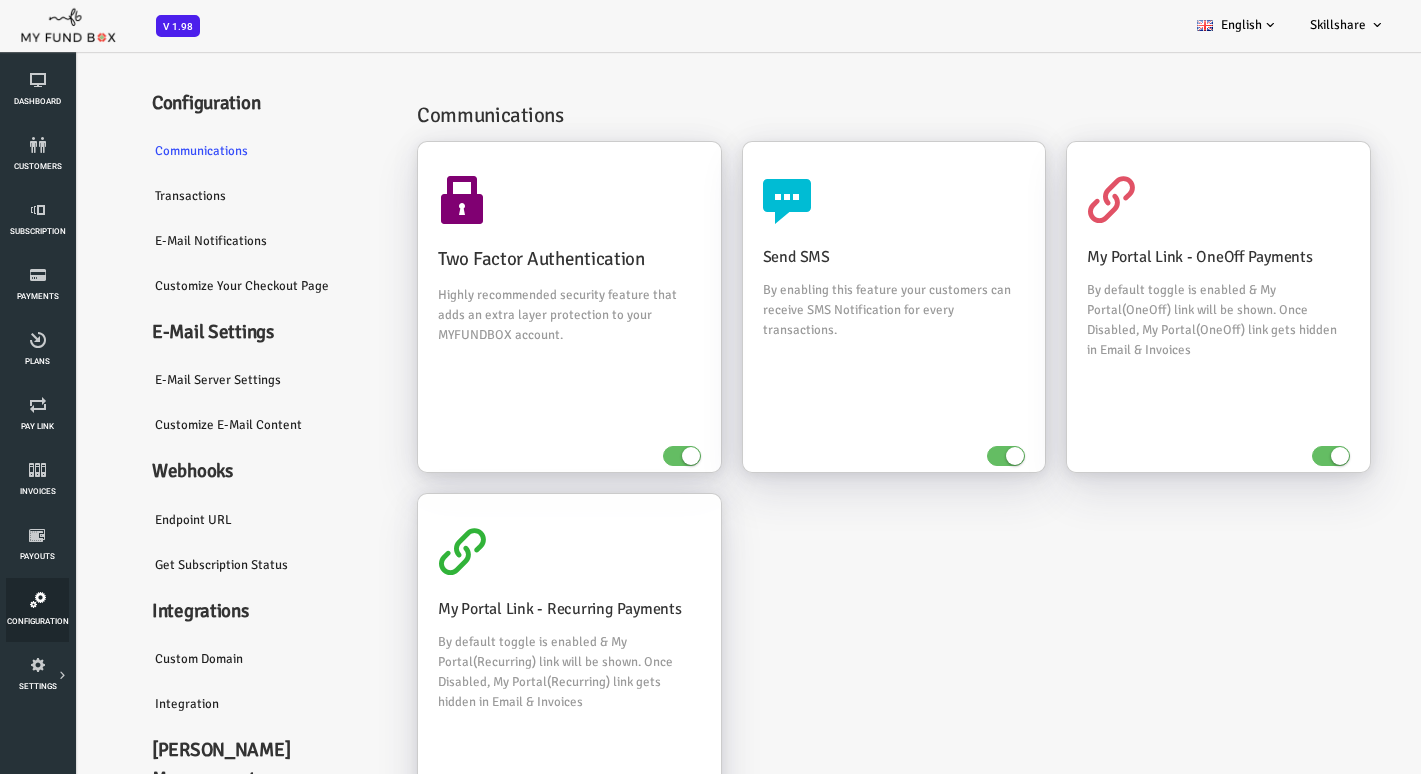 scroll, scrollTop: 30, scrollLeft: 0, axis: vertical 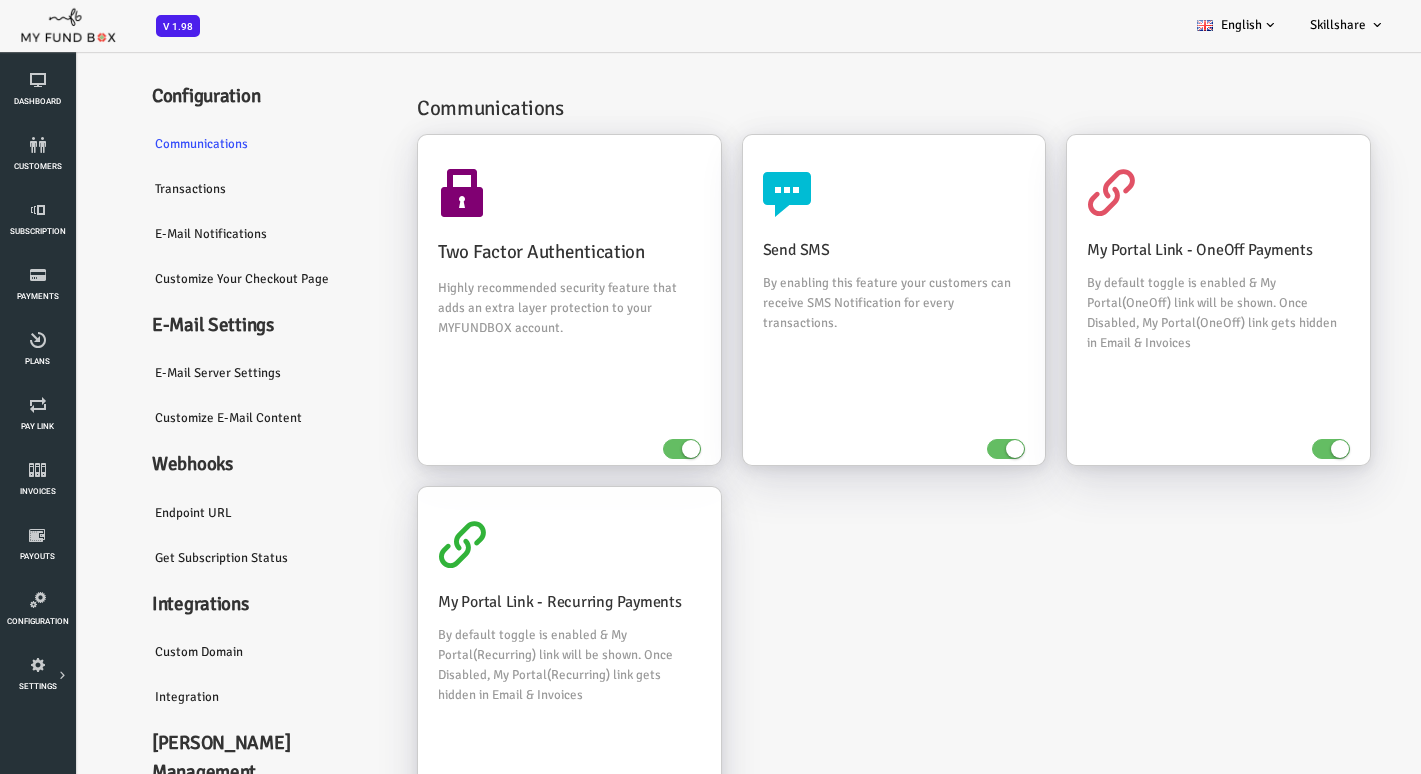 click on "Integration" at bounding box center [210, 697] 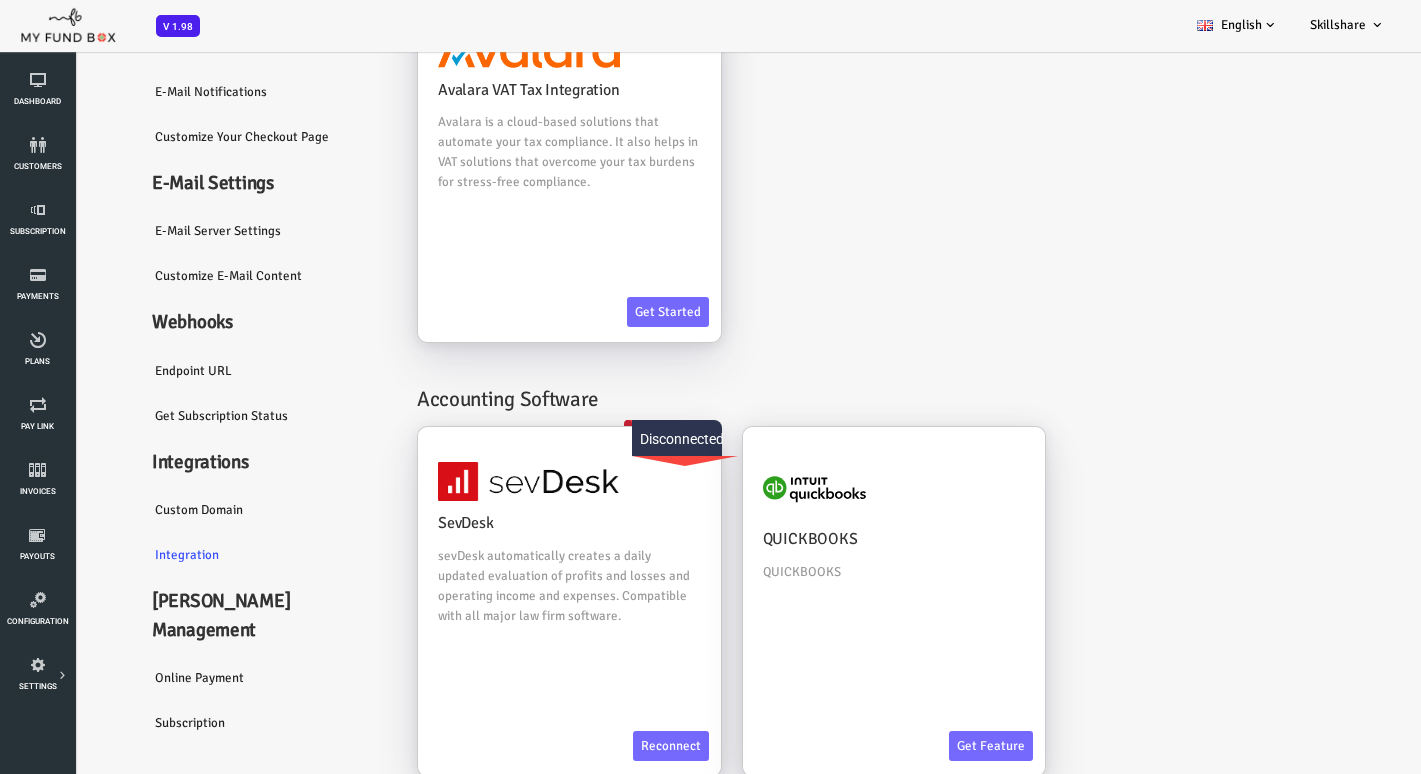 scroll, scrollTop: 130, scrollLeft: 0, axis: vertical 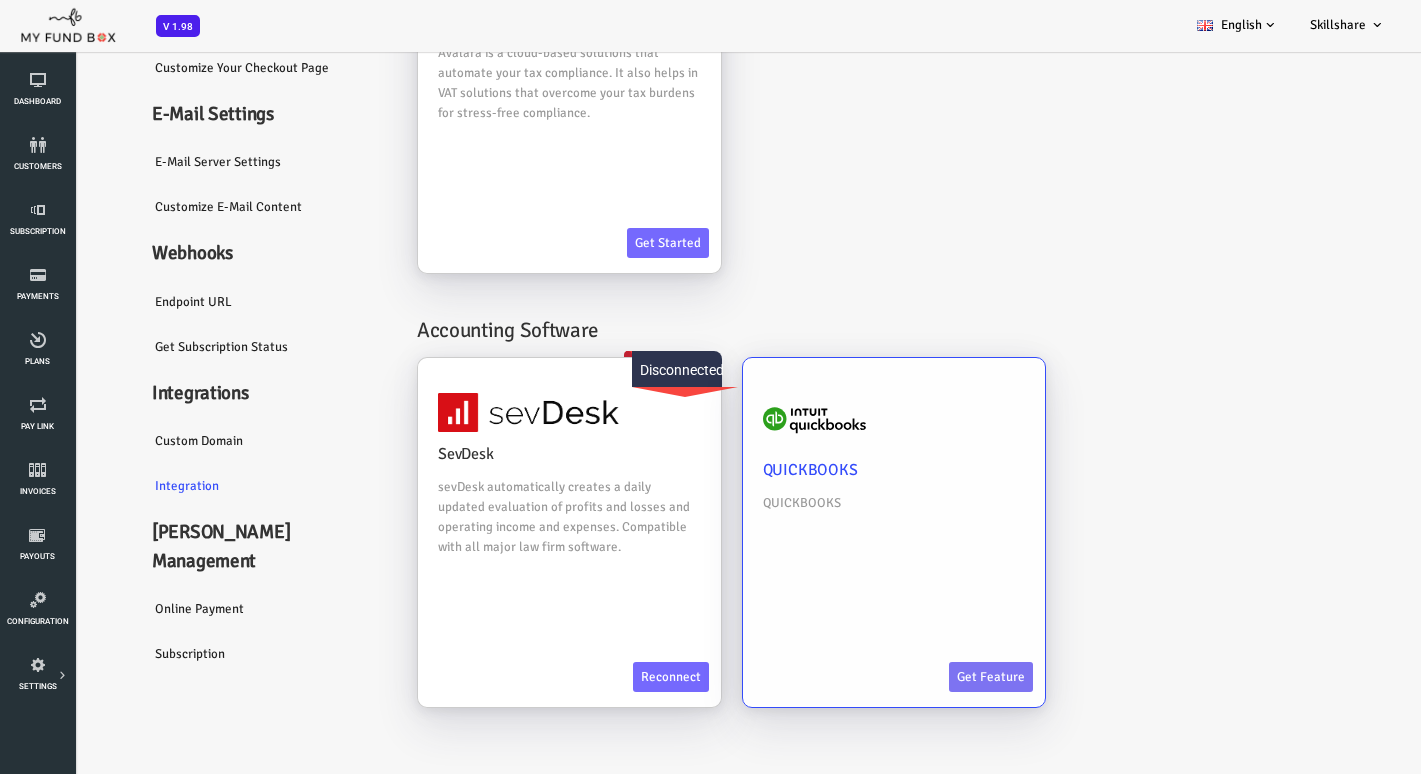 click on "Get feature" at bounding box center [934, 677] 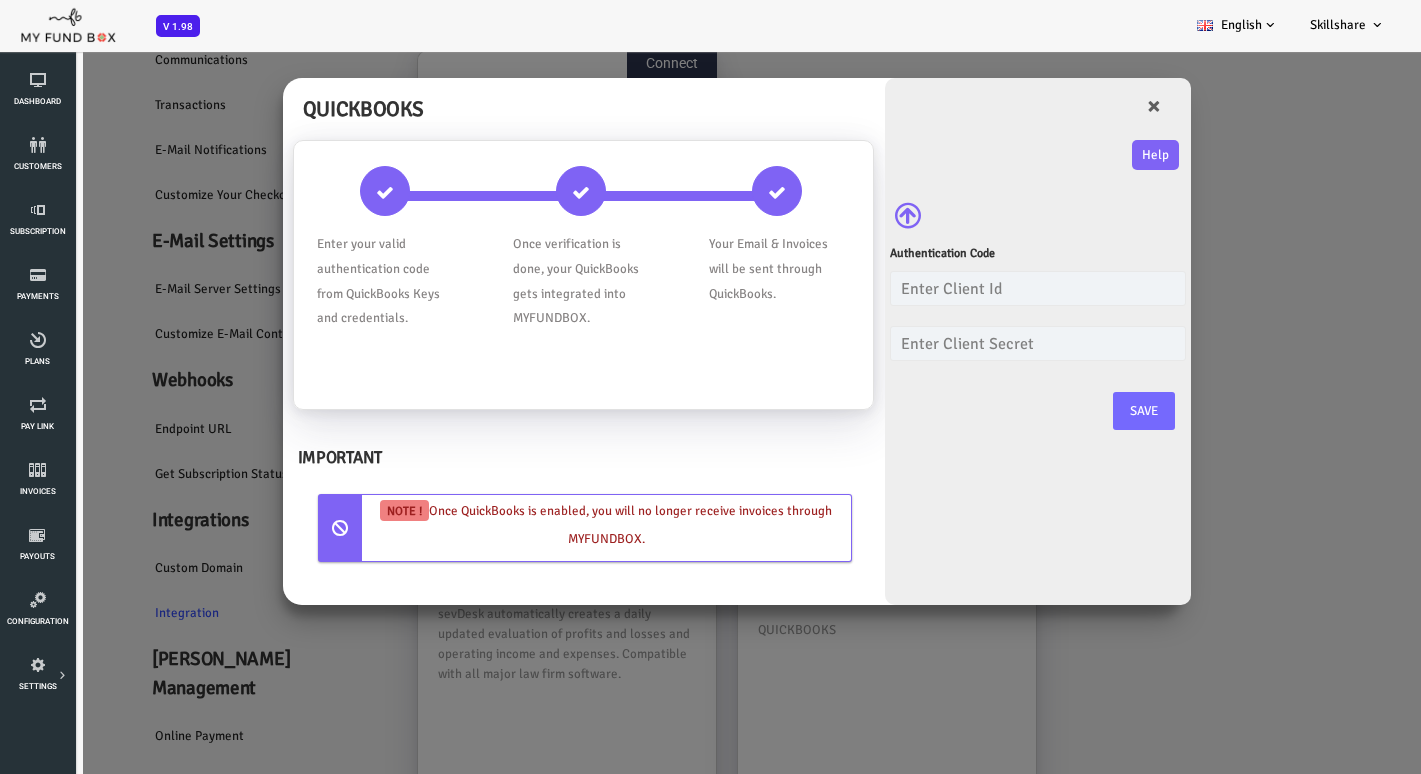 scroll, scrollTop: 0, scrollLeft: 0, axis: both 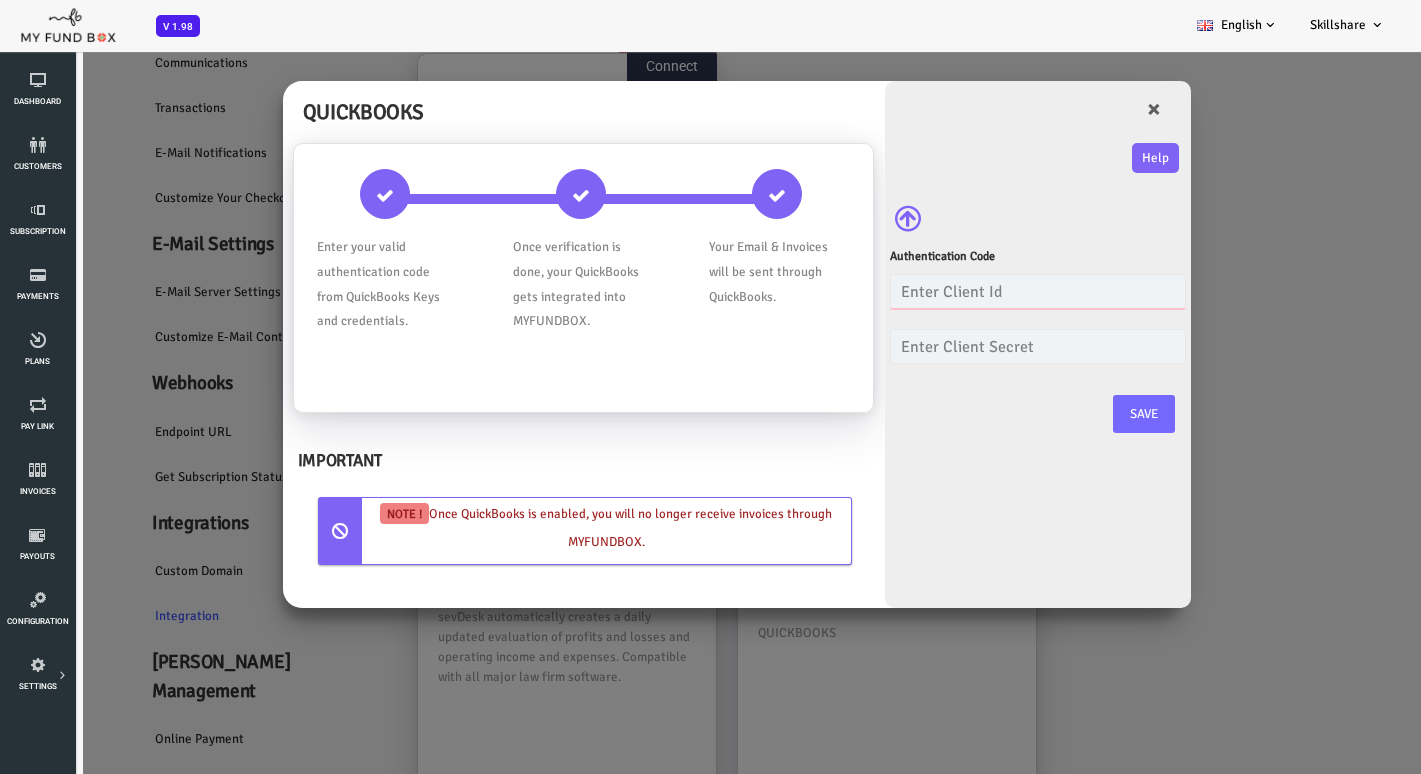 click at bounding box center (981, 291) 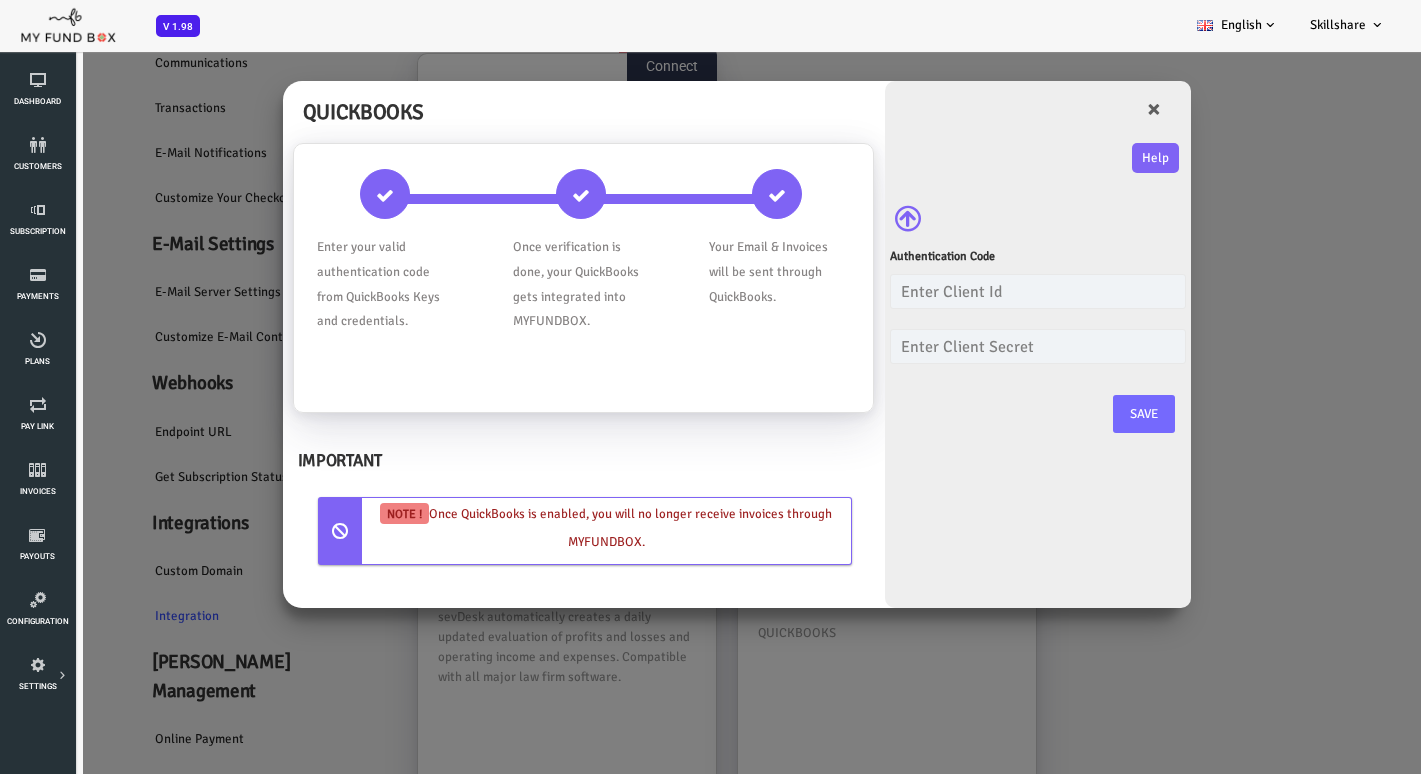 click on "QUICKBOOKS
Enter your valid authentication code from QuickBooks Keys and credentials.
IMPORTANT NOTE ! ×" at bounding box center [682, 474] 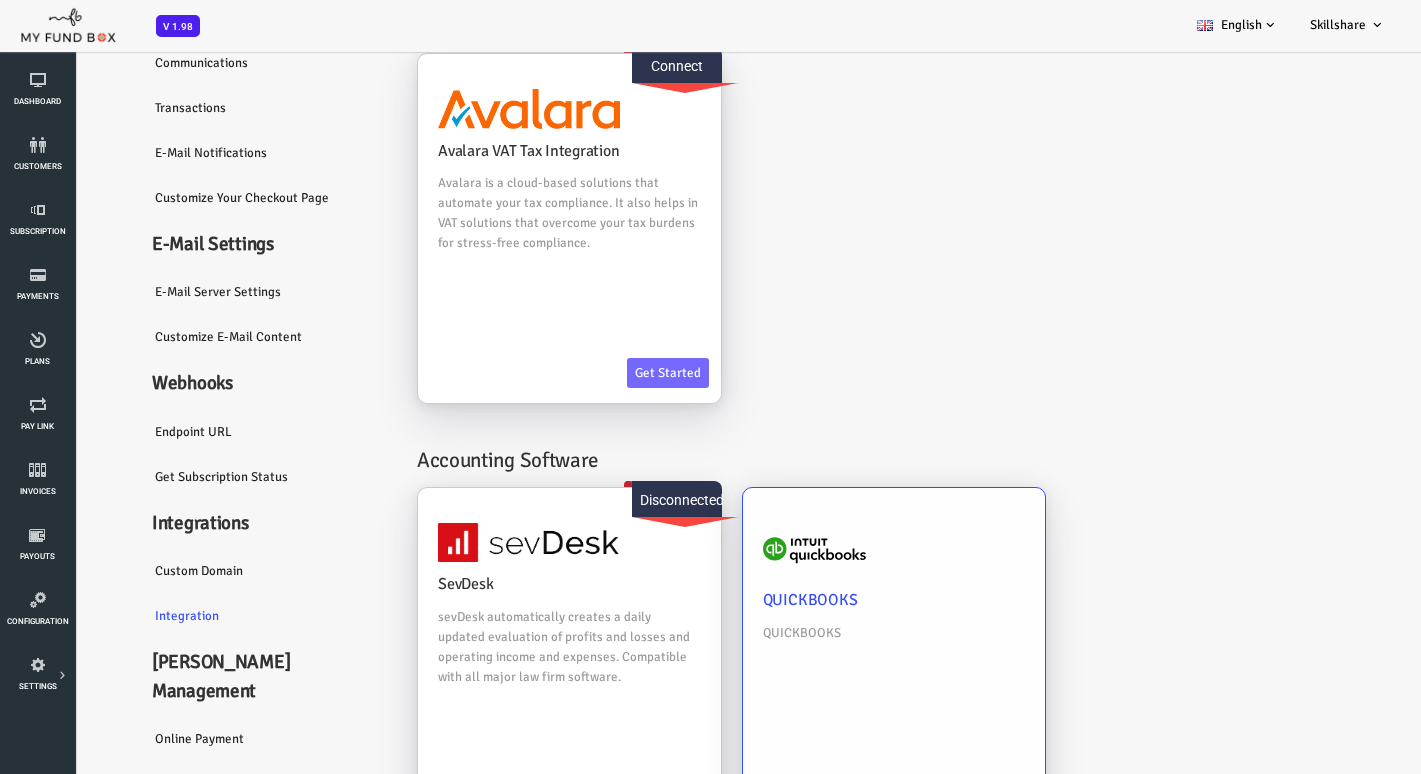 scroll, scrollTop: 100, scrollLeft: 0, axis: vertical 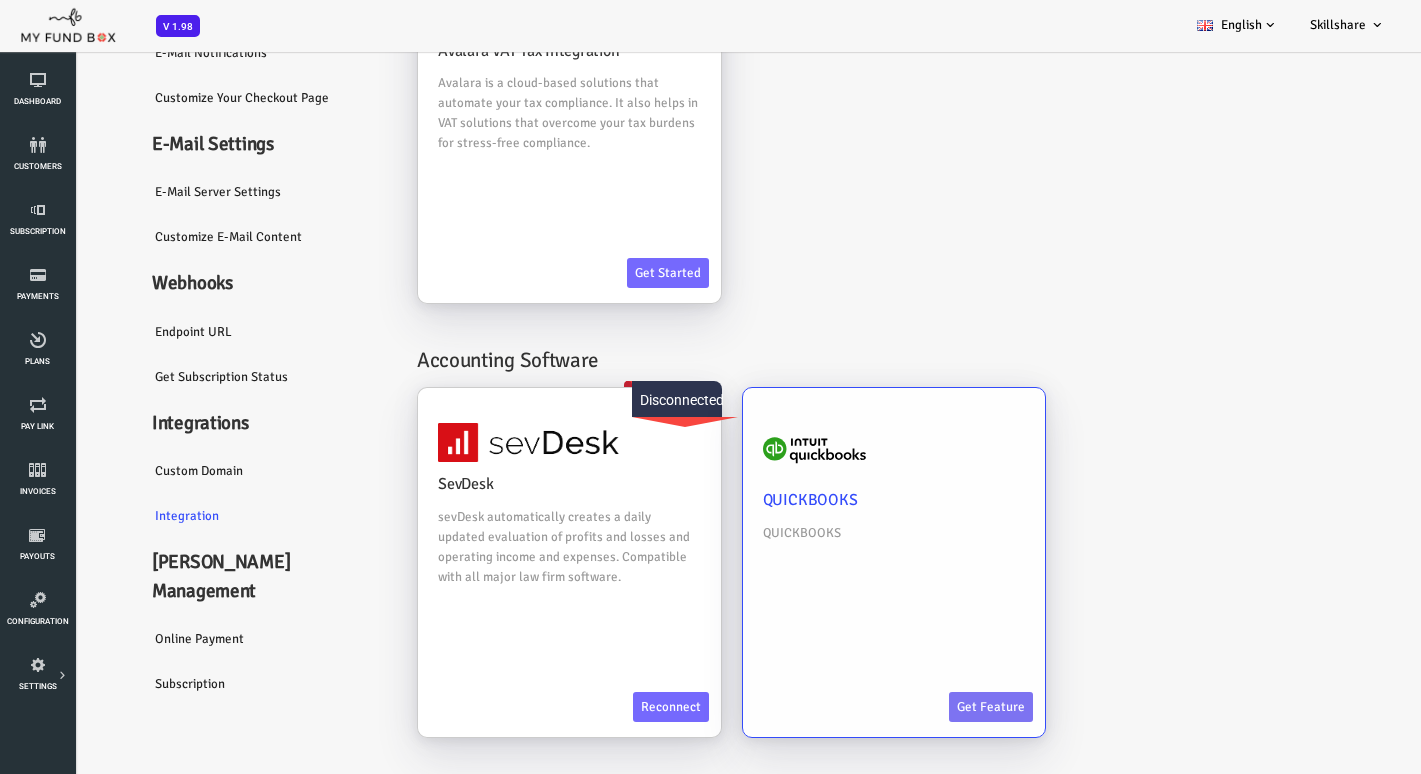 click on "Get feature" at bounding box center [934, 707] 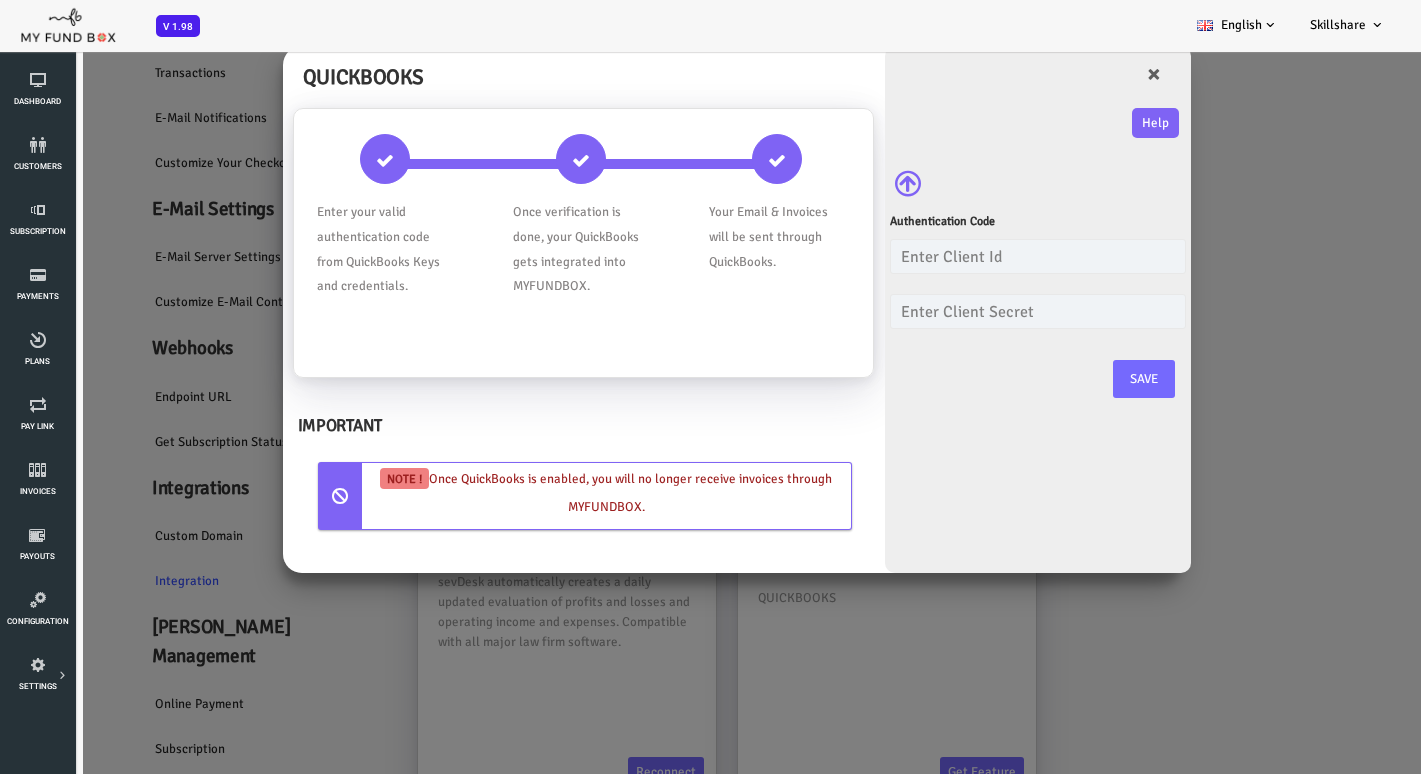 scroll, scrollTop: 0, scrollLeft: 0, axis: both 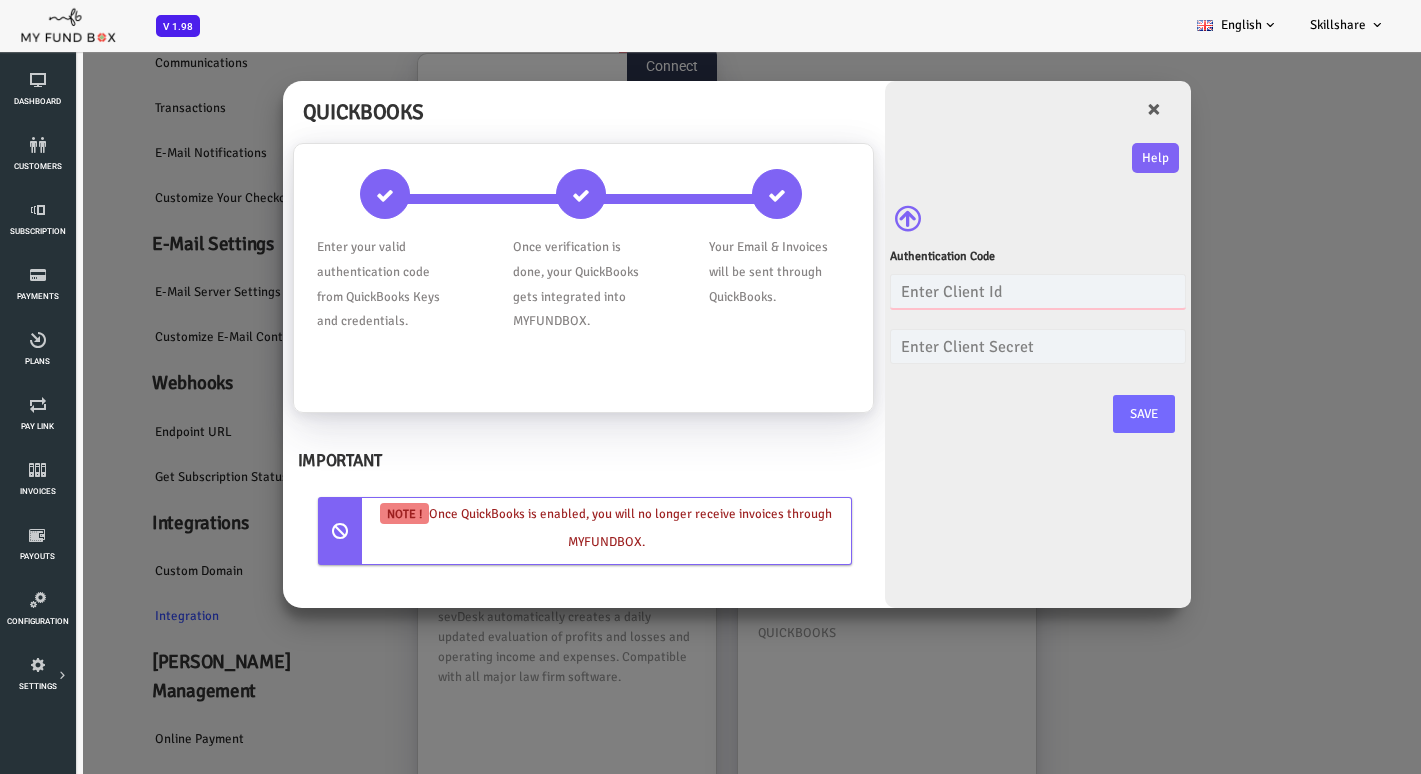click at bounding box center [981, 291] 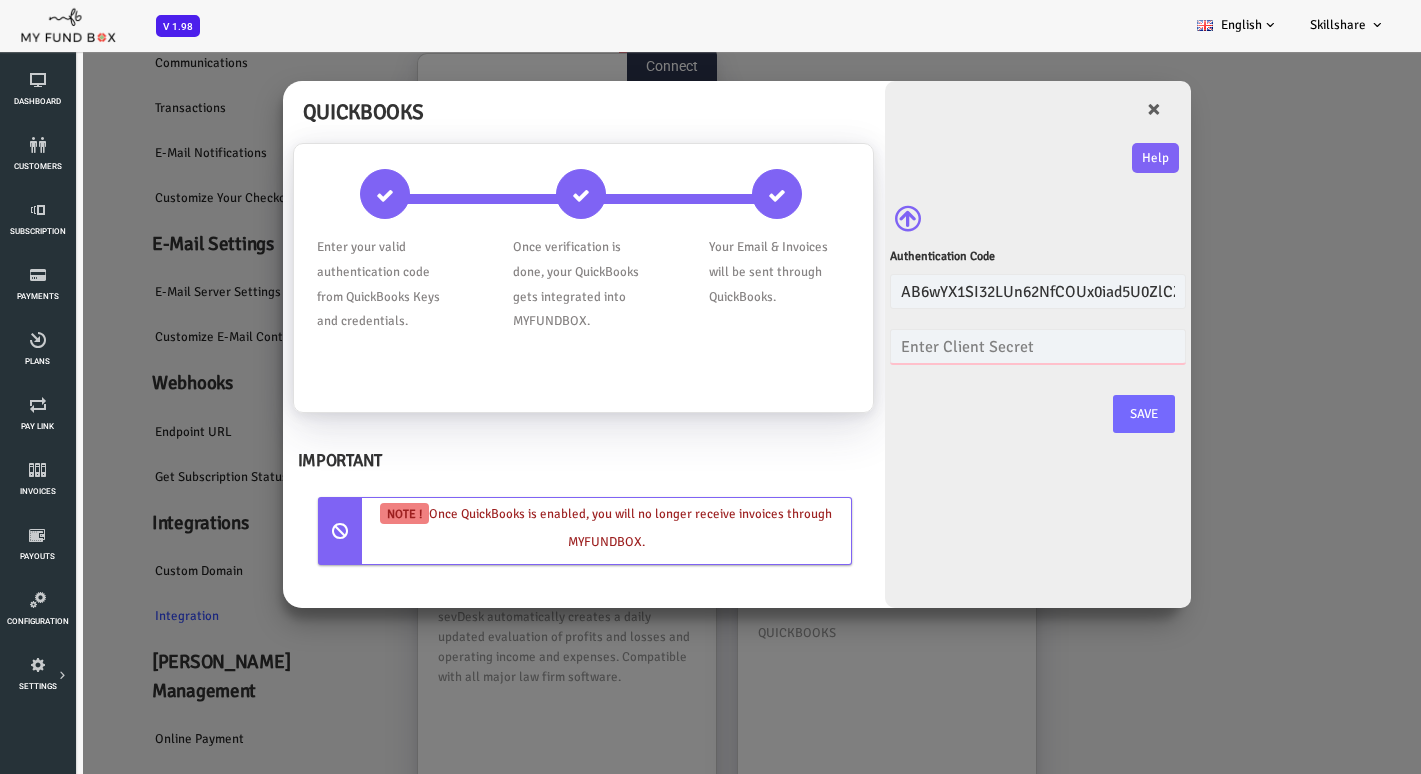 click at bounding box center (981, 346) 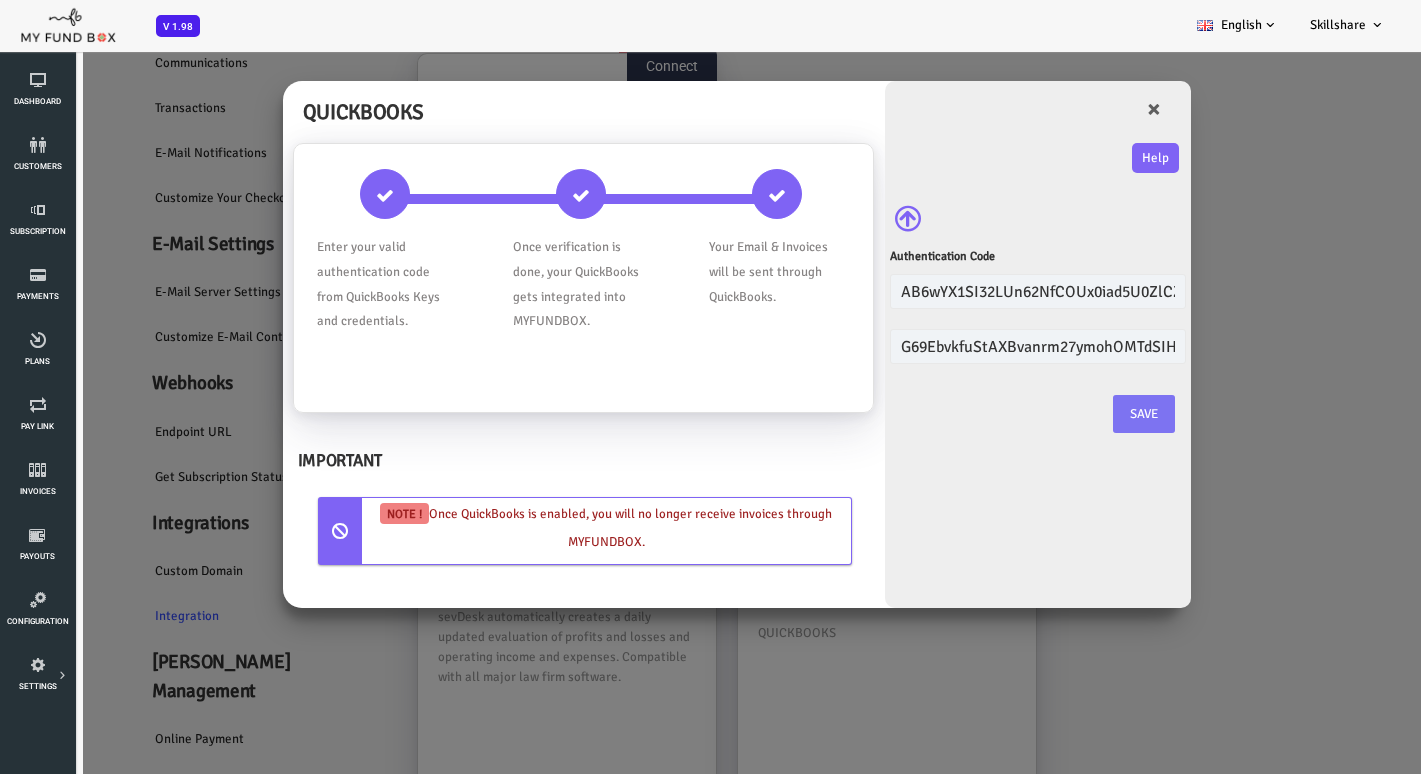 click on "Save" at bounding box center [1087, 414] 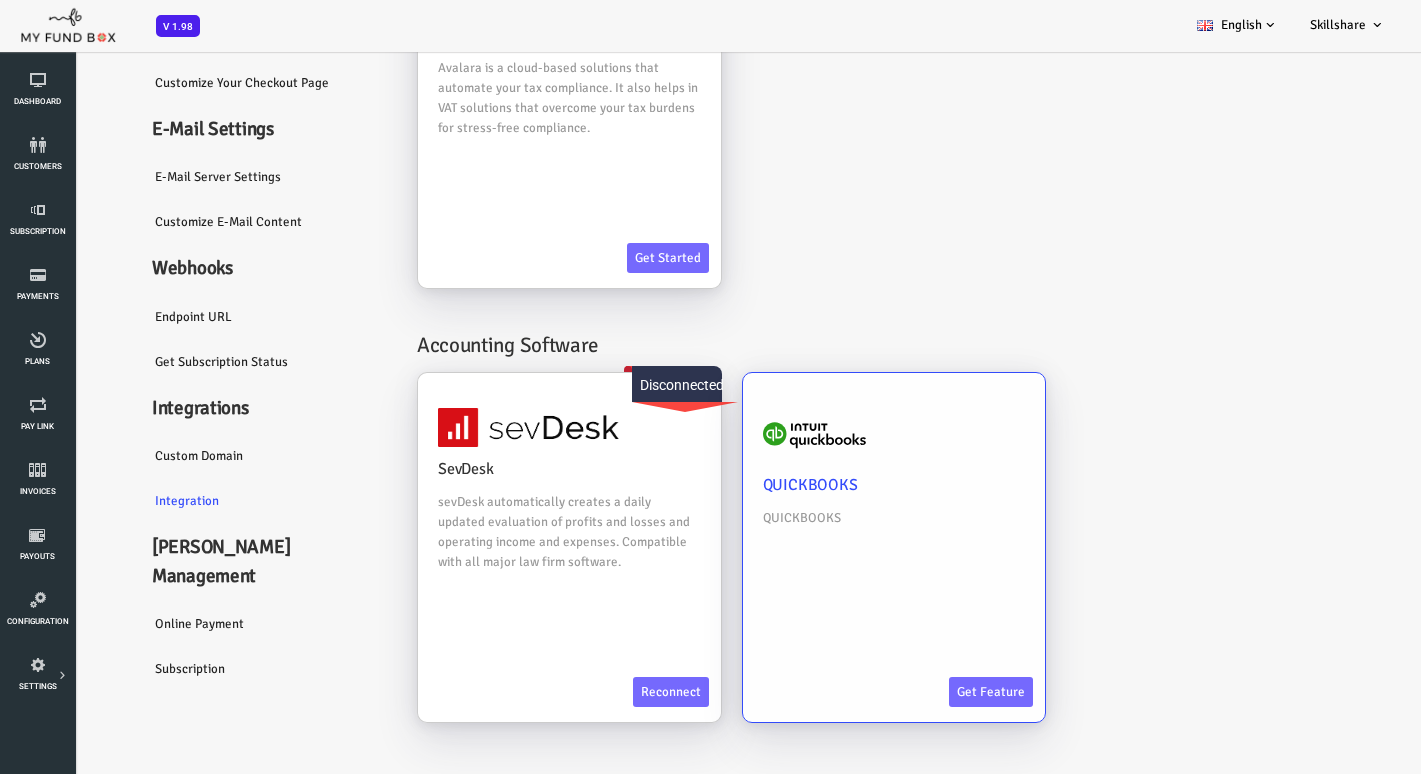 scroll, scrollTop: 211, scrollLeft: 0, axis: vertical 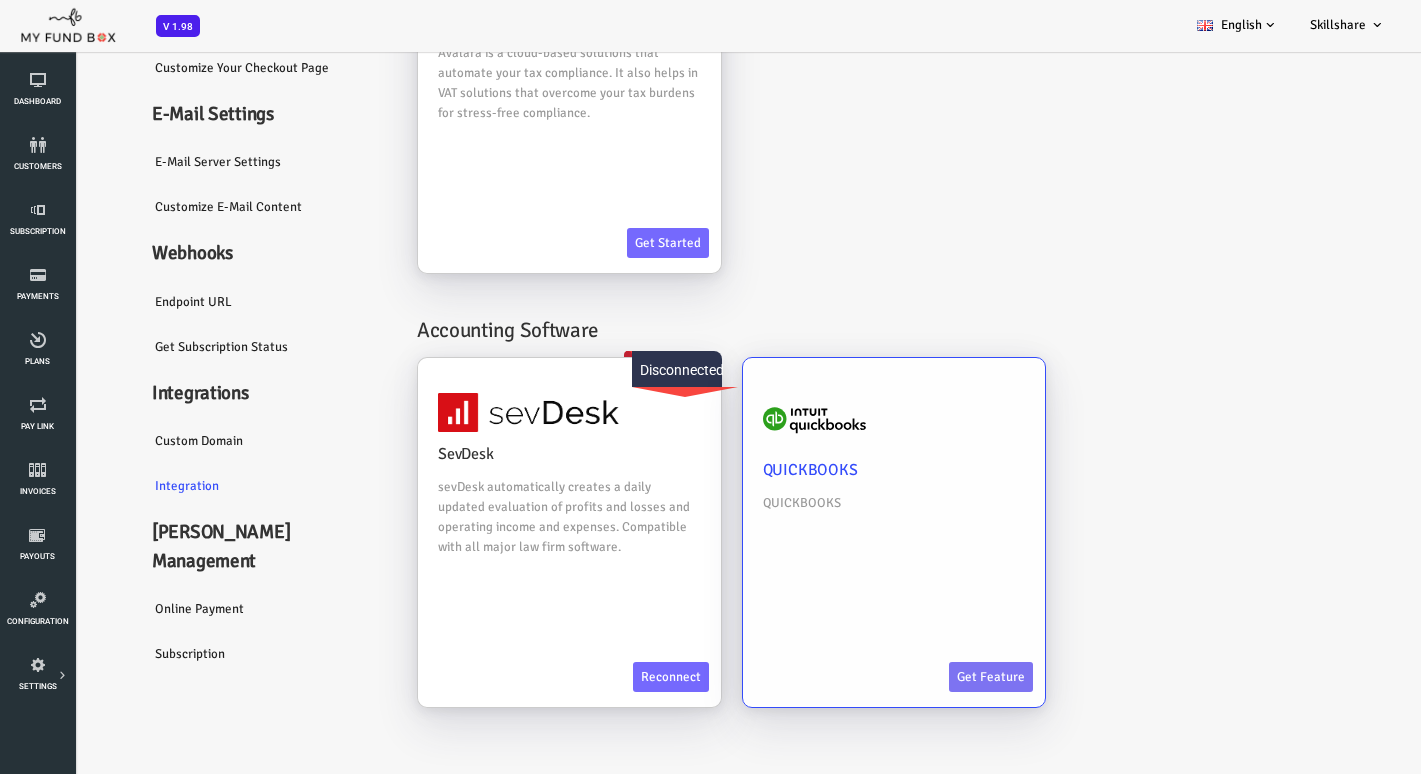 click on "Get feature" at bounding box center [934, 677] 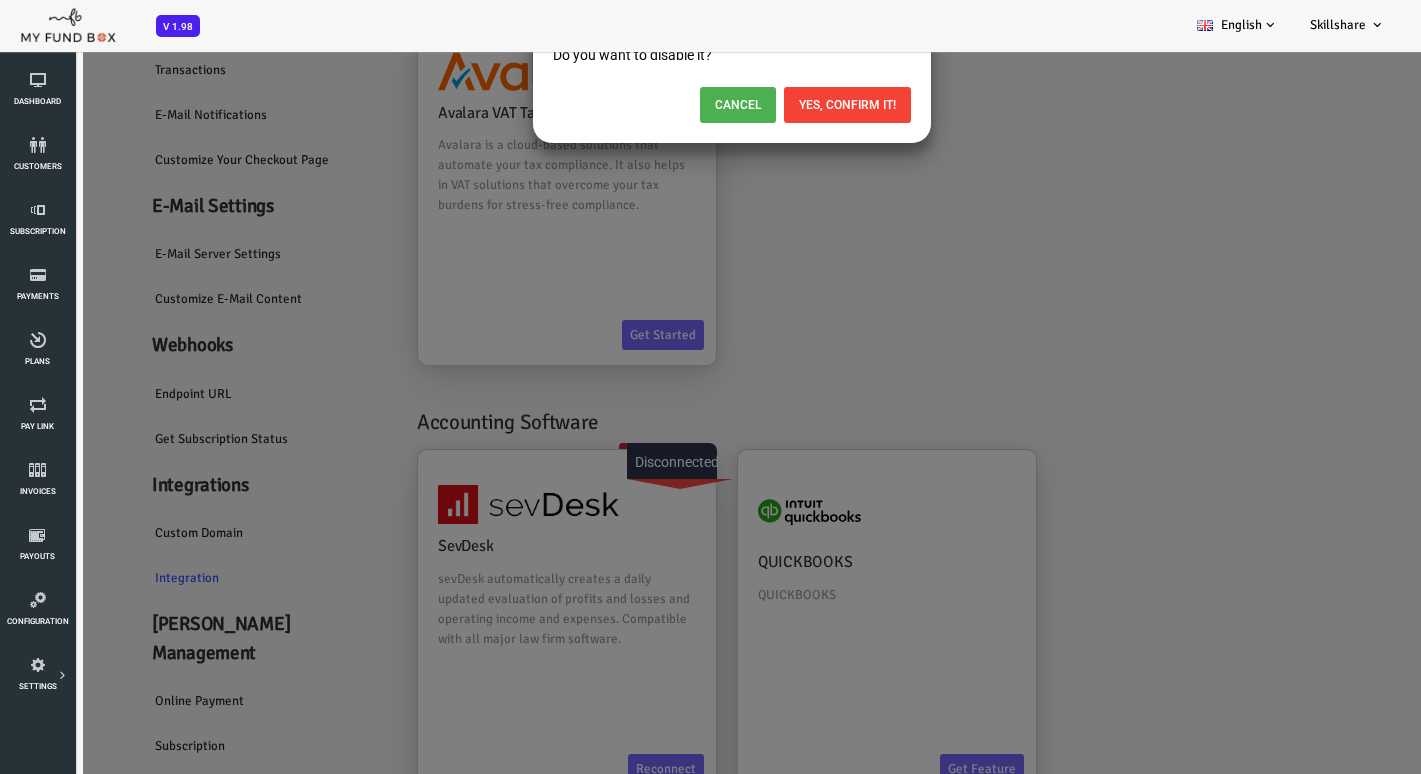 scroll, scrollTop: 0, scrollLeft: 0, axis: both 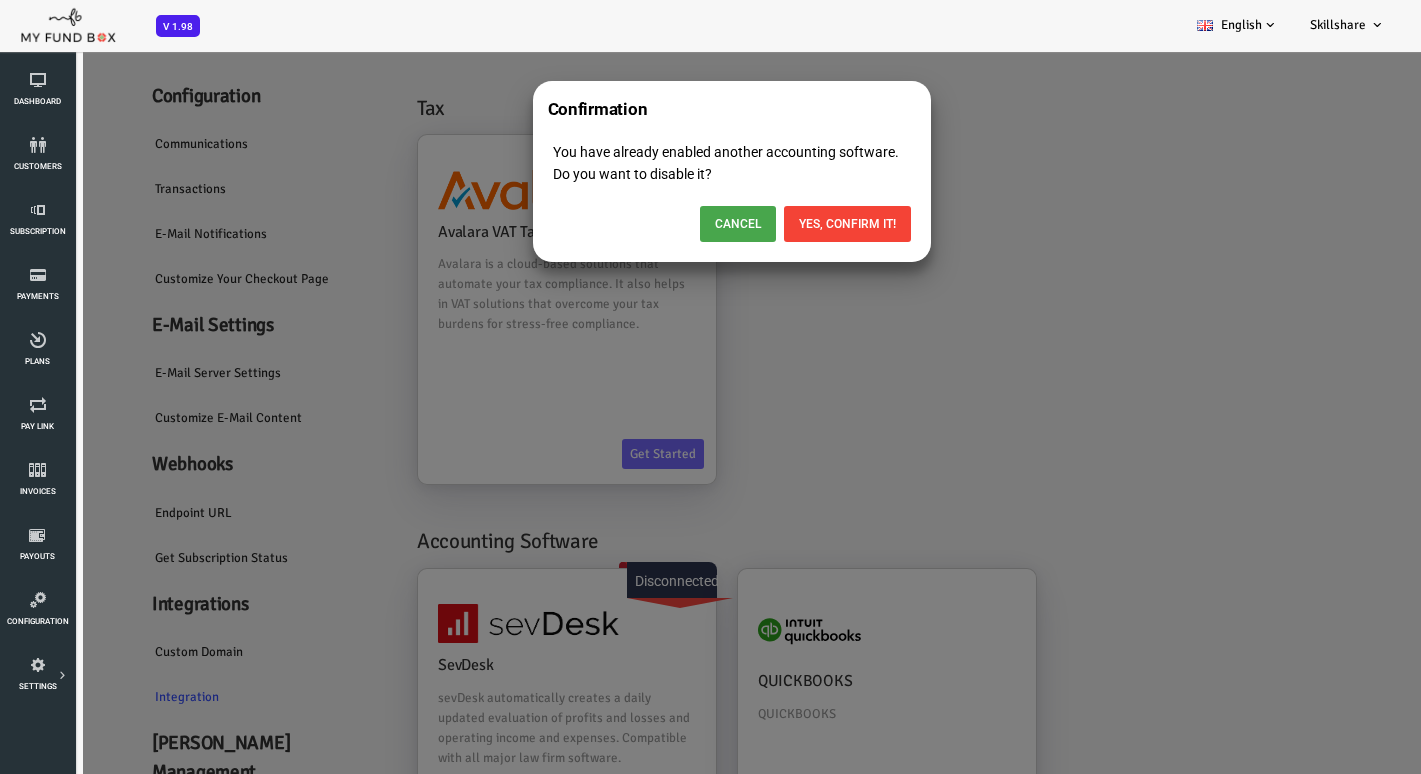 click on "Cancel" at bounding box center [681, 224] 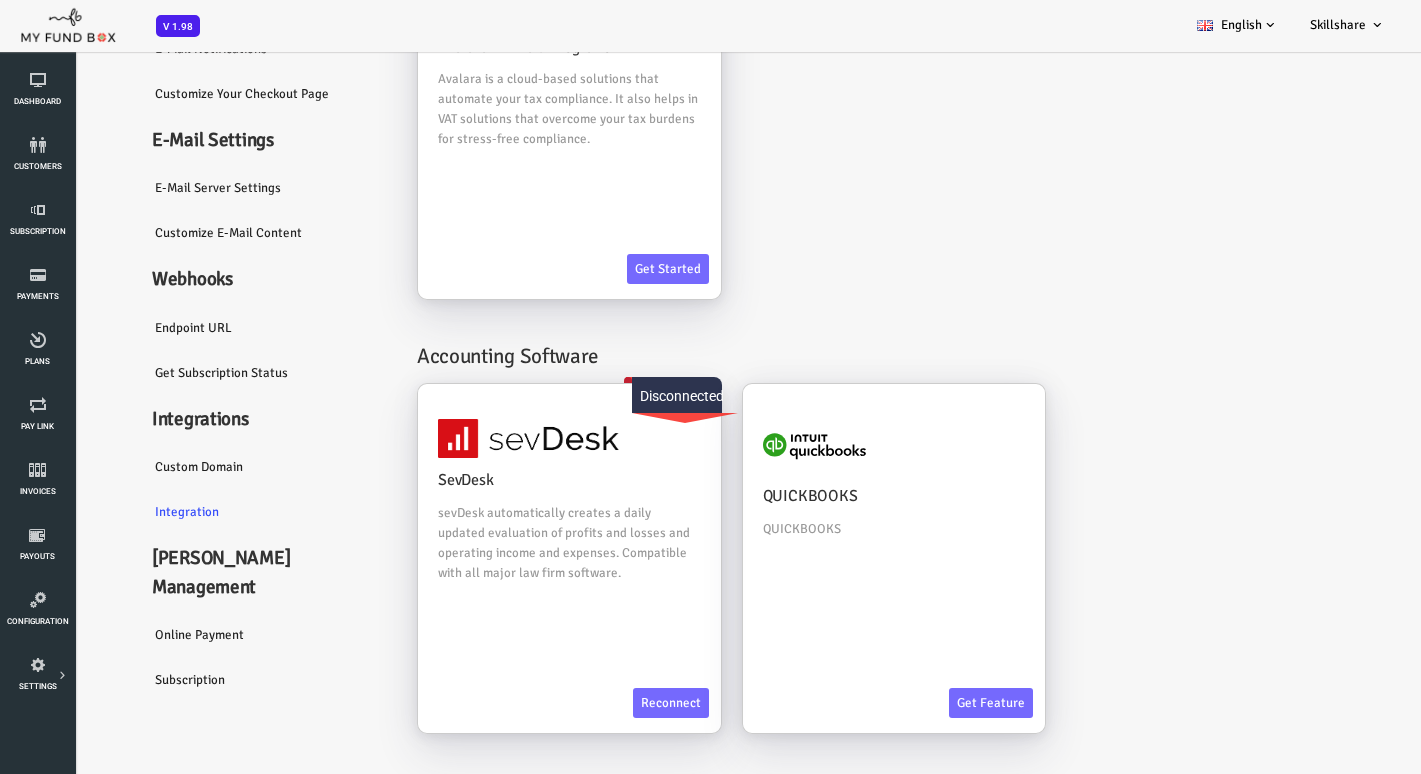 scroll, scrollTop: 211, scrollLeft: 0, axis: vertical 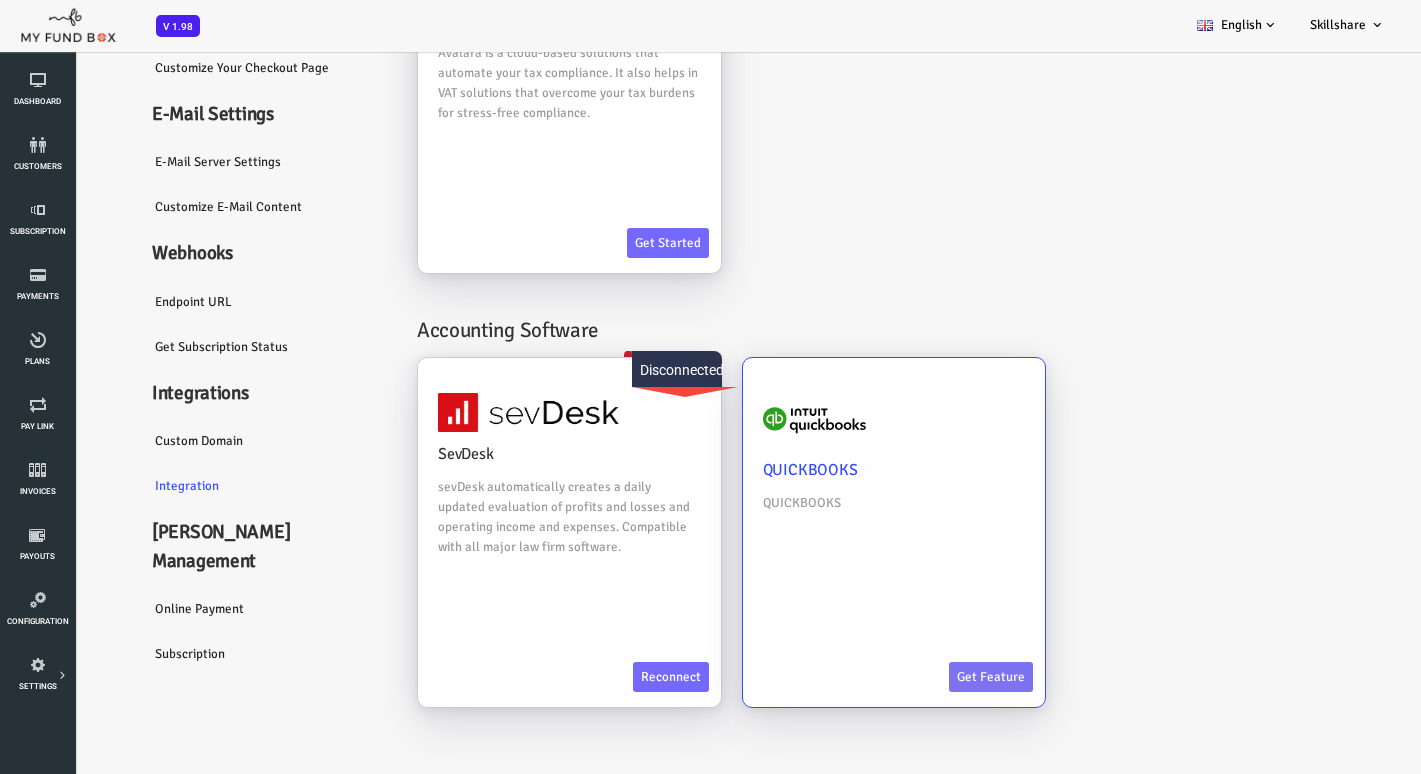 click on "Get feature" at bounding box center [934, 677] 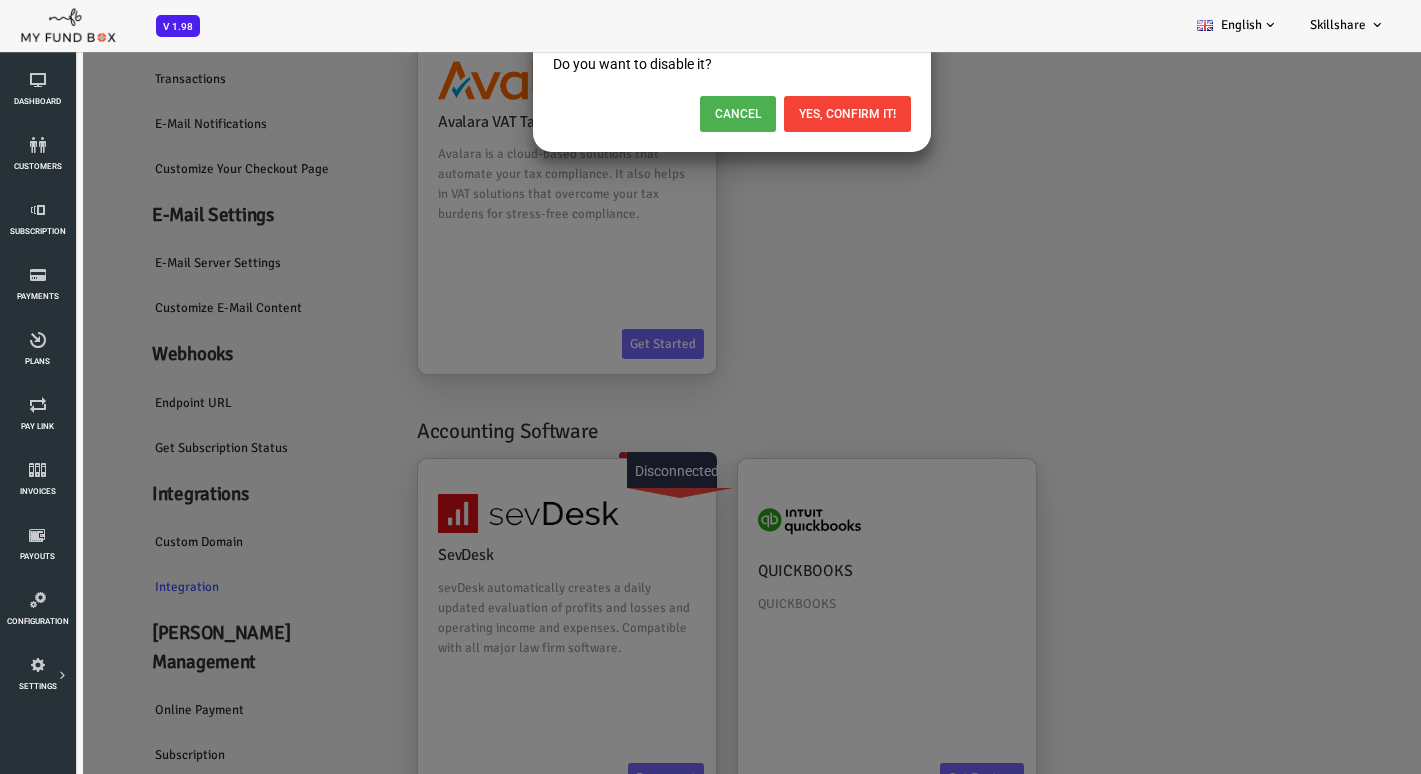 scroll, scrollTop: 0, scrollLeft: 0, axis: both 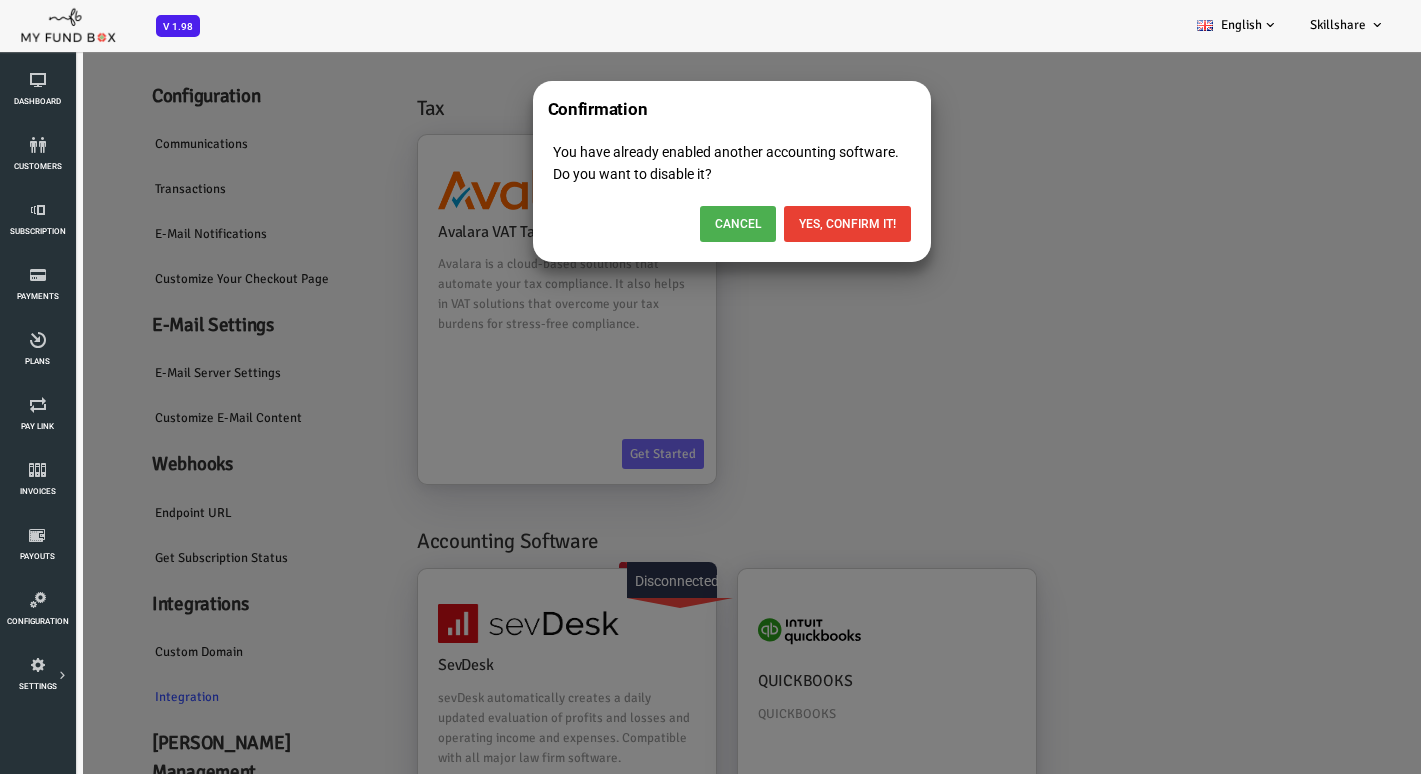 click on "Yes, Confirm it!" at bounding box center [790, 224] 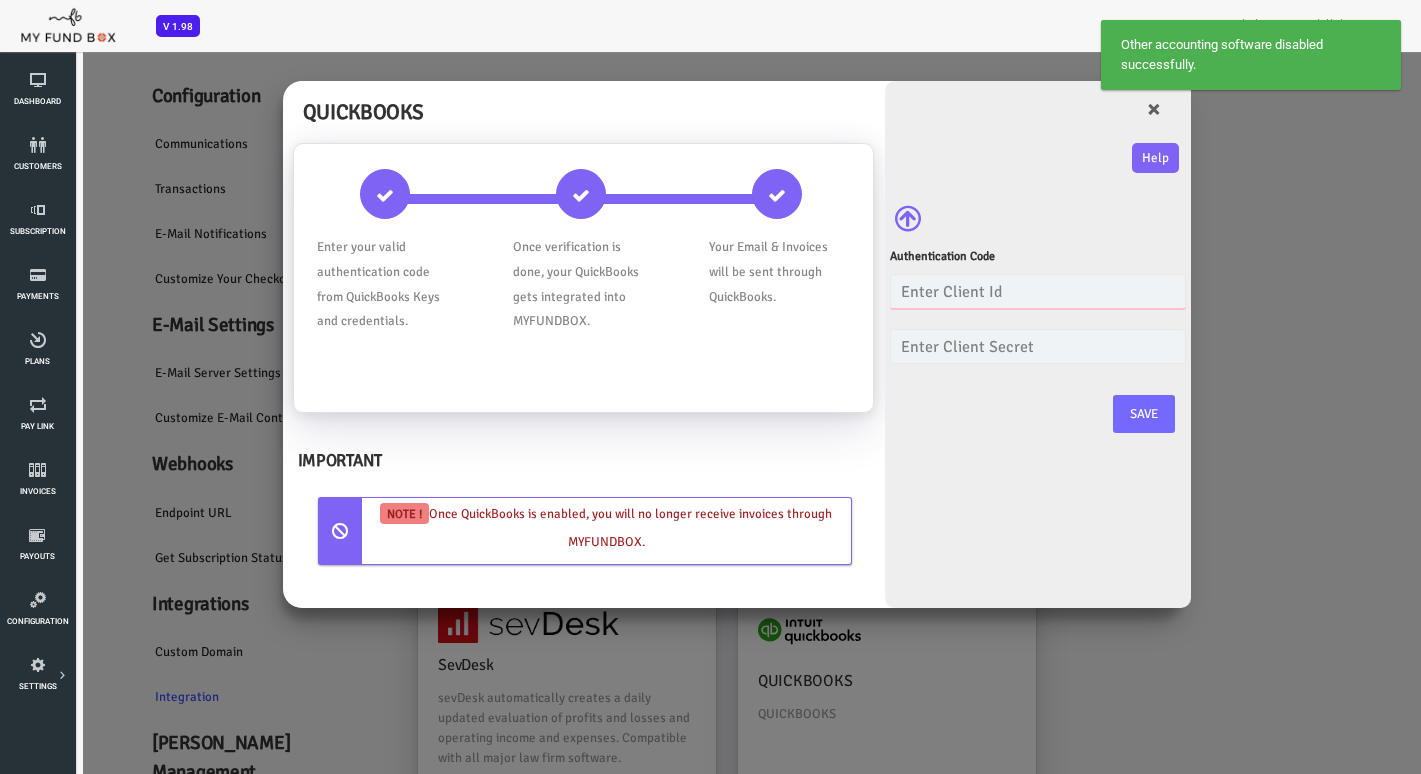 click at bounding box center [981, 291] 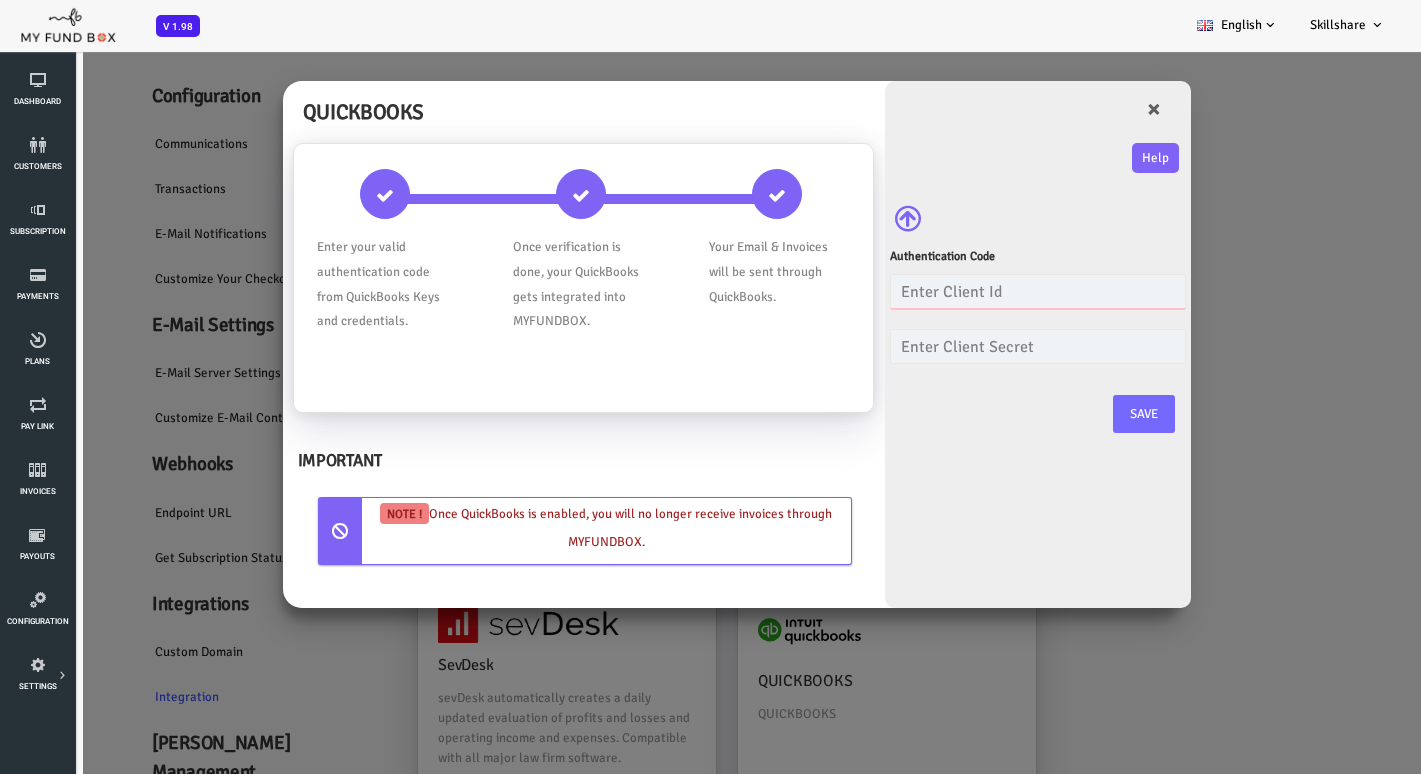 paste on "AB6wYX1SI32LUn62NfCOUx0iad5U0ZlCZ20yhjqnbexZ75KDYh" 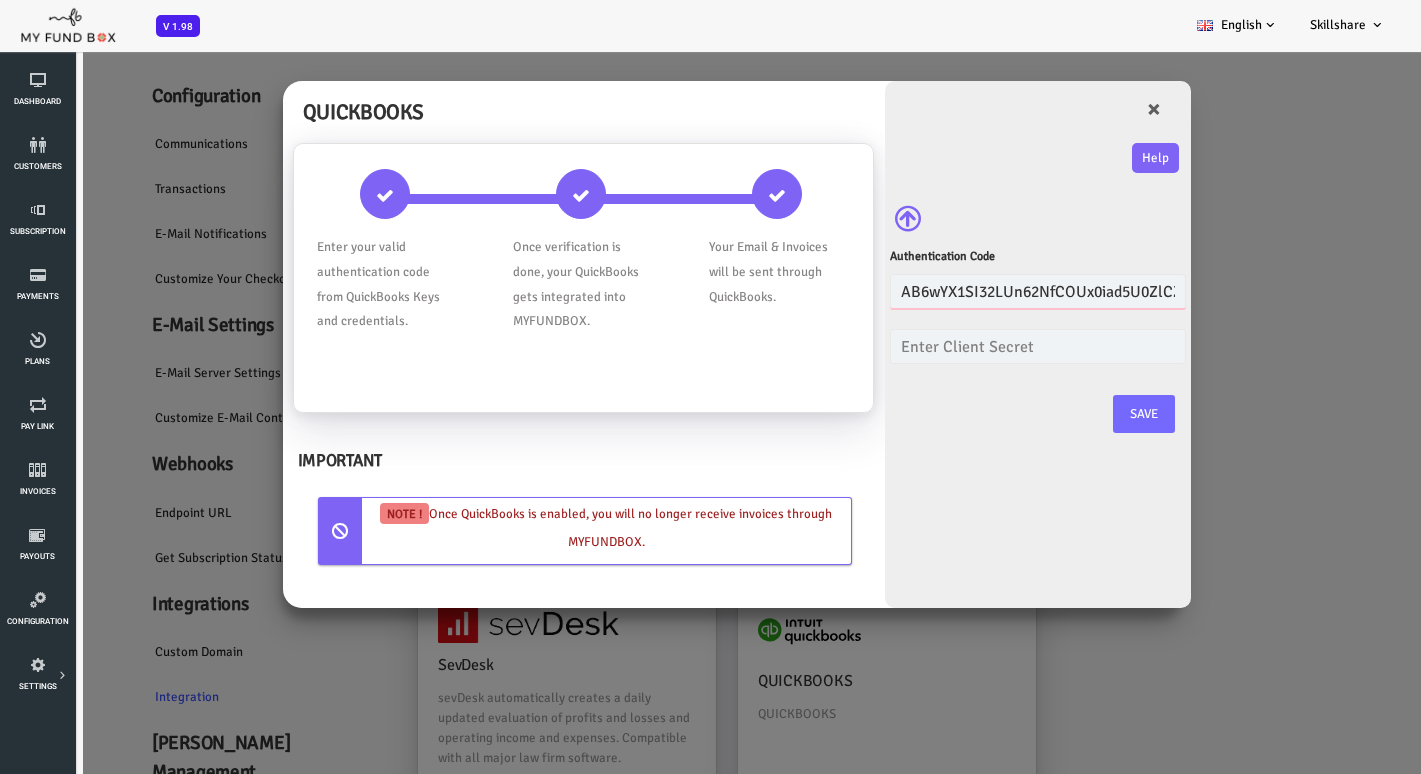 scroll, scrollTop: 0, scrollLeft: 150, axis: horizontal 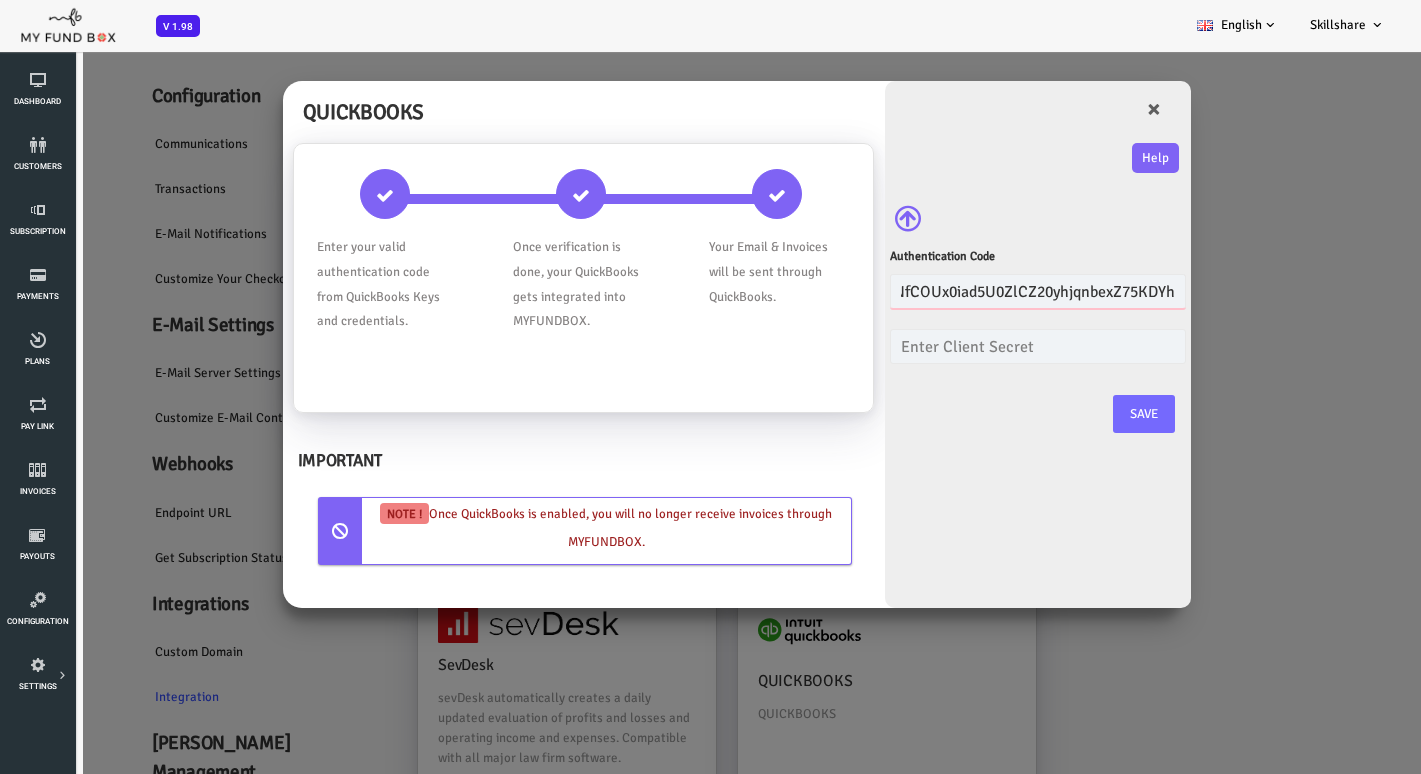 type on "AB6wYX1SI32LUn62NfCOUx0iad5U0ZlCZ20yhjqnbexZ75KDYh" 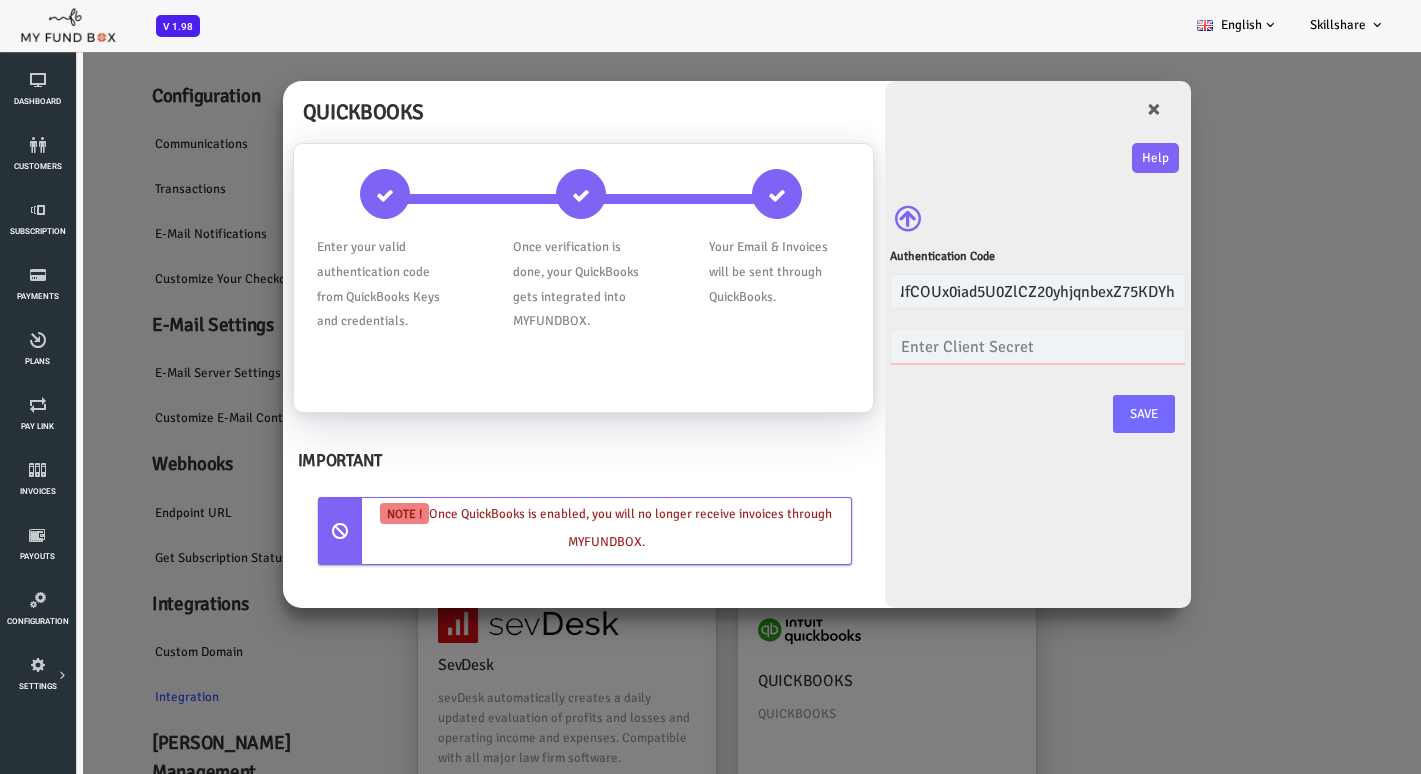 scroll, scrollTop: 0, scrollLeft: 0, axis: both 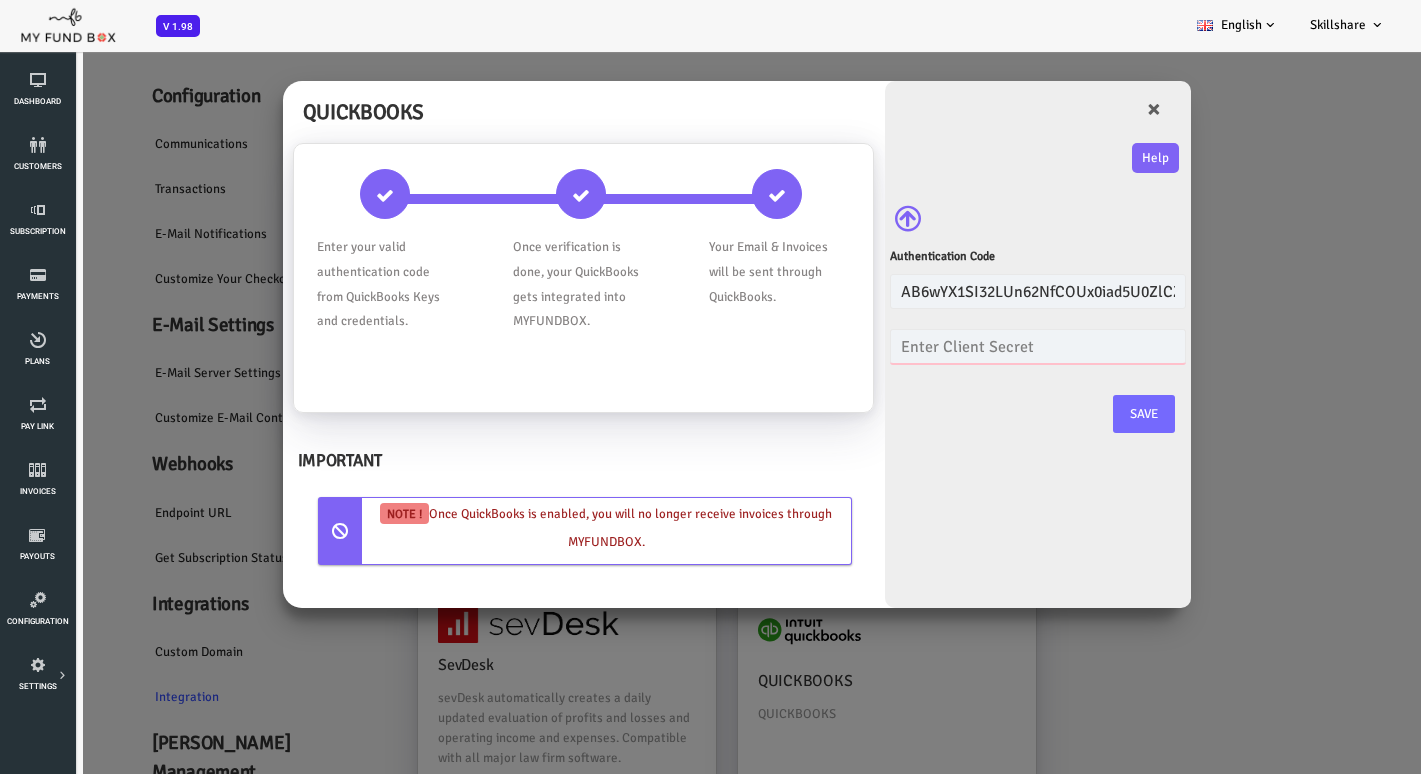 click at bounding box center (981, 346) 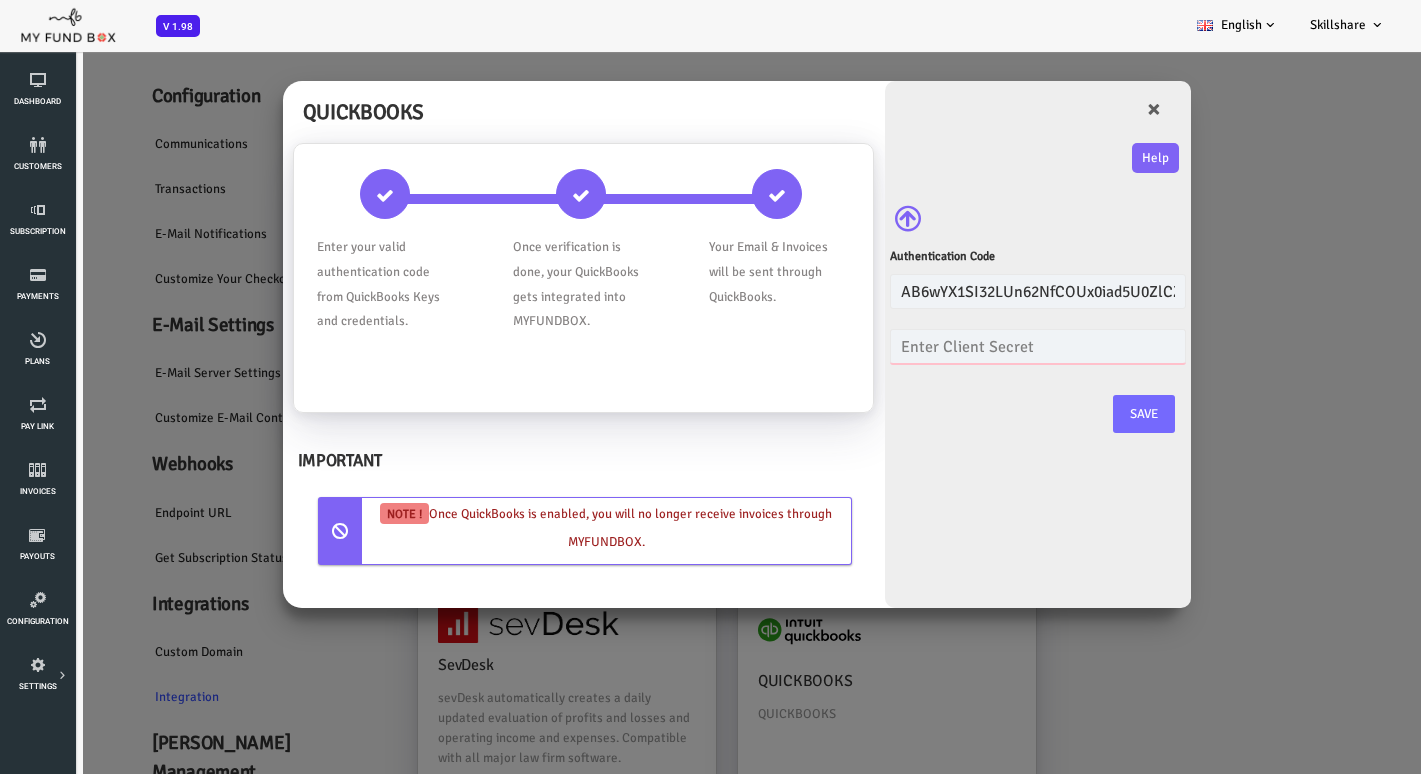 paste on "G69EbvkfuStAXBvanrm27ymohOMTdSIHYANTGmIY" 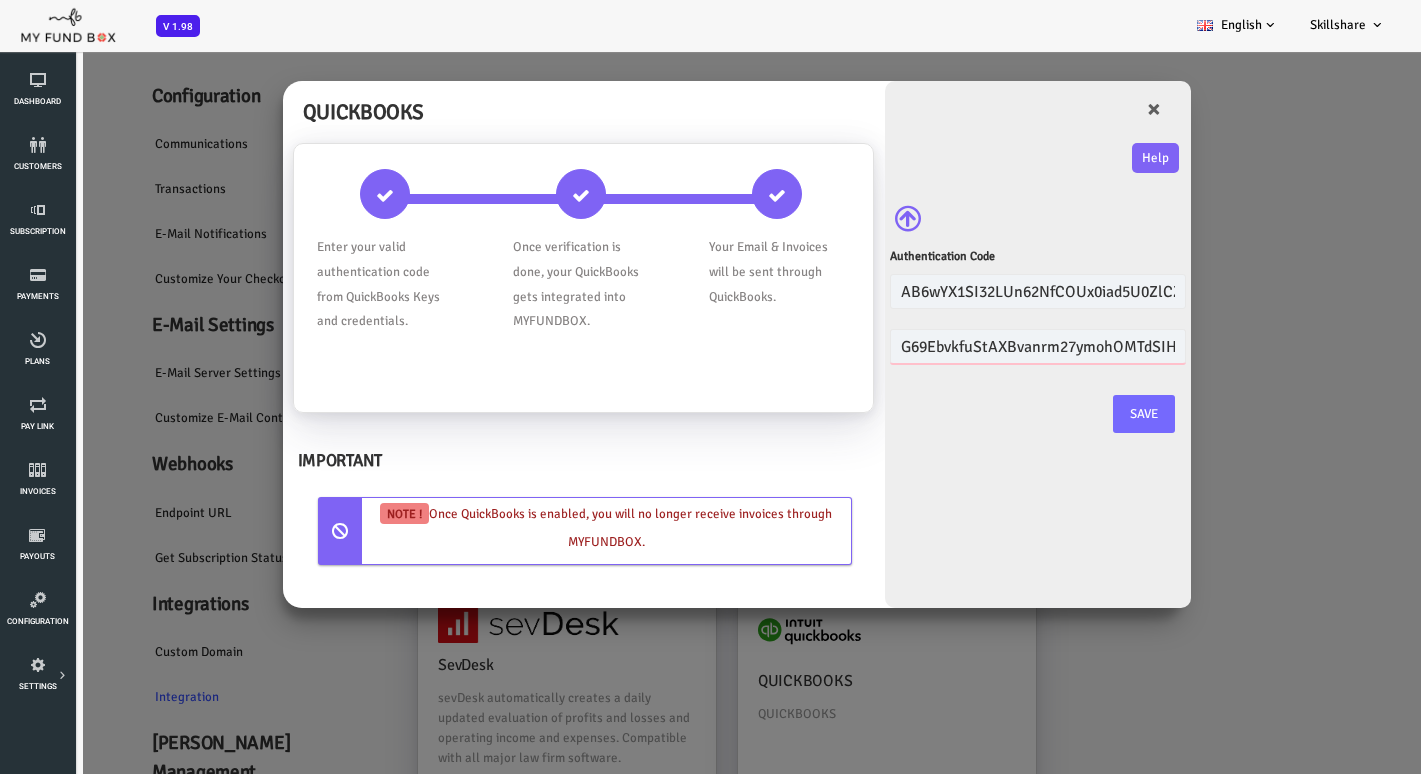 scroll, scrollTop: 0, scrollLeft: 74, axis: horizontal 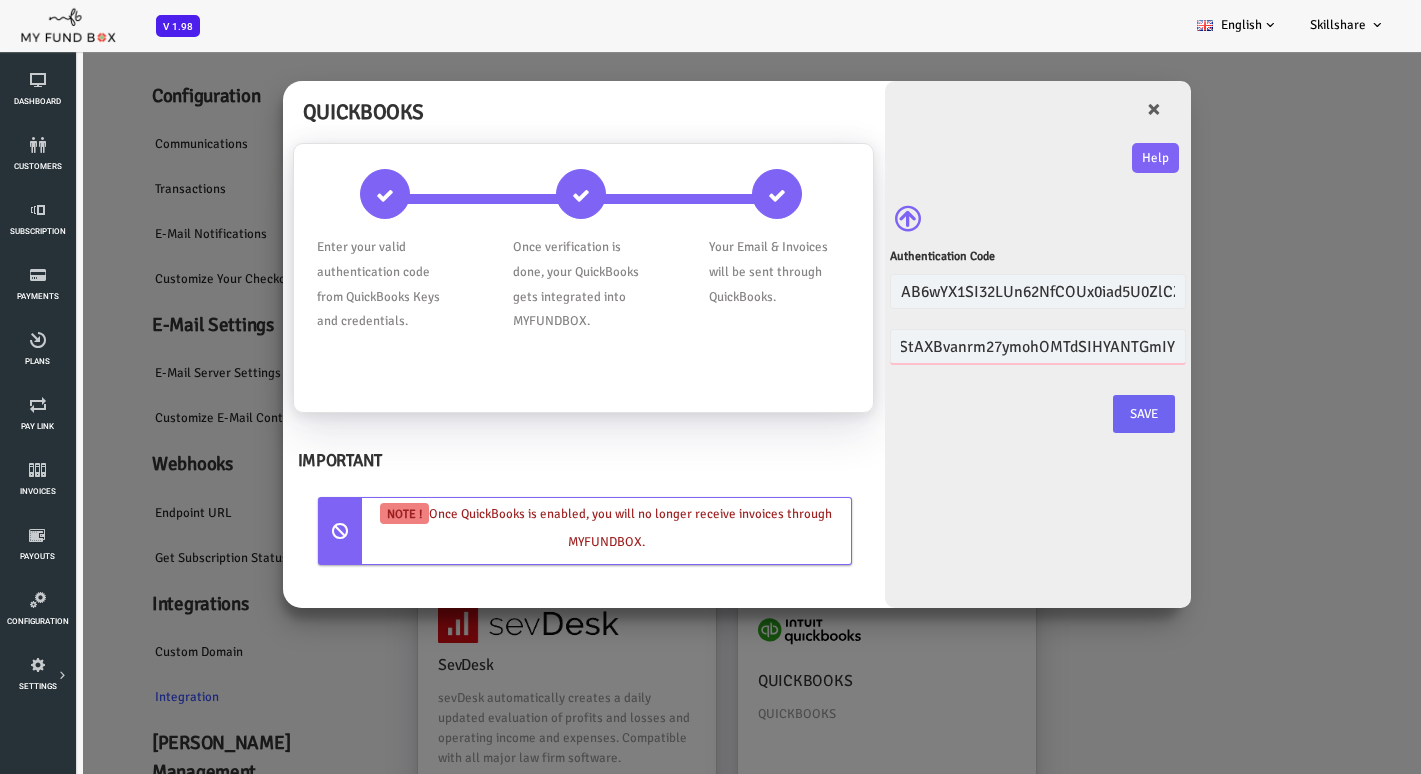 type on "G69EbvkfuStAXBvanrm27ymohOMTdSIHYANTGmIY" 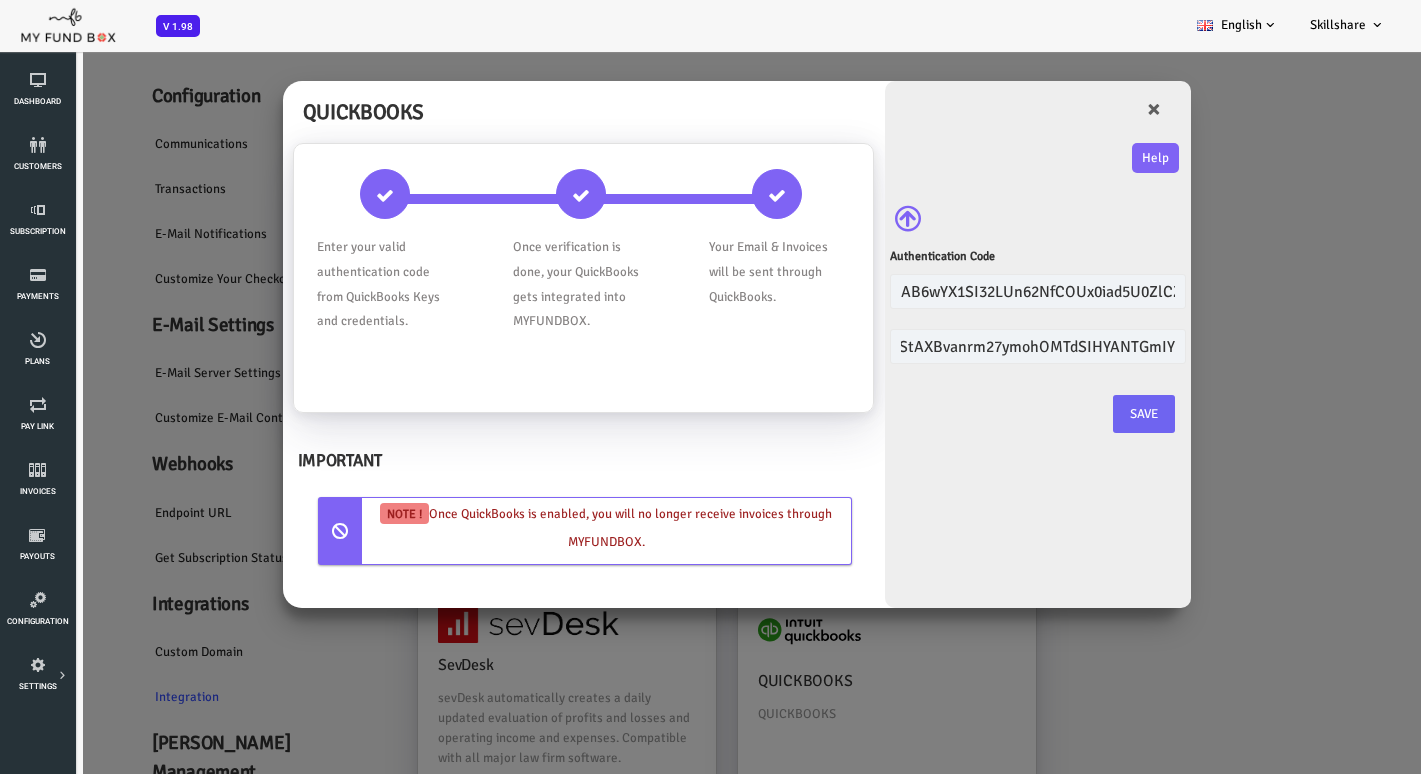 scroll, scrollTop: 0, scrollLeft: 0, axis: both 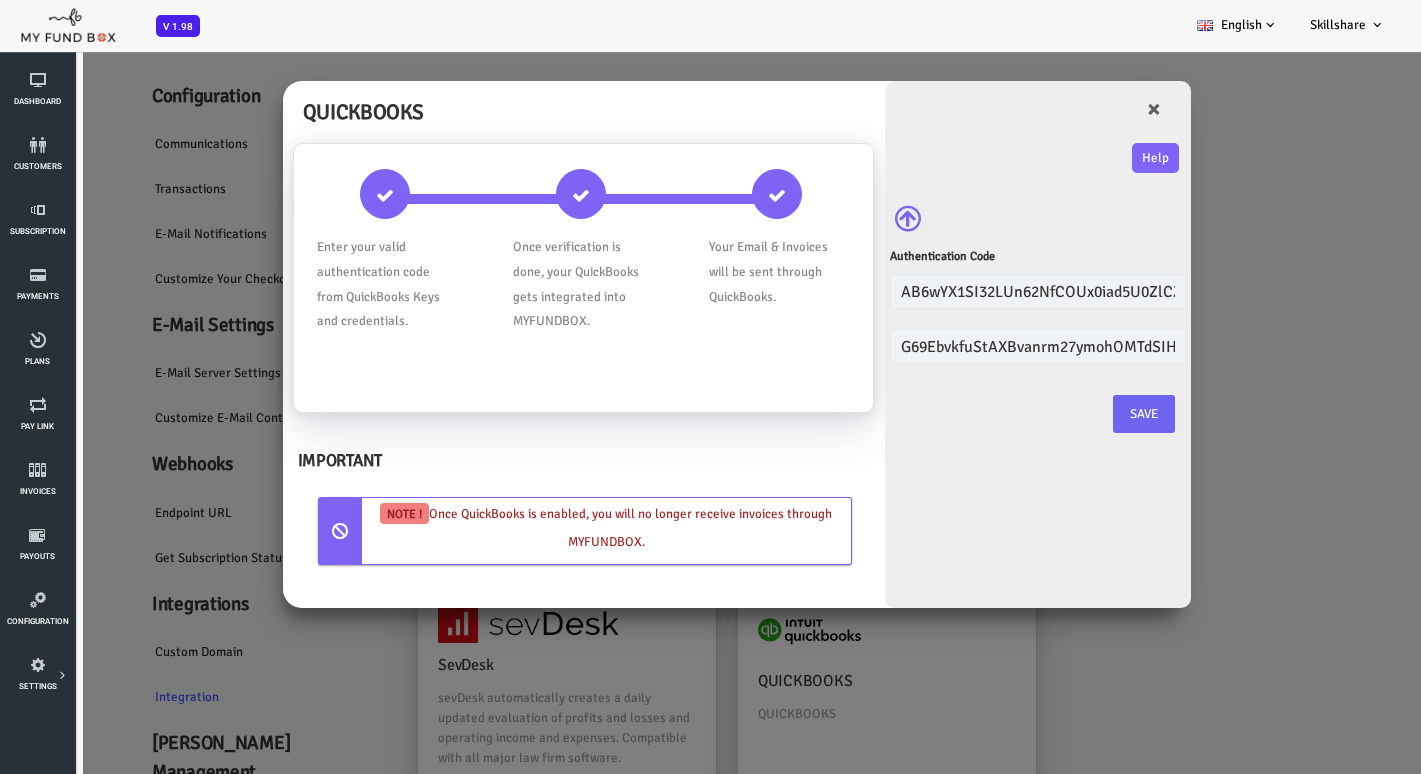 click on "Save" at bounding box center [1087, 414] 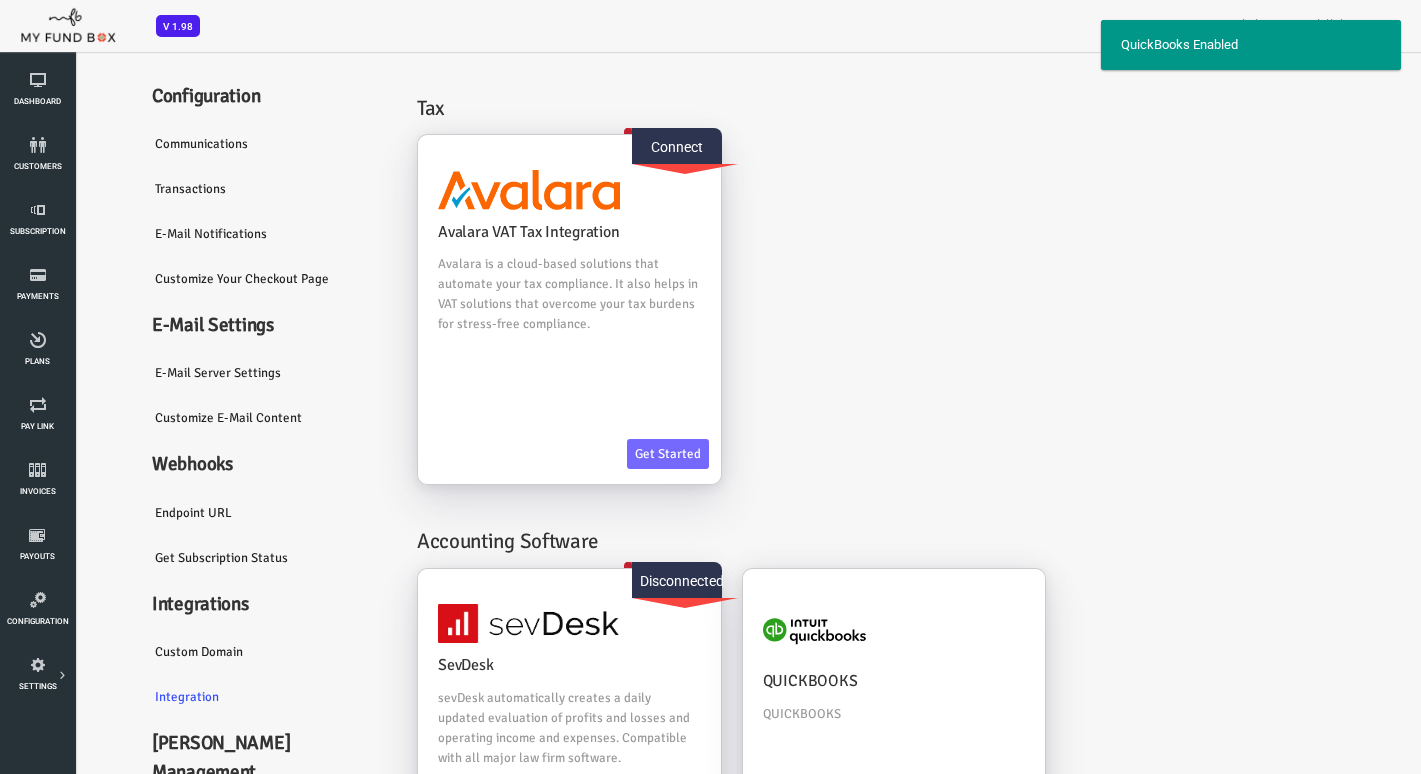scroll, scrollTop: 211, scrollLeft: 0, axis: vertical 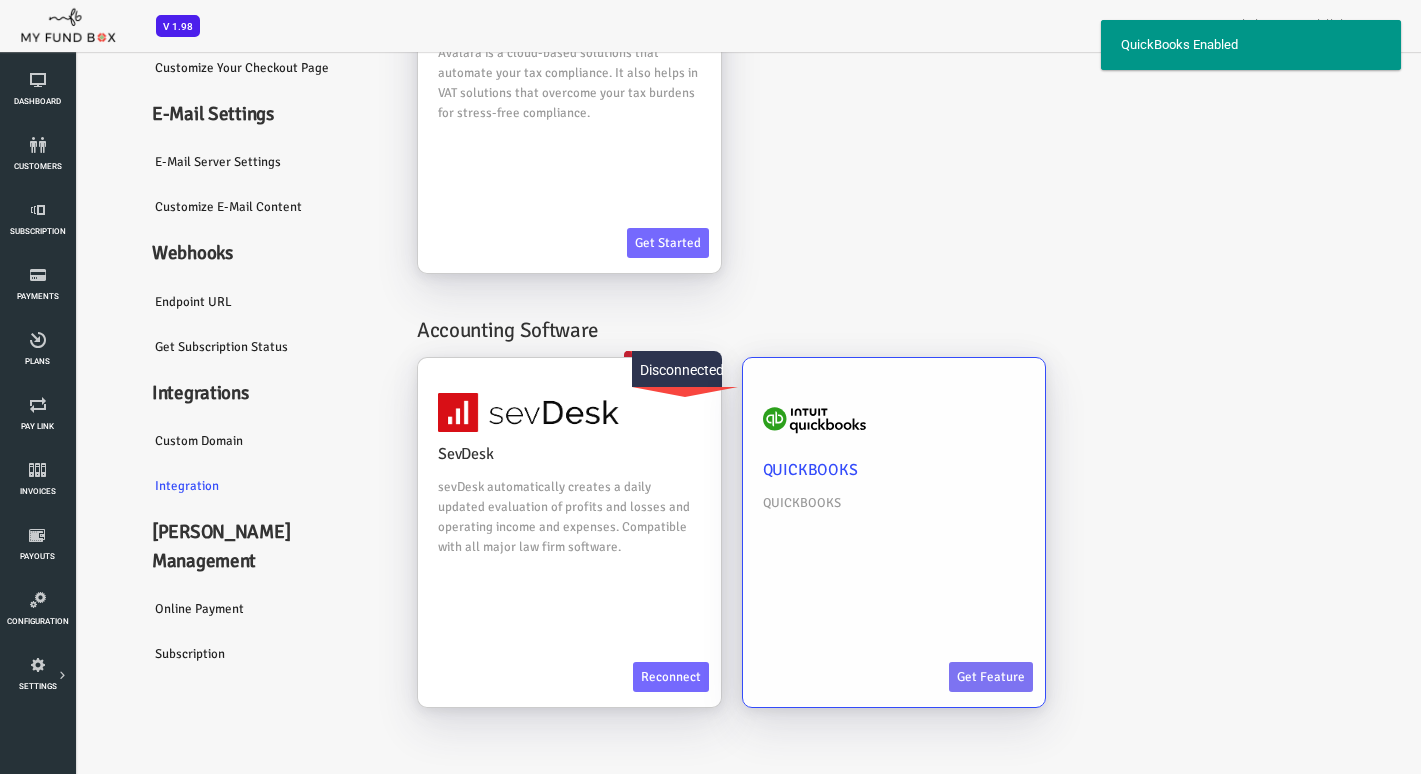 click on "Get feature" at bounding box center [934, 677] 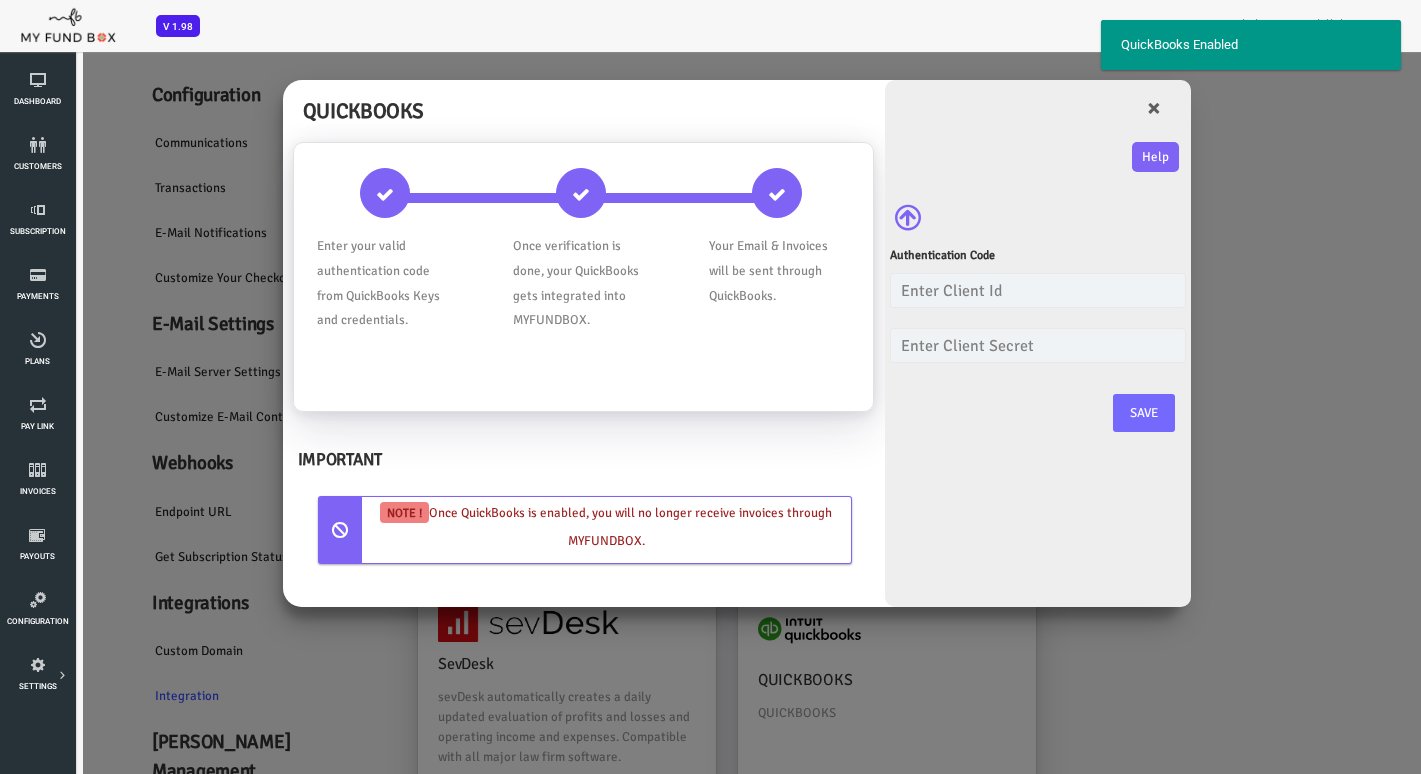 scroll, scrollTop: 0, scrollLeft: 0, axis: both 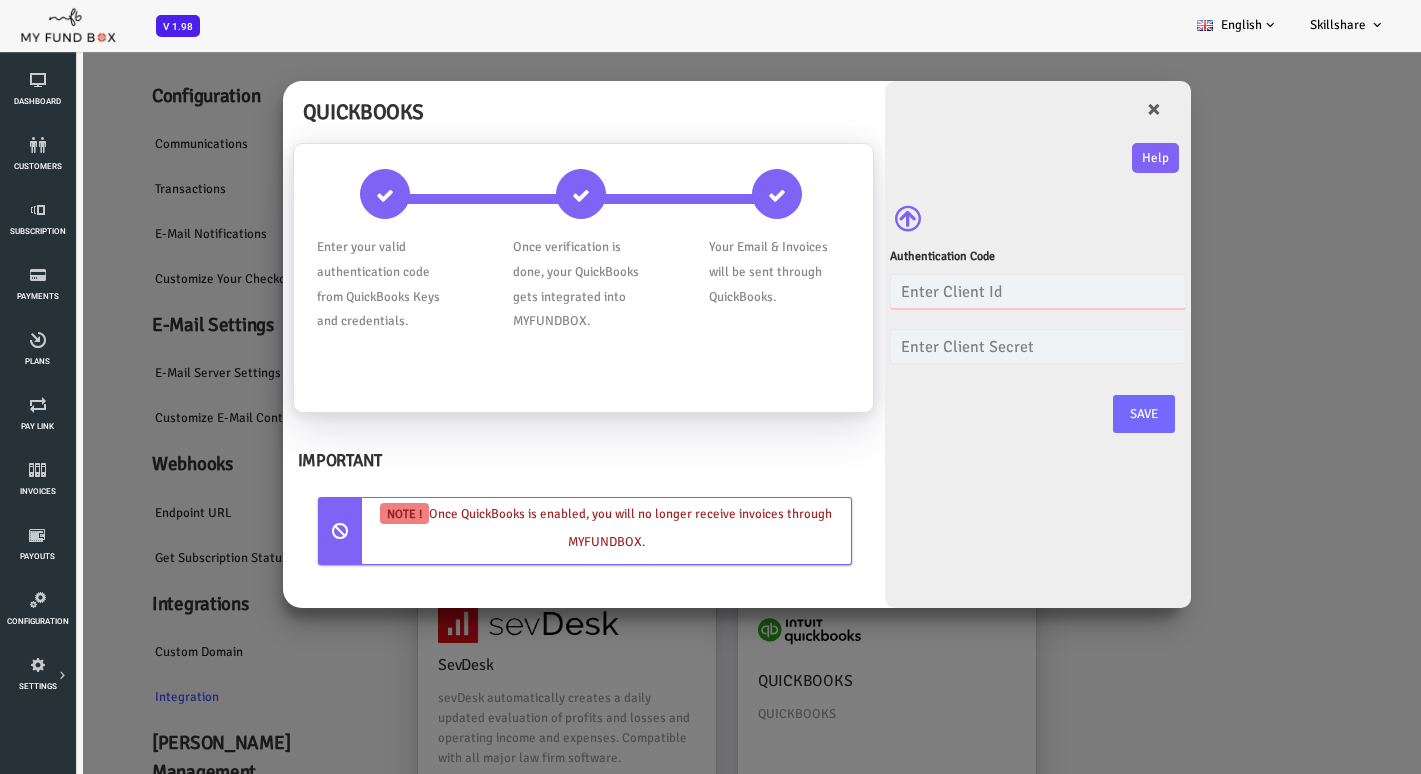 click at bounding box center [981, 291] 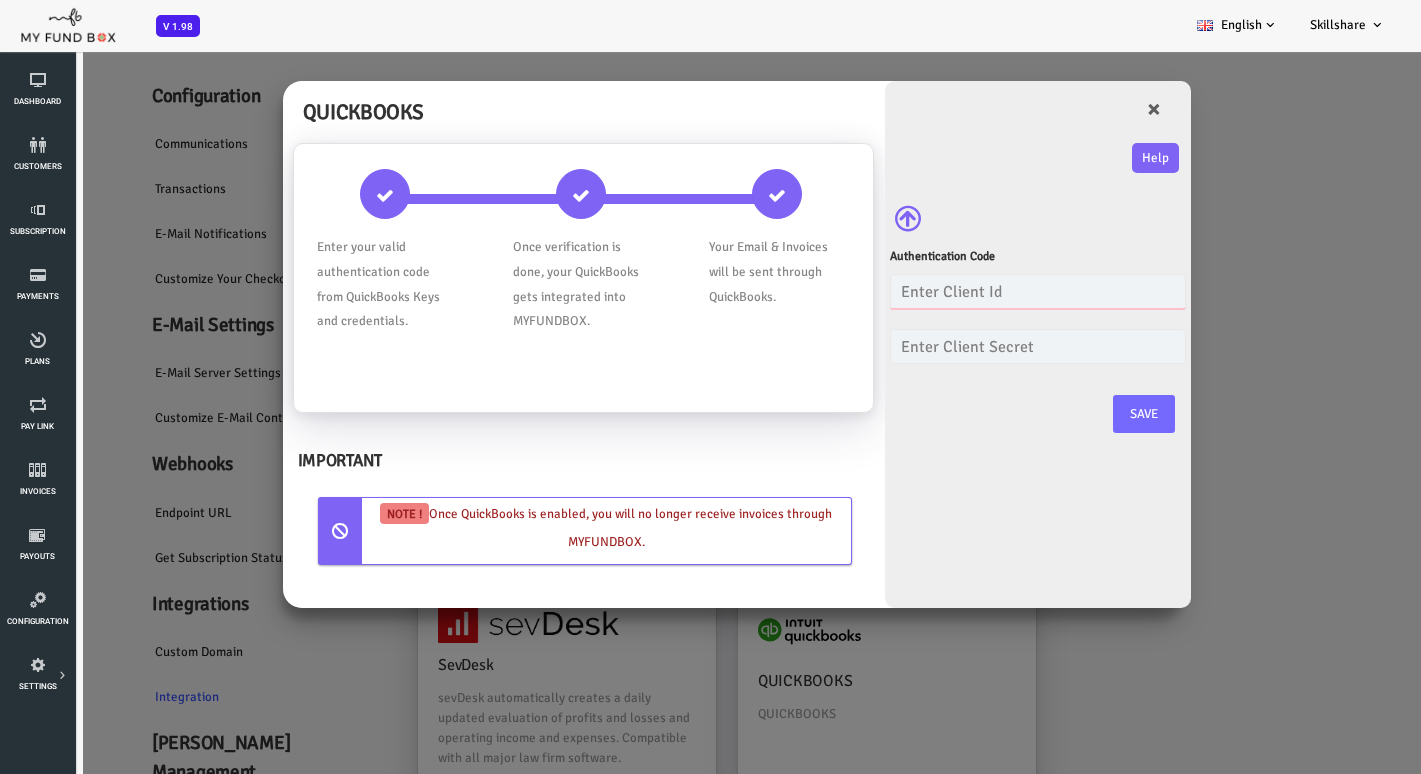 paste on "AB6wYX1SI32LUn62NfCOUx0iad5U0ZlCZ20yhjqnbexZ75KDYh" 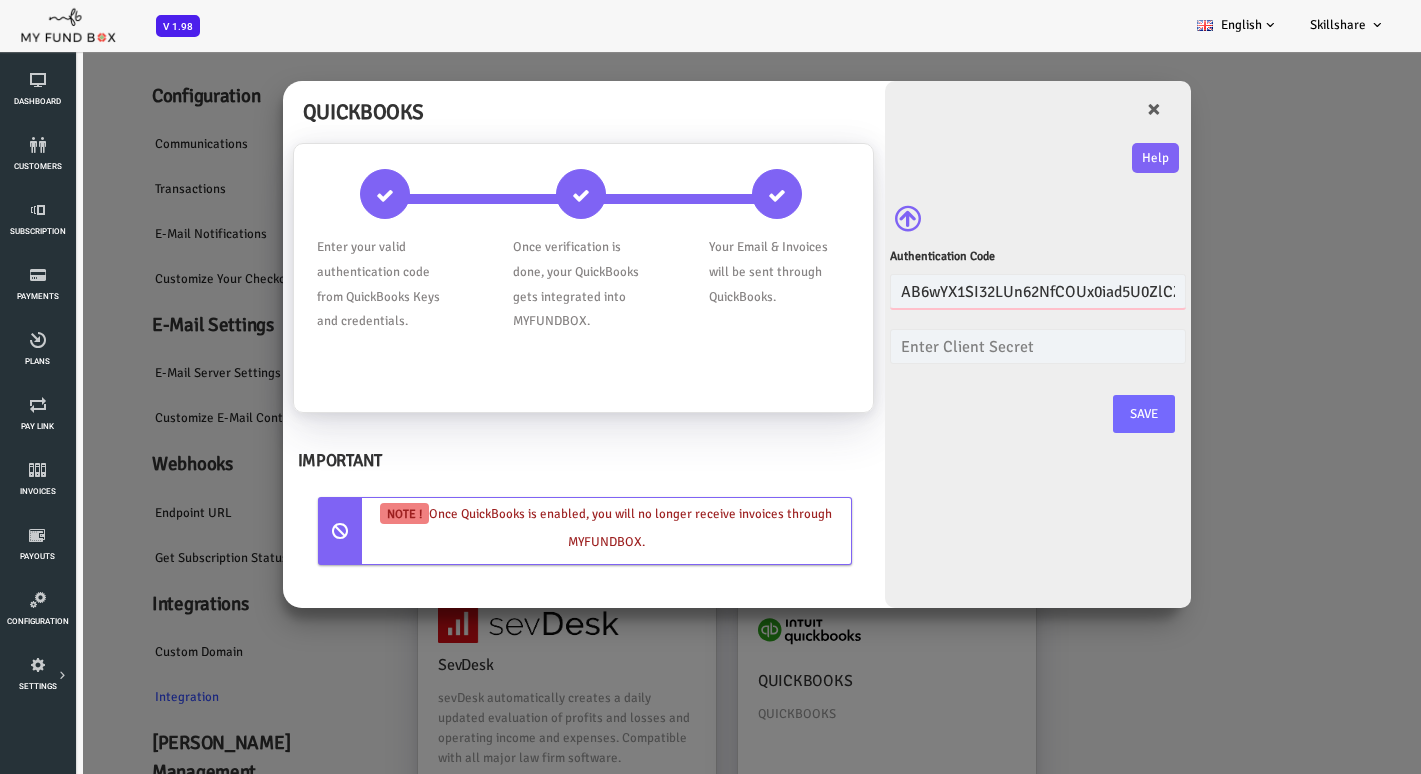scroll, scrollTop: 0, scrollLeft: 150, axis: horizontal 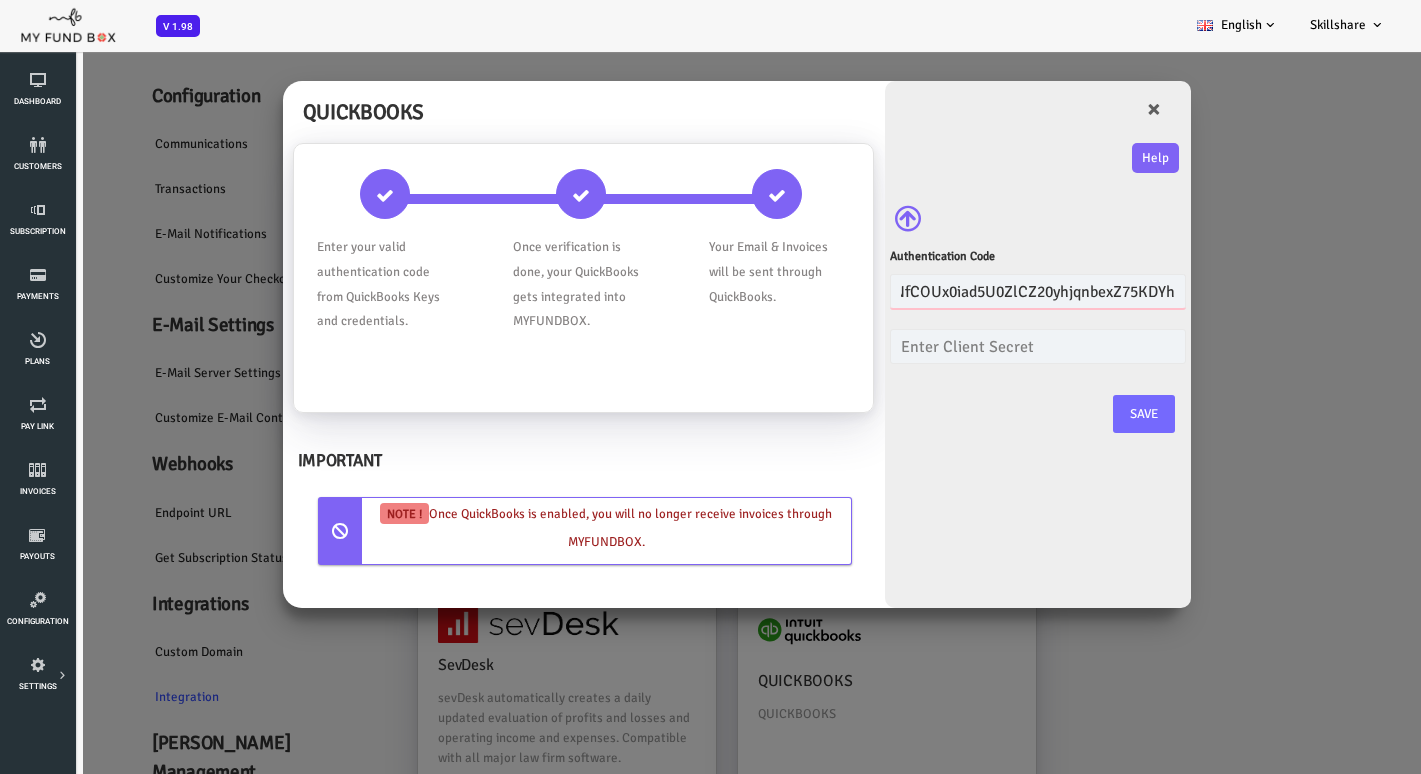 type on "AB6wYX1SI32LUn62NfCOUx0iad5U0ZlCZ20yhjqnbexZ75KDYh" 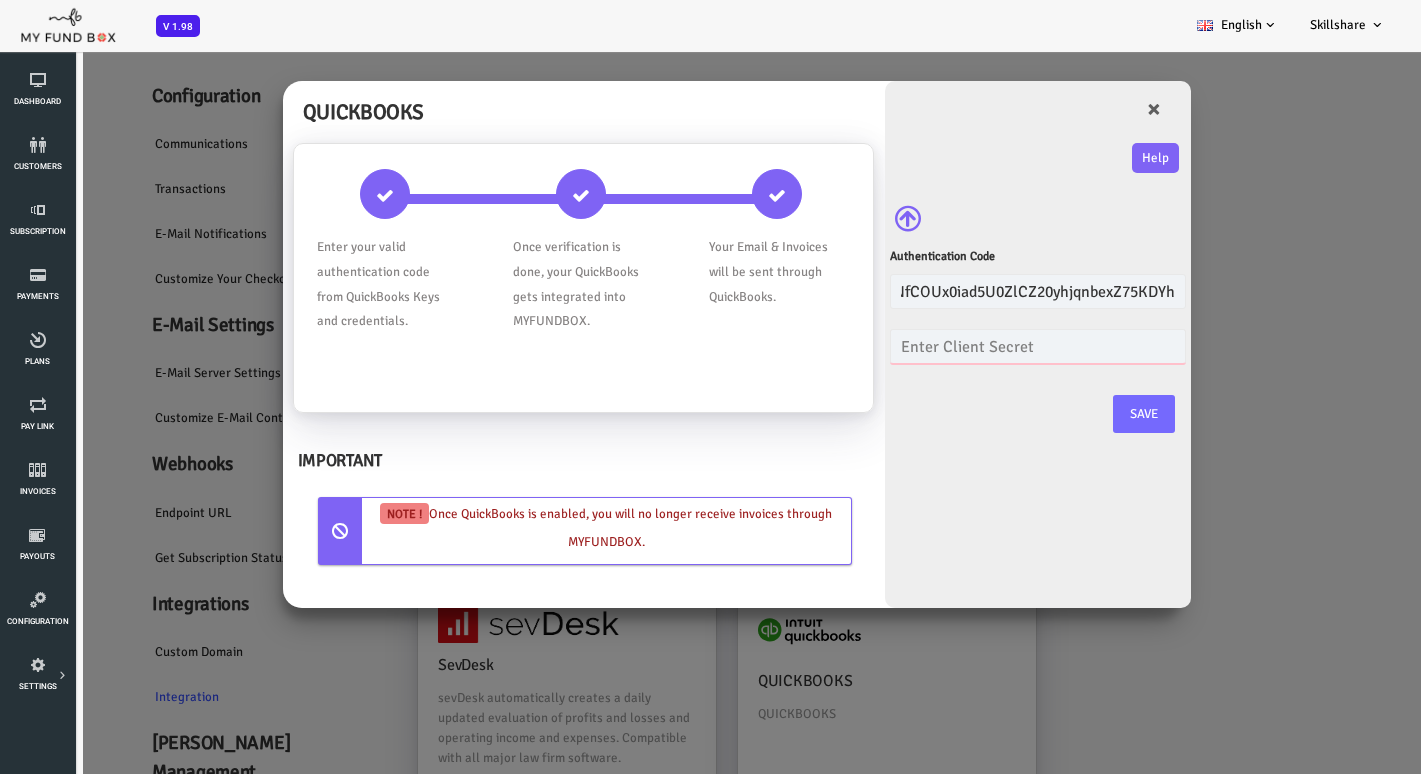 click at bounding box center [981, 346] 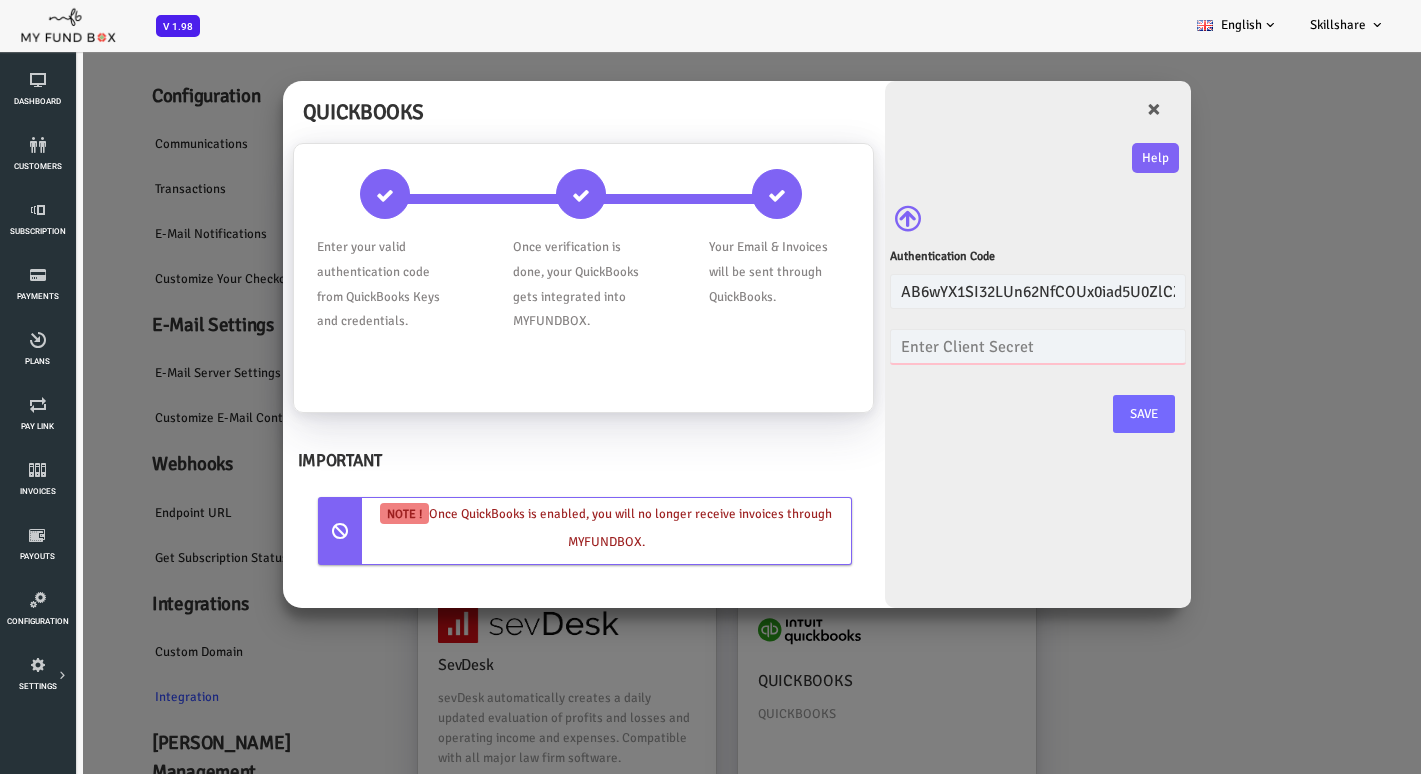 paste on "G69EbvkfuStAXBvanrm27ymohOMTdSIHYANTGmIY" 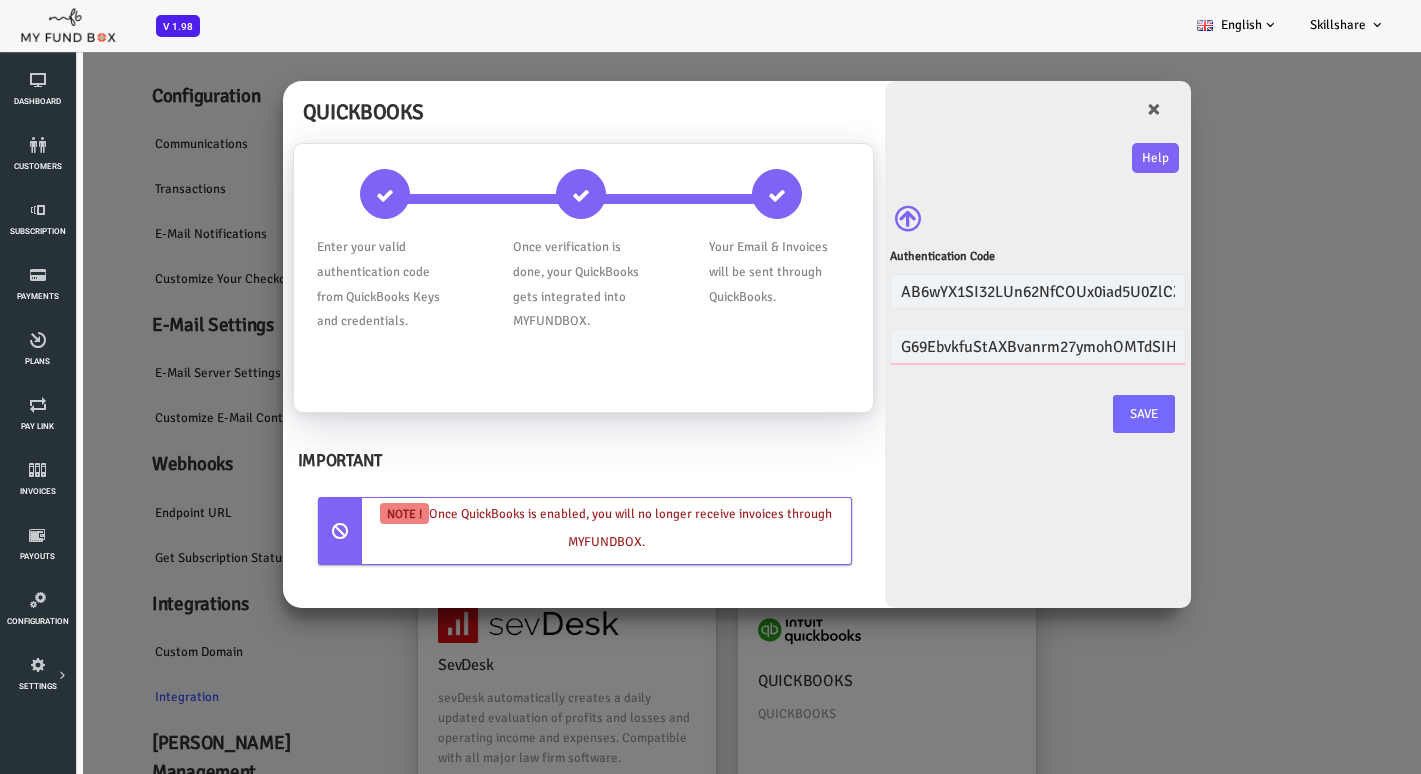 scroll, scrollTop: 0, scrollLeft: 74, axis: horizontal 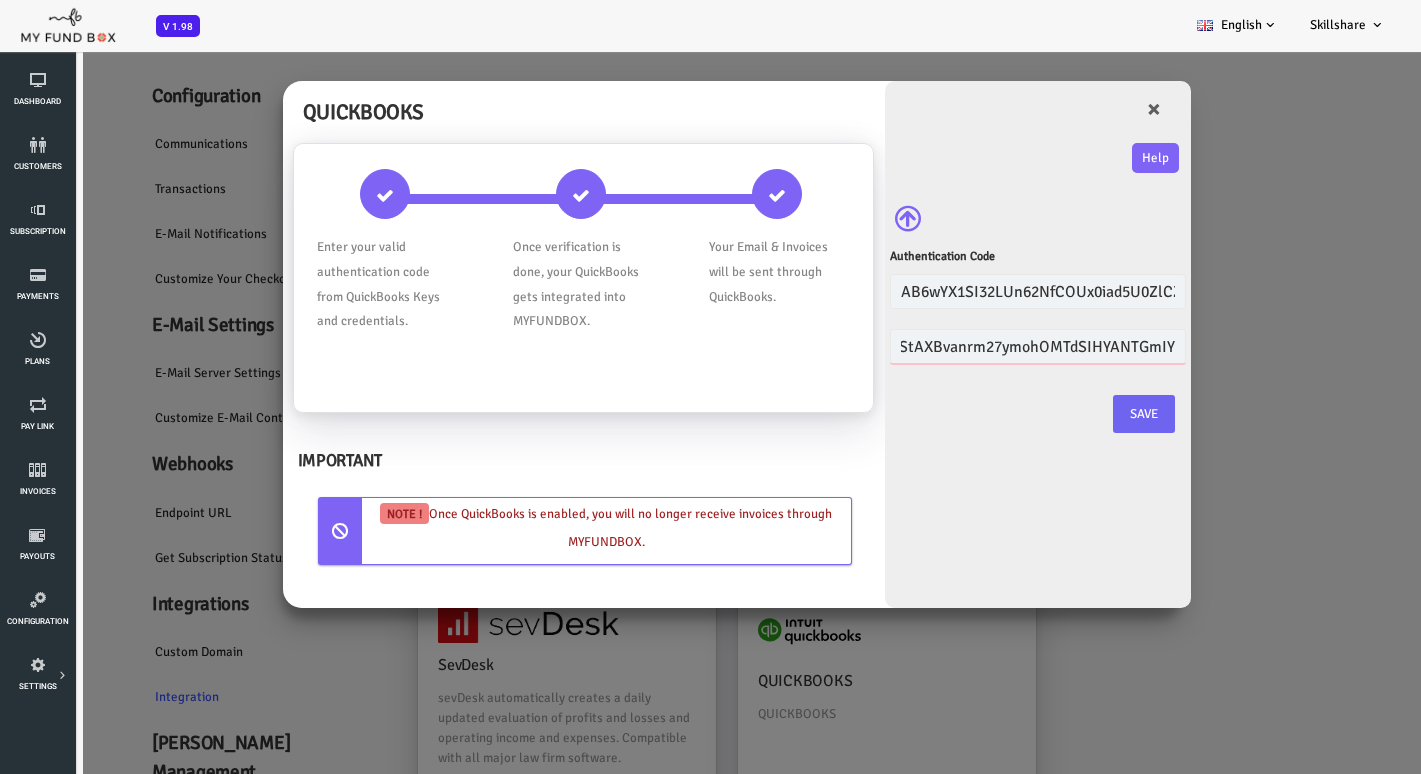 type on "G69EbvkfuStAXBvanrm27ymohOMTdSIHYANTGmIY" 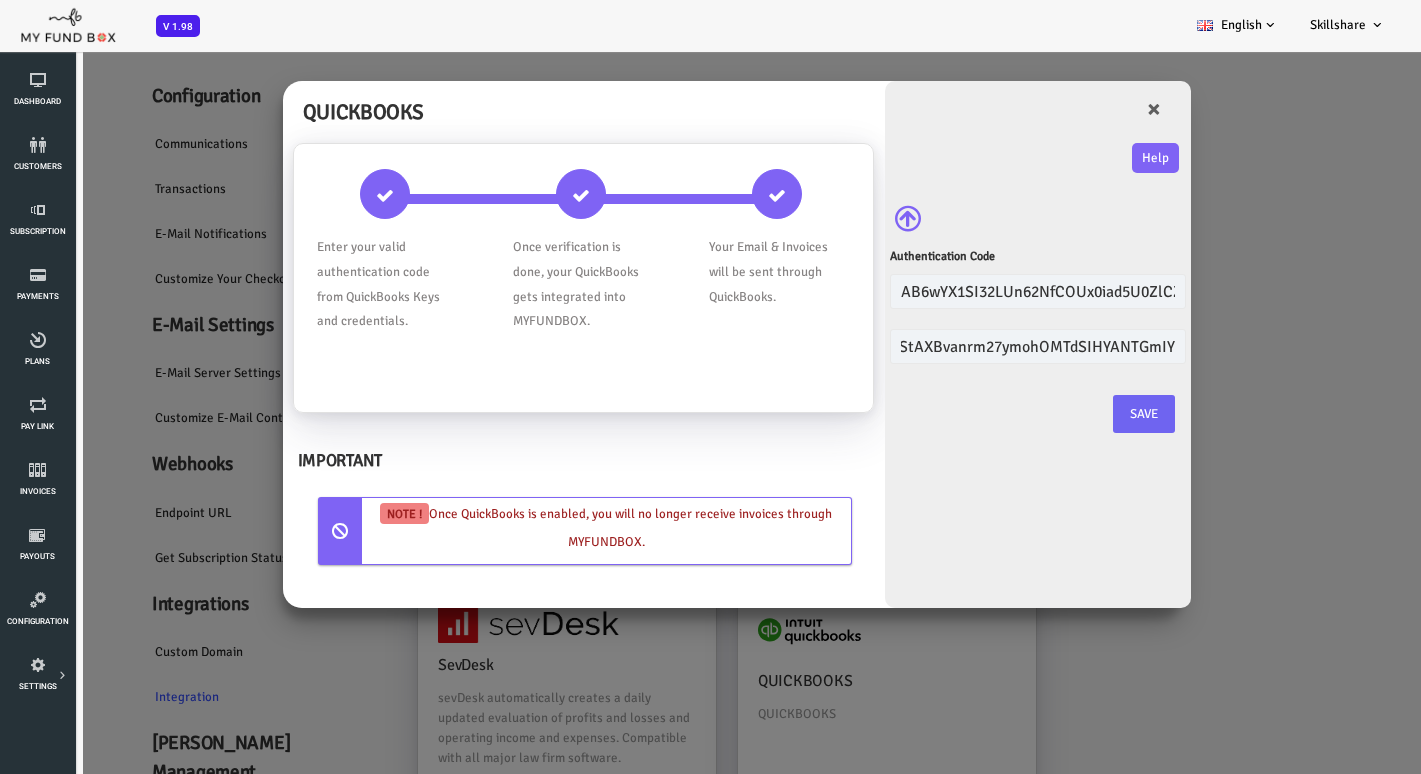 scroll, scrollTop: 0, scrollLeft: 0, axis: both 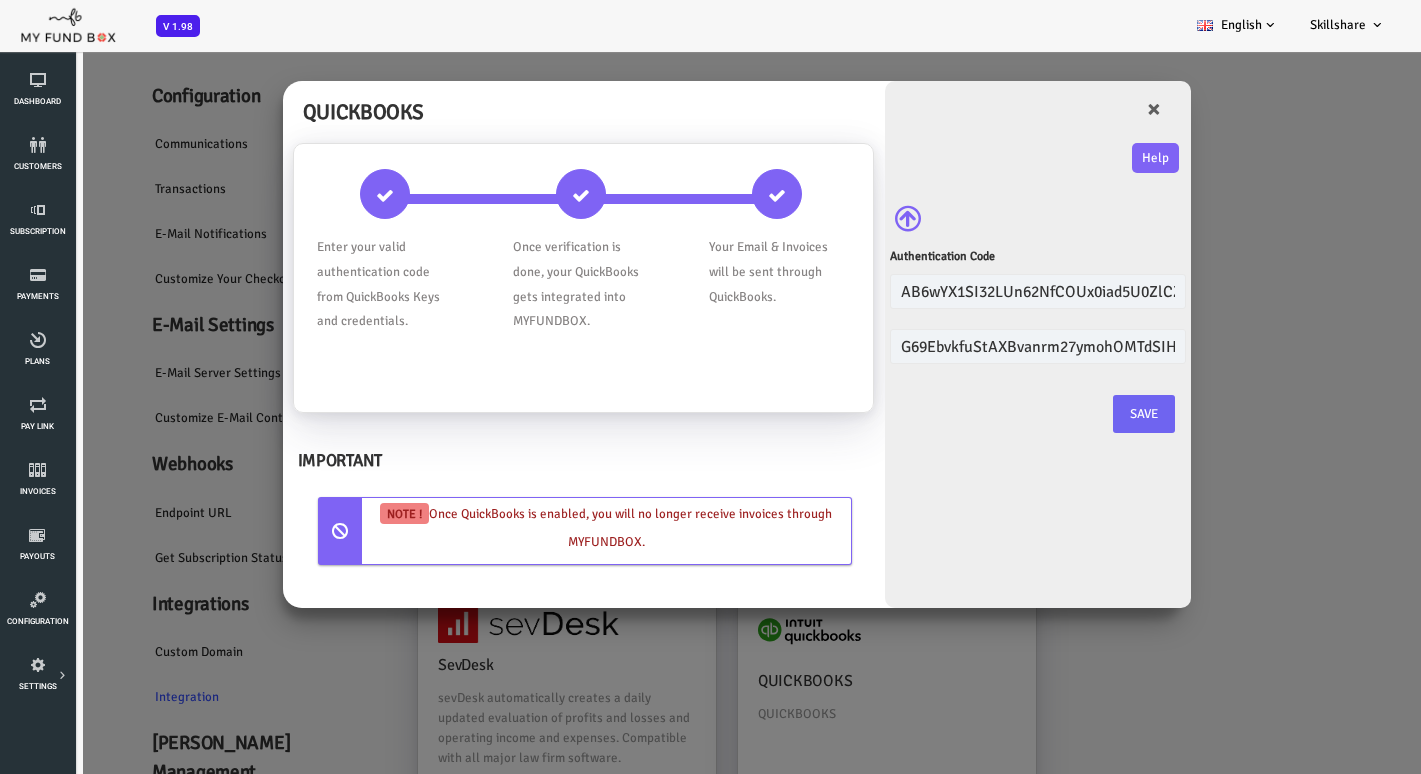 click on "Save" at bounding box center [1087, 414] 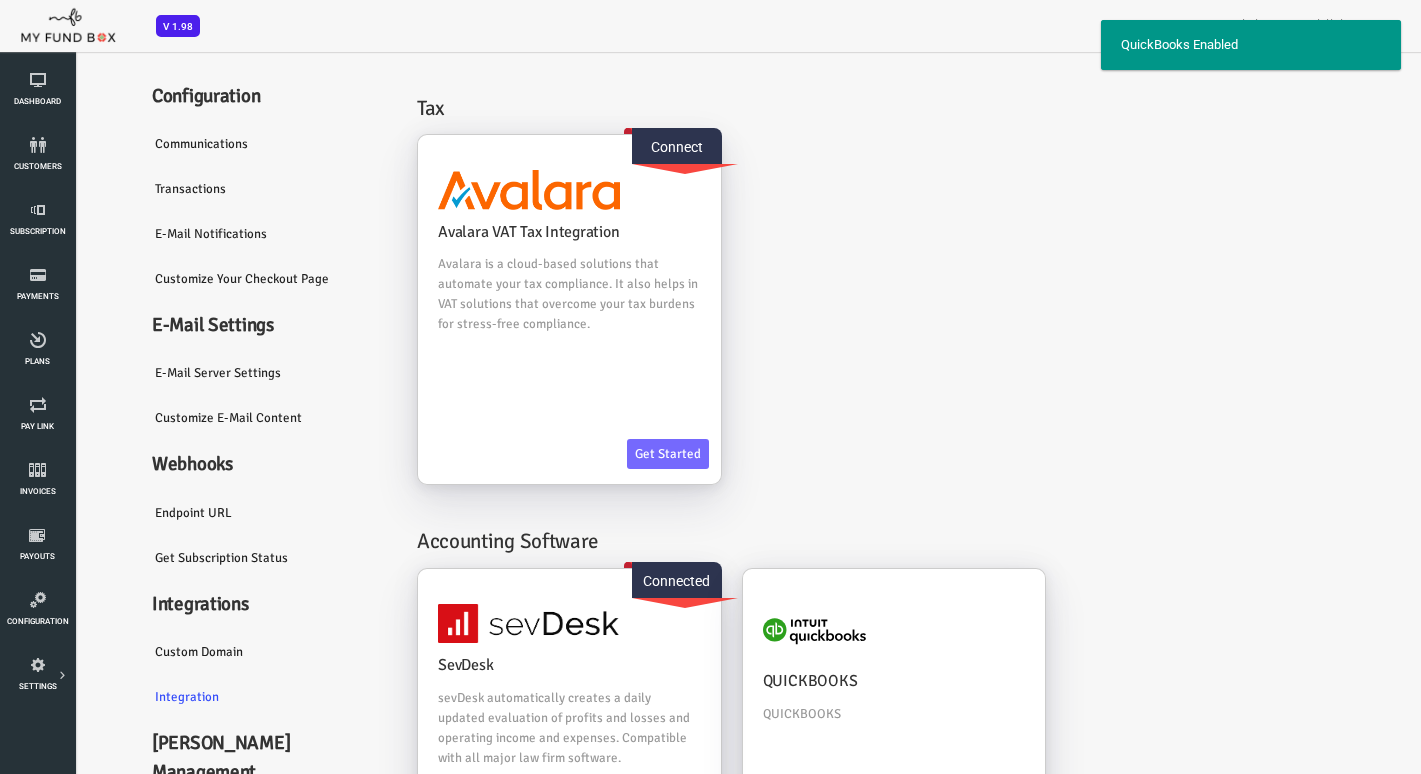 scroll, scrollTop: 211, scrollLeft: 0, axis: vertical 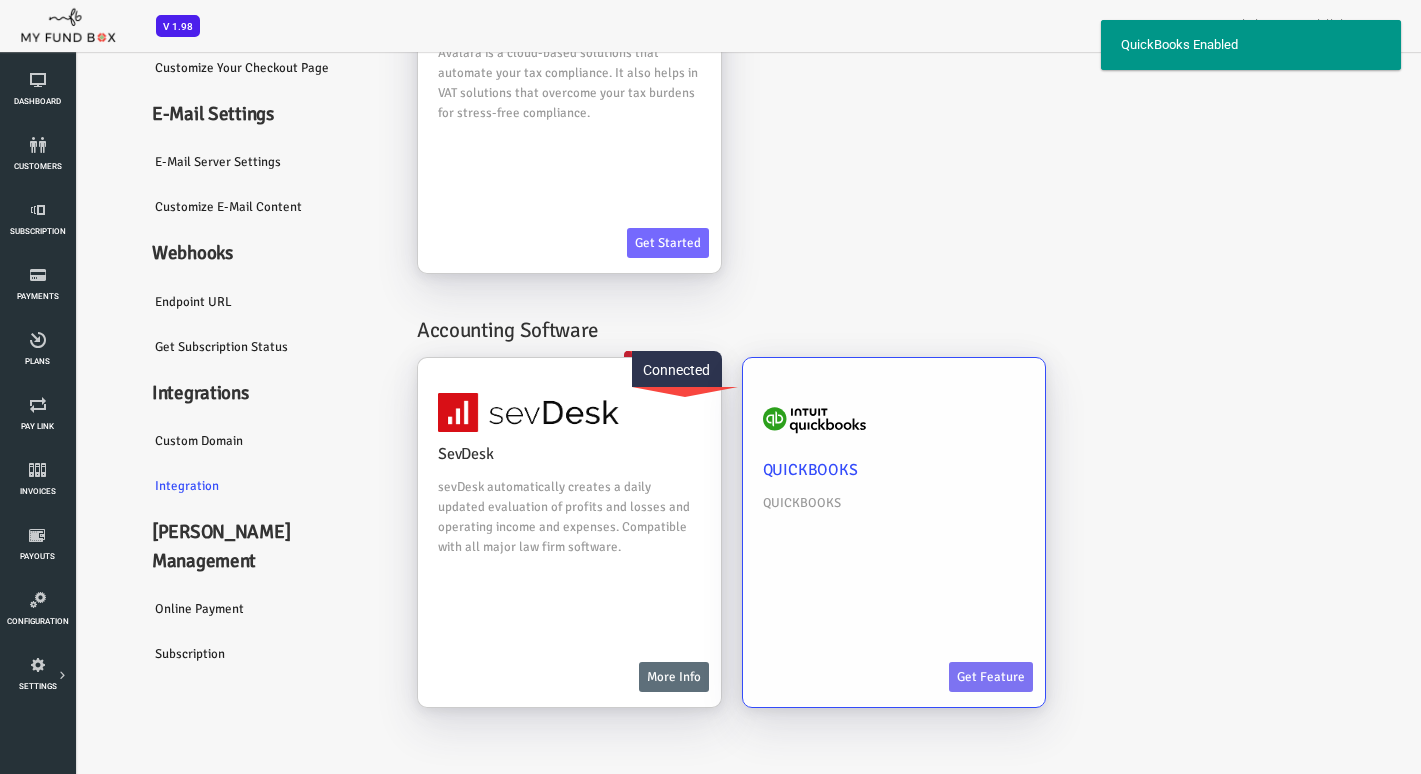 click on "Get feature" at bounding box center (934, 677) 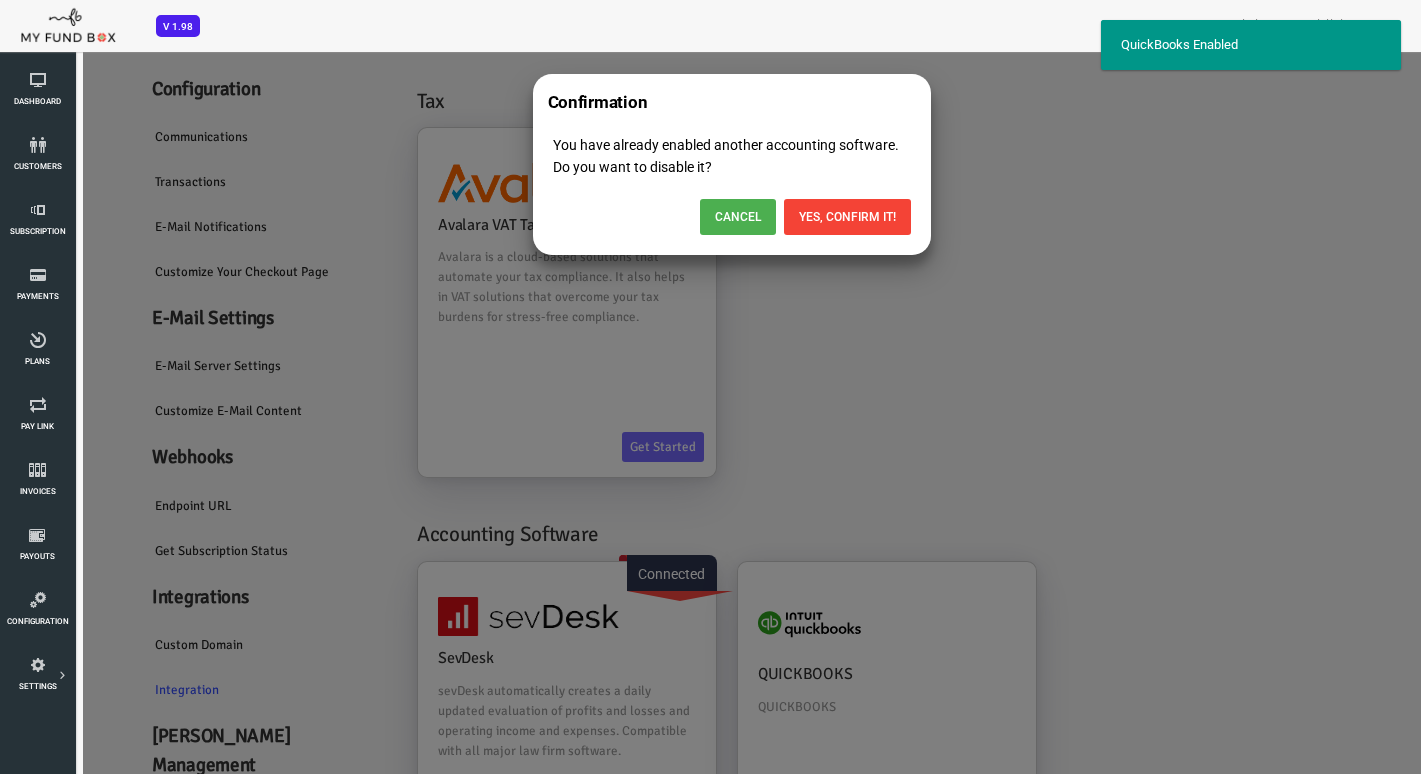 scroll, scrollTop: 0, scrollLeft: 0, axis: both 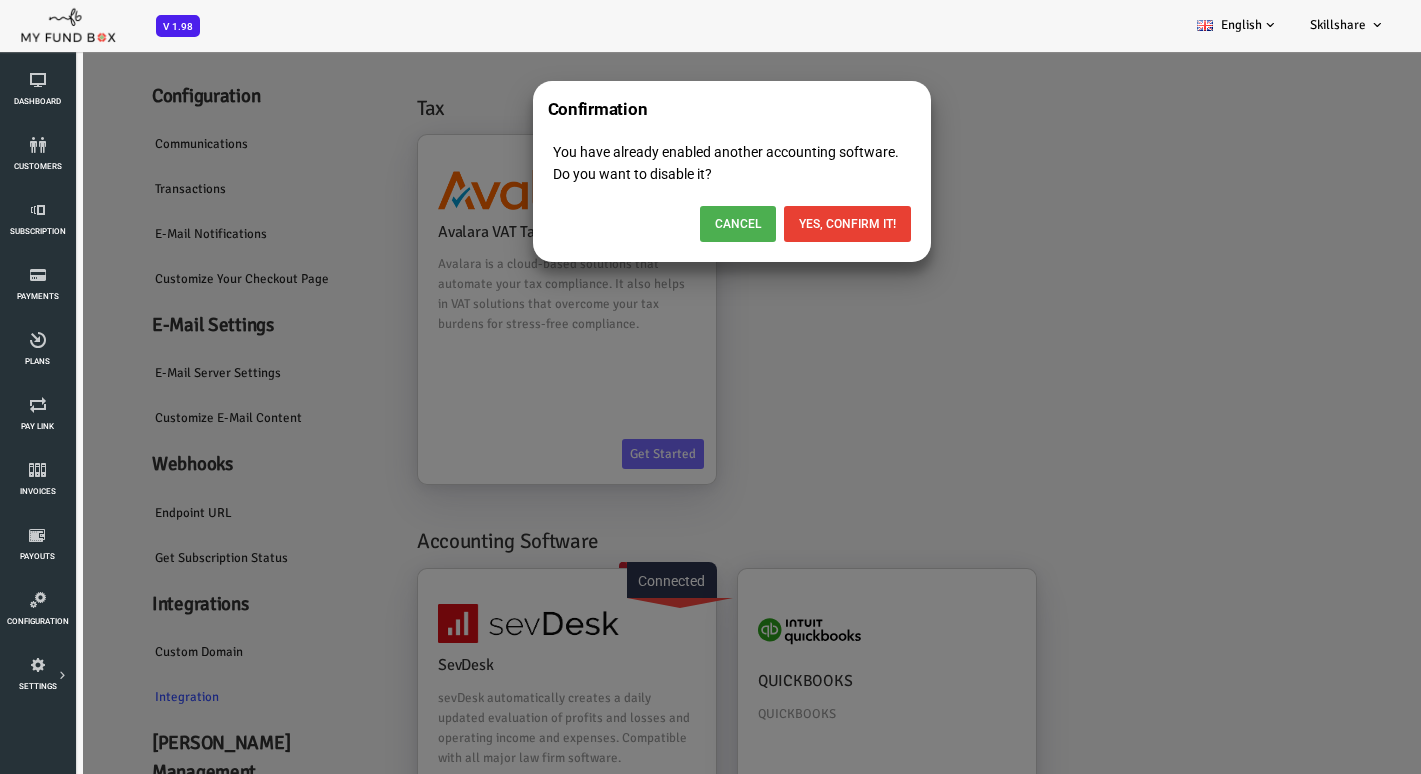 click on "Yes, Confirm it!" at bounding box center (790, 224) 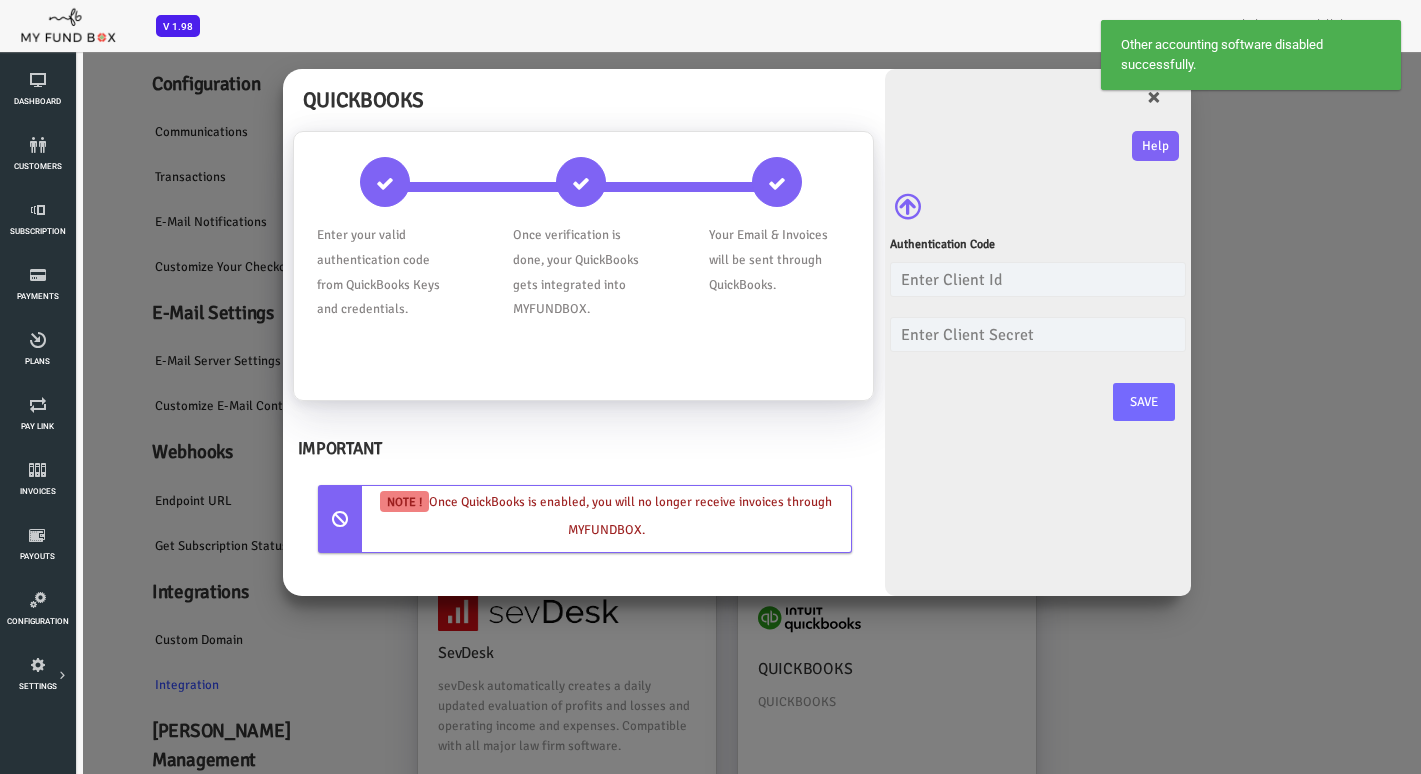 scroll, scrollTop: 0, scrollLeft: 0, axis: both 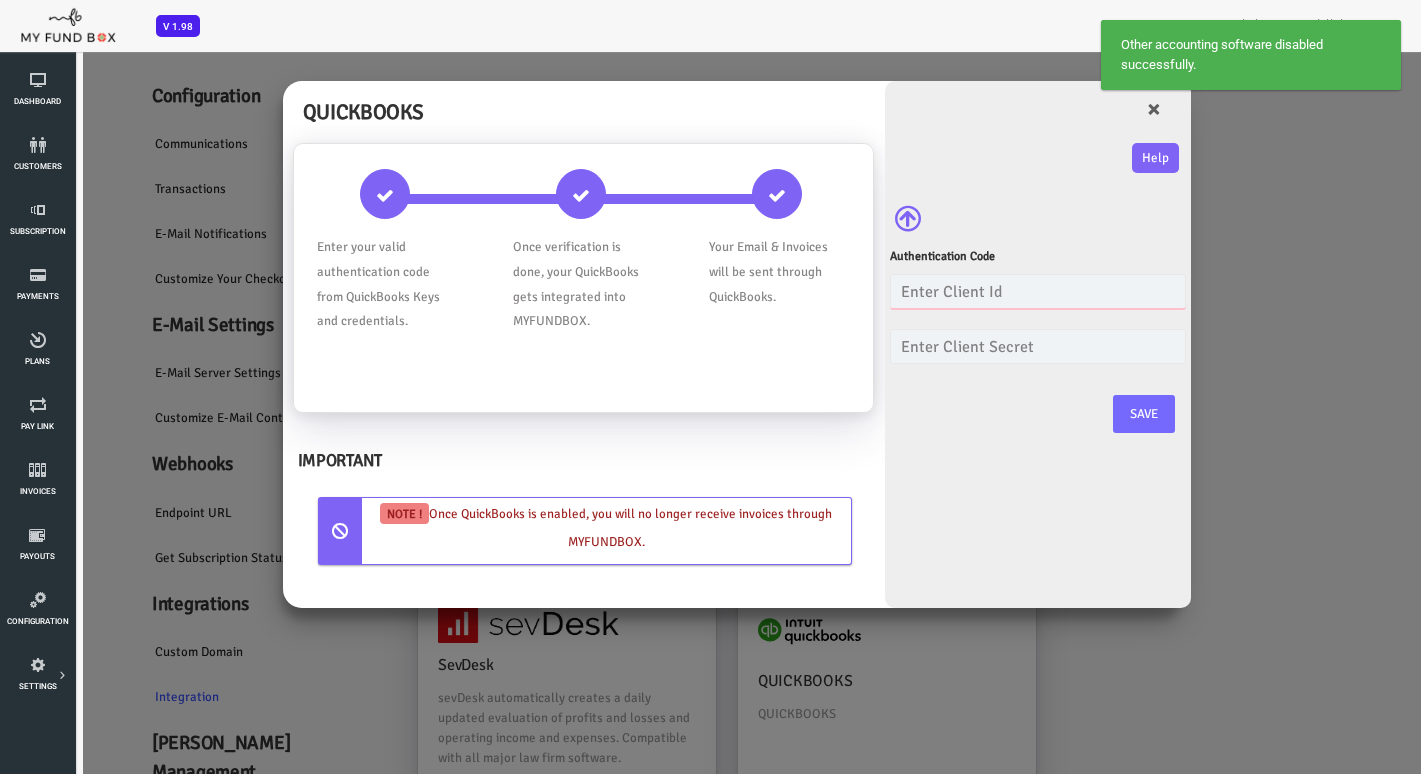 click at bounding box center [981, 291] 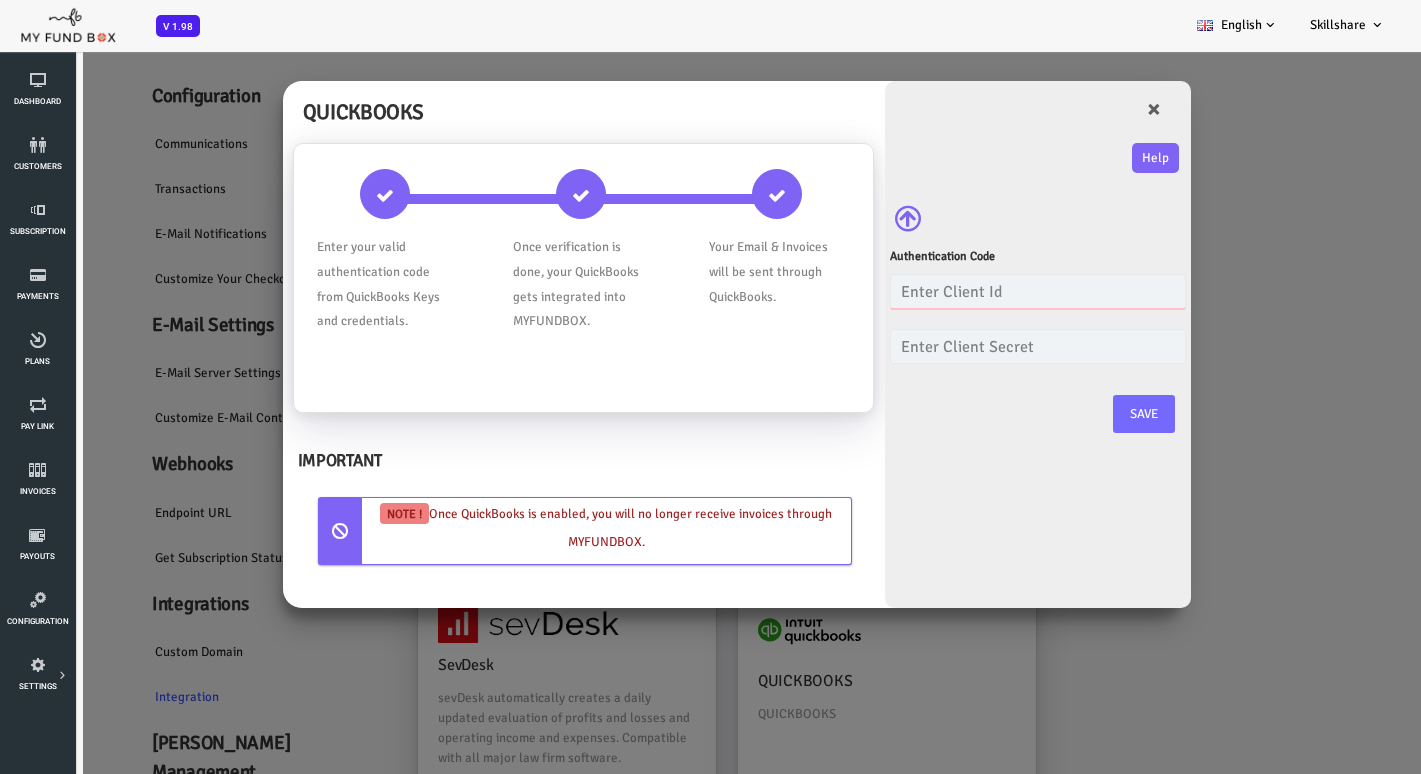 click at bounding box center [981, 291] 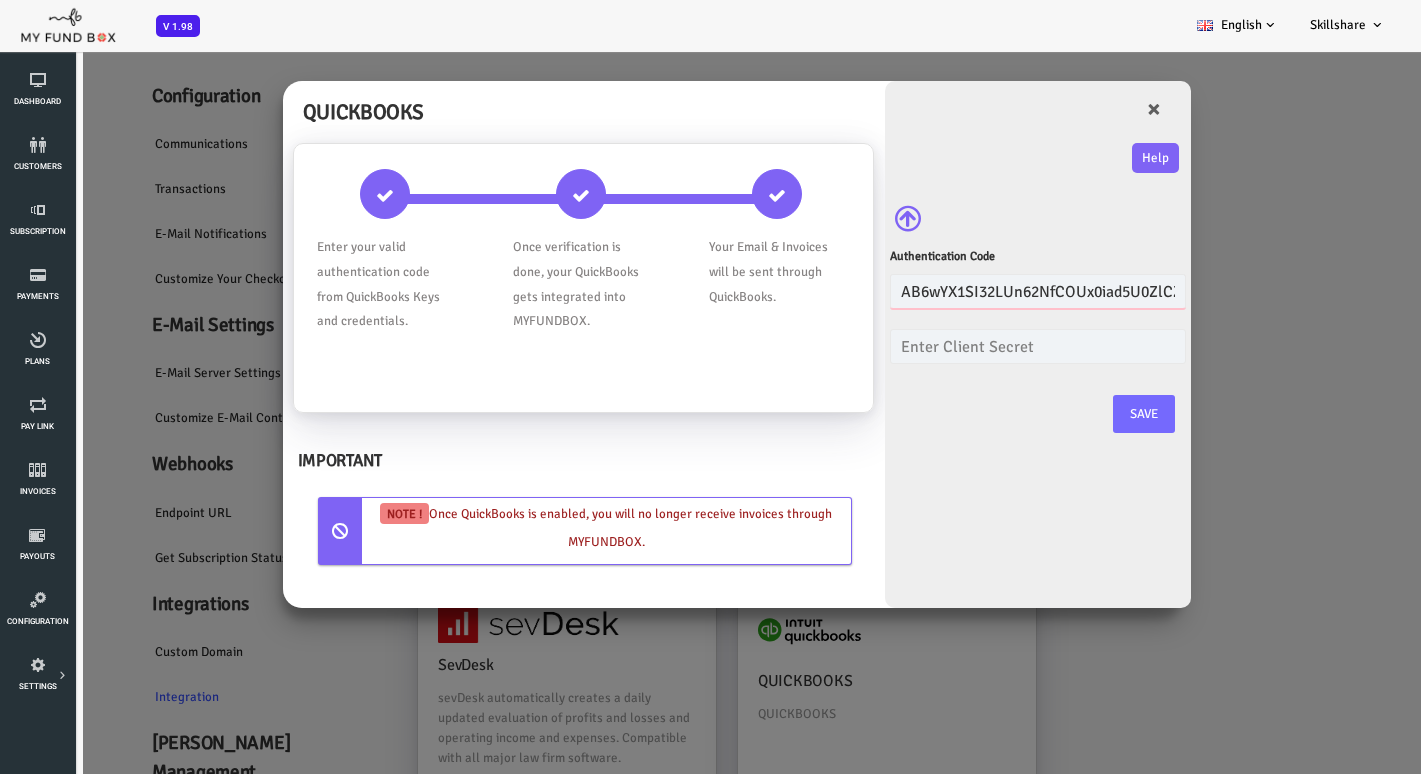 scroll, scrollTop: 0, scrollLeft: 150, axis: horizontal 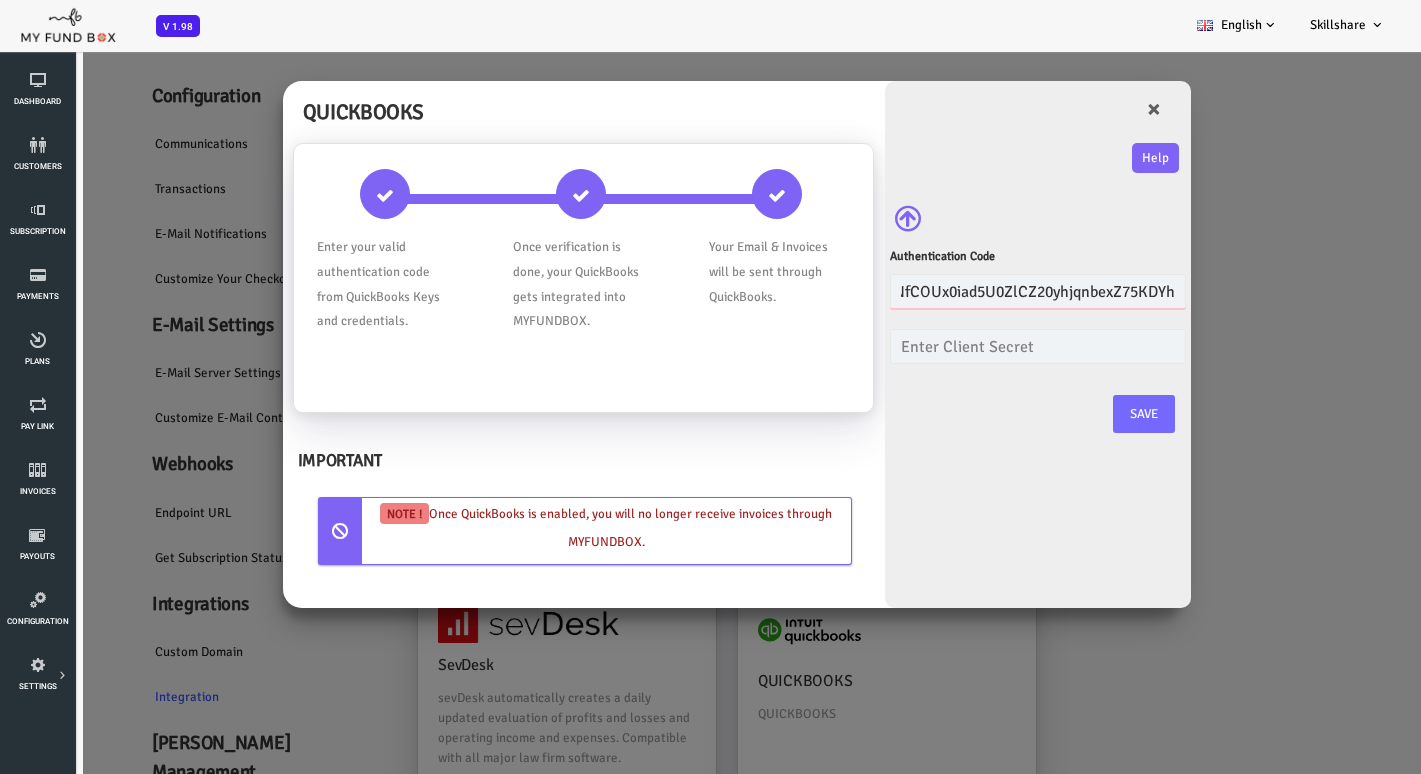 type on "AB6wYX1SI32LUn62NfCOUx0iad5U0ZlCZ20yhjqnbexZ75KDYh" 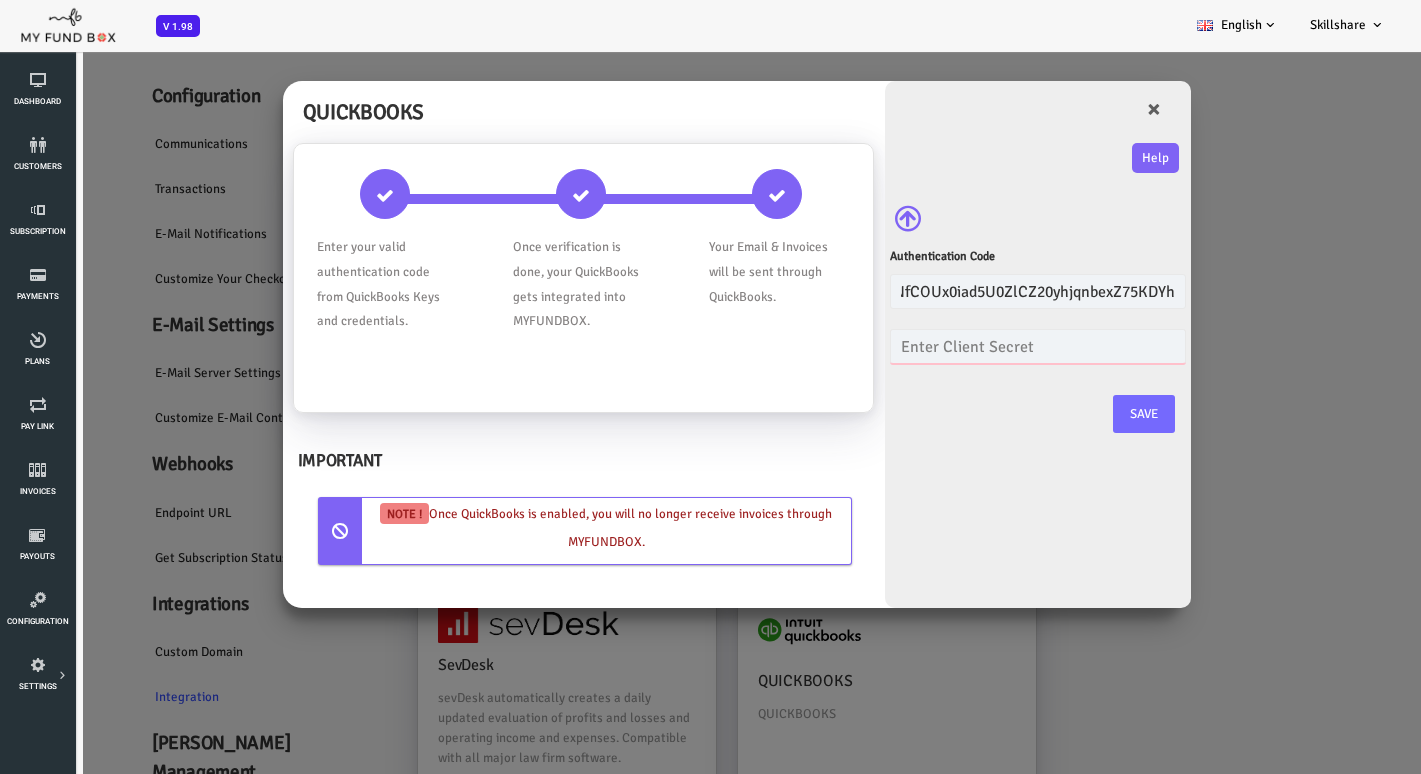 click at bounding box center [981, 346] 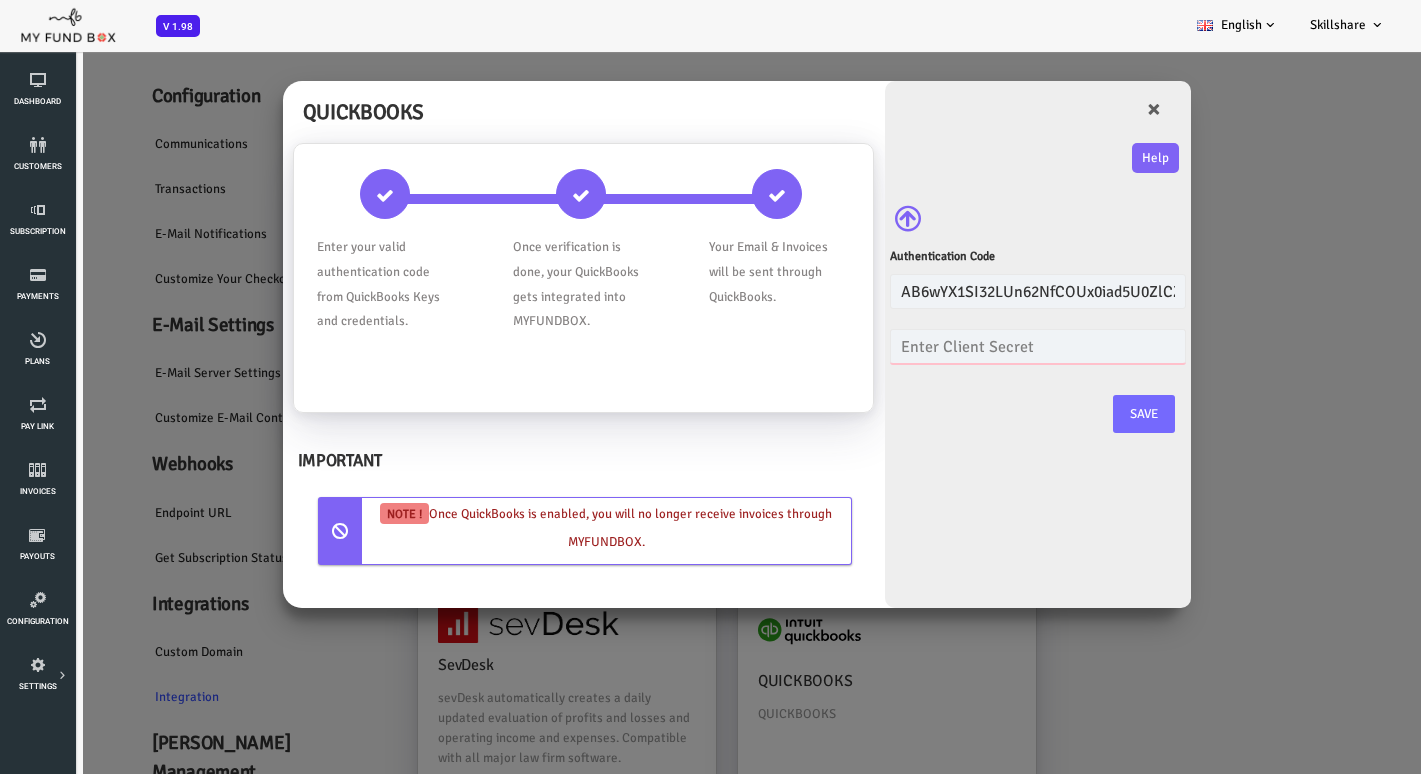 paste on "G69EbvkfuStAXBvanrm27ymohOMTdSIHYANTGmIY" 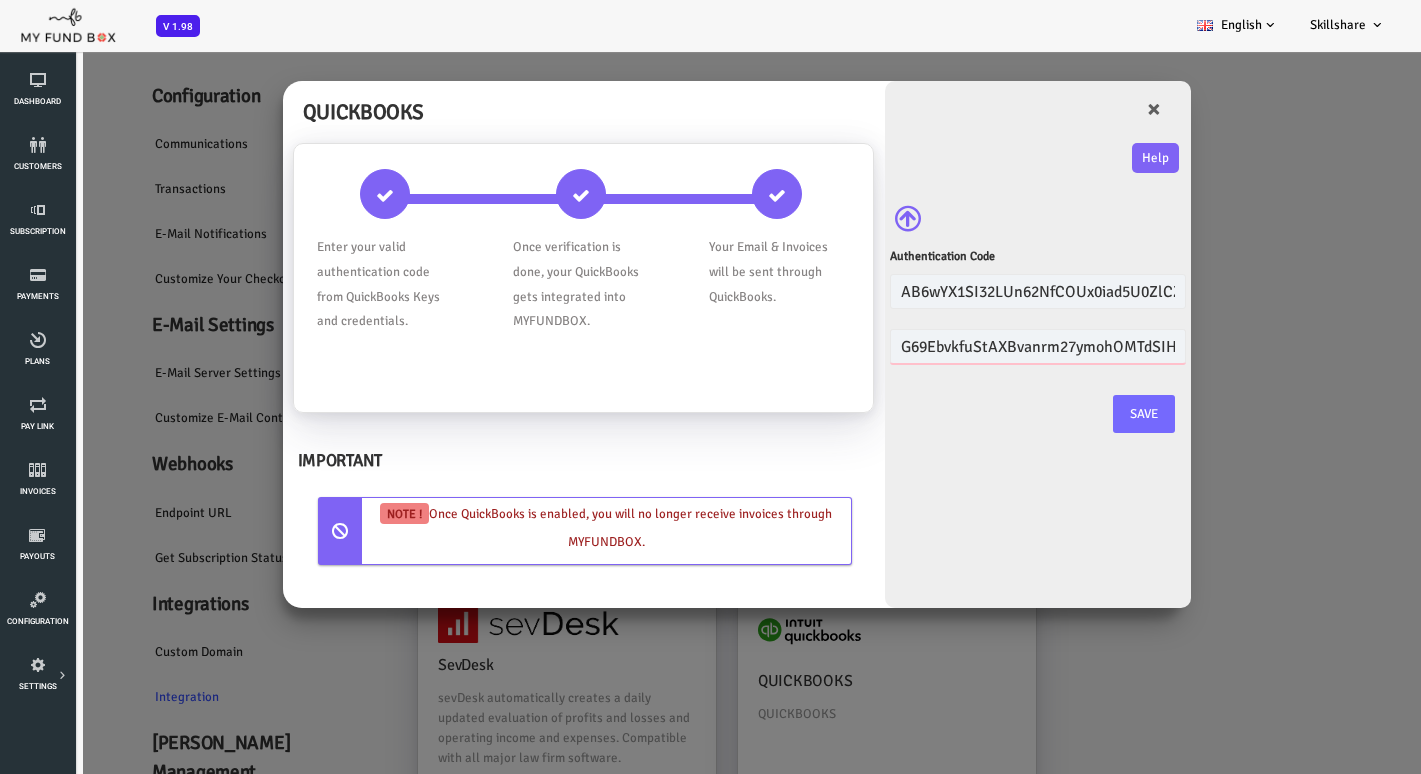 scroll, scrollTop: 0, scrollLeft: 74, axis: horizontal 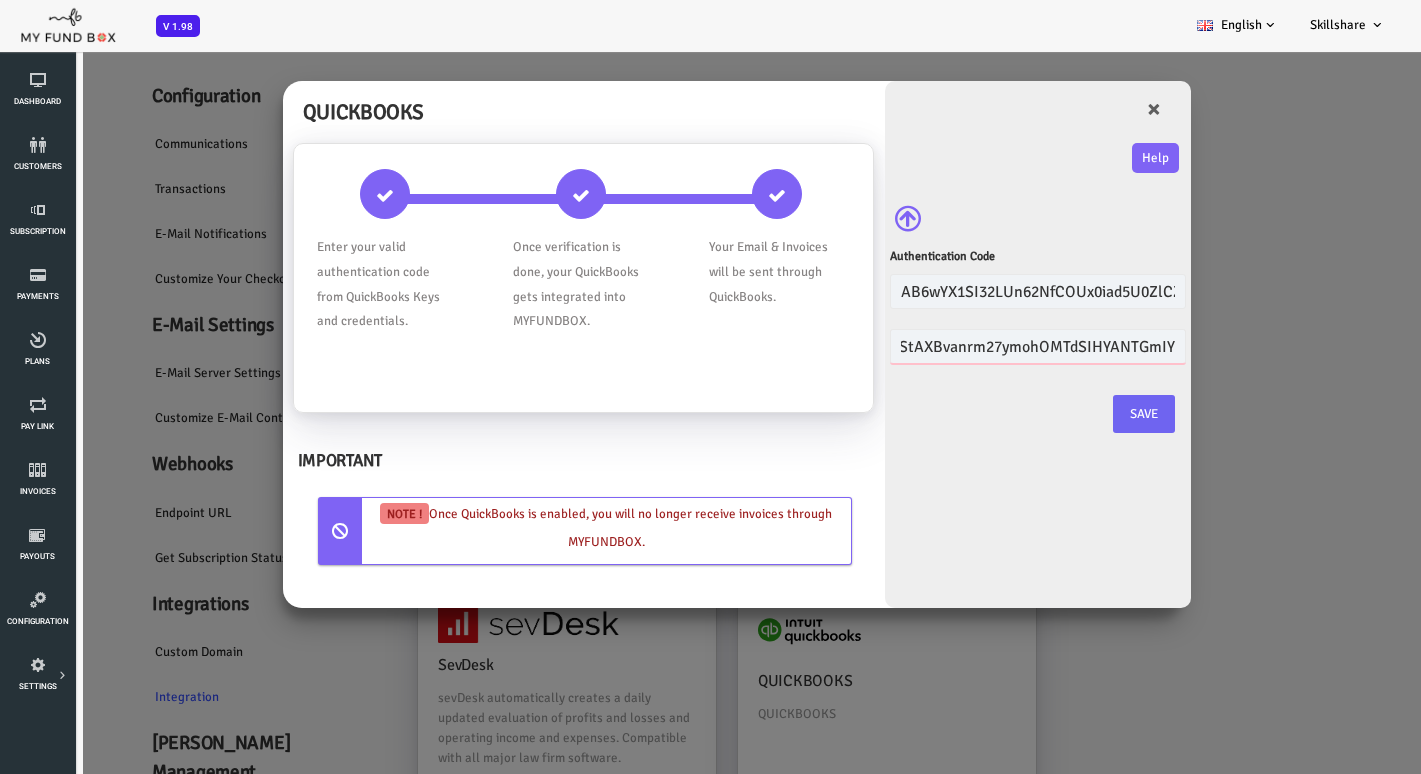 type on "G69EbvkfuStAXBvanrm27ymohOMTdSIHYANTGmIY" 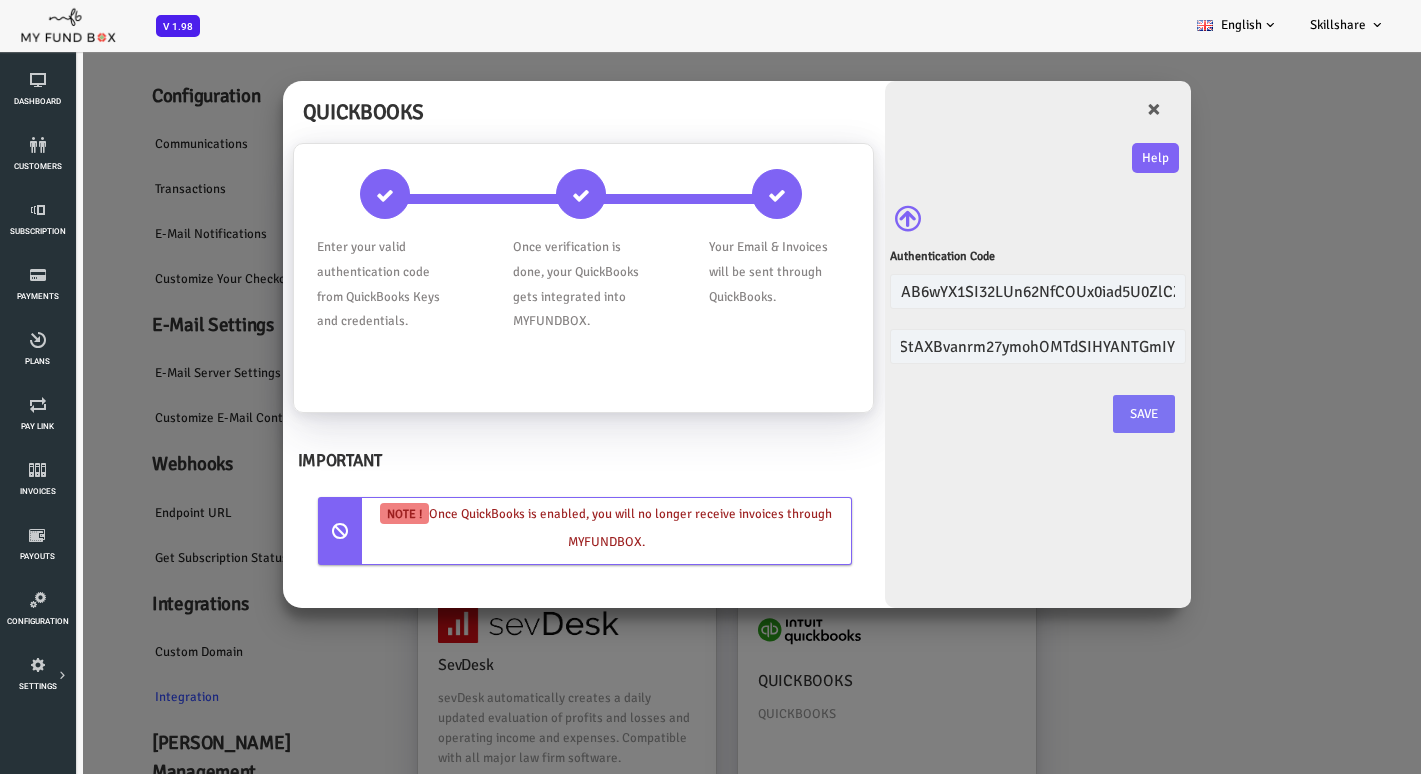 scroll, scrollTop: 0, scrollLeft: 0, axis: both 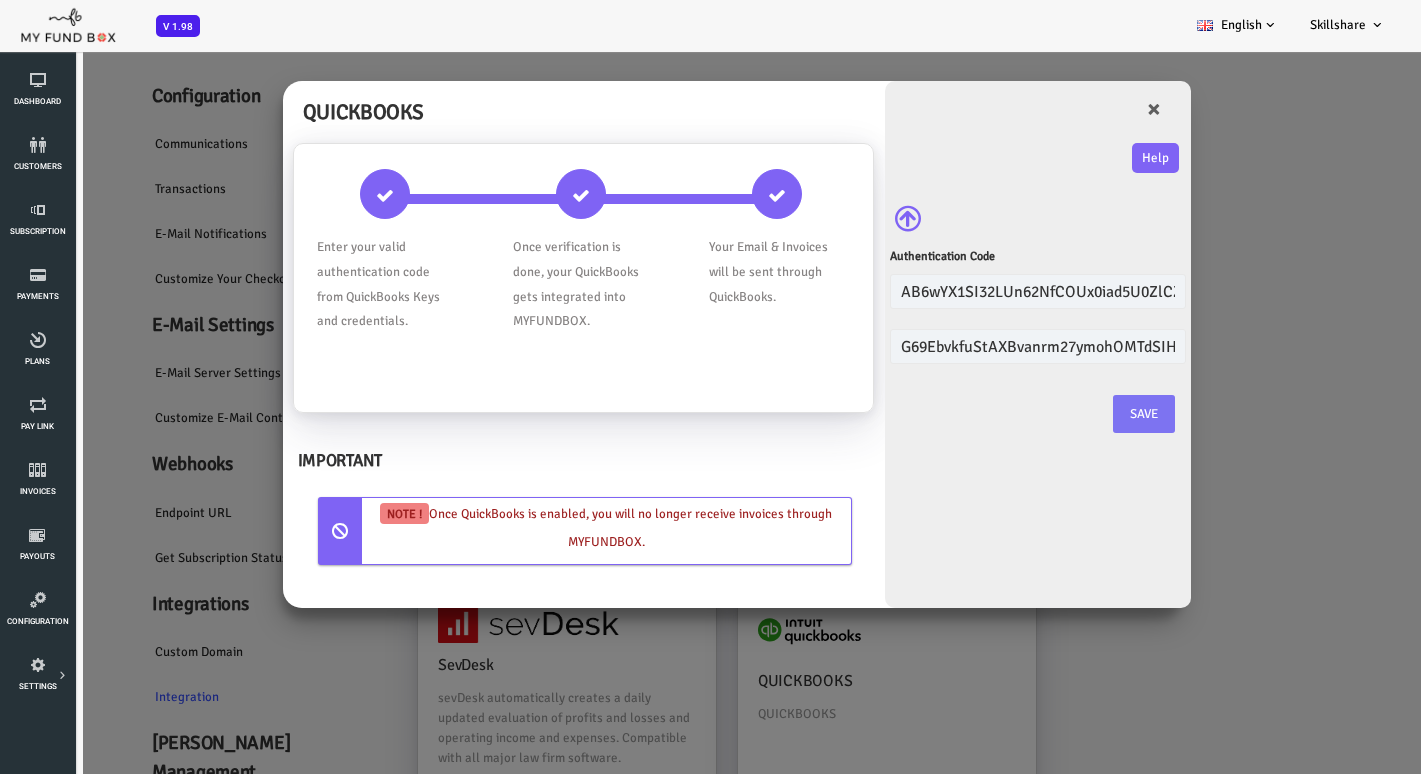 click on "Save" at bounding box center [1087, 414] 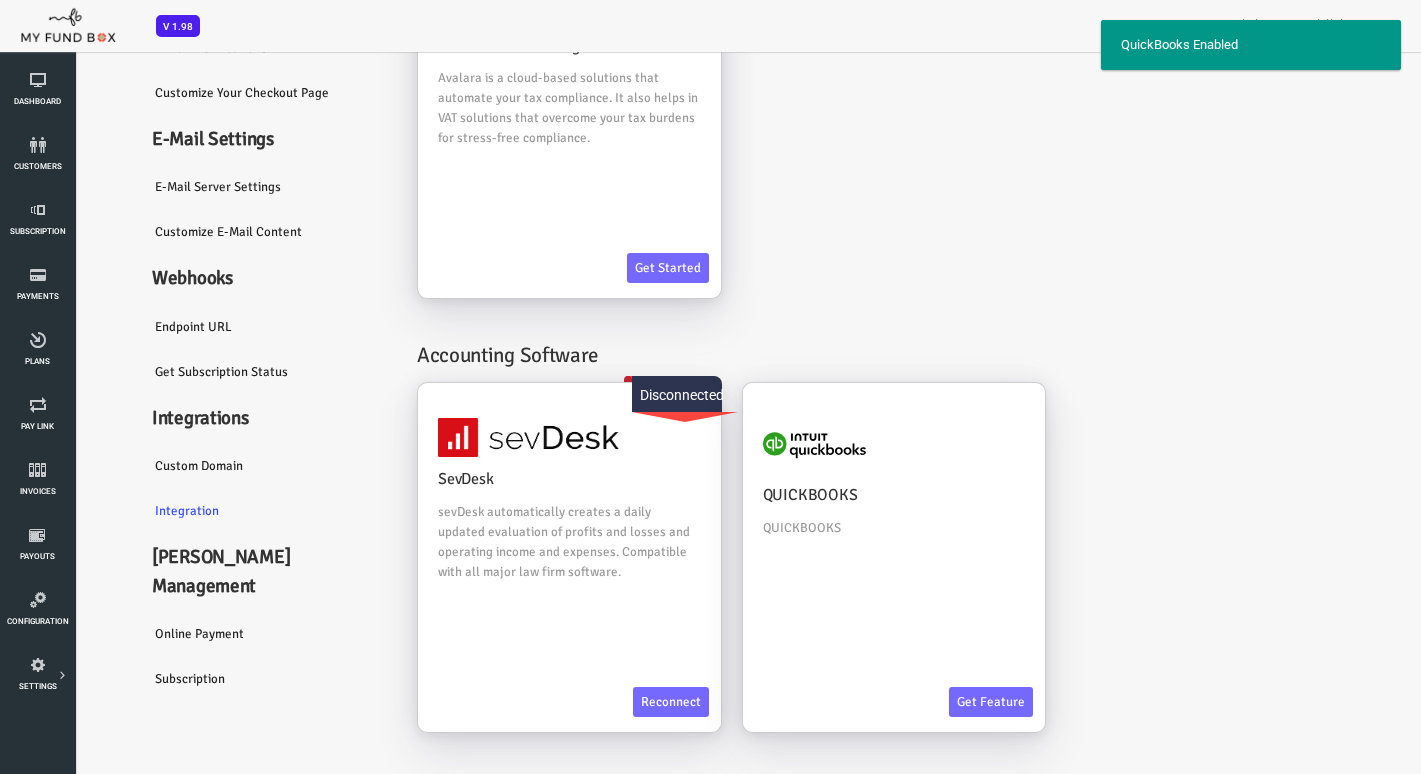 scroll, scrollTop: 211, scrollLeft: 0, axis: vertical 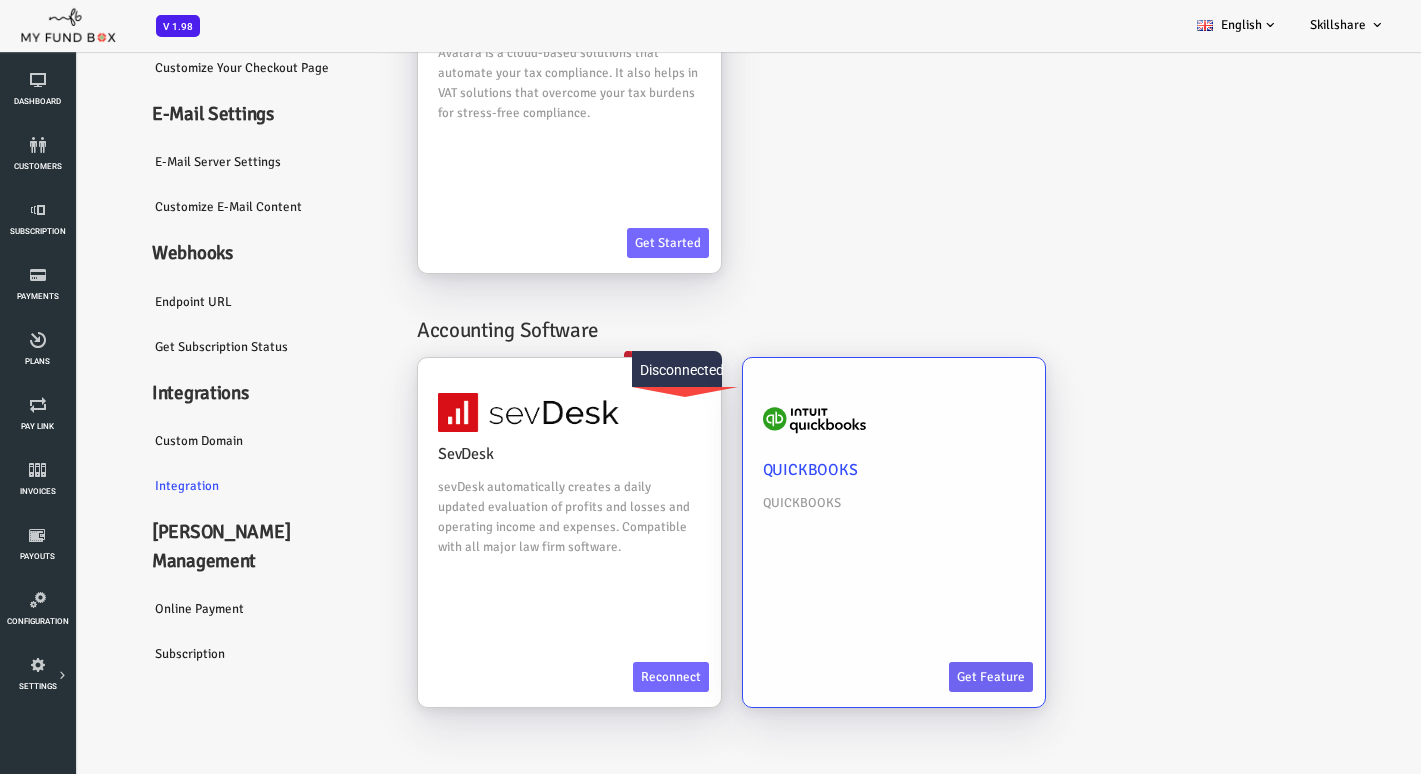 click on "Get feature" at bounding box center [934, 677] 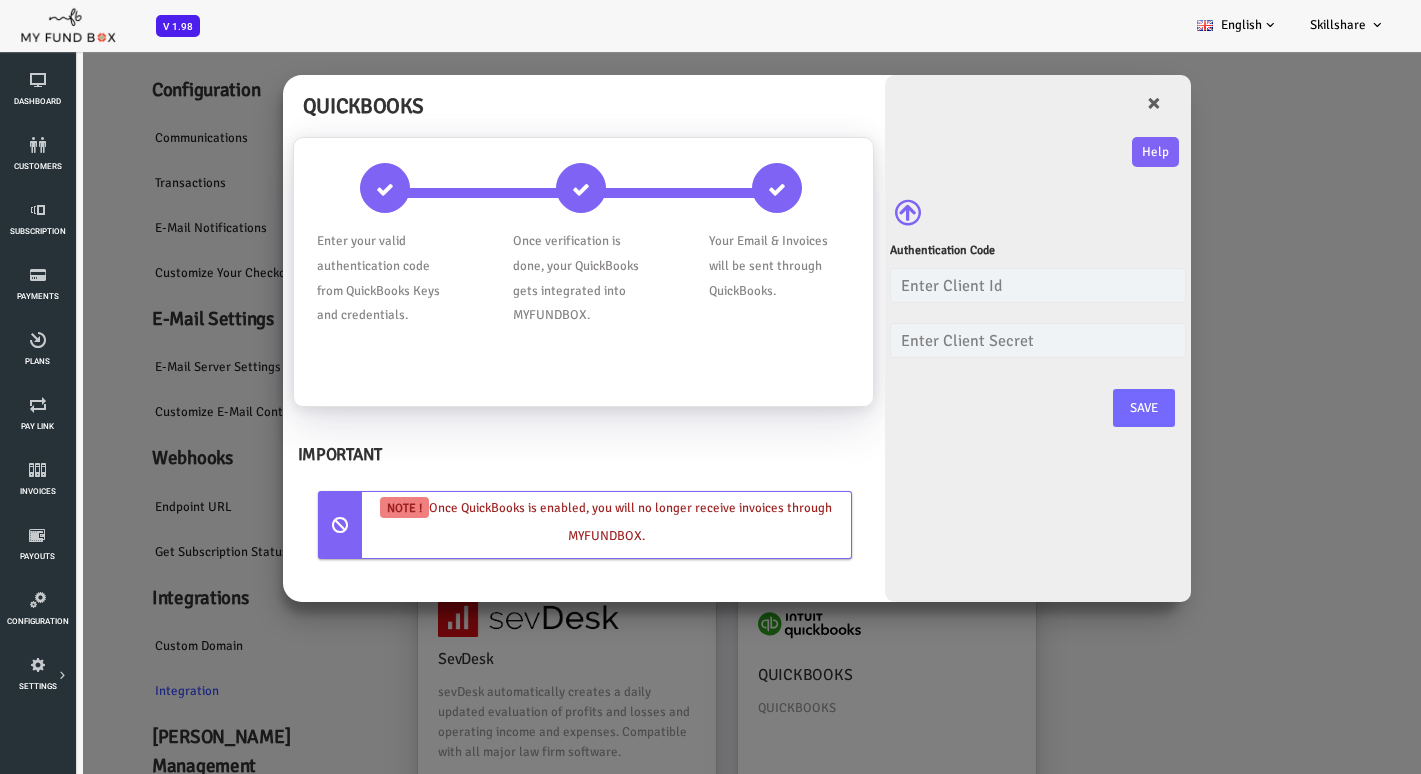 scroll, scrollTop: 0, scrollLeft: 0, axis: both 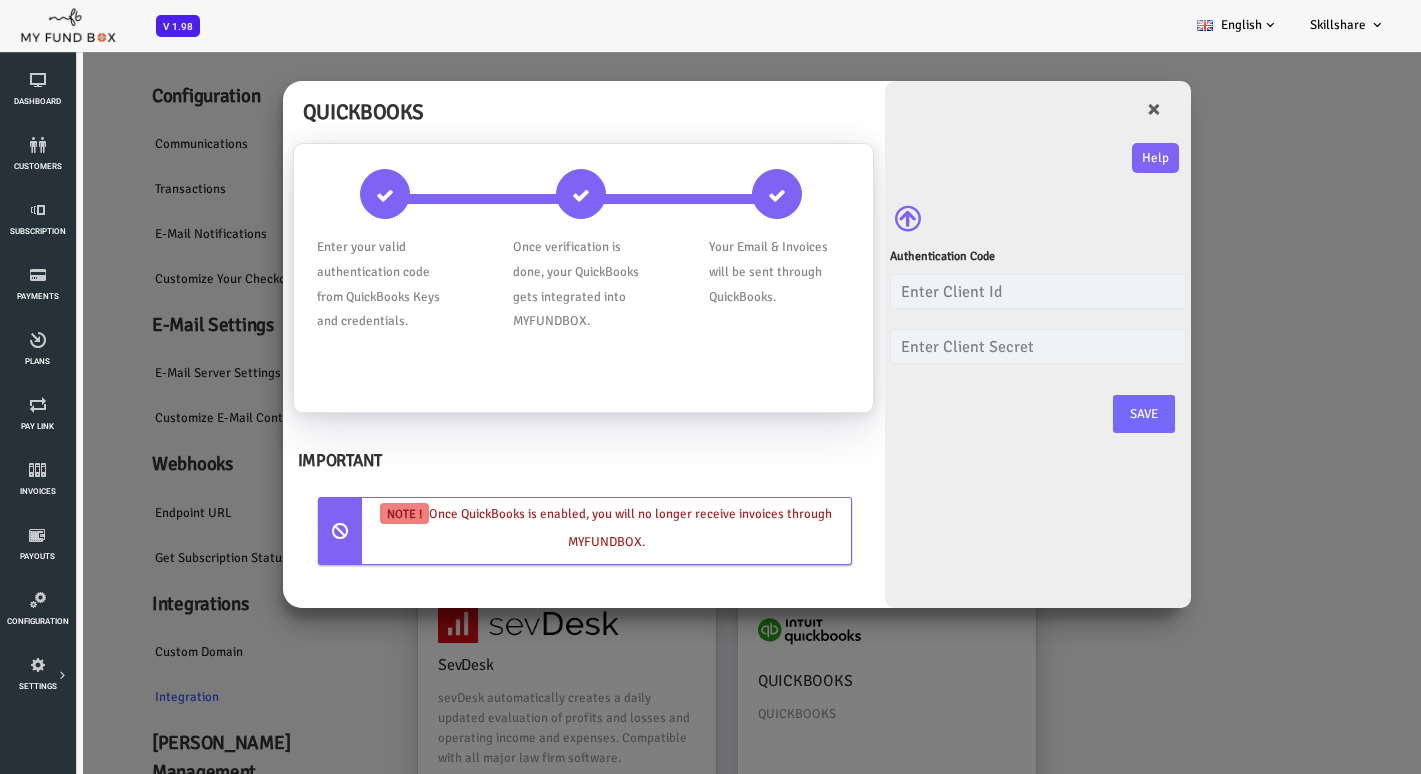 click on "QUICKBOOKS
Enter your valid authentication code from QuickBooks Keys and credentials.
IMPORTANT NOTE ! ×" at bounding box center (682, 514) 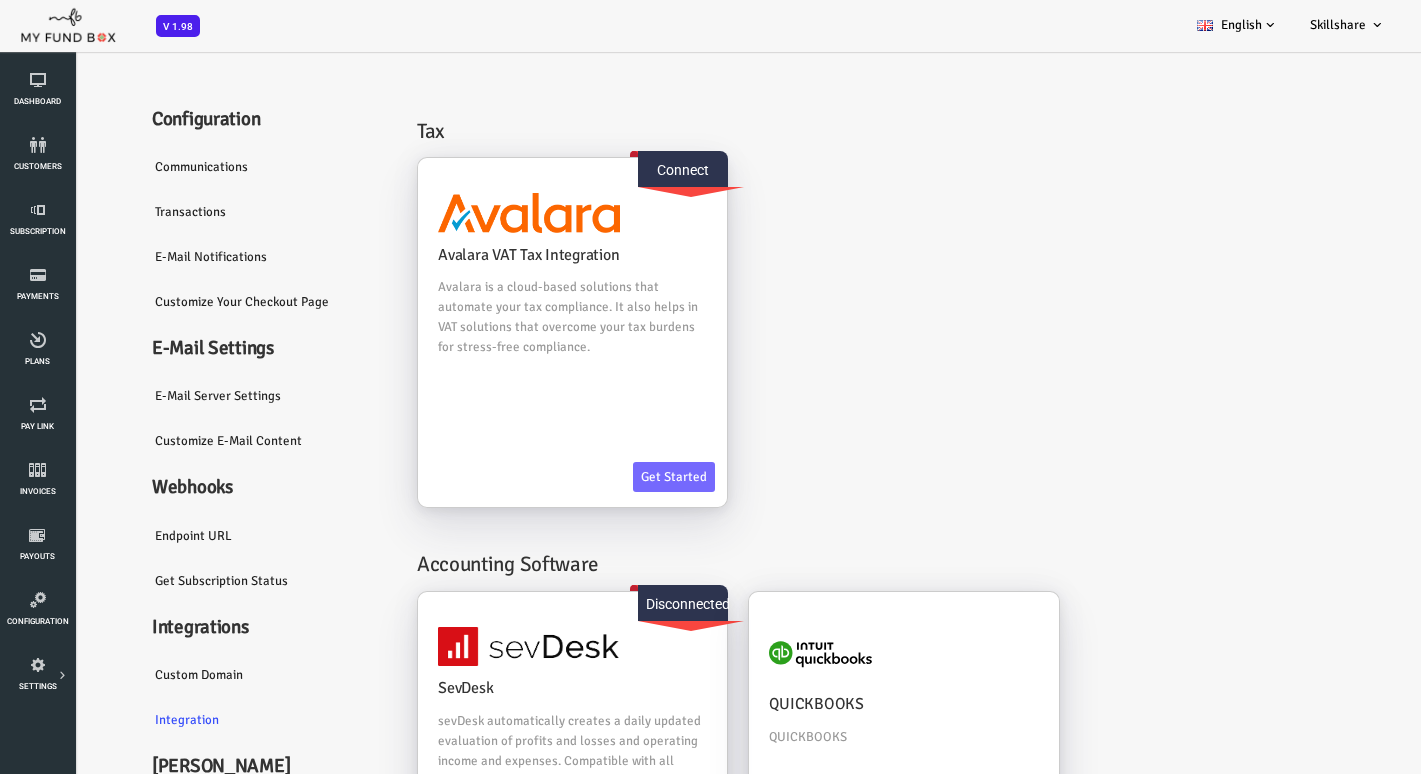 scroll, scrollTop: 0, scrollLeft: 0, axis: both 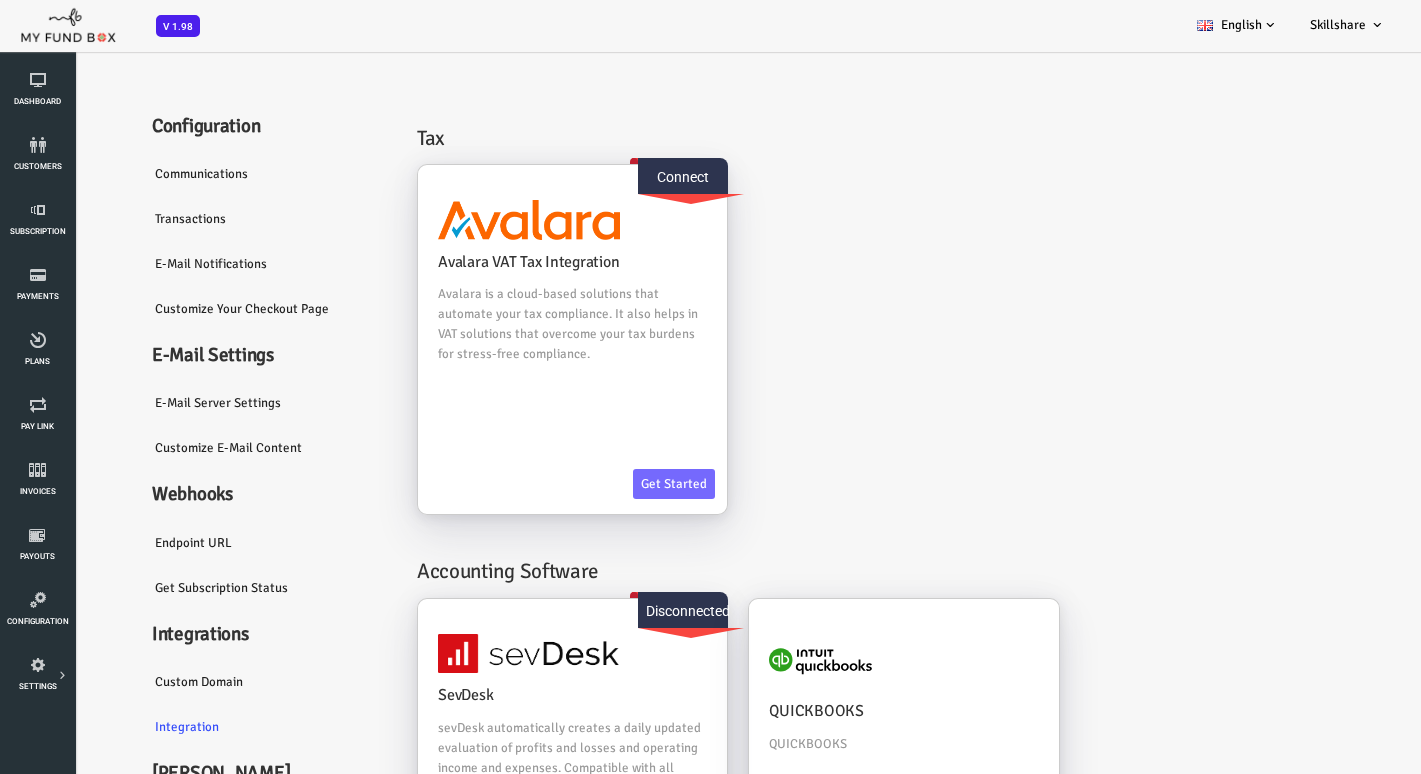 click on "Avalara VAT Tax Integration
Avalara is a cloud-based solutions that automate your tax compliance. It also helps in VAT solutions that overcome your tax burdens for stress-free compliance.
more info
Get Started
Connect" at bounding box center (852, 349) 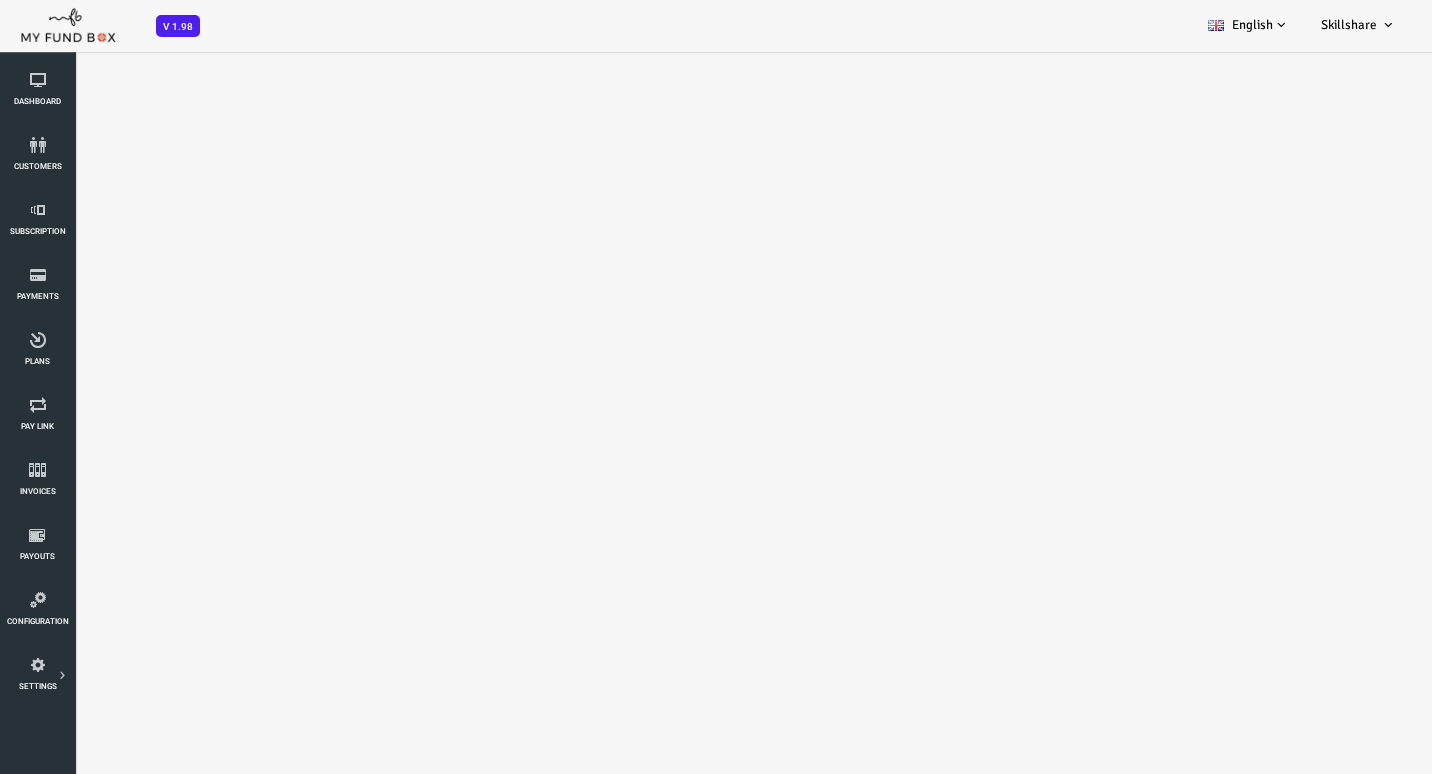 scroll, scrollTop: 0, scrollLeft: 0, axis: both 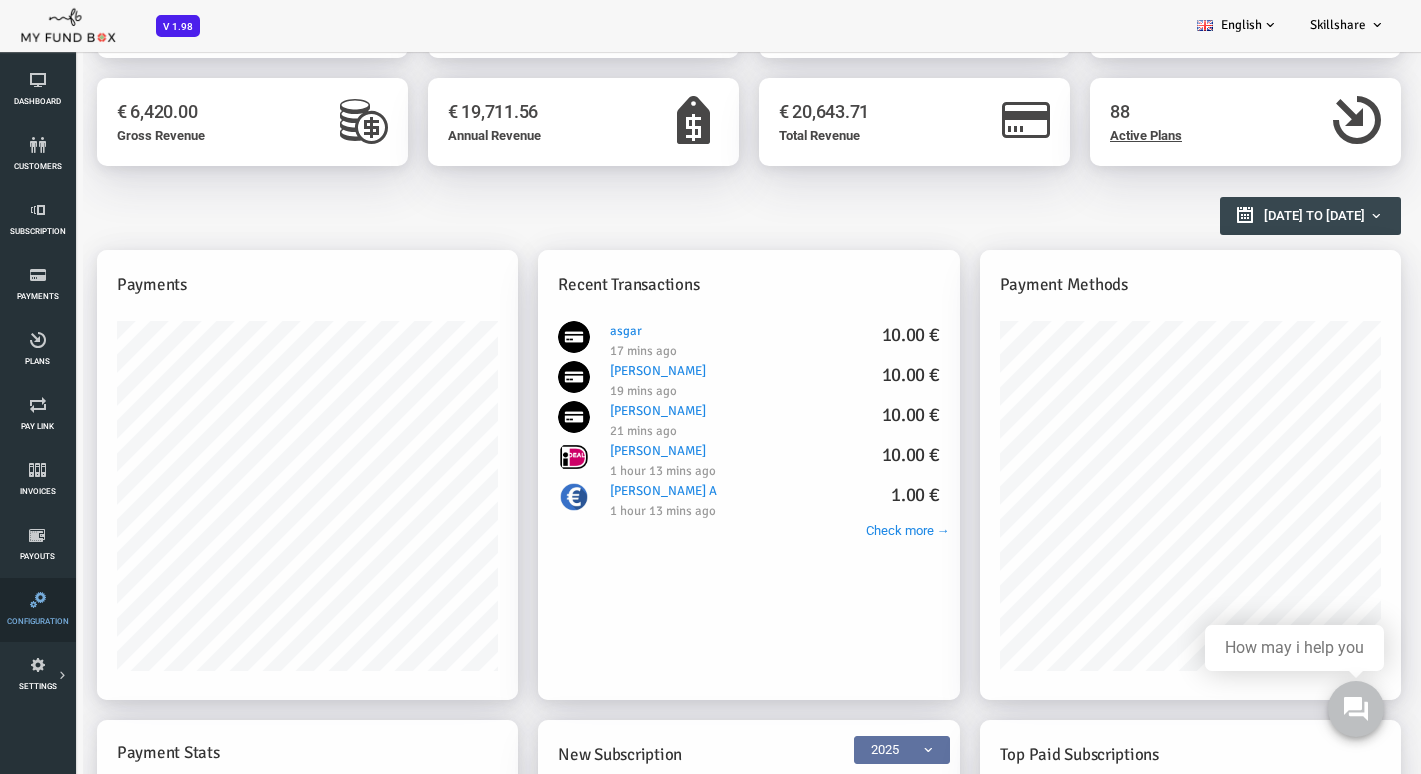 click on "Configuration" at bounding box center [0, 0] 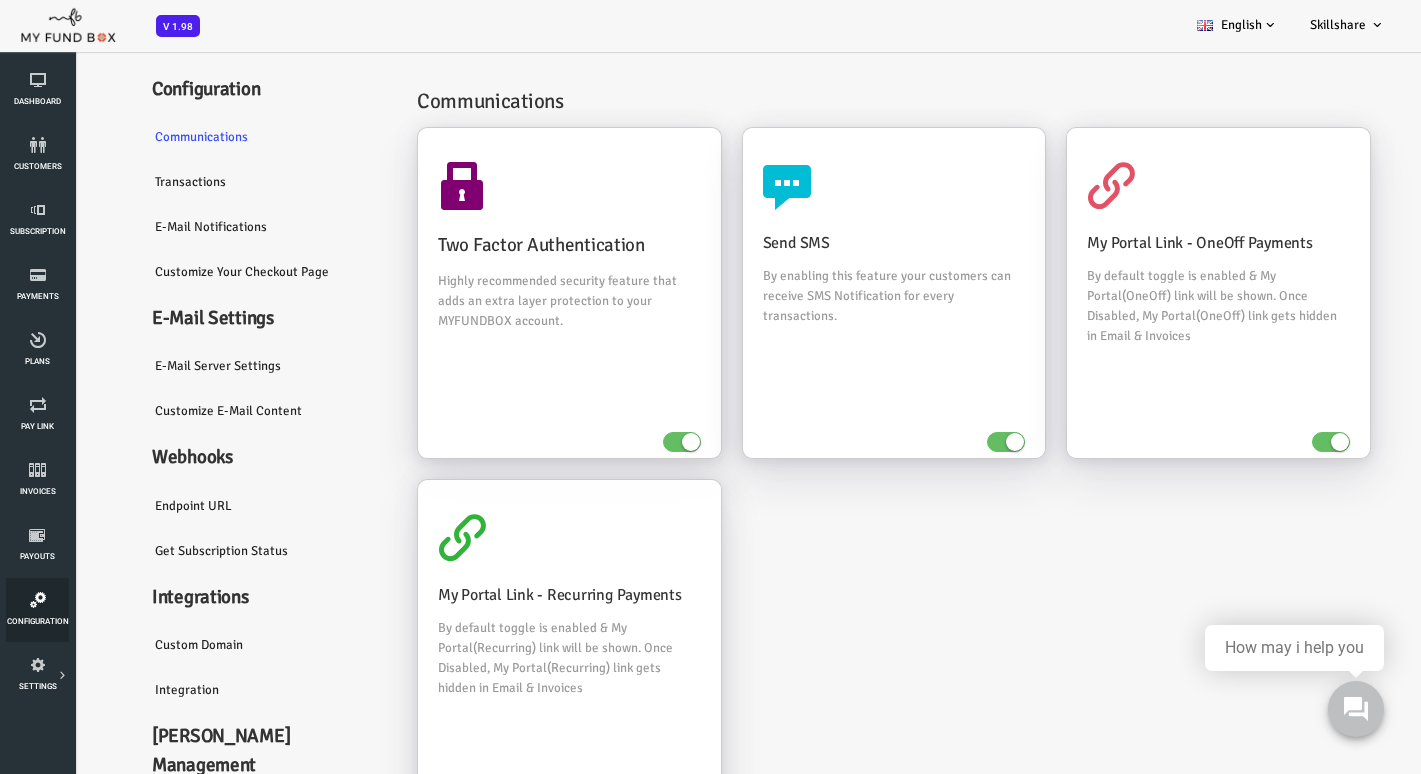 scroll, scrollTop: 0, scrollLeft: 0, axis: both 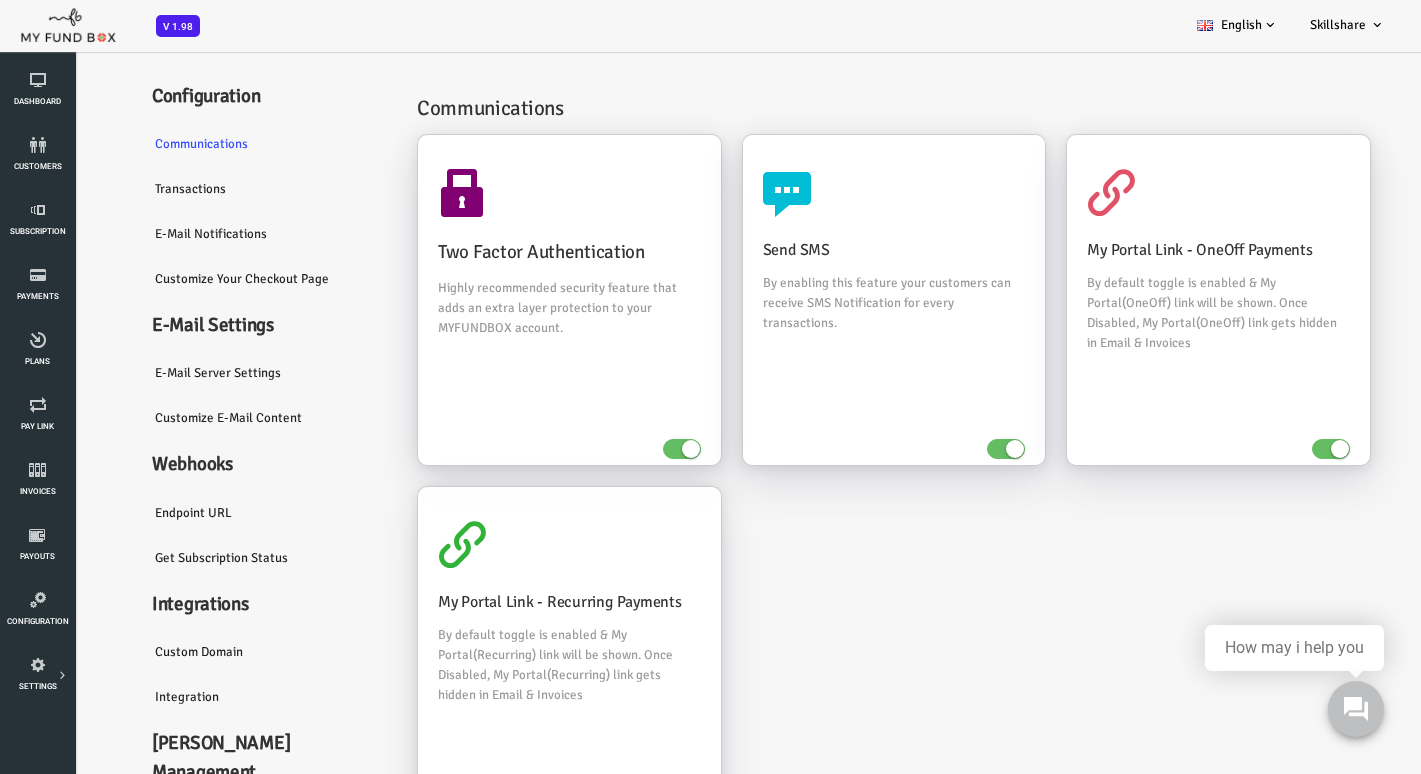 click on "Integration" at bounding box center (210, 697) 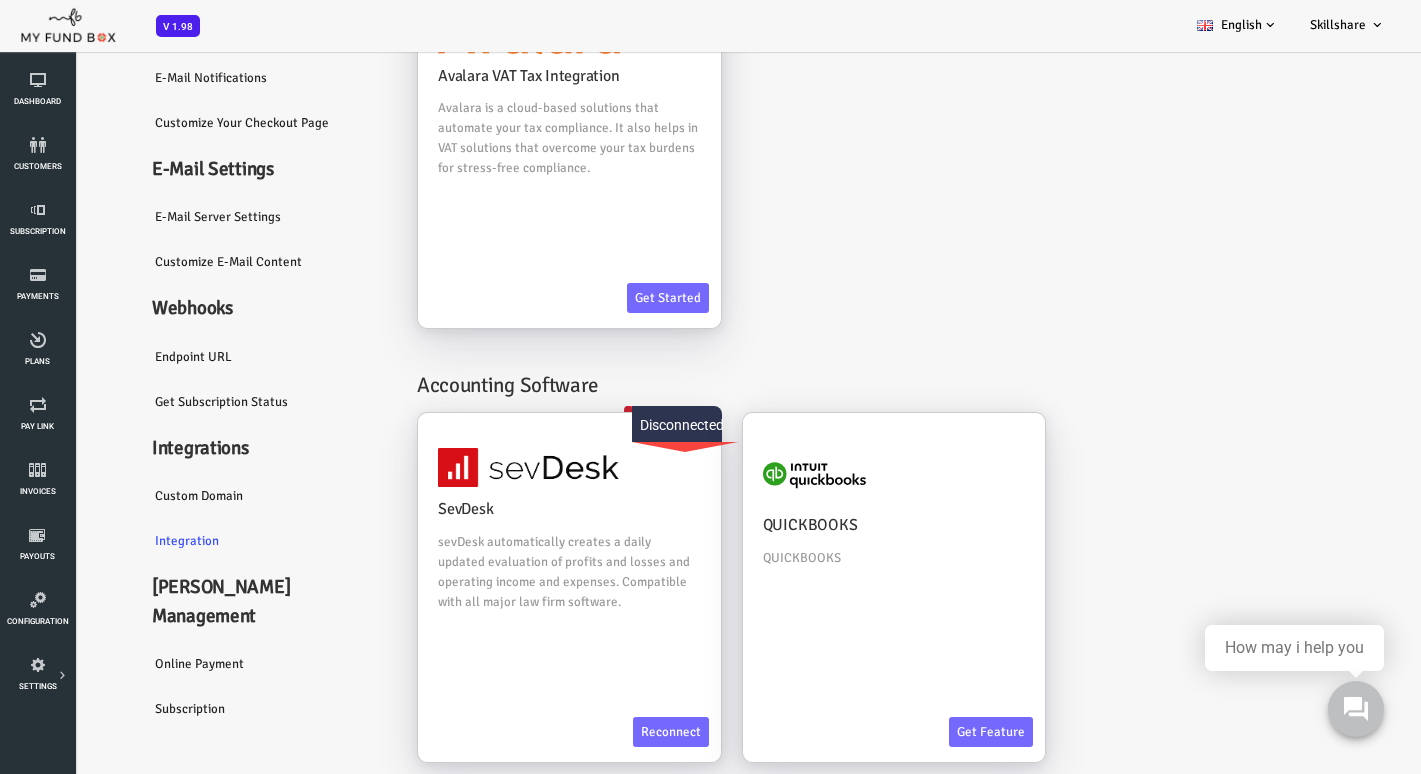 scroll, scrollTop: 130, scrollLeft: 0, axis: vertical 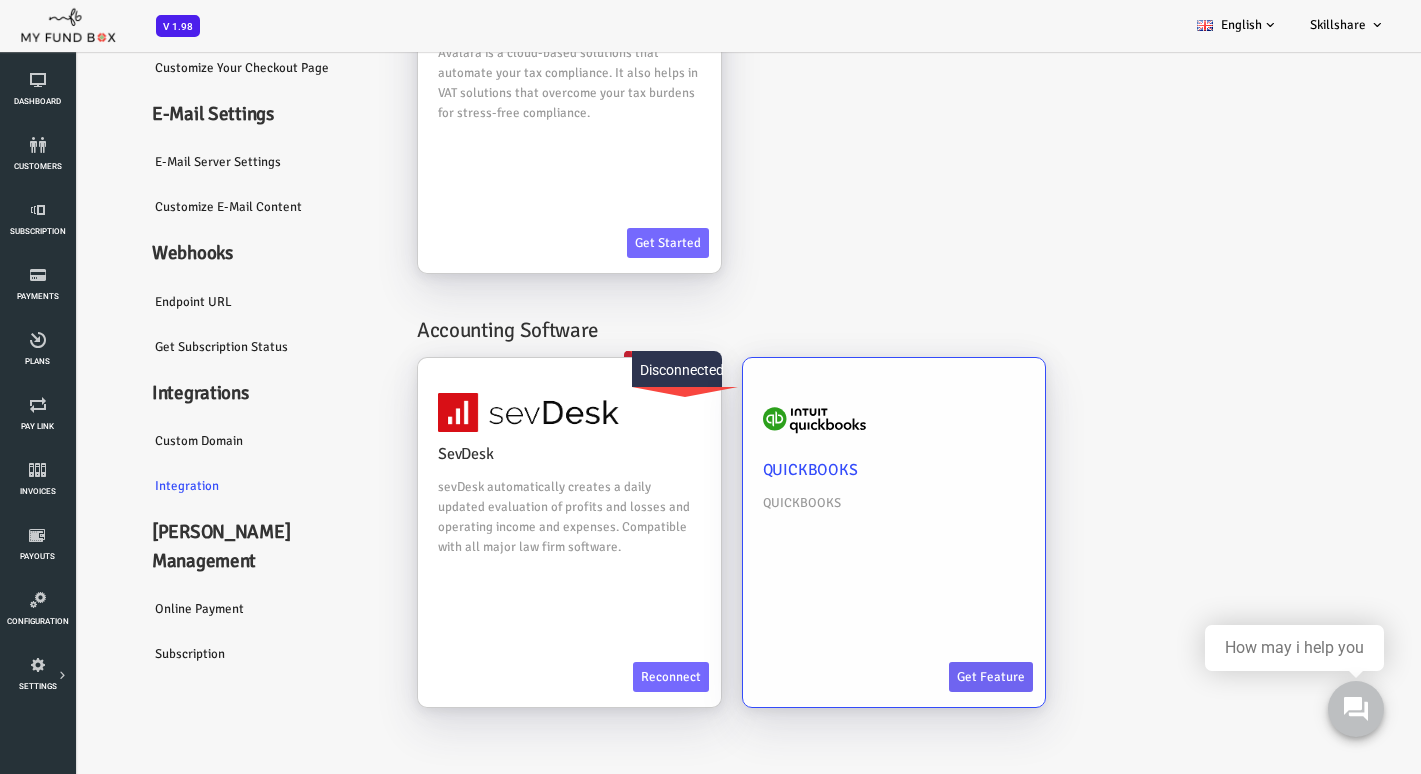 click on "Get feature" at bounding box center (934, 677) 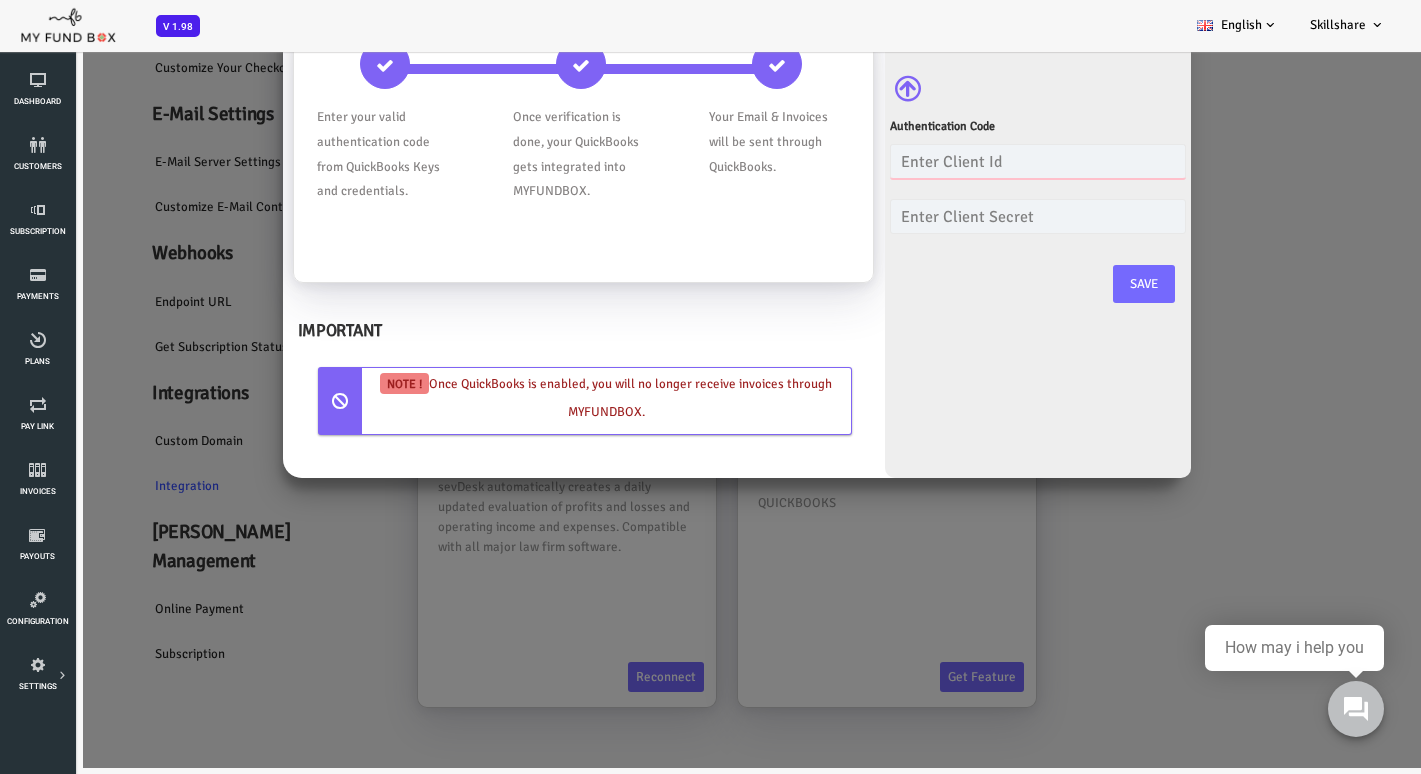 click at bounding box center [981, 161] 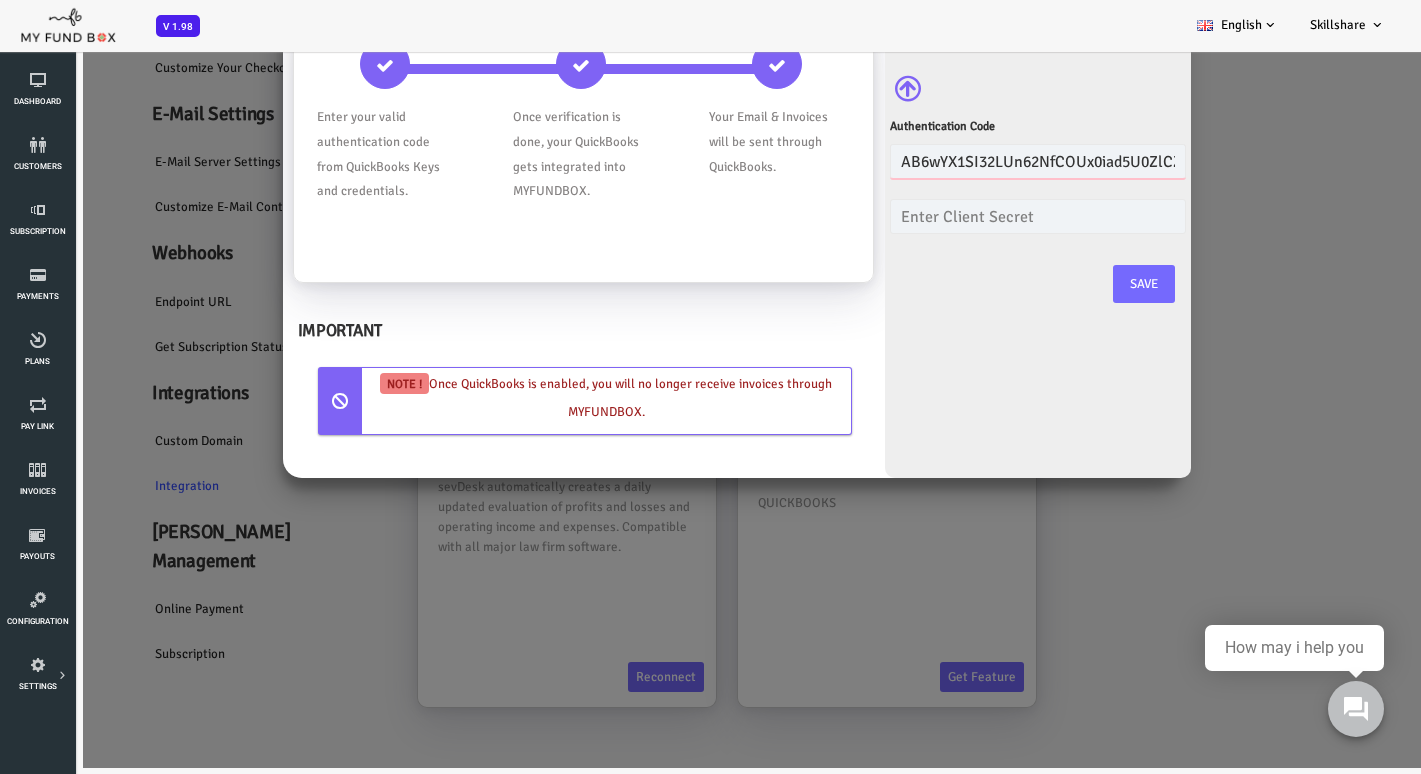 scroll, scrollTop: 0, scrollLeft: 150, axis: horizontal 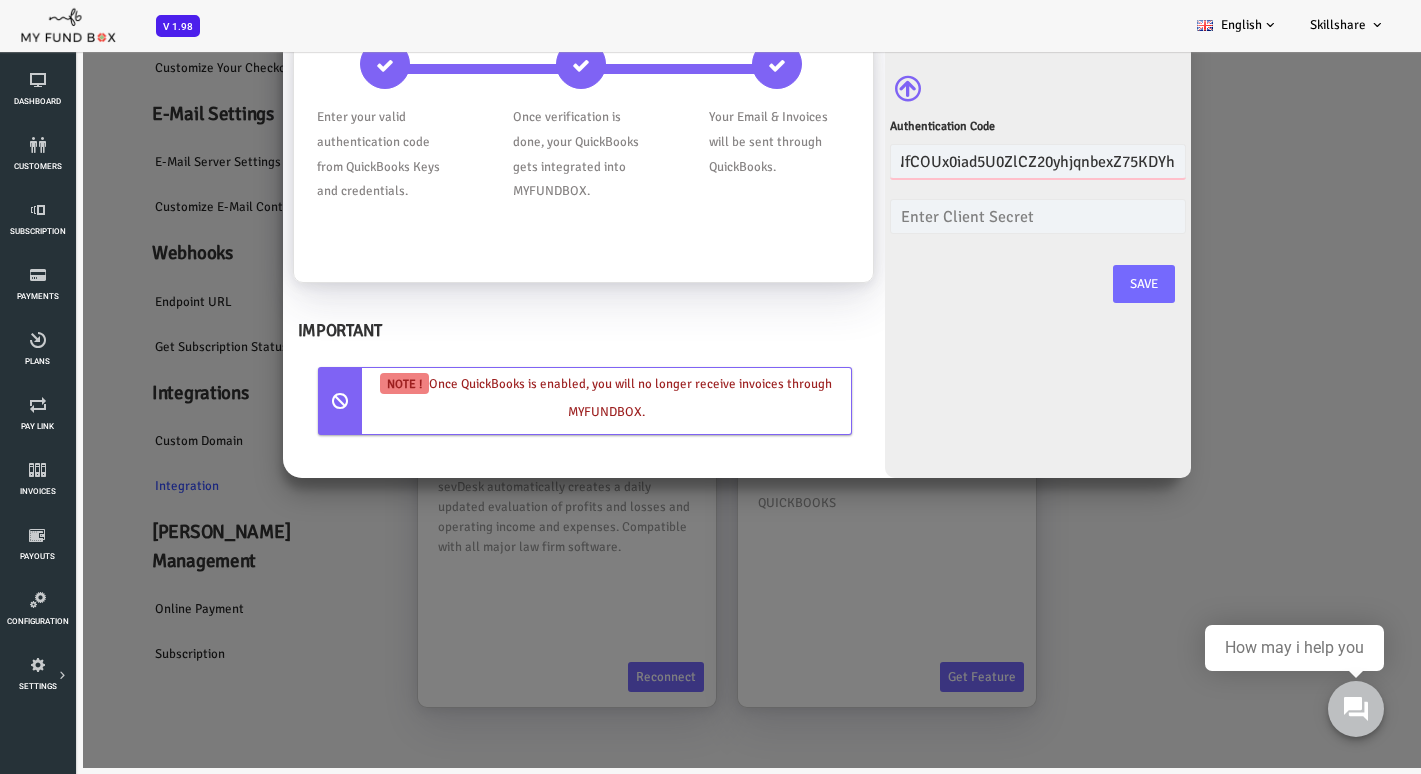 type on "AB6wYX1SI32LUn62NfCOUx0iad5U0ZlCZ20yhjqnbexZ75KDYh" 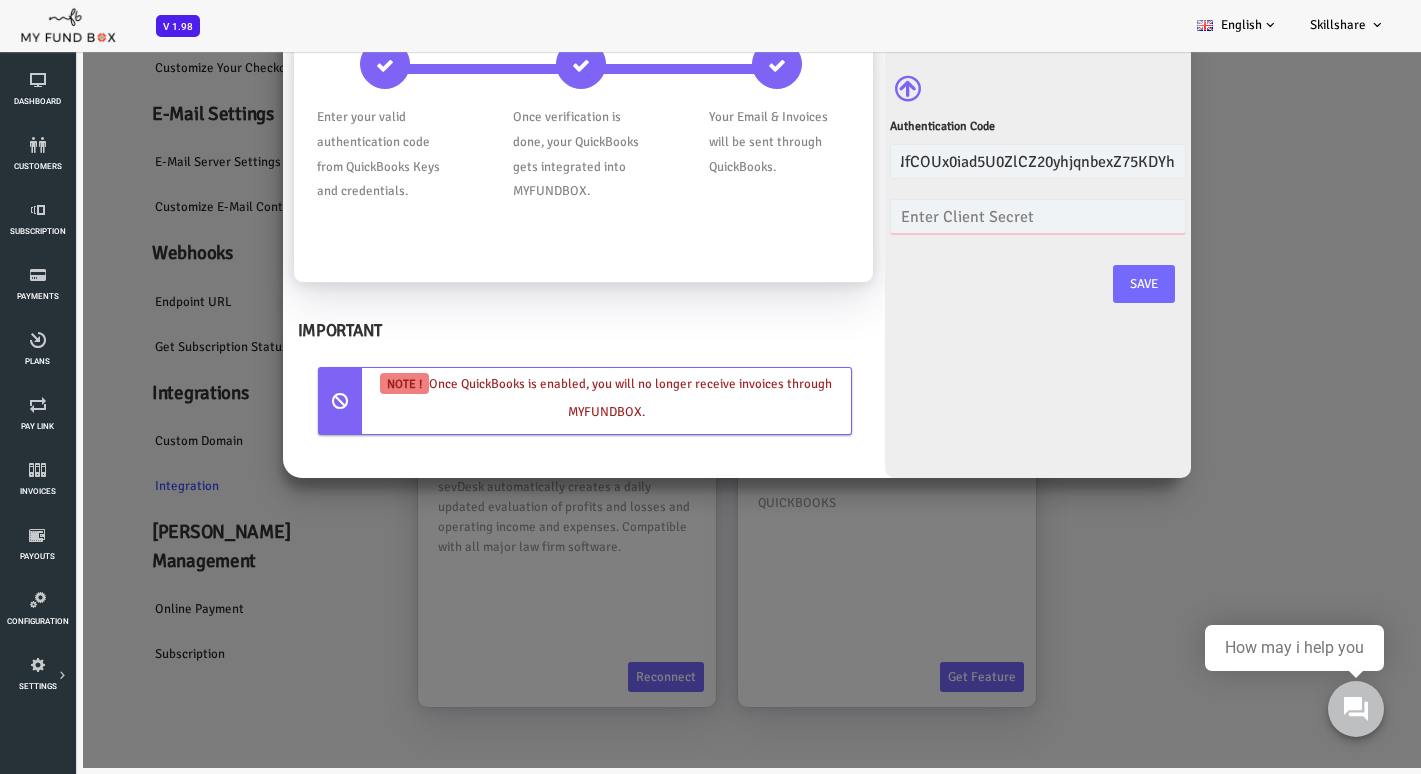 click at bounding box center [981, 216] 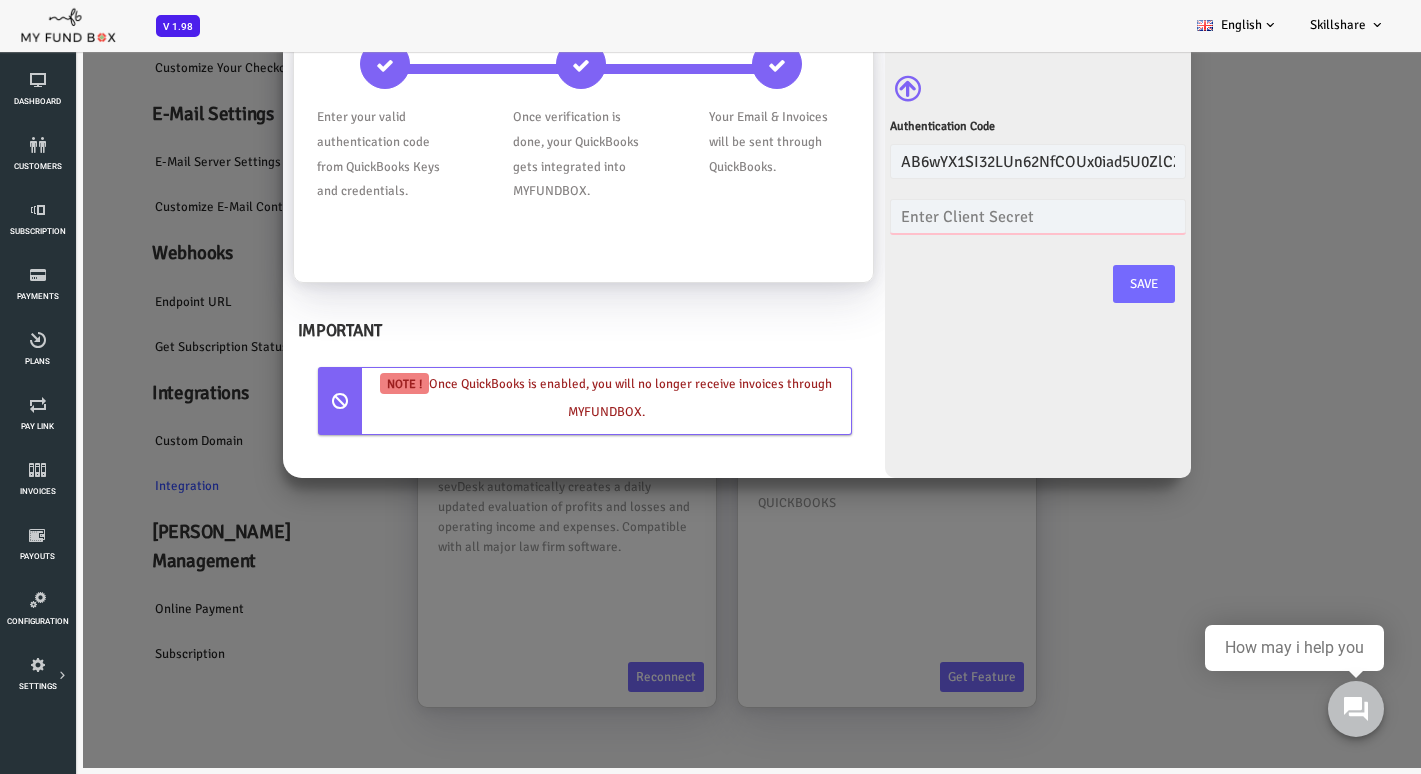paste on "G69EbvkfuStAXBvanrm27ymohOMTdSIHYANTGmIY" 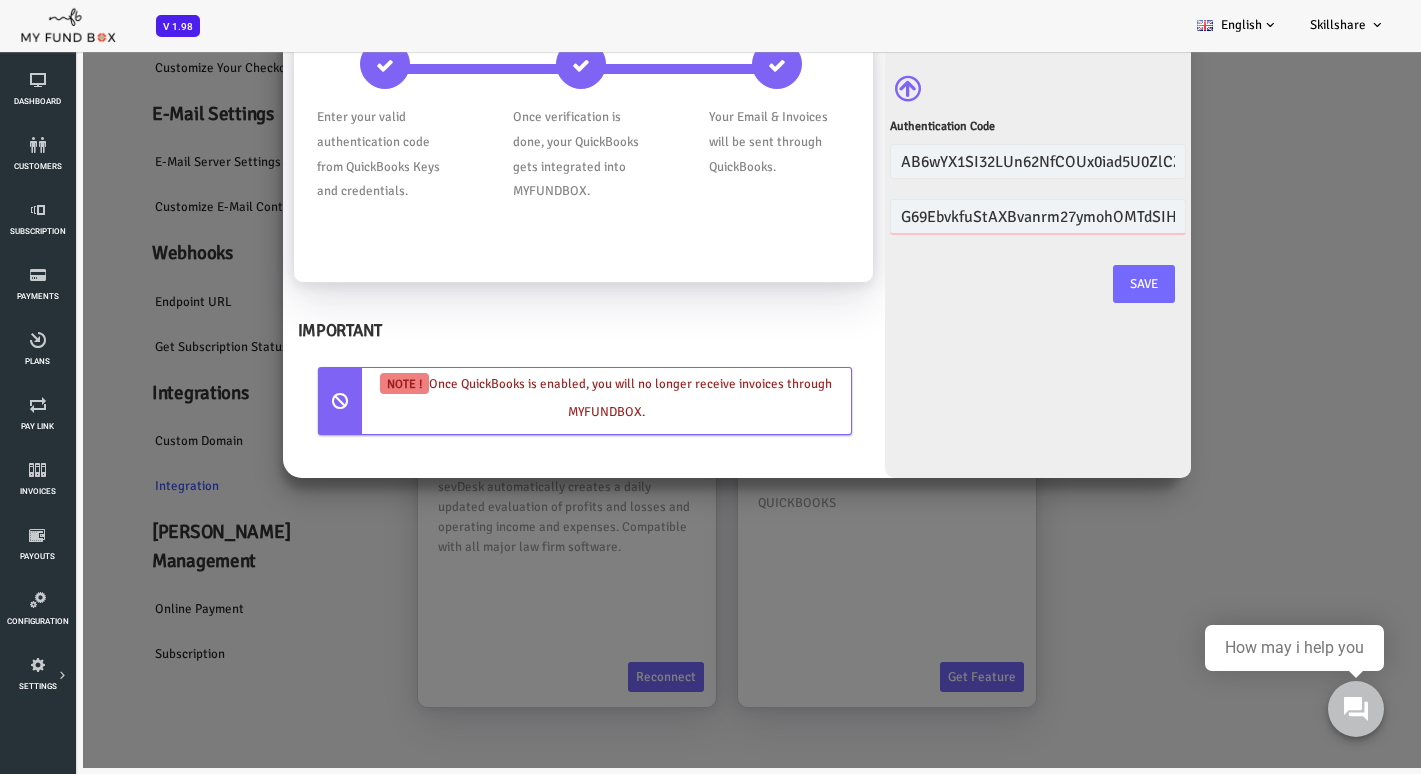 scroll, scrollTop: 0, scrollLeft: 74, axis: horizontal 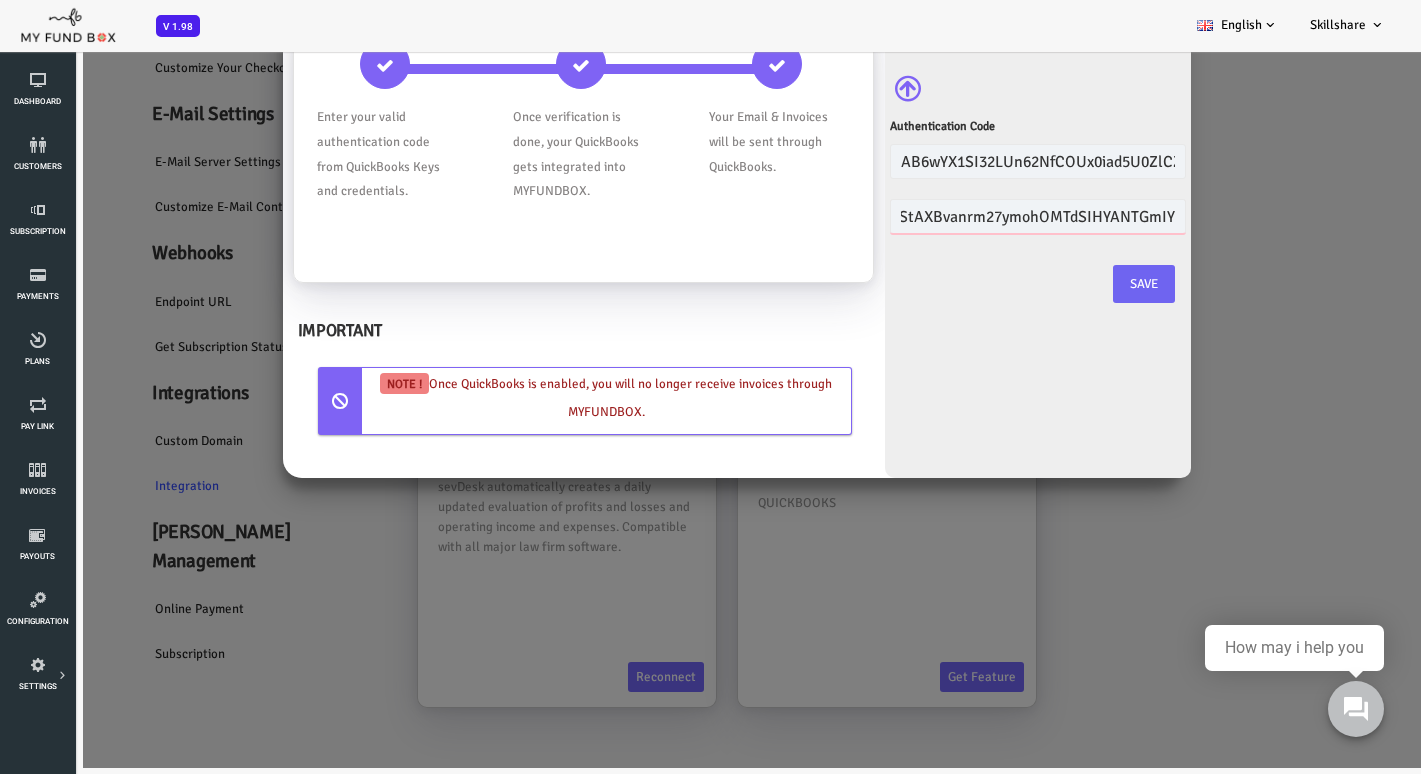 type on "G69EbvkfuStAXBvanrm27ymohOMTdSIHYANTGmIY" 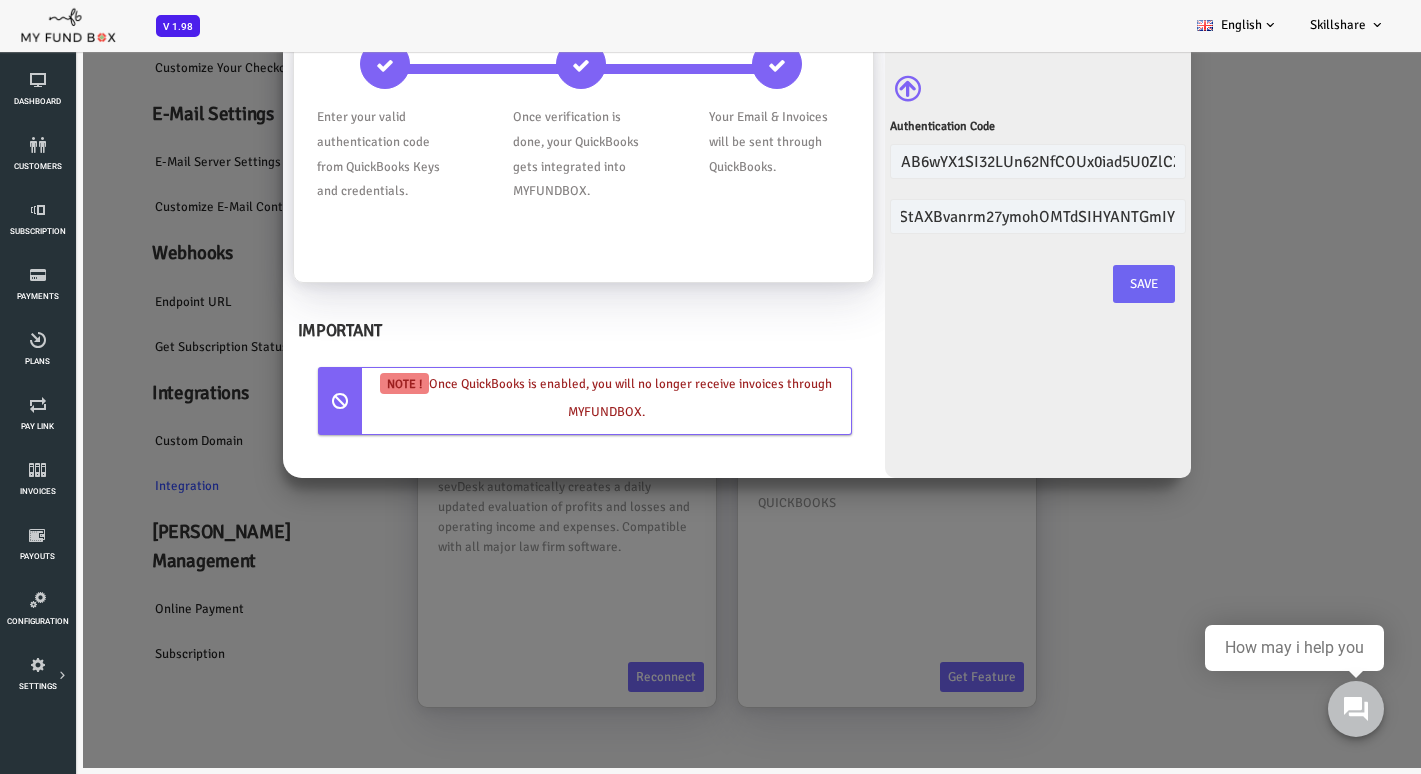 click on "Save" at bounding box center (1087, 284) 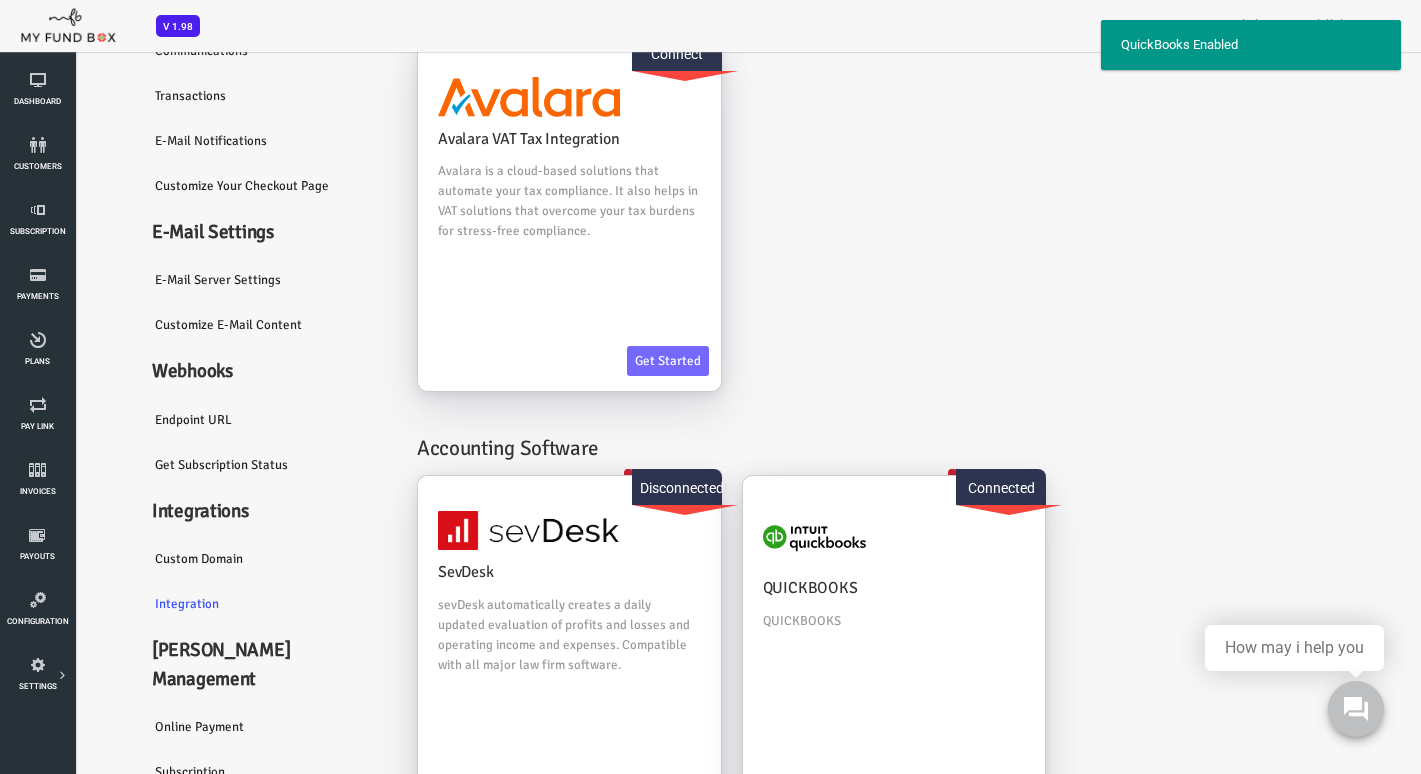 scroll, scrollTop: 211, scrollLeft: 0, axis: vertical 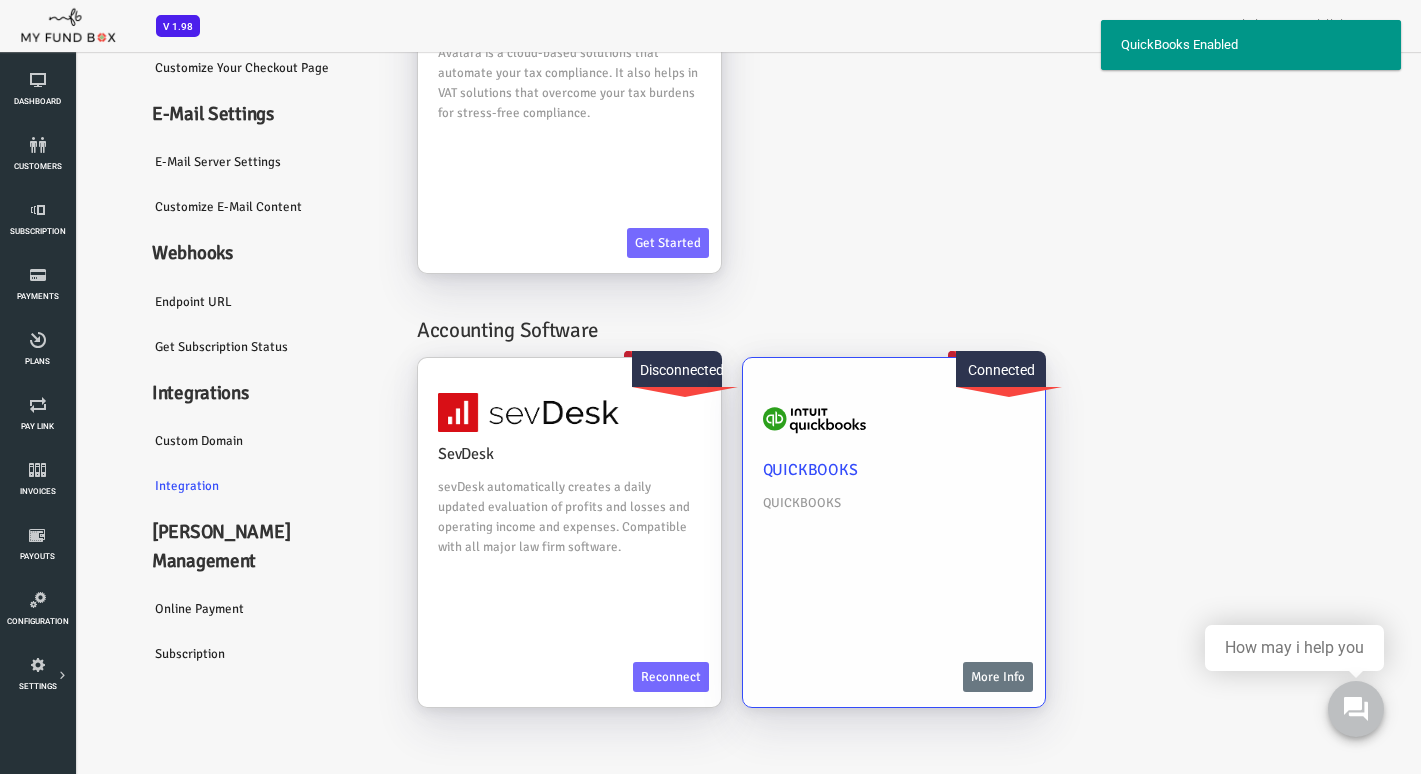 click on "More Info" at bounding box center (941, 677) 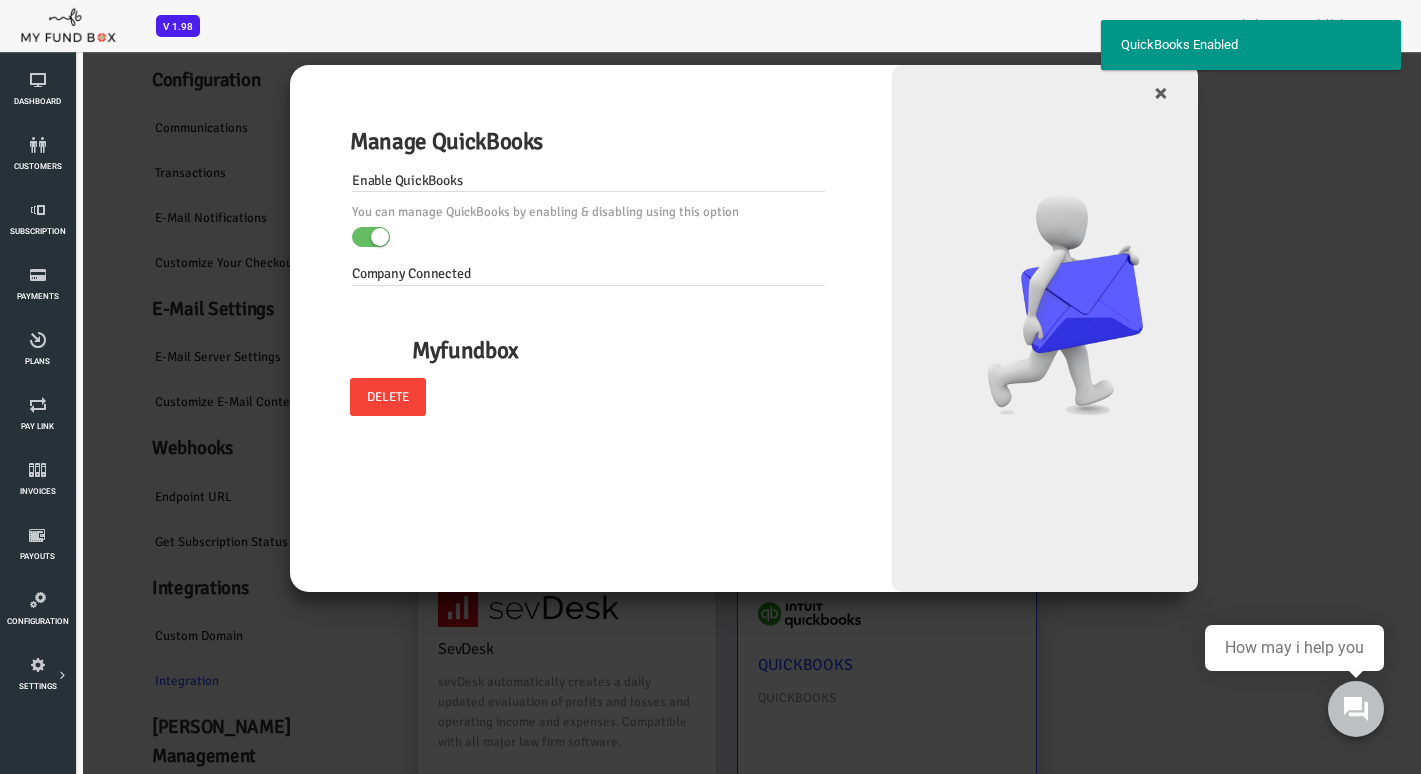 scroll, scrollTop: 0, scrollLeft: 0, axis: both 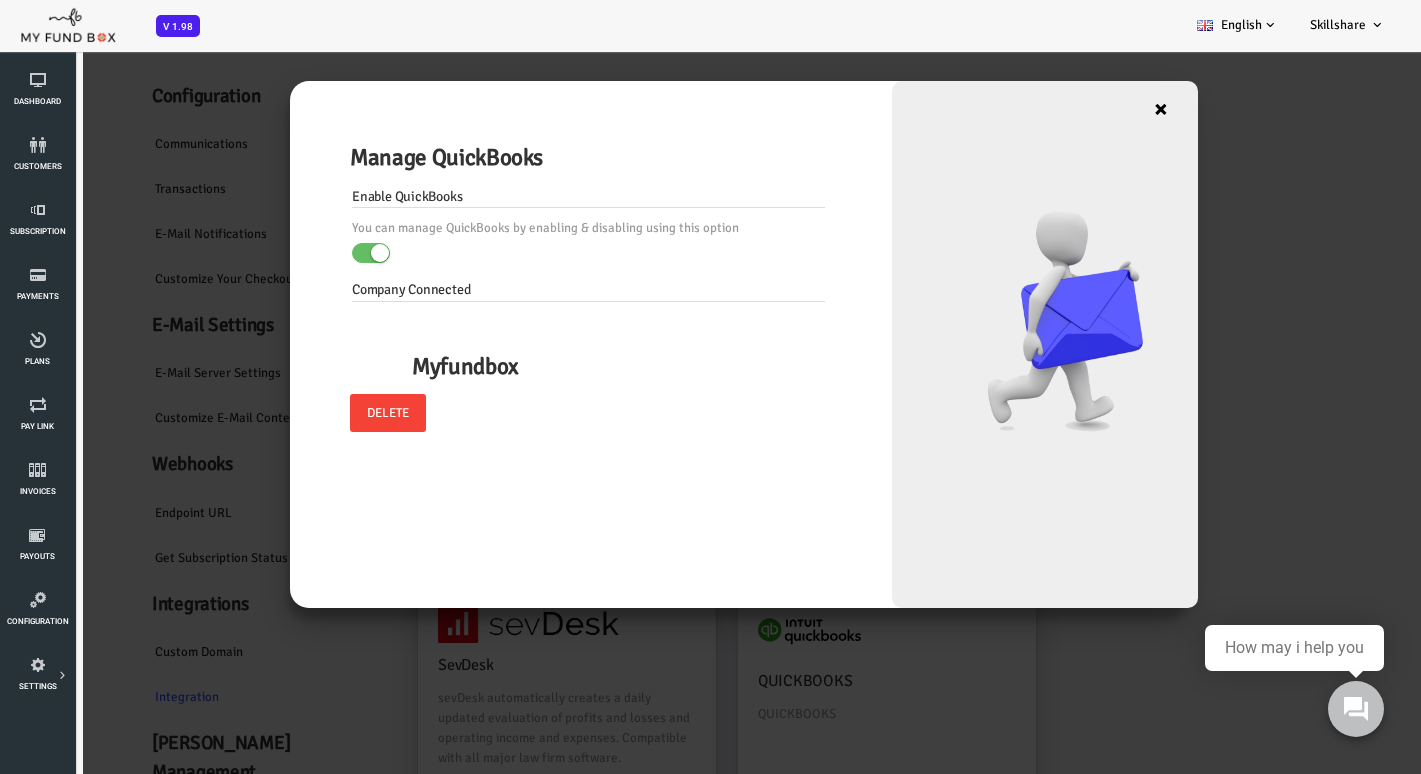 click on "×" at bounding box center [1104, 109] 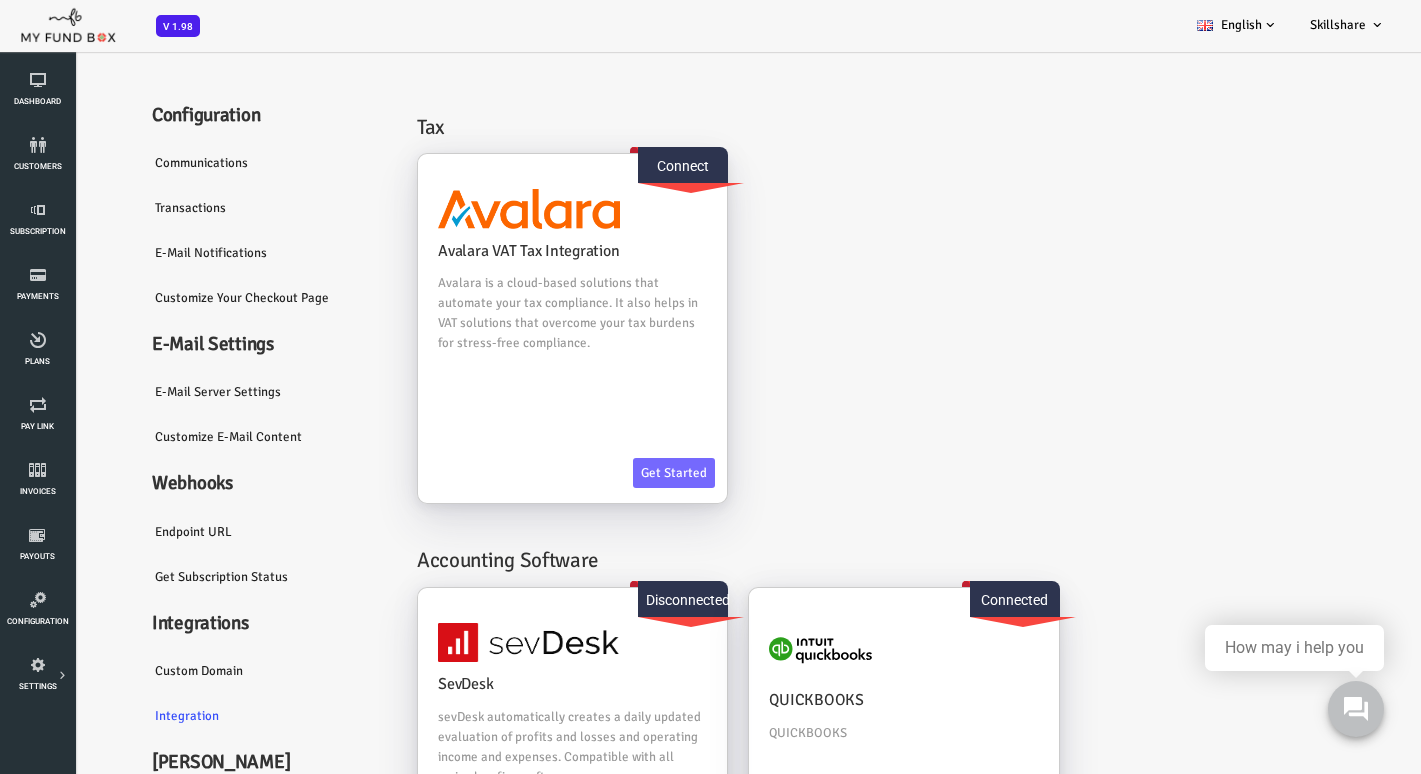 scroll, scrollTop: 0, scrollLeft: 0, axis: both 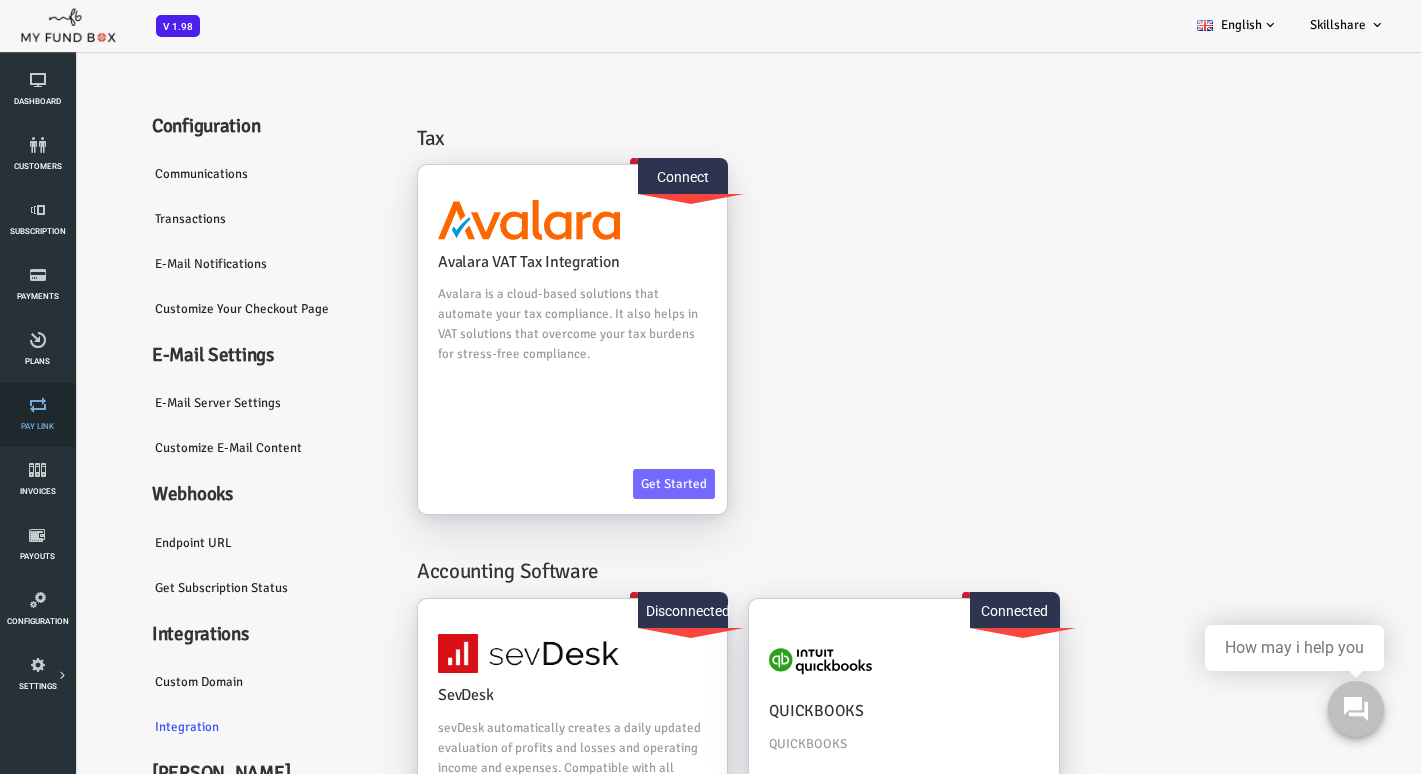 click at bounding box center (37, 405) 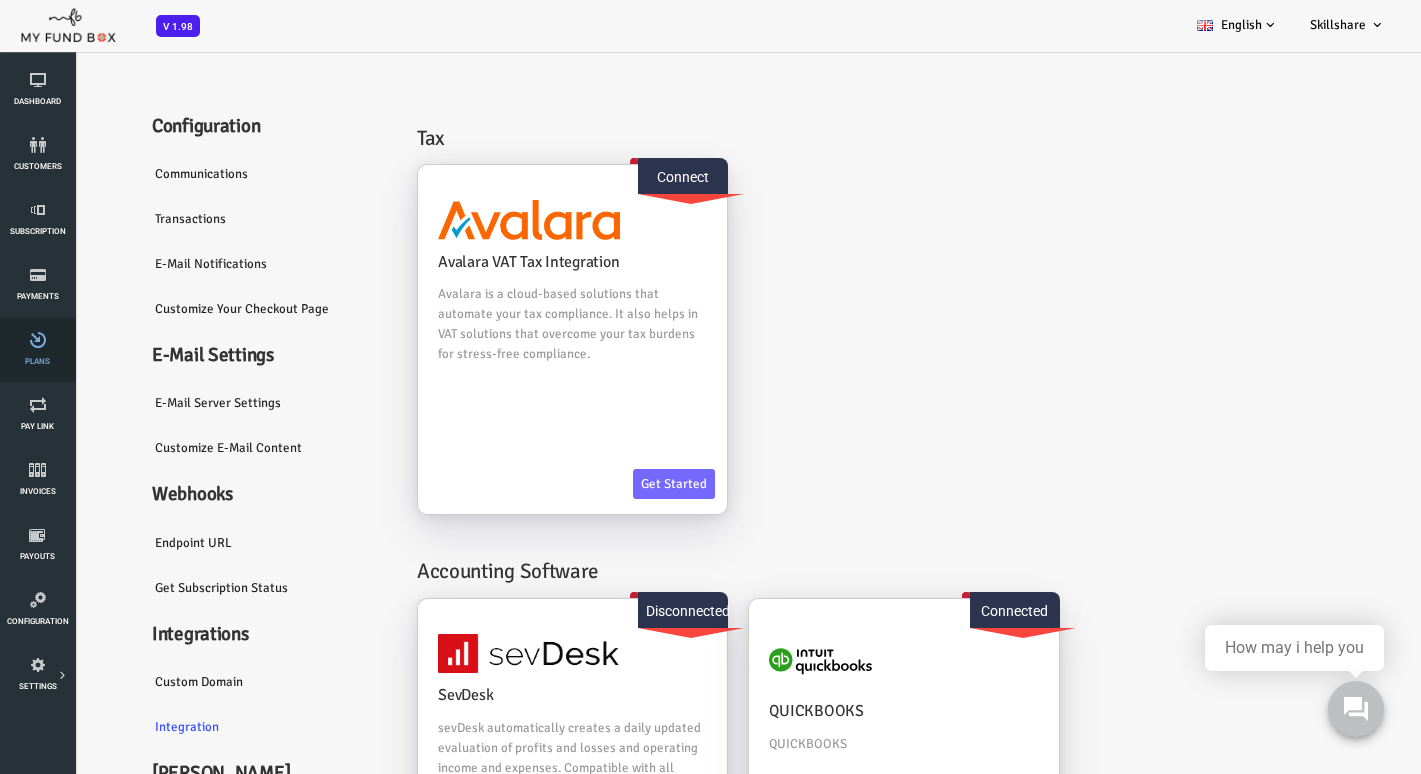click at bounding box center [37, 340] 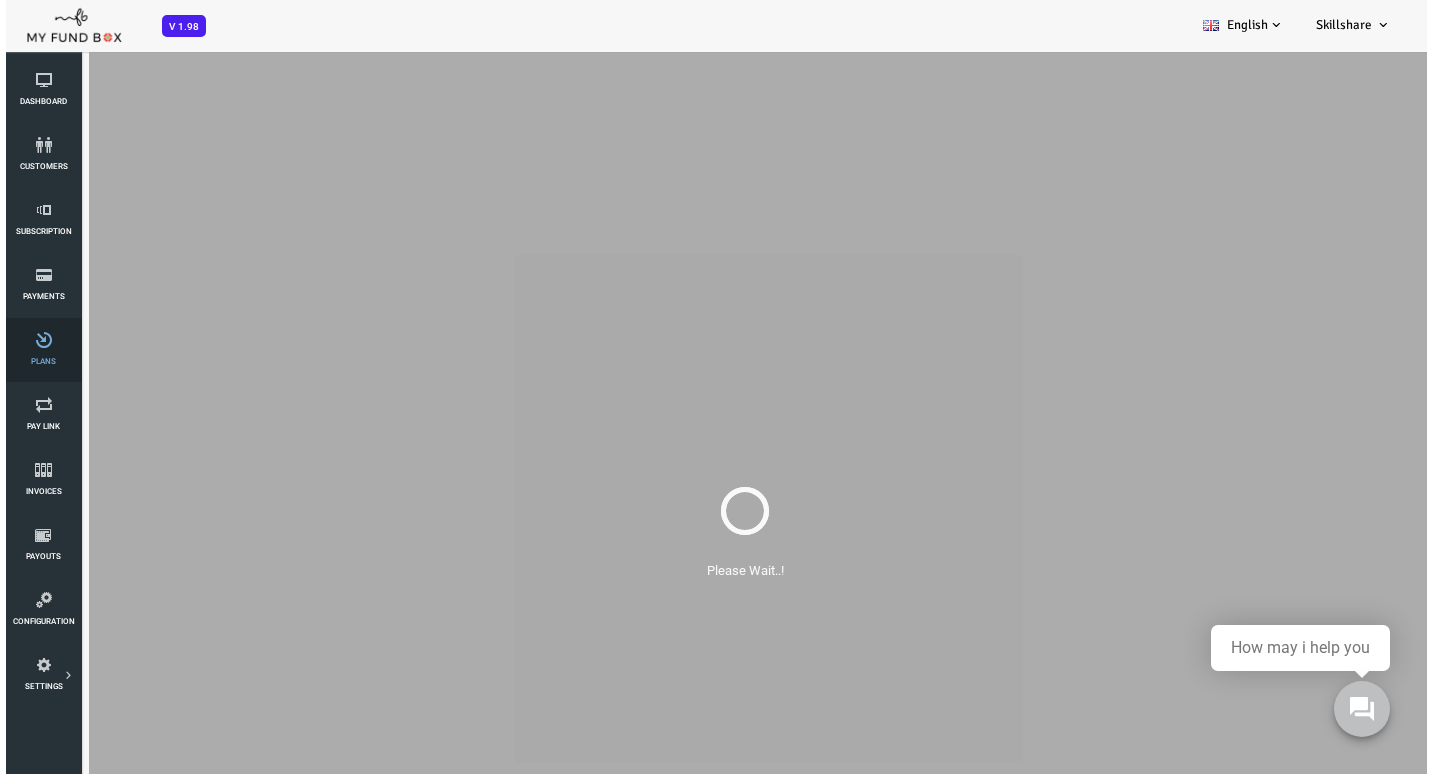 scroll, scrollTop: 0, scrollLeft: 0, axis: both 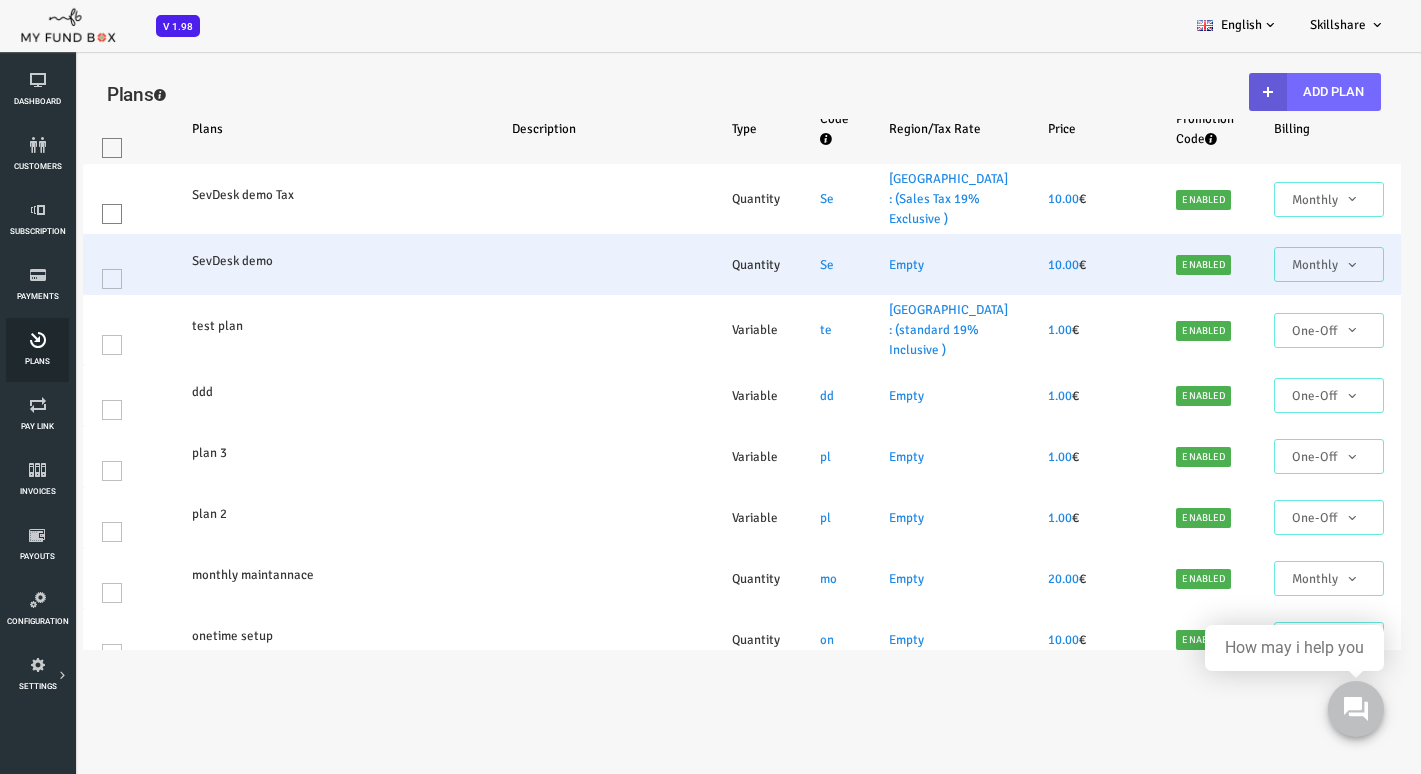 select on "100" 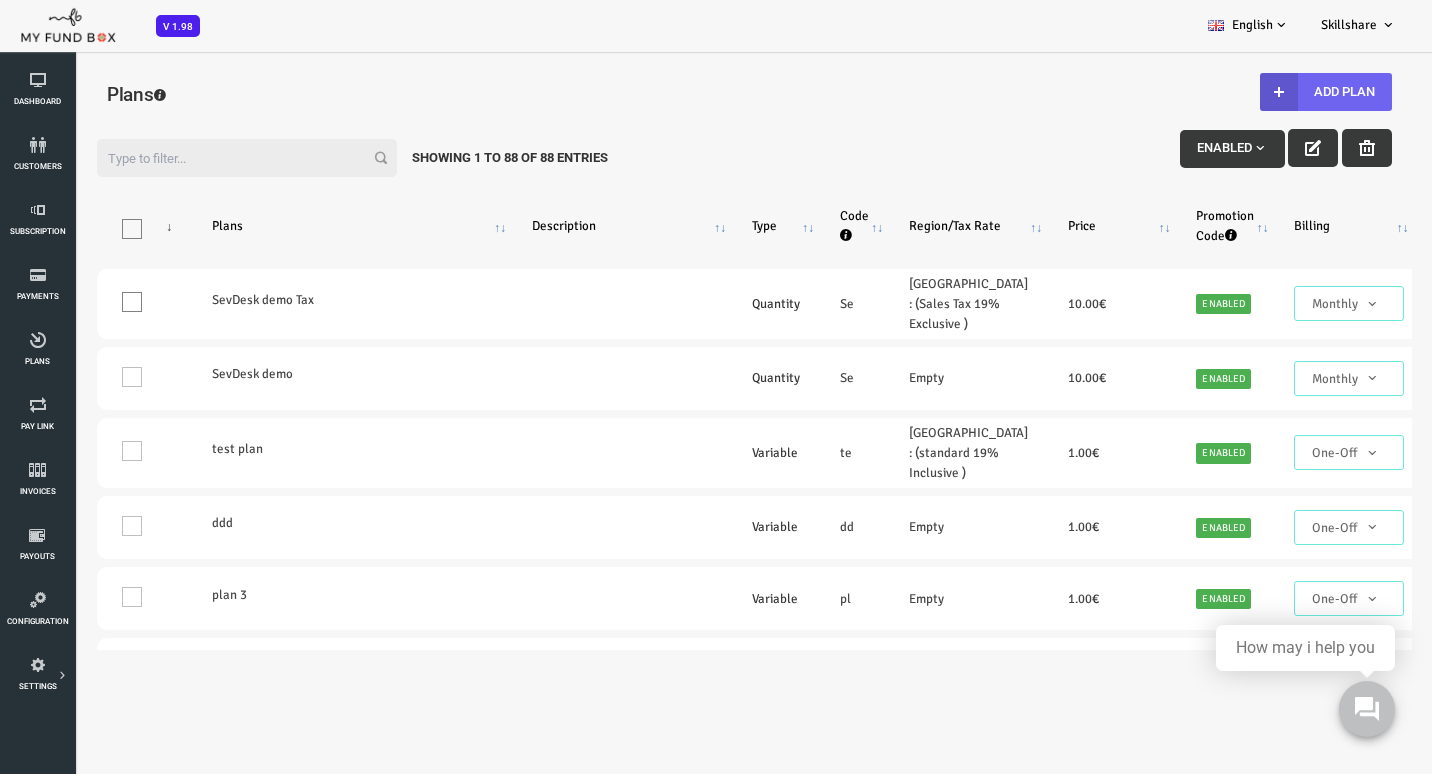 click on "Add Plan" at bounding box center [1269, 92] 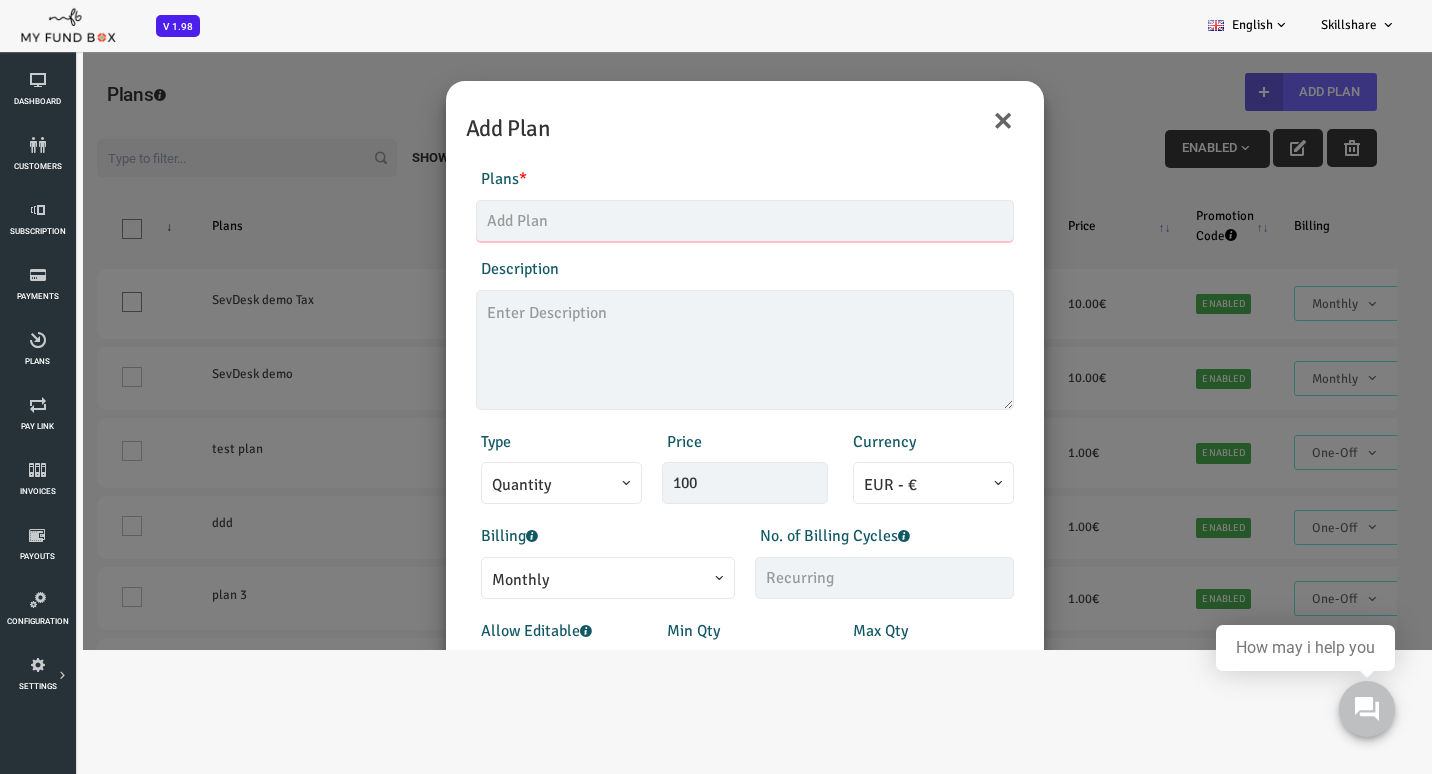 click at bounding box center (688, 221) 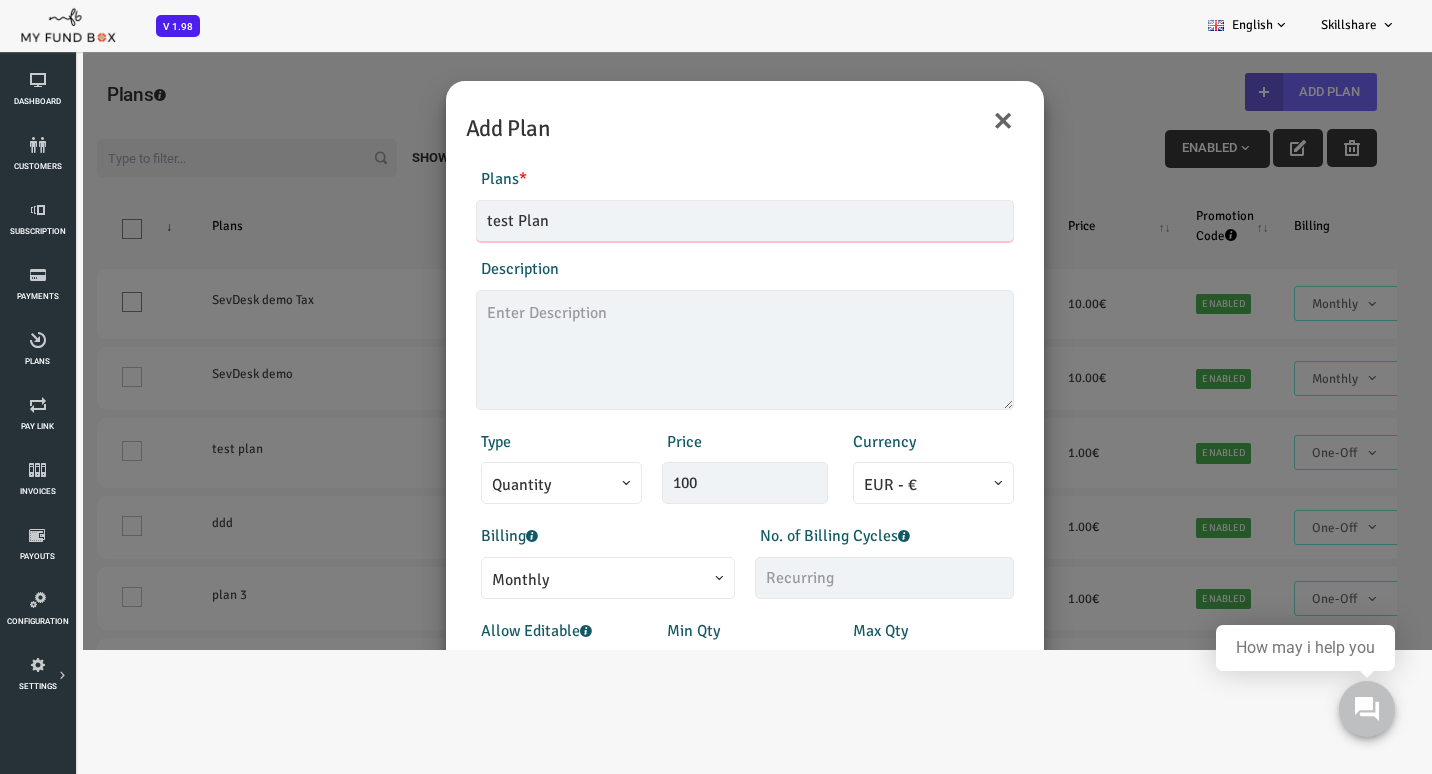 click on "test Plan" at bounding box center (688, 221) 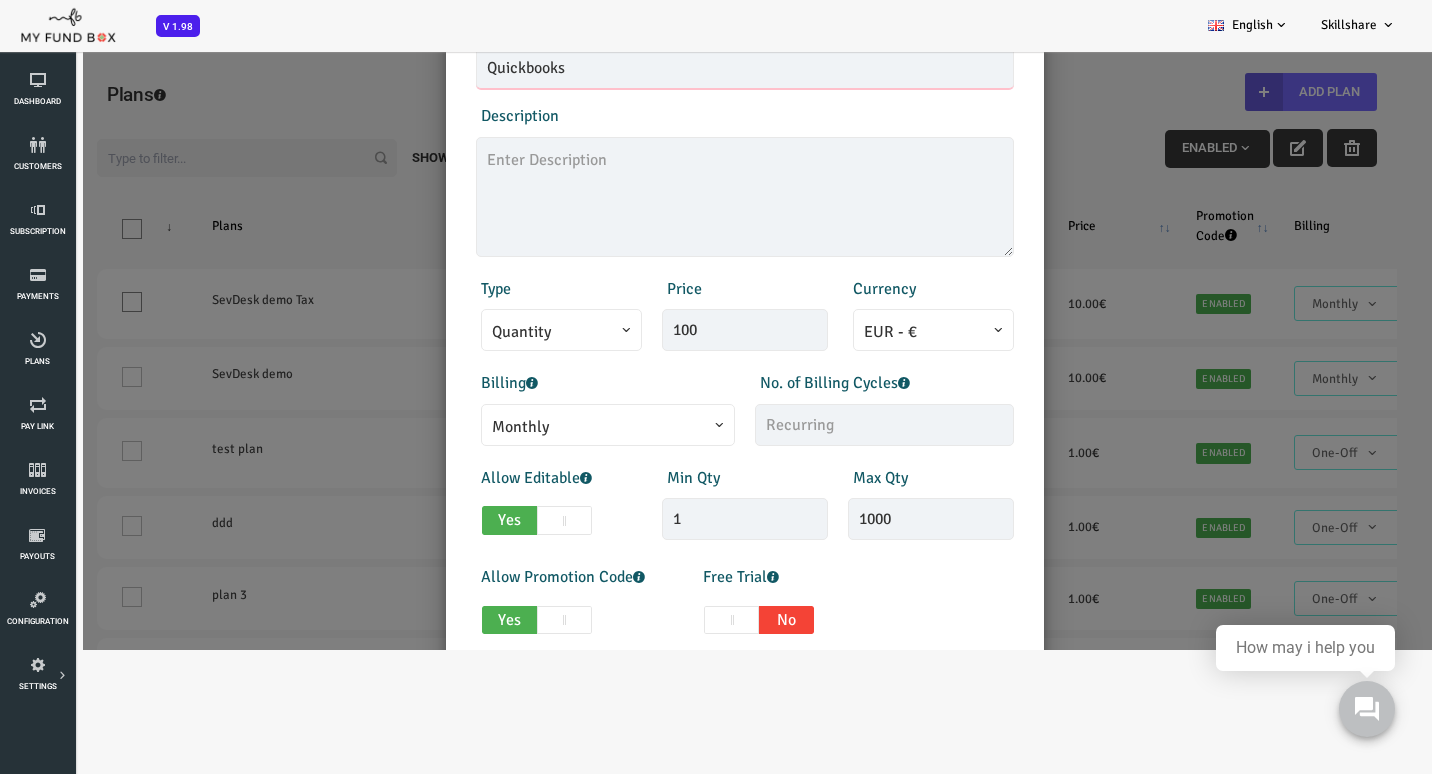 scroll, scrollTop: 300, scrollLeft: 0, axis: vertical 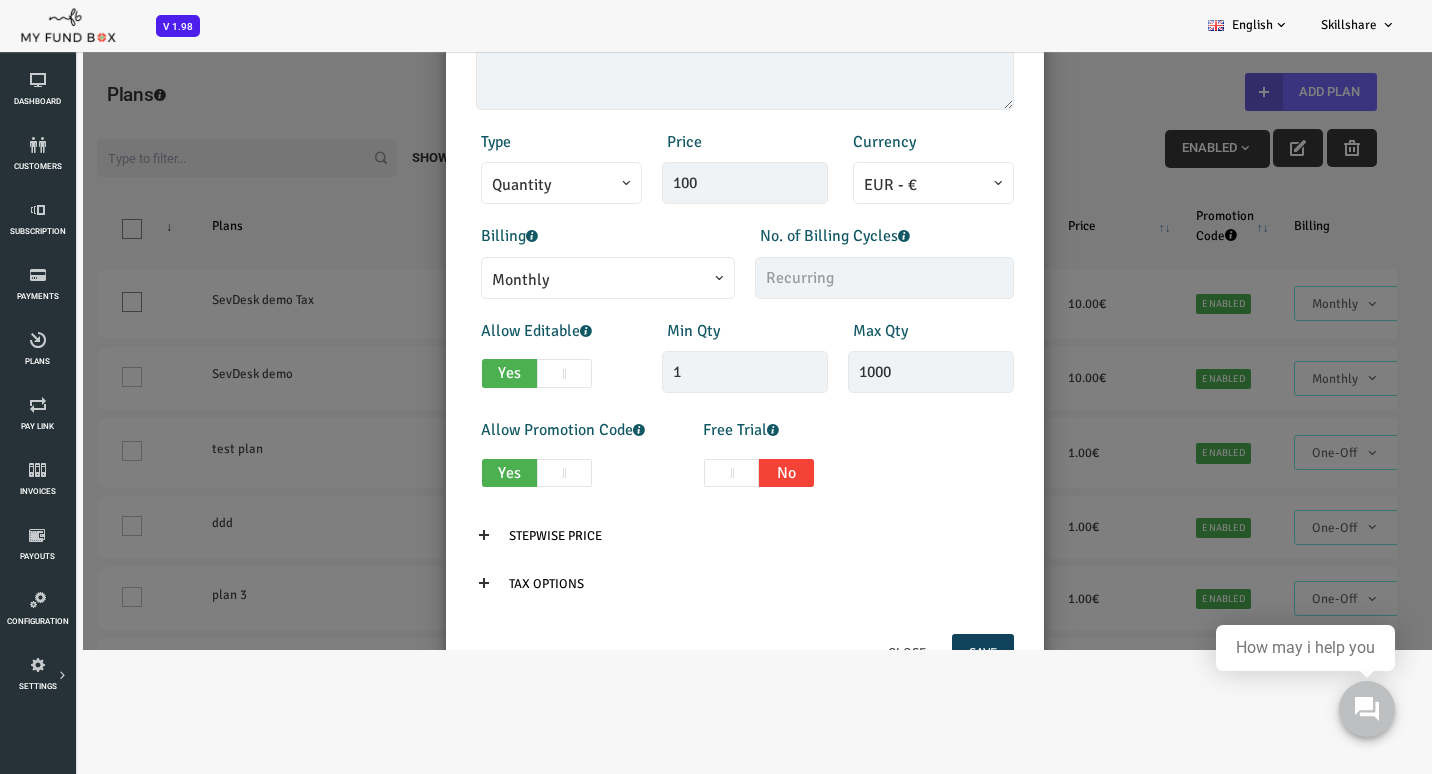 type on "Quickbooks" 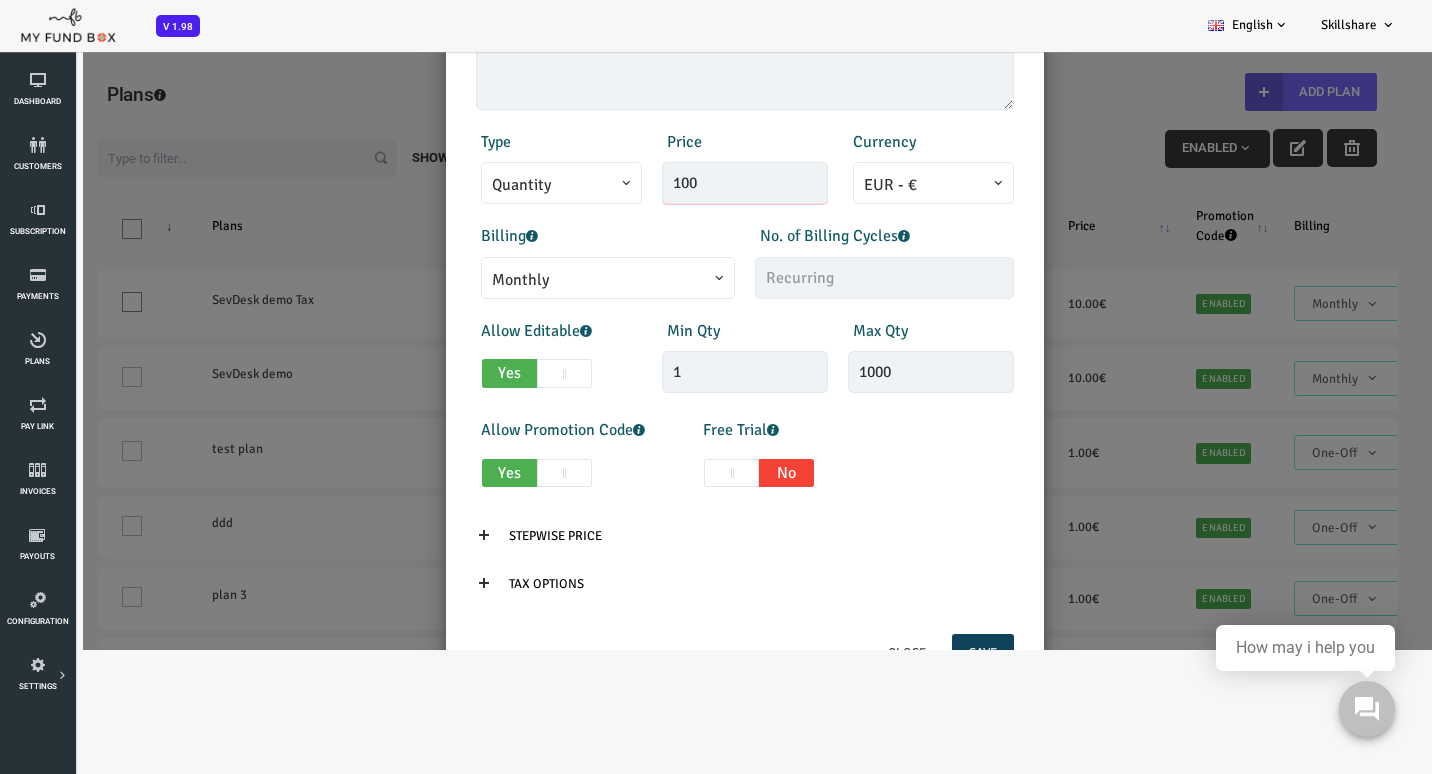 click on "100" at bounding box center [688, 183] 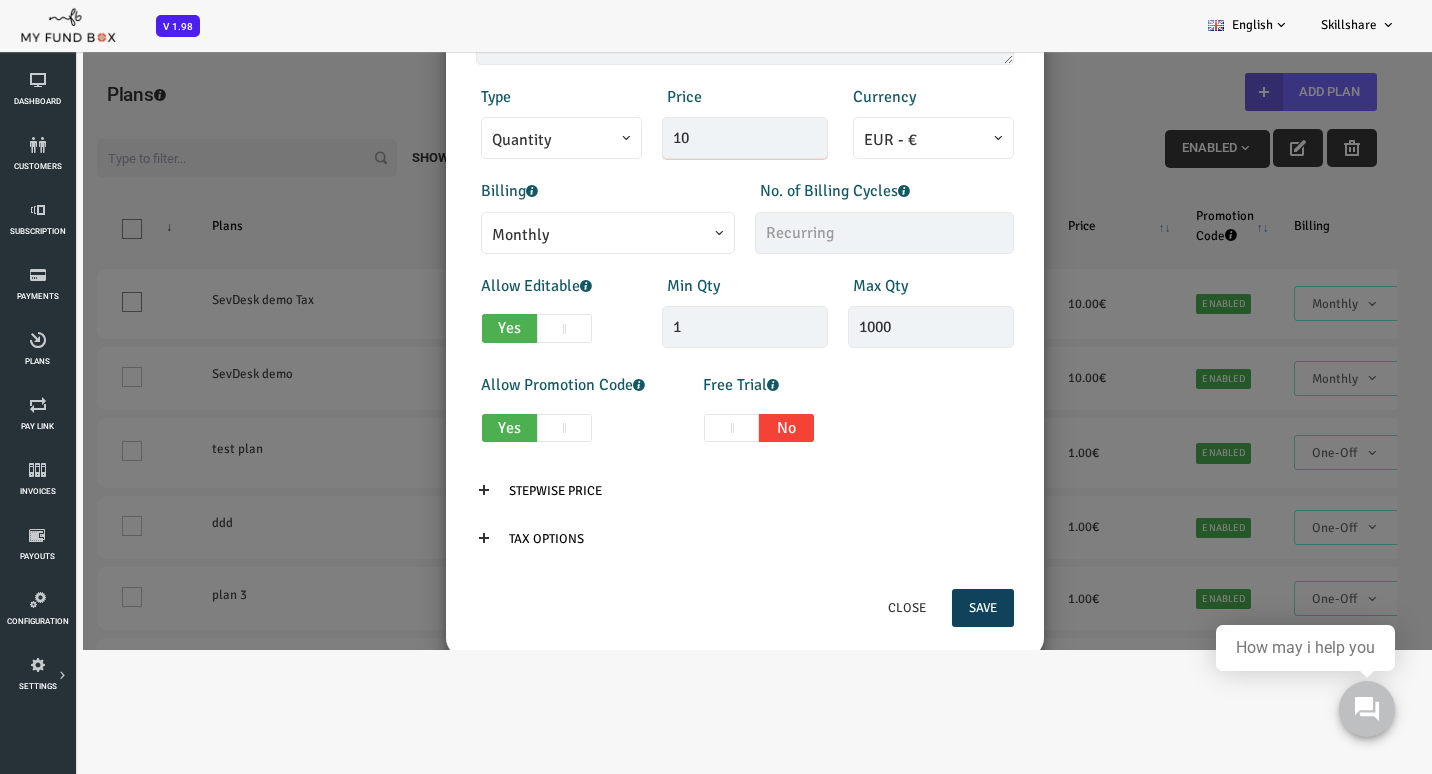 scroll, scrollTop: 383, scrollLeft: 0, axis: vertical 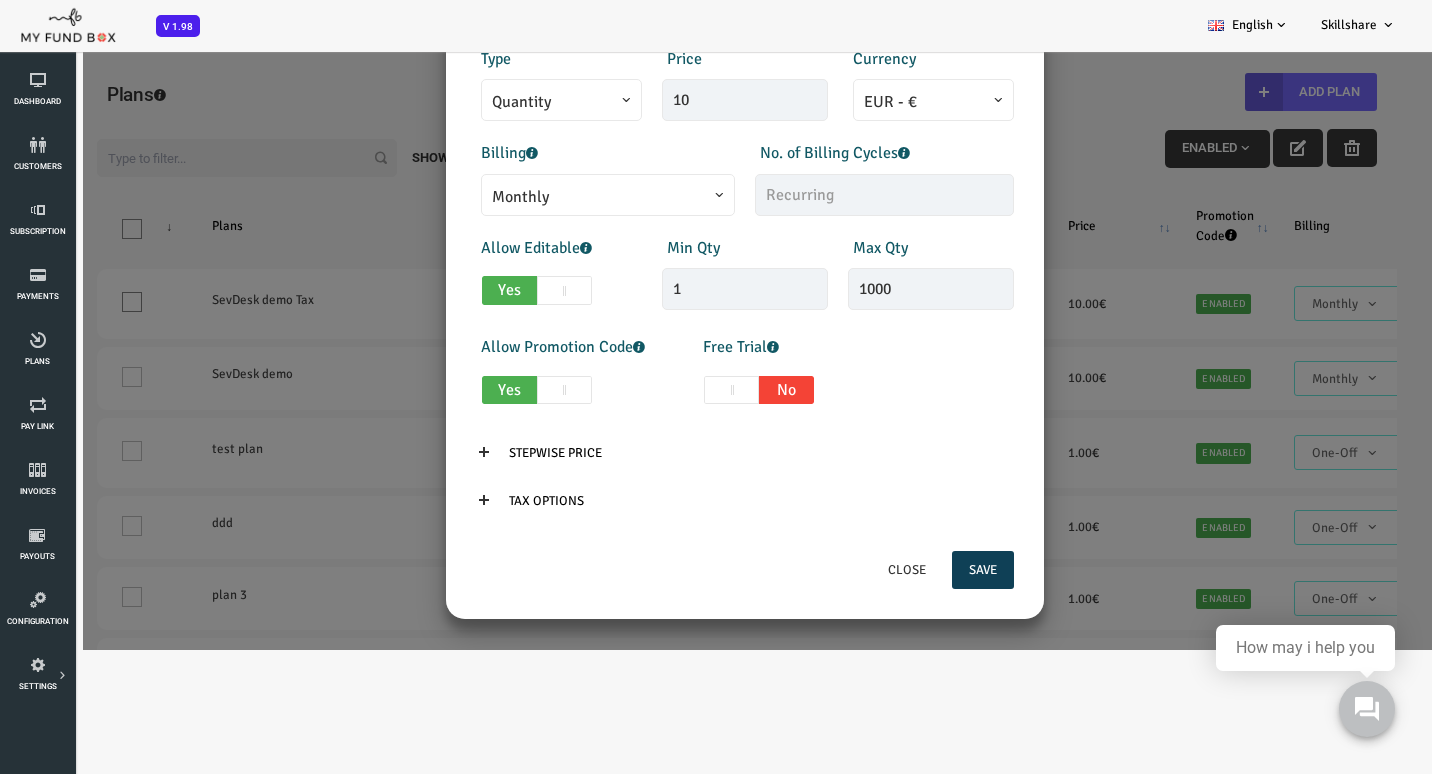 type on "10.00" 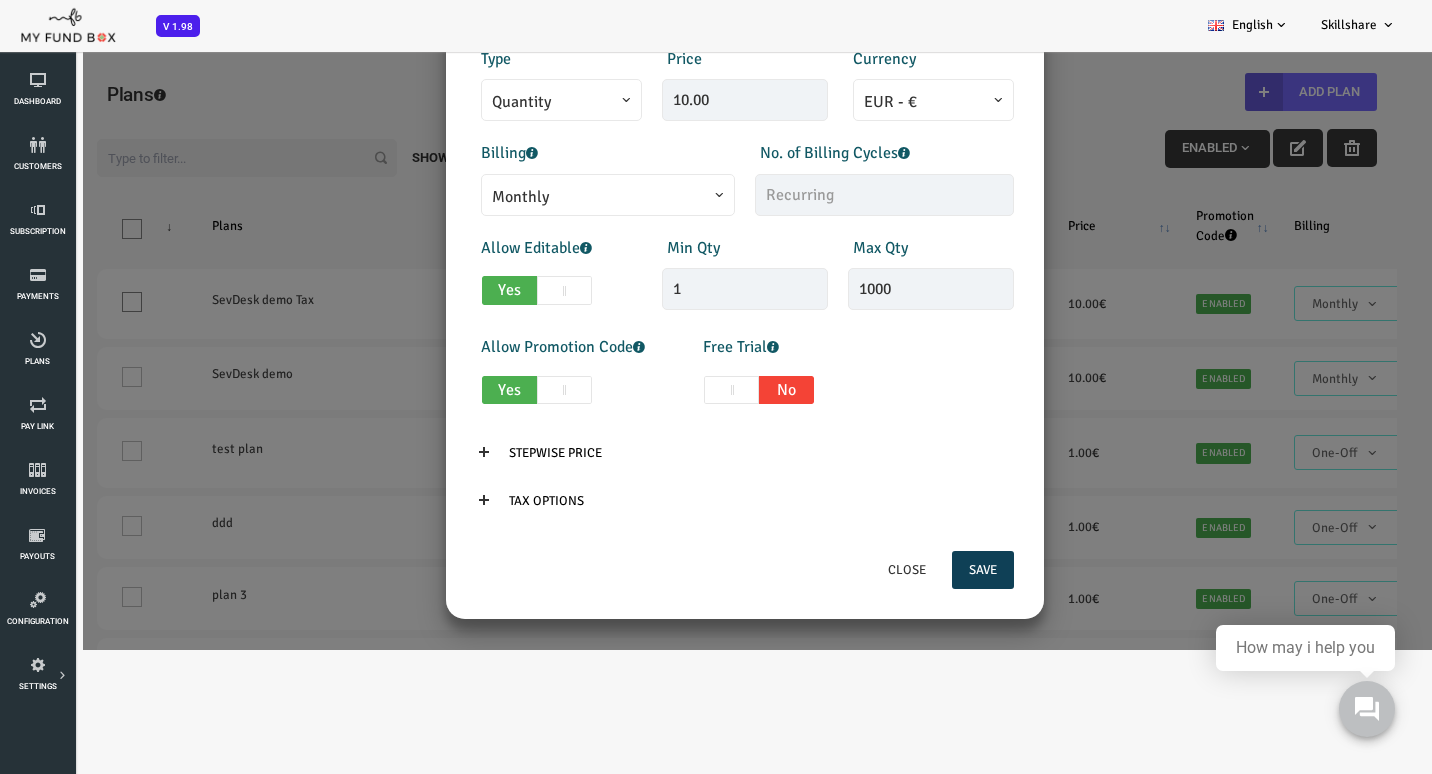 click on "Save" at bounding box center (926, 570) 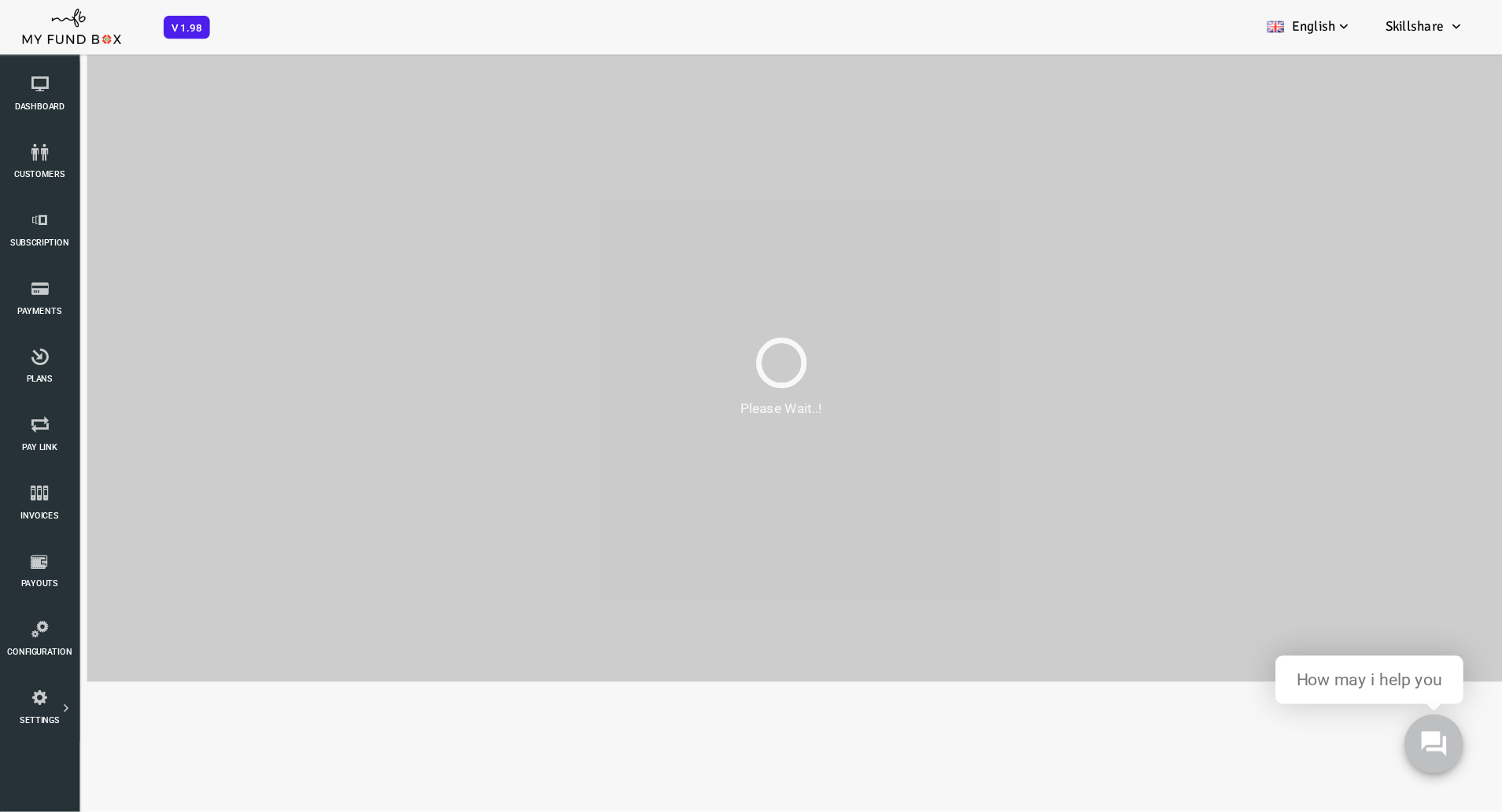 scroll, scrollTop: 0, scrollLeft: 0, axis: both 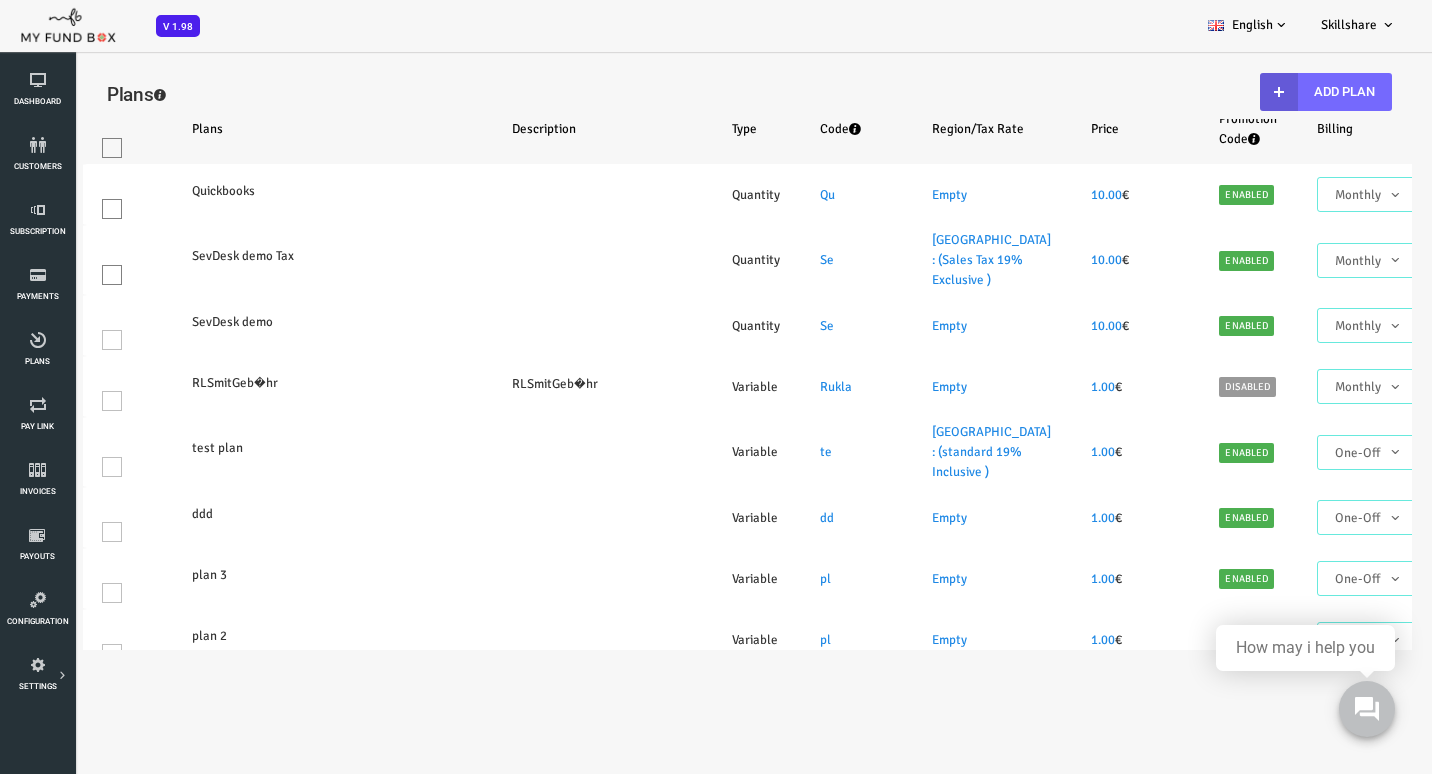 select on "100" 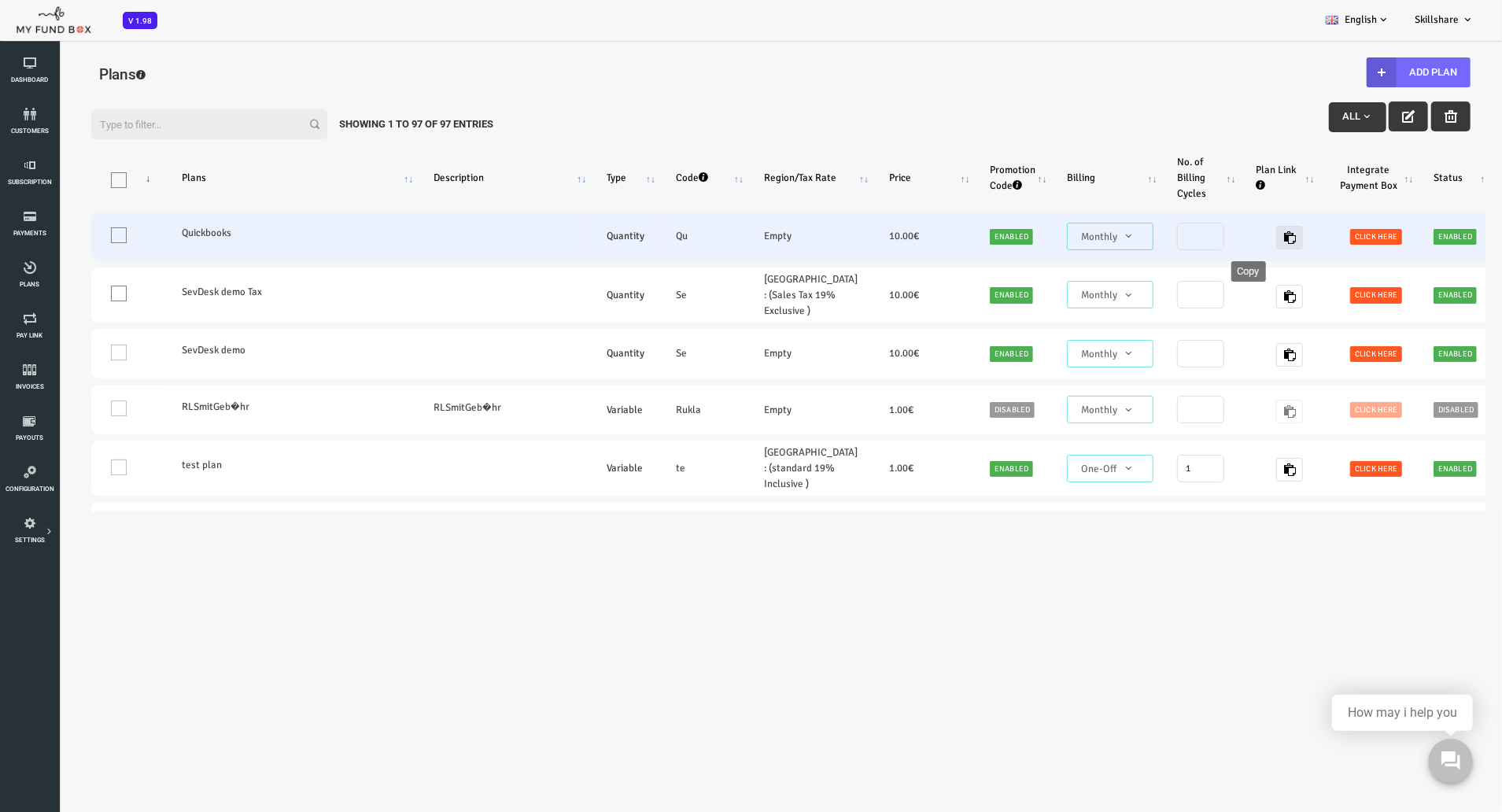 click at bounding box center (1230, 237) 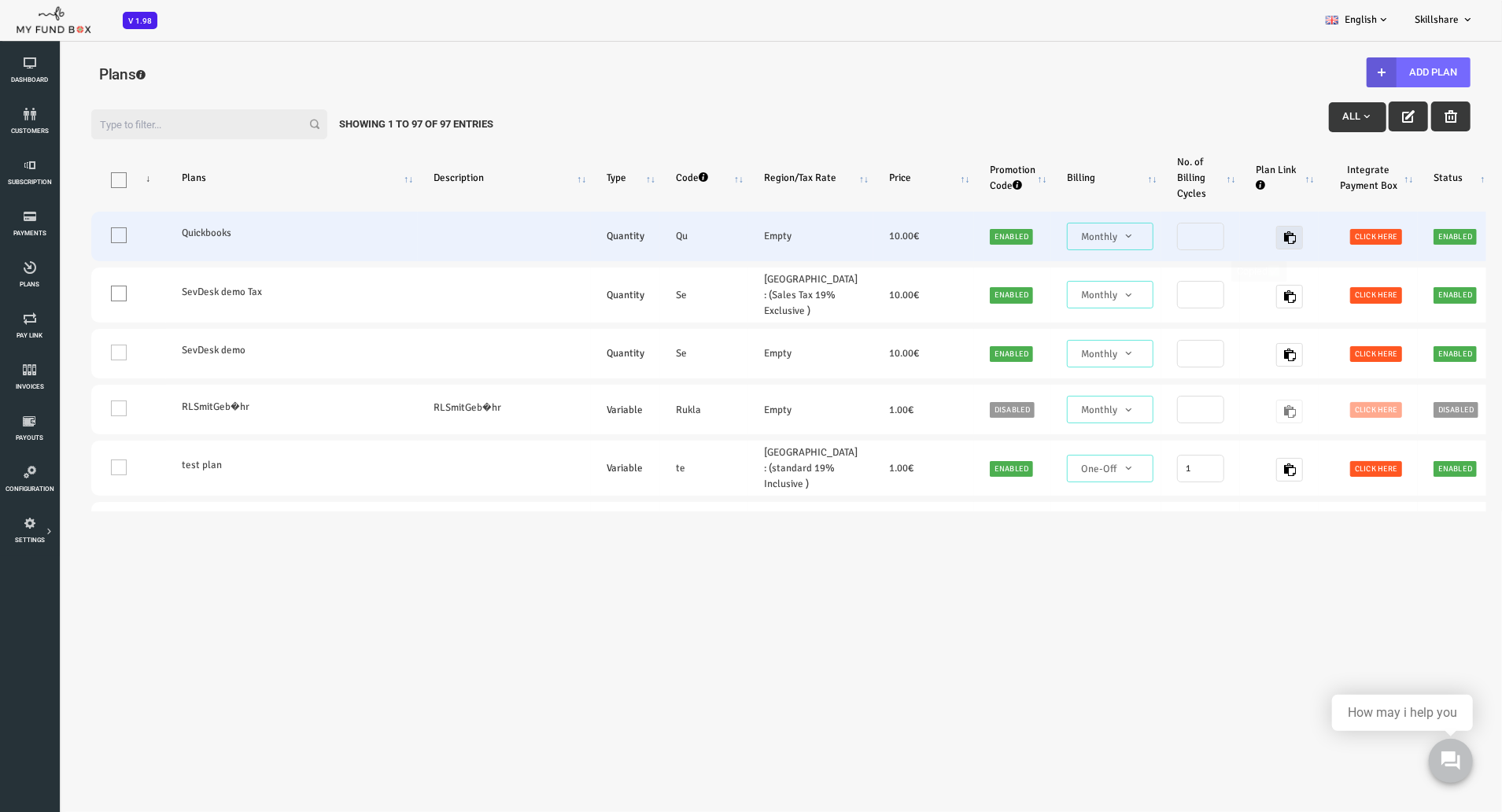 drag, startPoint x: 1193, startPoint y: 245, endPoint x: 1183, endPoint y: 235, distance: 14.142136 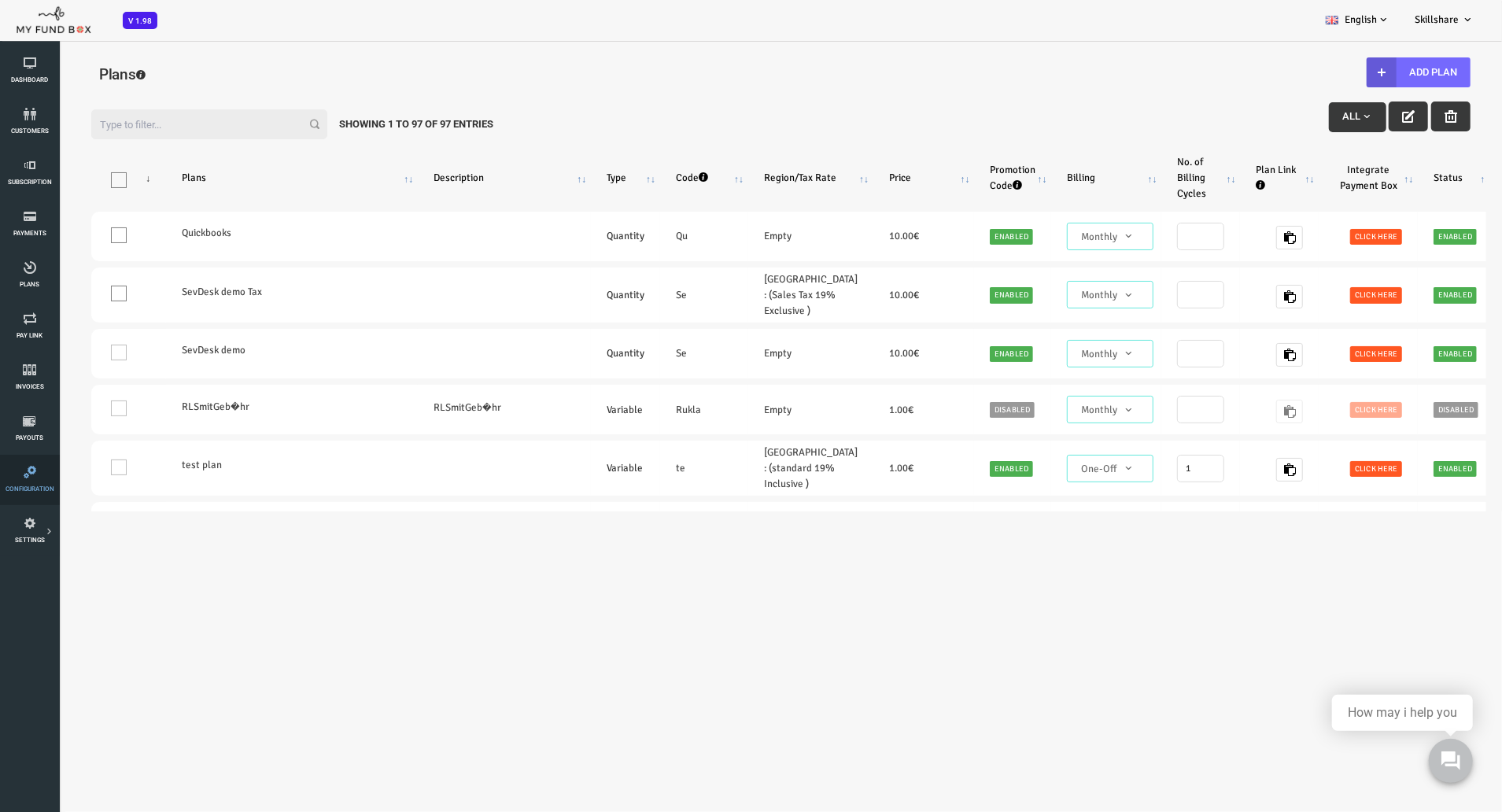 click on "Configuration" at bounding box center [29, 480] 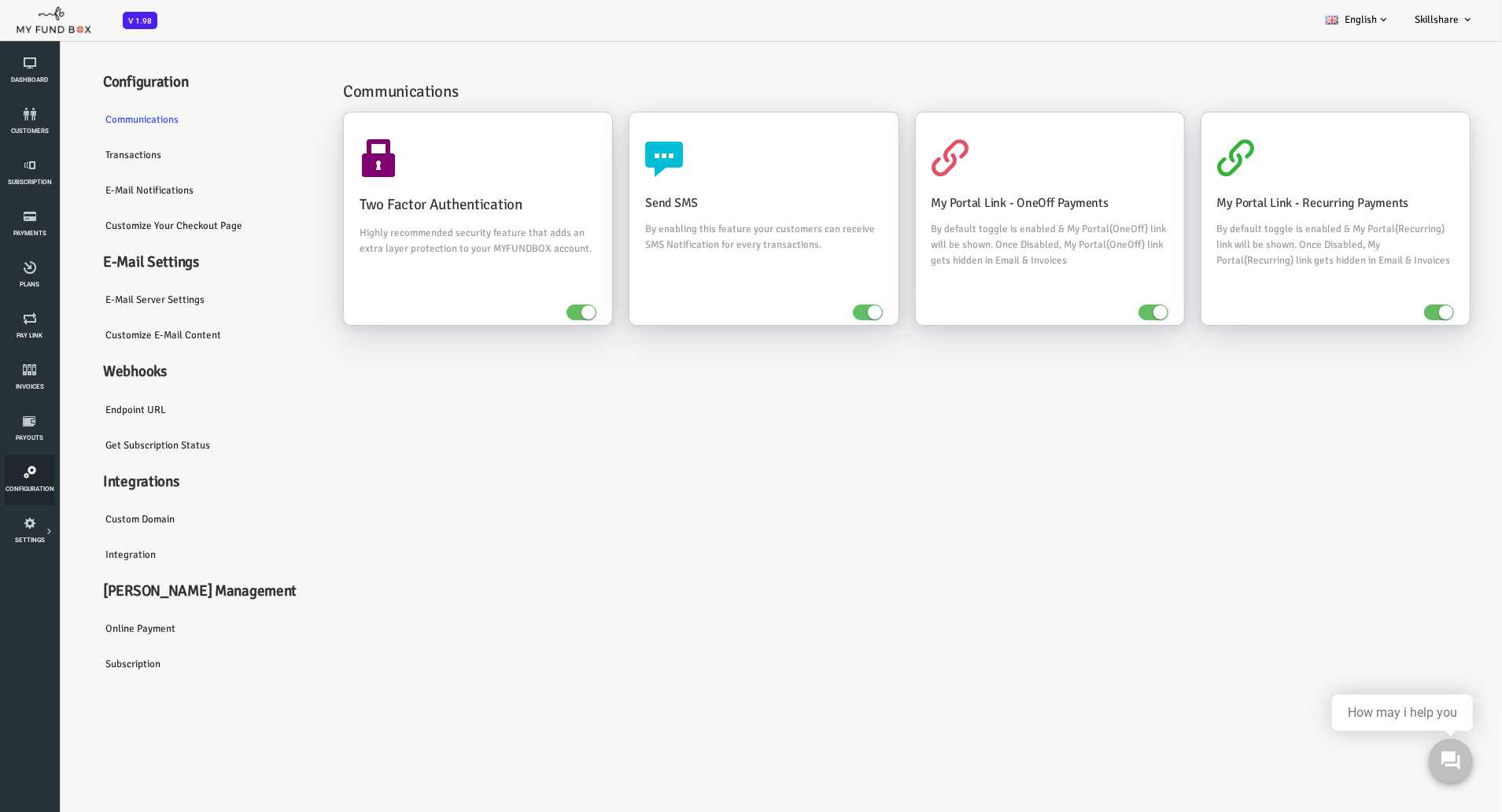 scroll, scrollTop: 24, scrollLeft: 0, axis: vertical 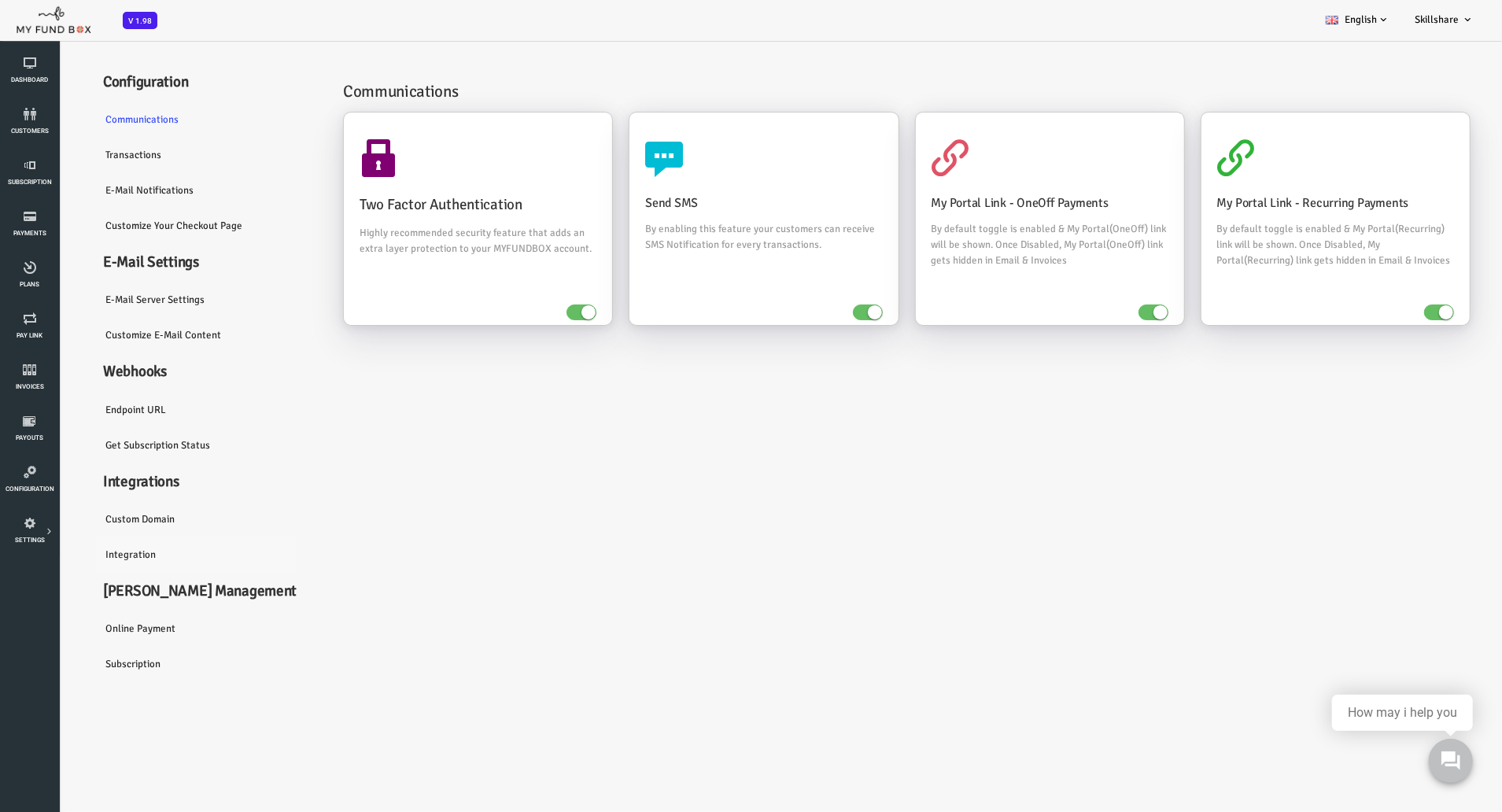click on "Integration" at bounding box center [149, 554] 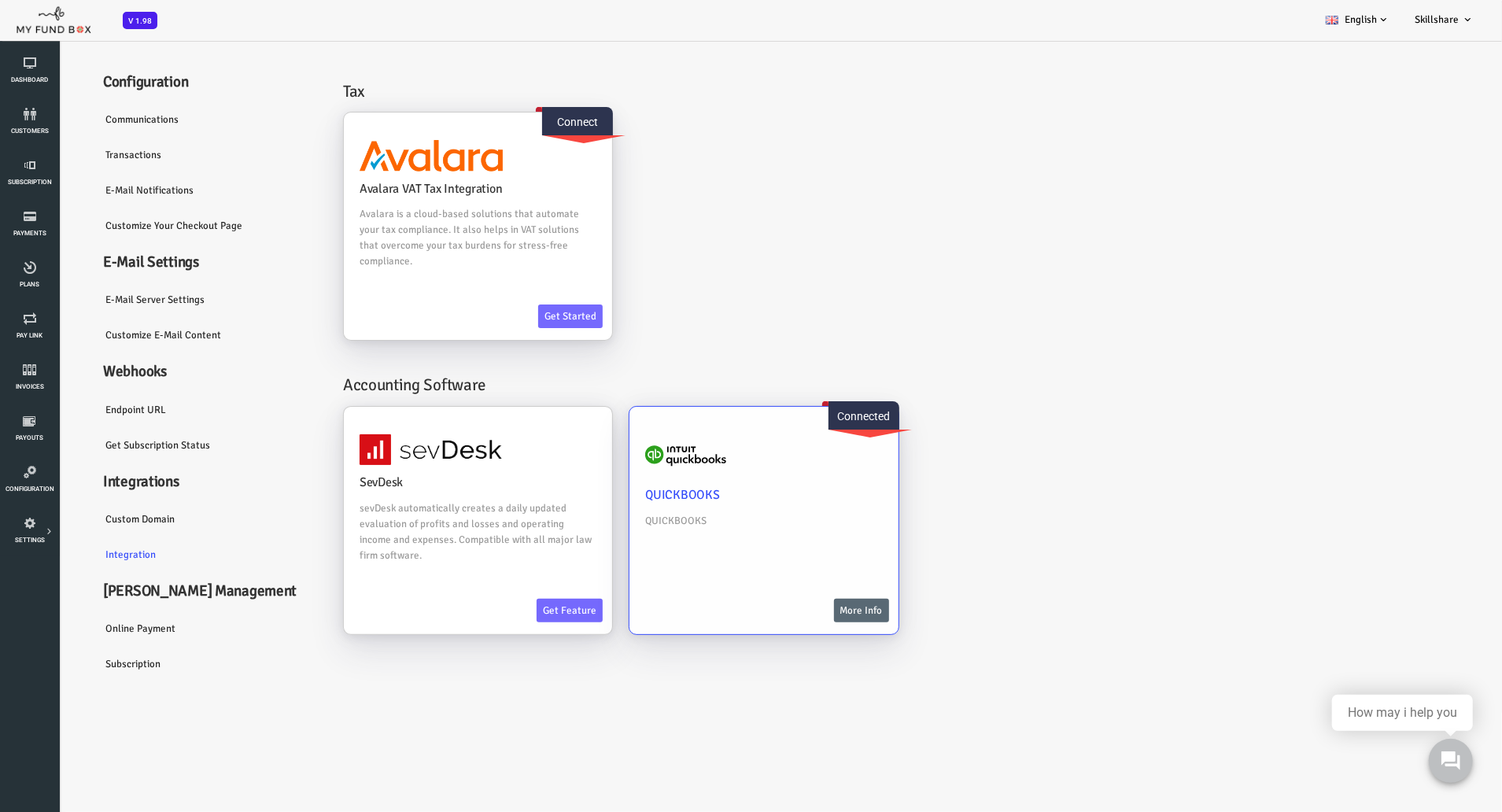 click on "More Info" at bounding box center [802, 610] 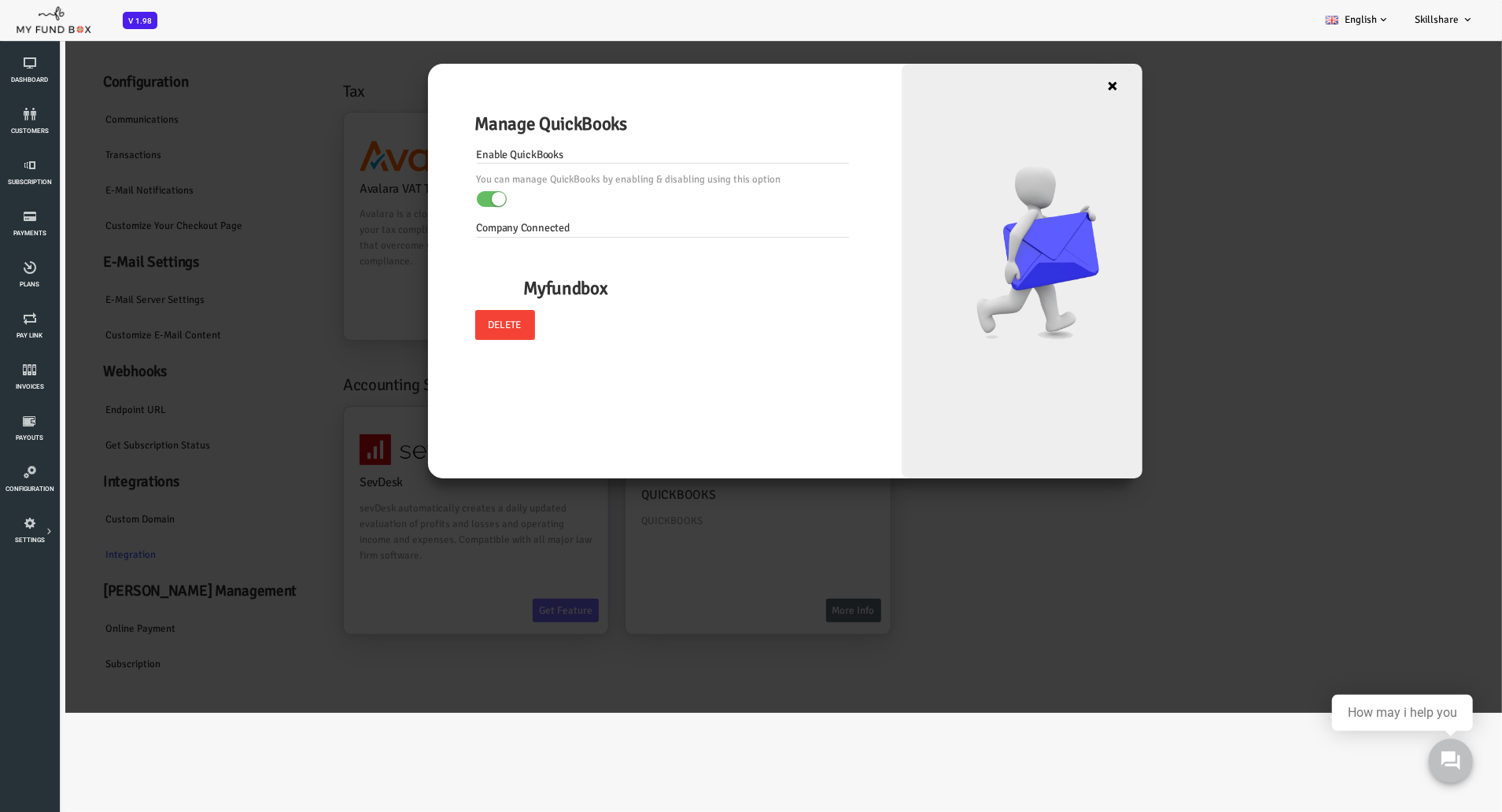 click on "×" at bounding box center (1054, 85) 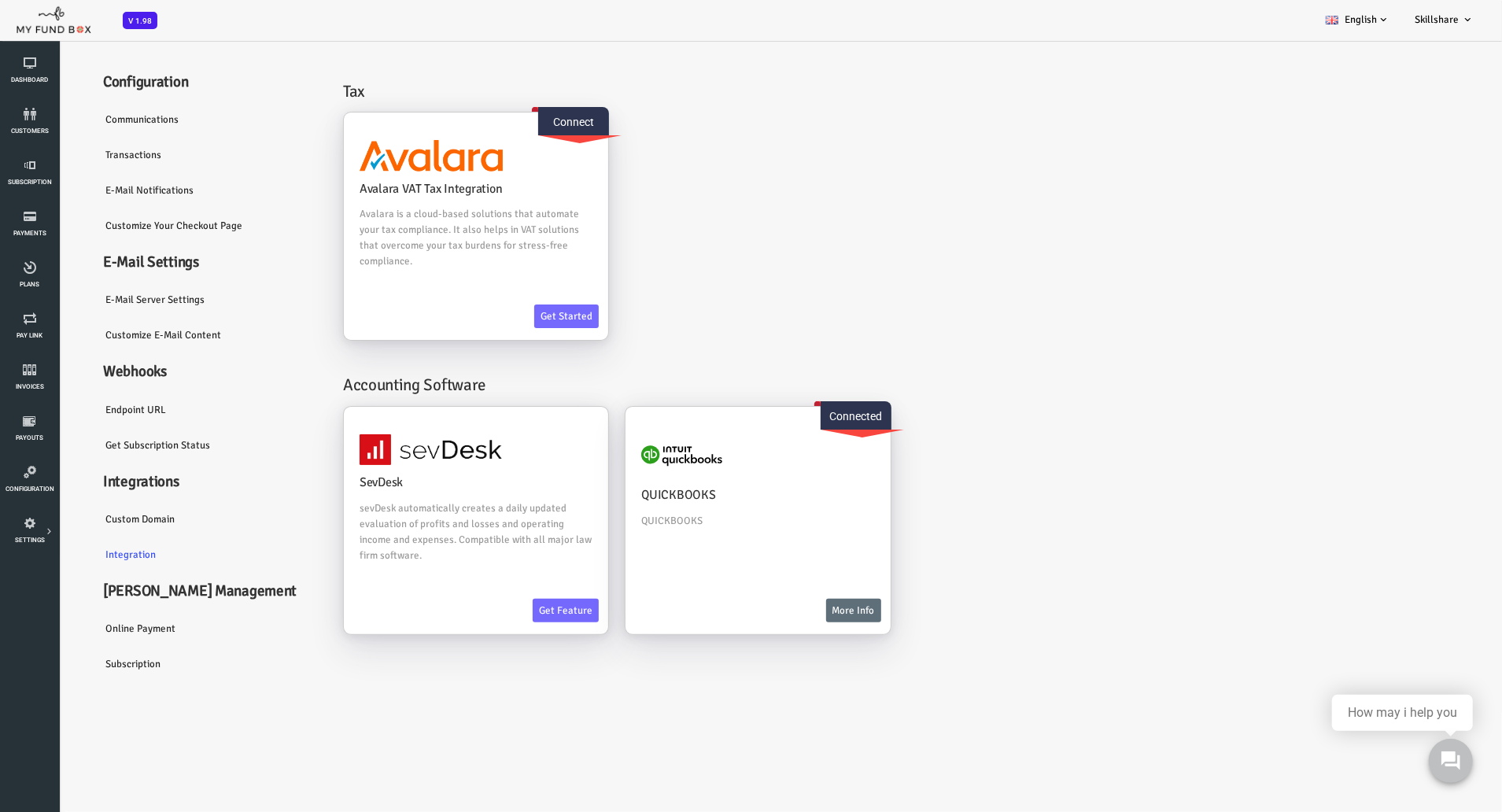 scroll, scrollTop: 0, scrollLeft: 0, axis: both 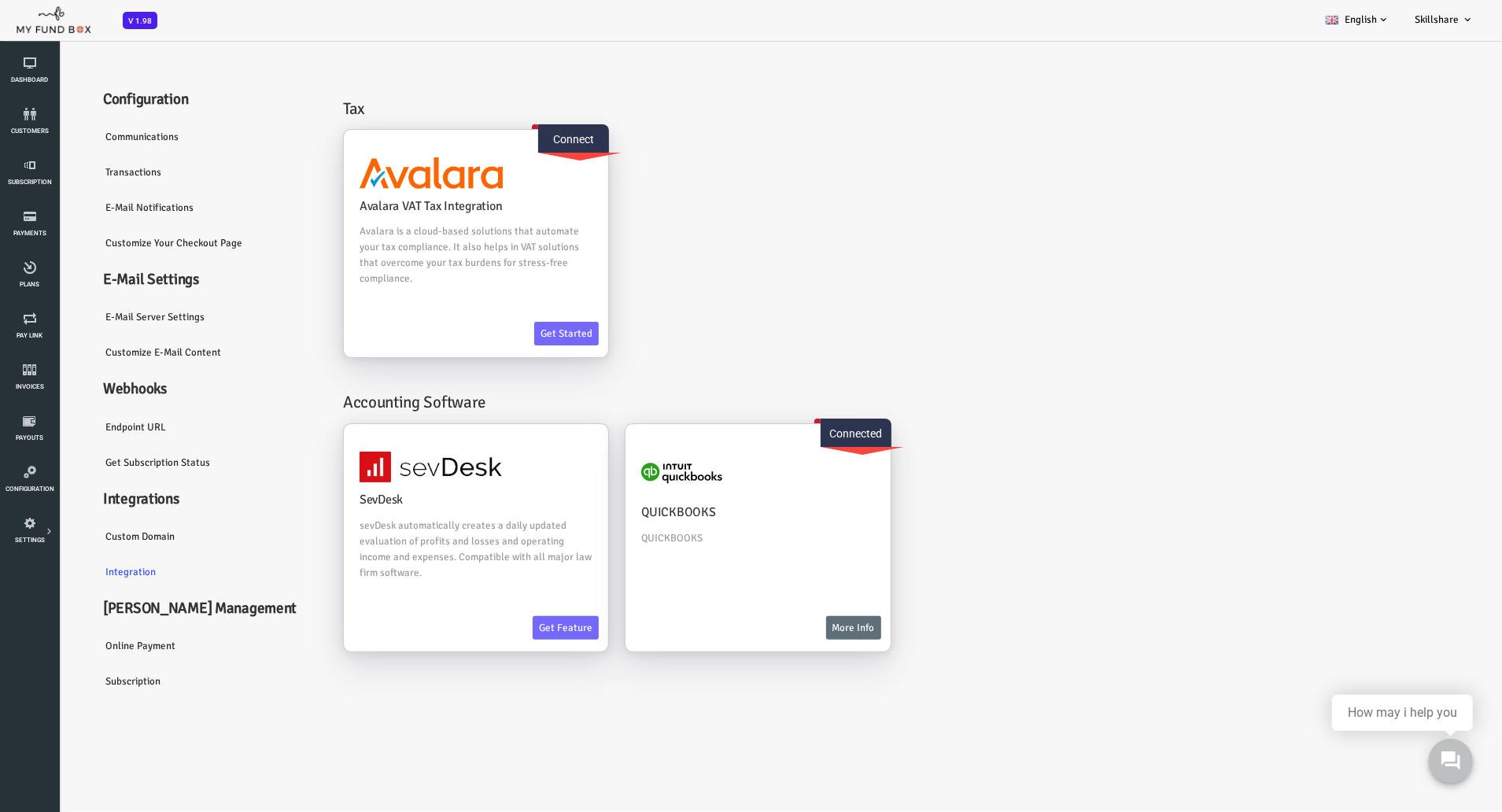 click on "SevDesk
sevDesk automatically creates a daily updated evaluation of profits and losses and operating income and expenses. Compatible with all major law firm software.
More Info
Get feature
Info
×
Your API key is Expired, Please enter a new key to Reconnect!
Please Enter Auth Code
Cancel" at bounding box center (839, 544) 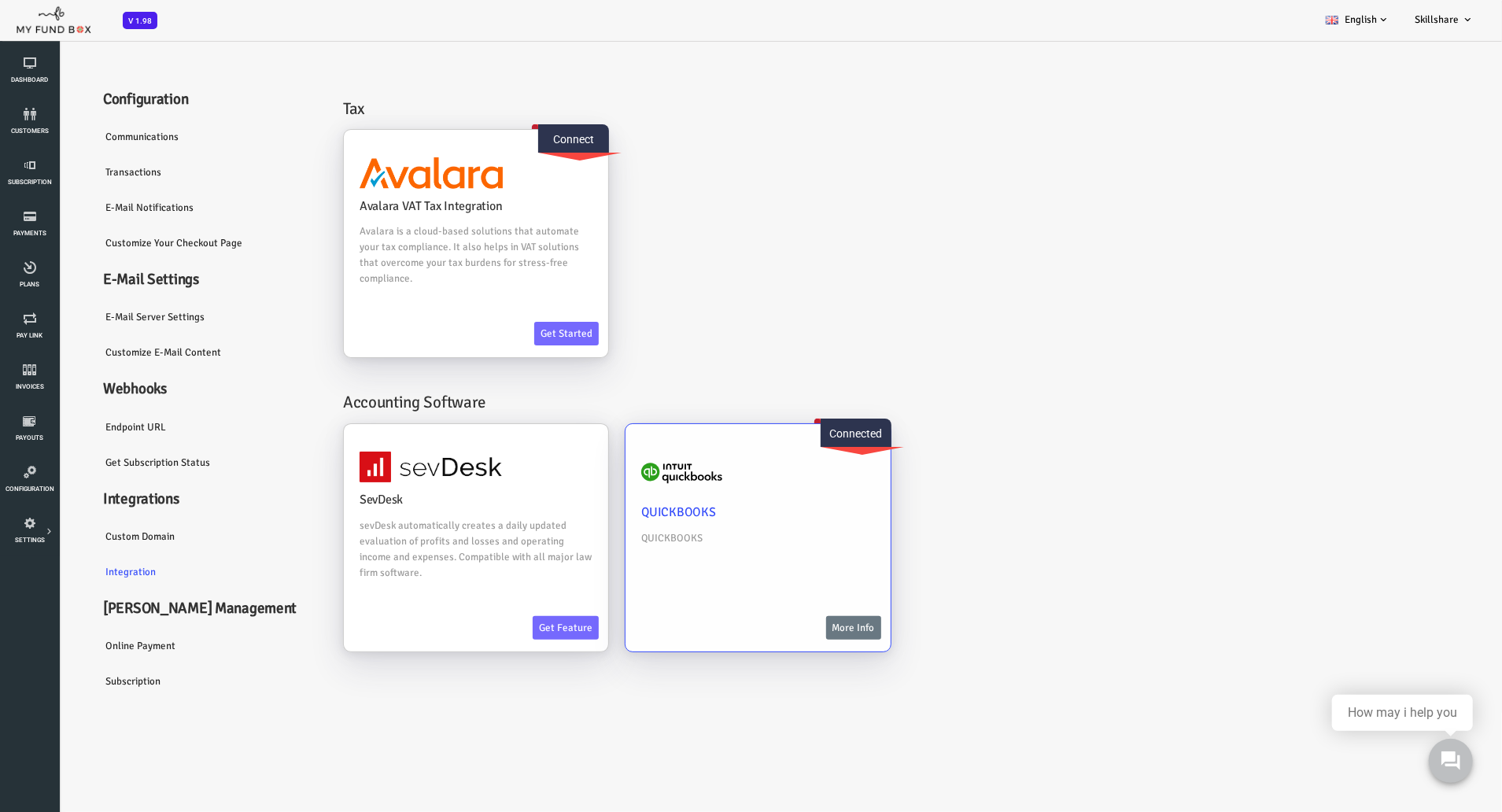 click on "More Info" at bounding box center (794, 627) 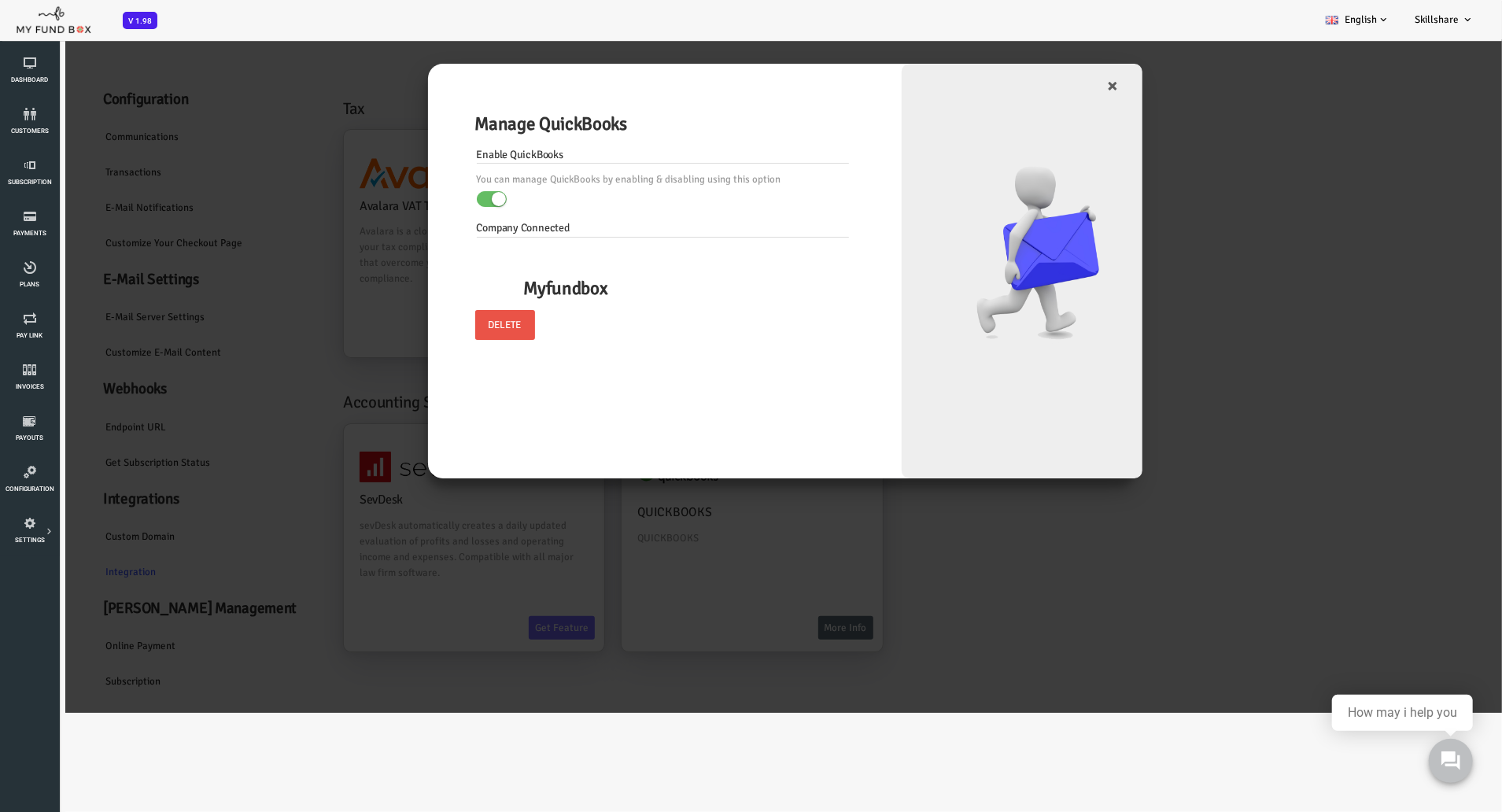 click on "Delete" at bounding box center [445, 324] 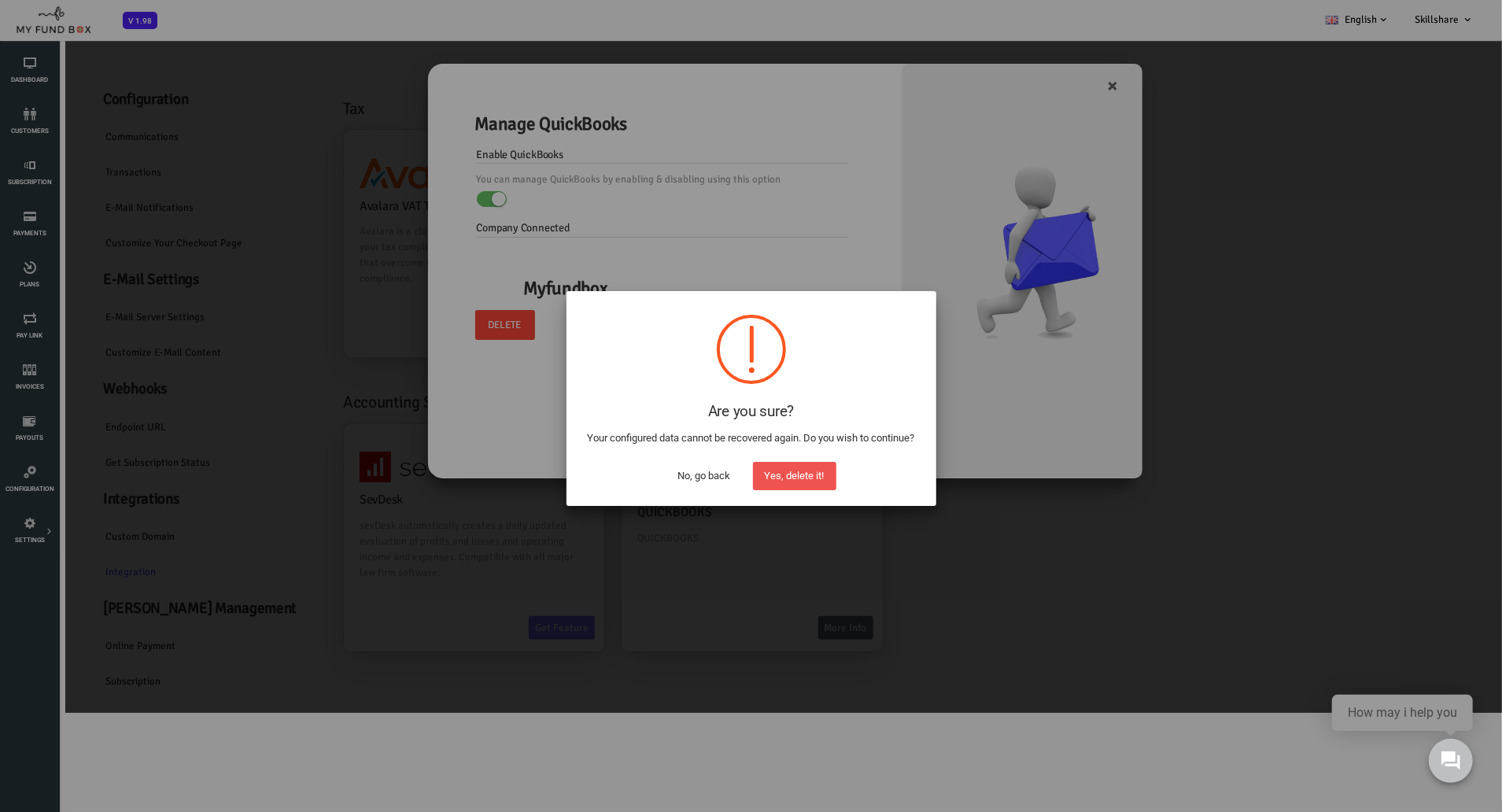 click on "No, go back" at bounding box center (704, 476) 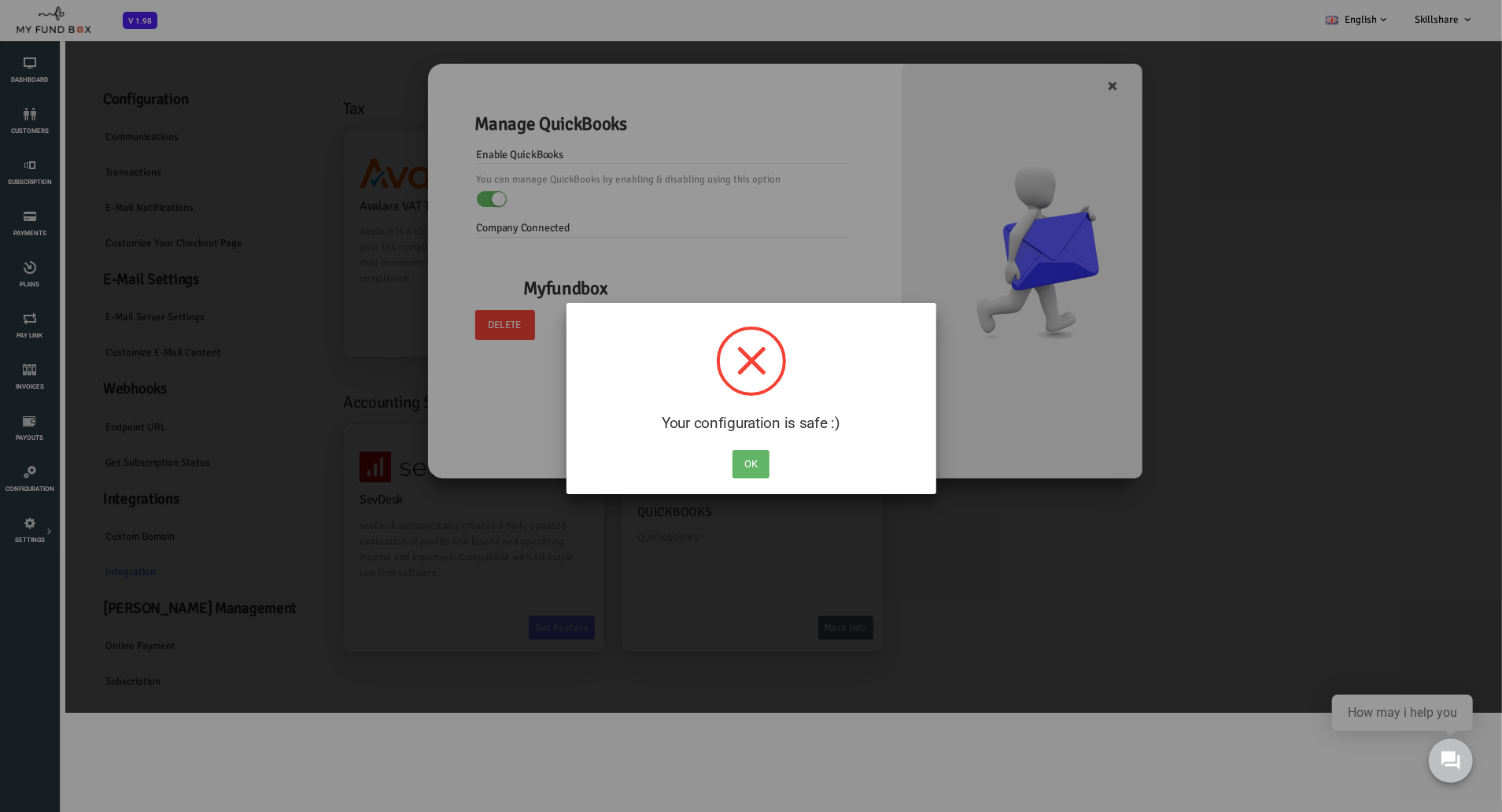 click on "OK" at bounding box center (751, 464) 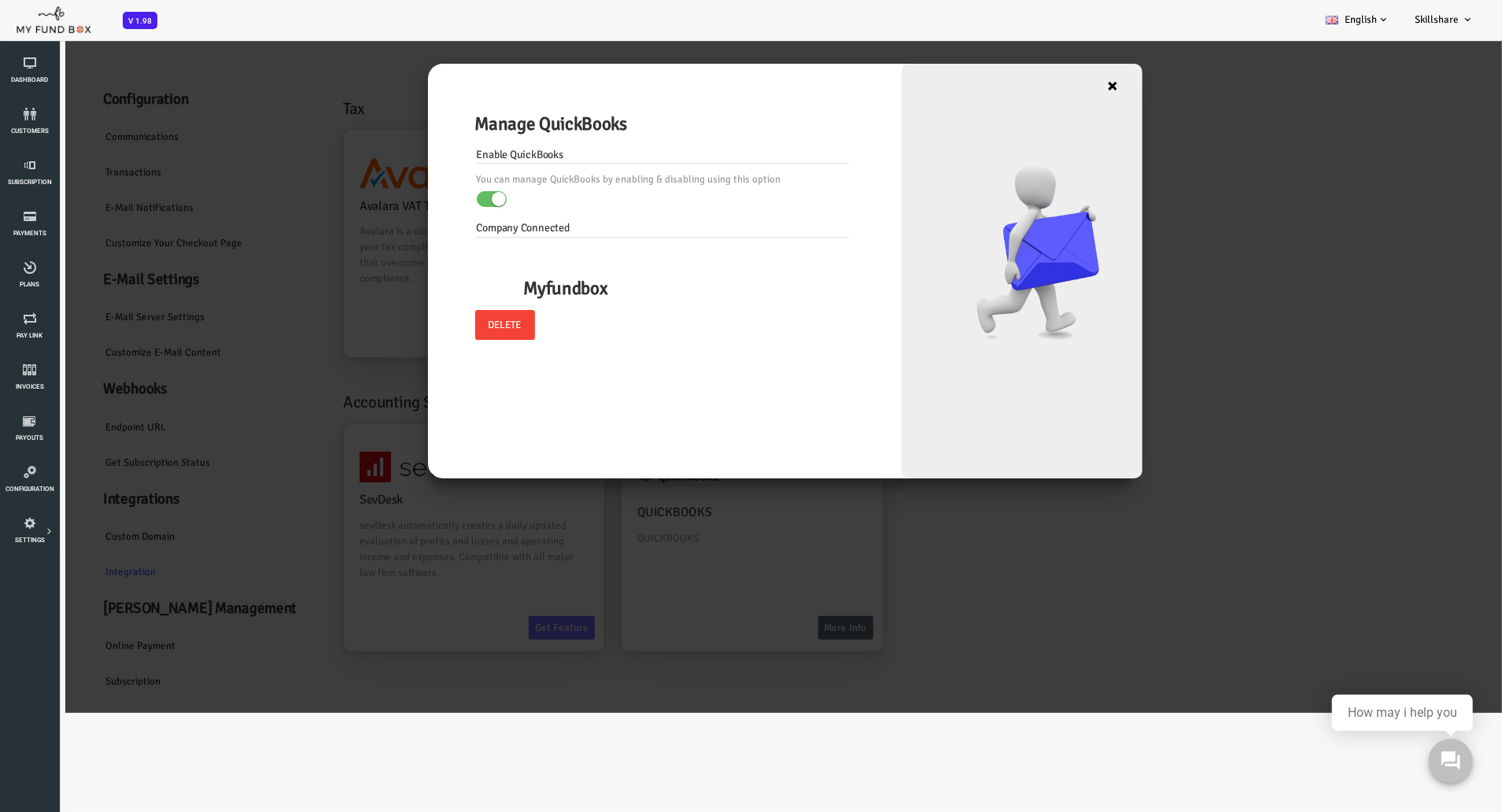 click on "×" at bounding box center (1054, 85) 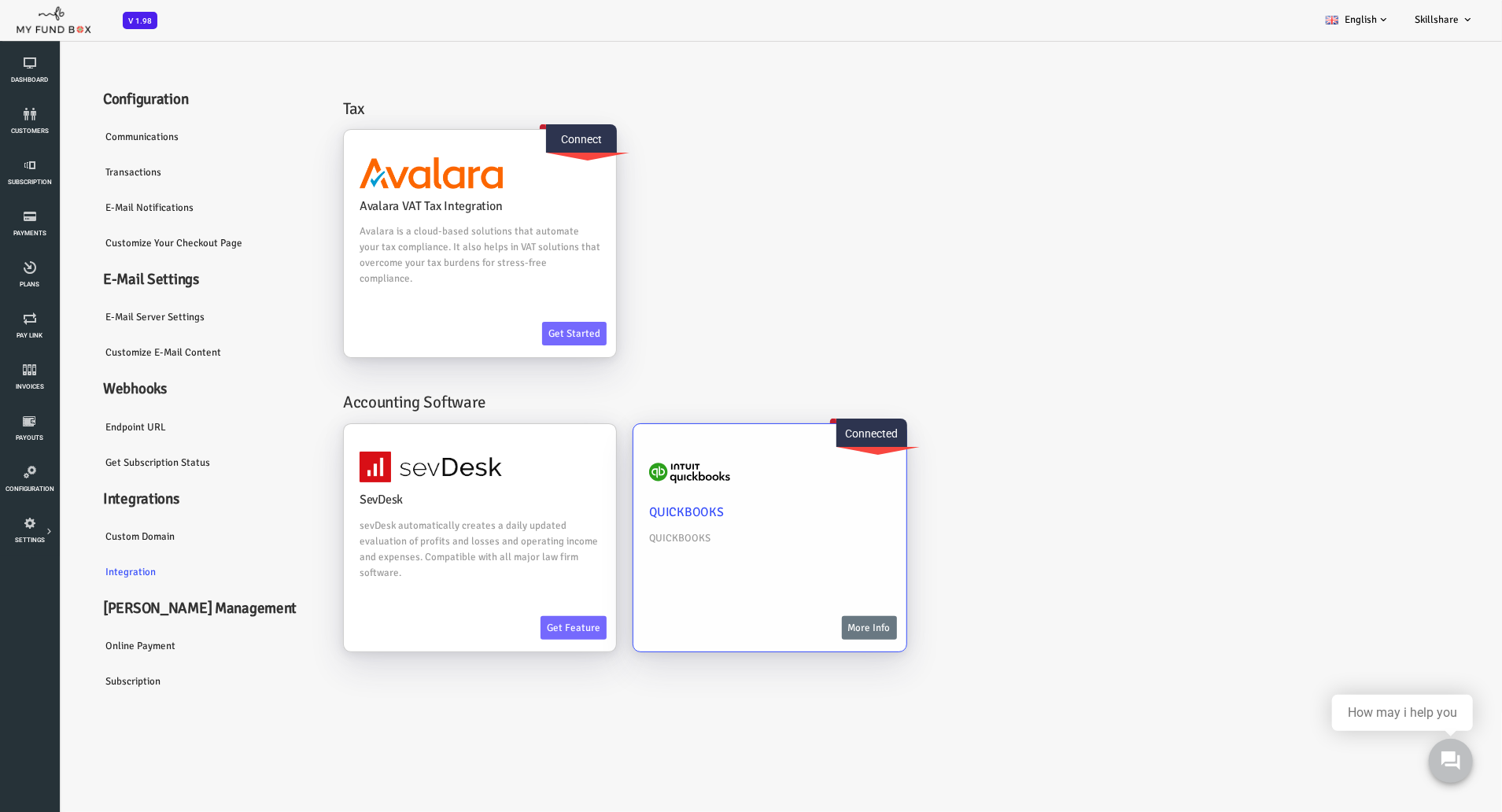 click on "More Info" at bounding box center (810, 627) 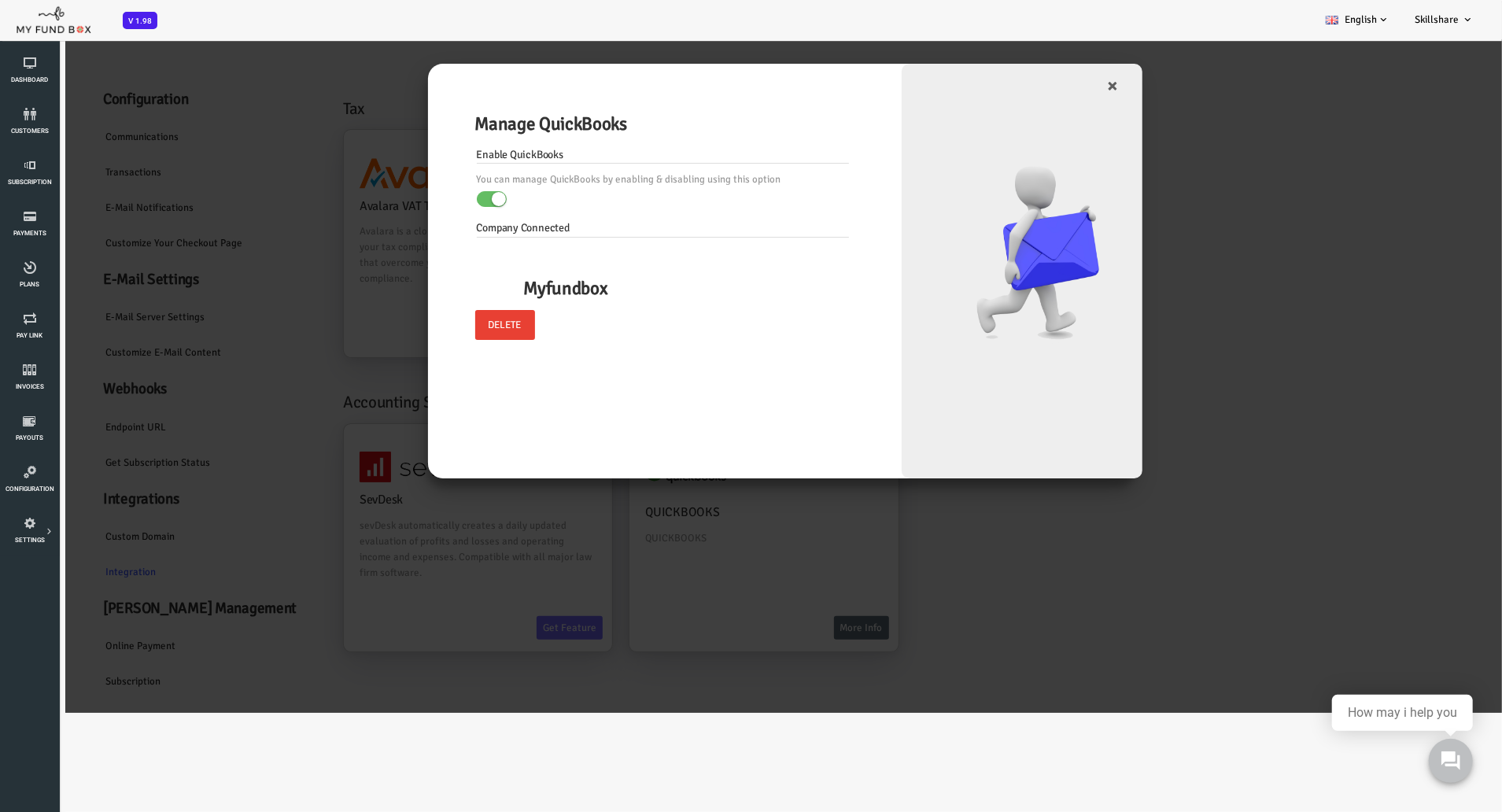click on "Delete" at bounding box center [445, 324] 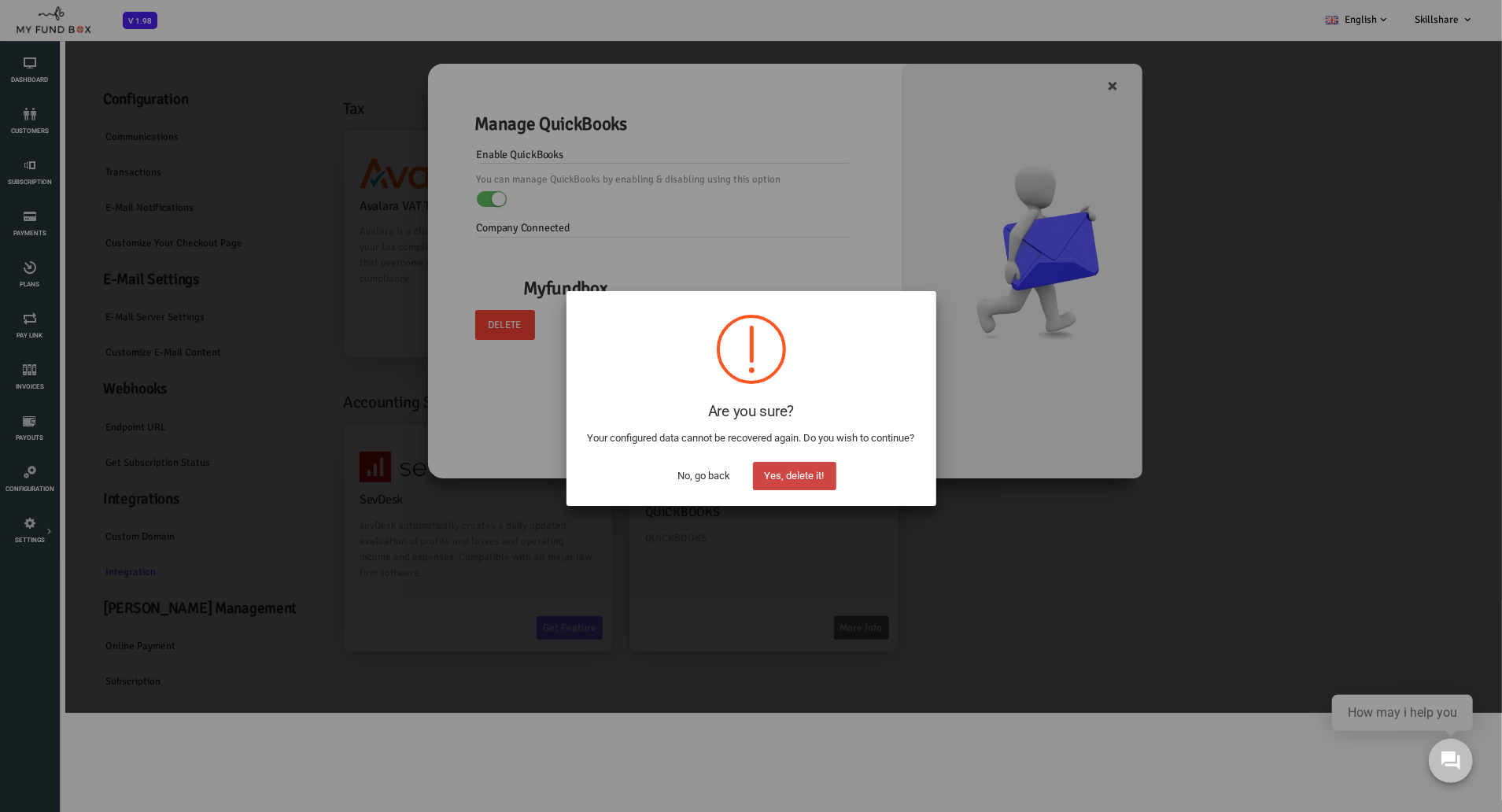 click on "Yes, delete it!" at bounding box center [795, 476] 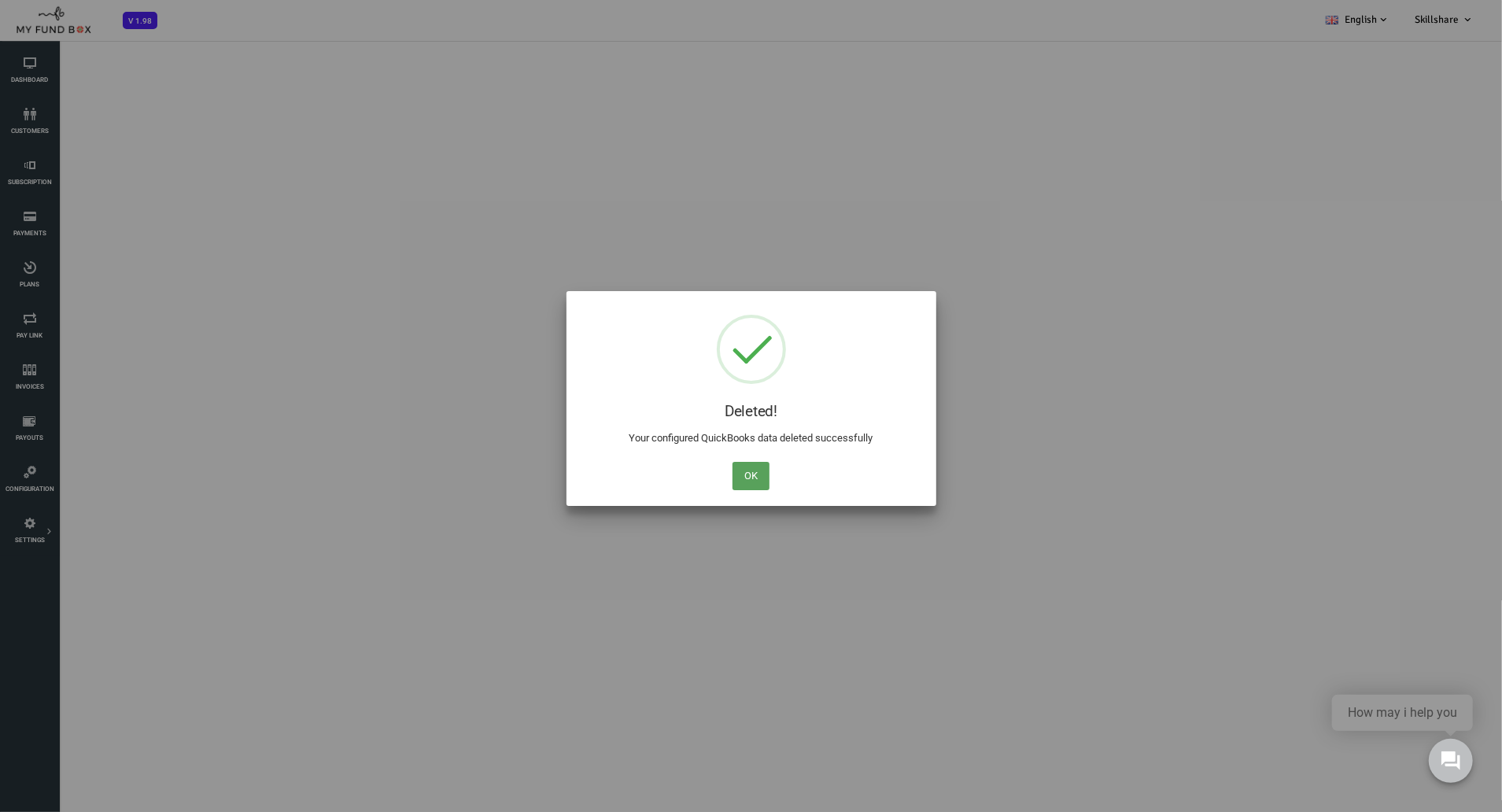 click on "OK" at bounding box center [751, 476] 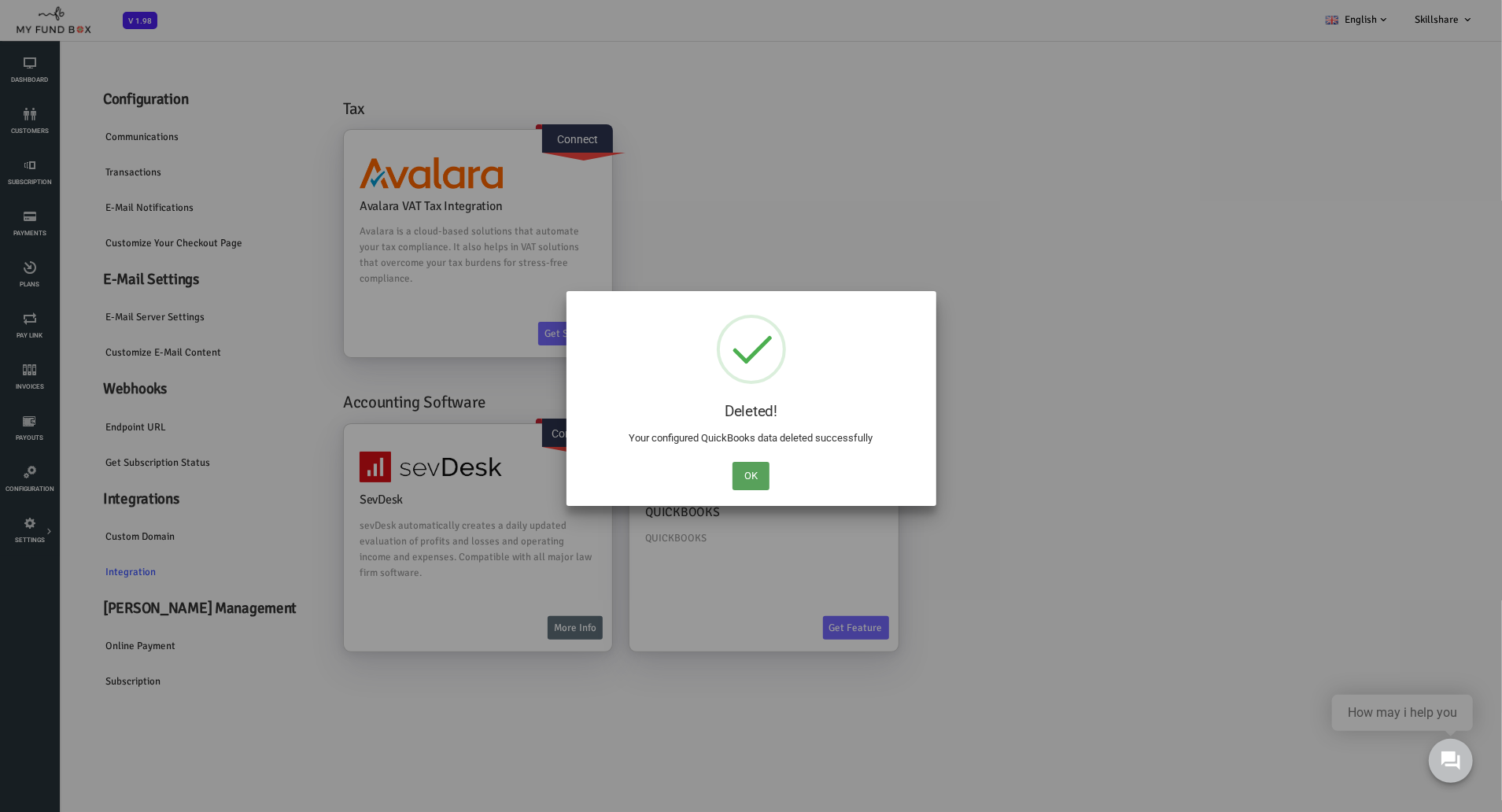 scroll, scrollTop: 0, scrollLeft: 0, axis: both 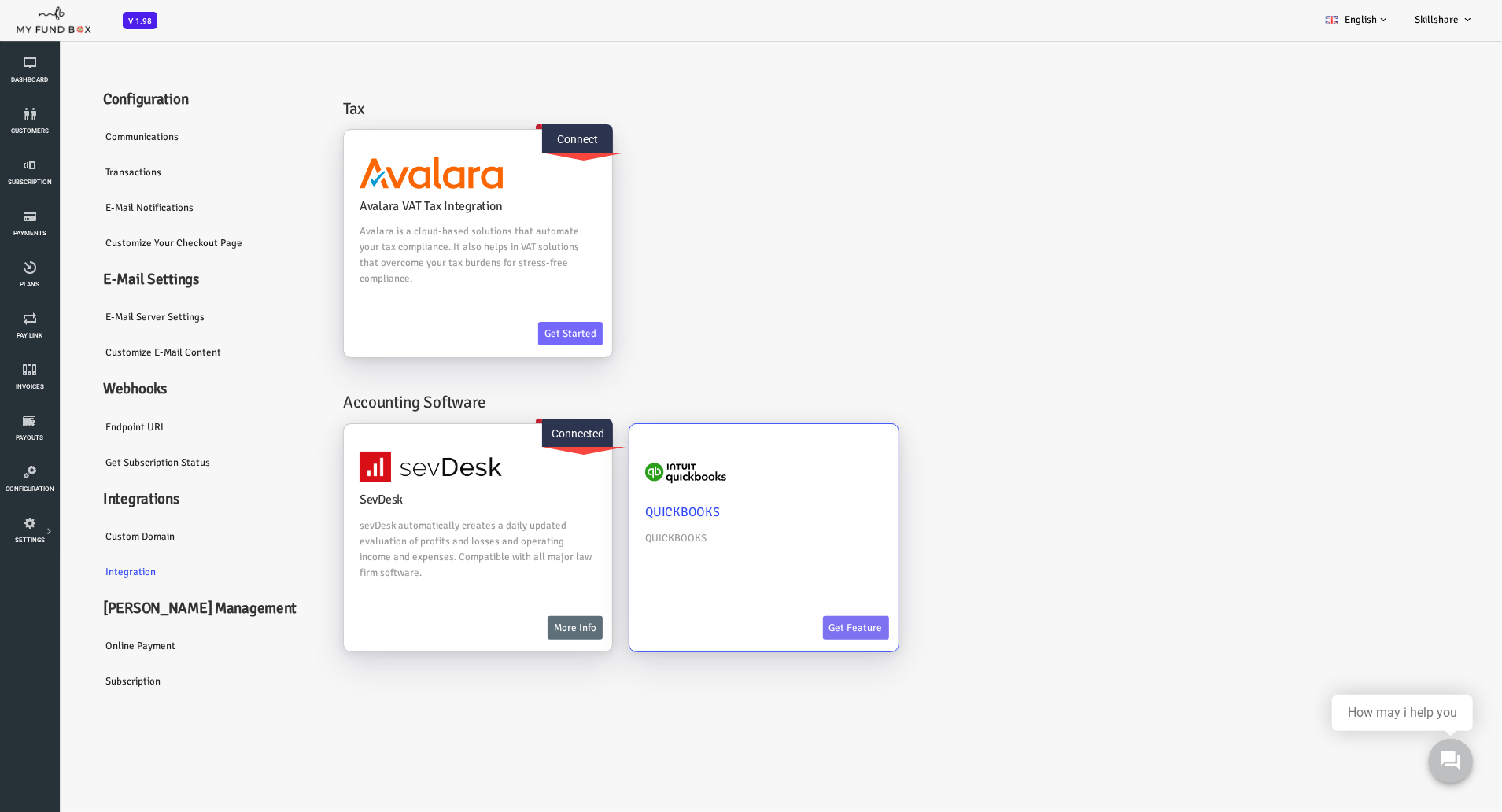 click on "Get feature" at bounding box center (796, 627) 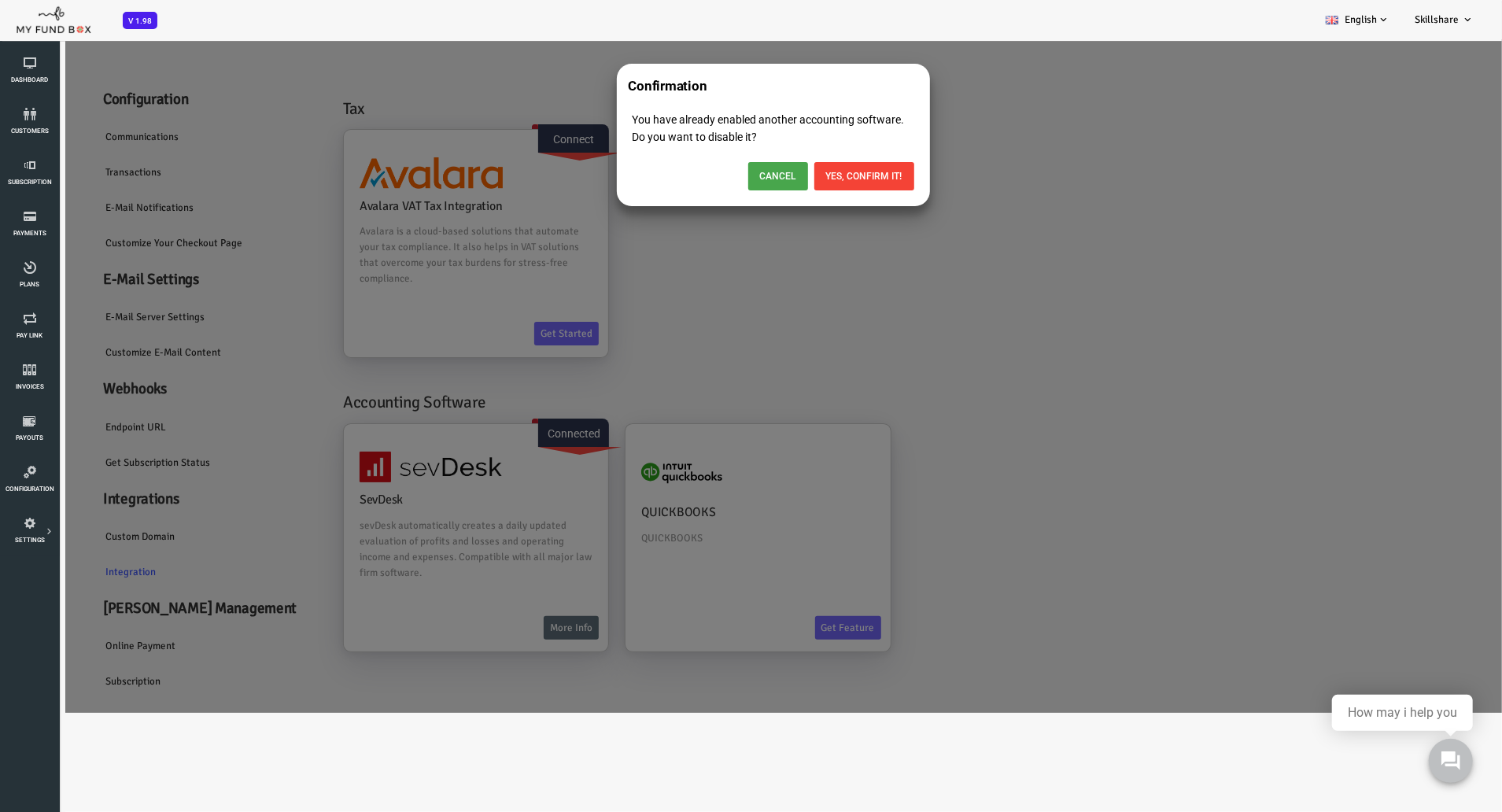 click on "Cancel" at bounding box center [718, 175] 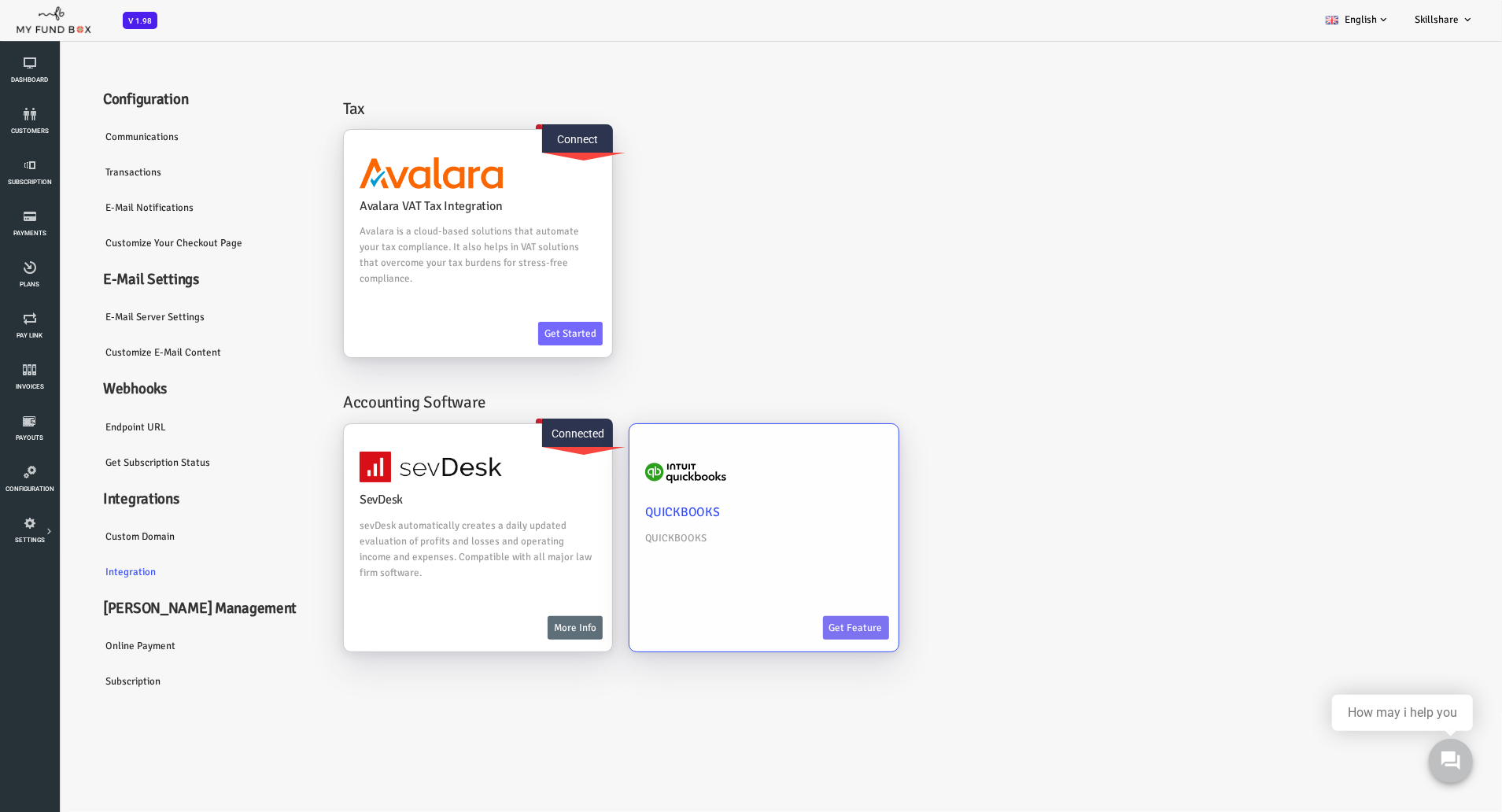 click on "Get feature" at bounding box center [796, 627] 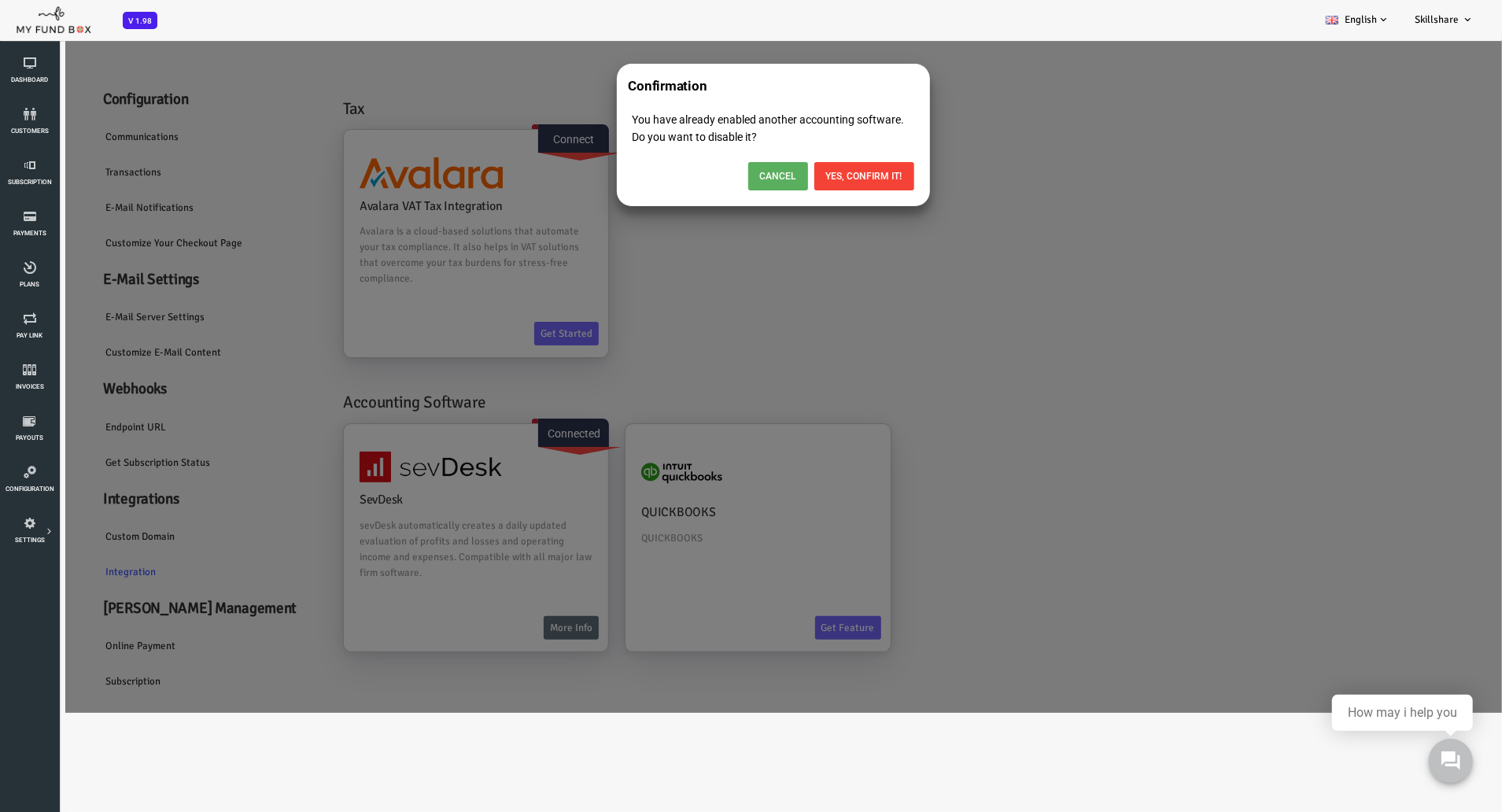 click on "Cancel" at bounding box center [718, 175] 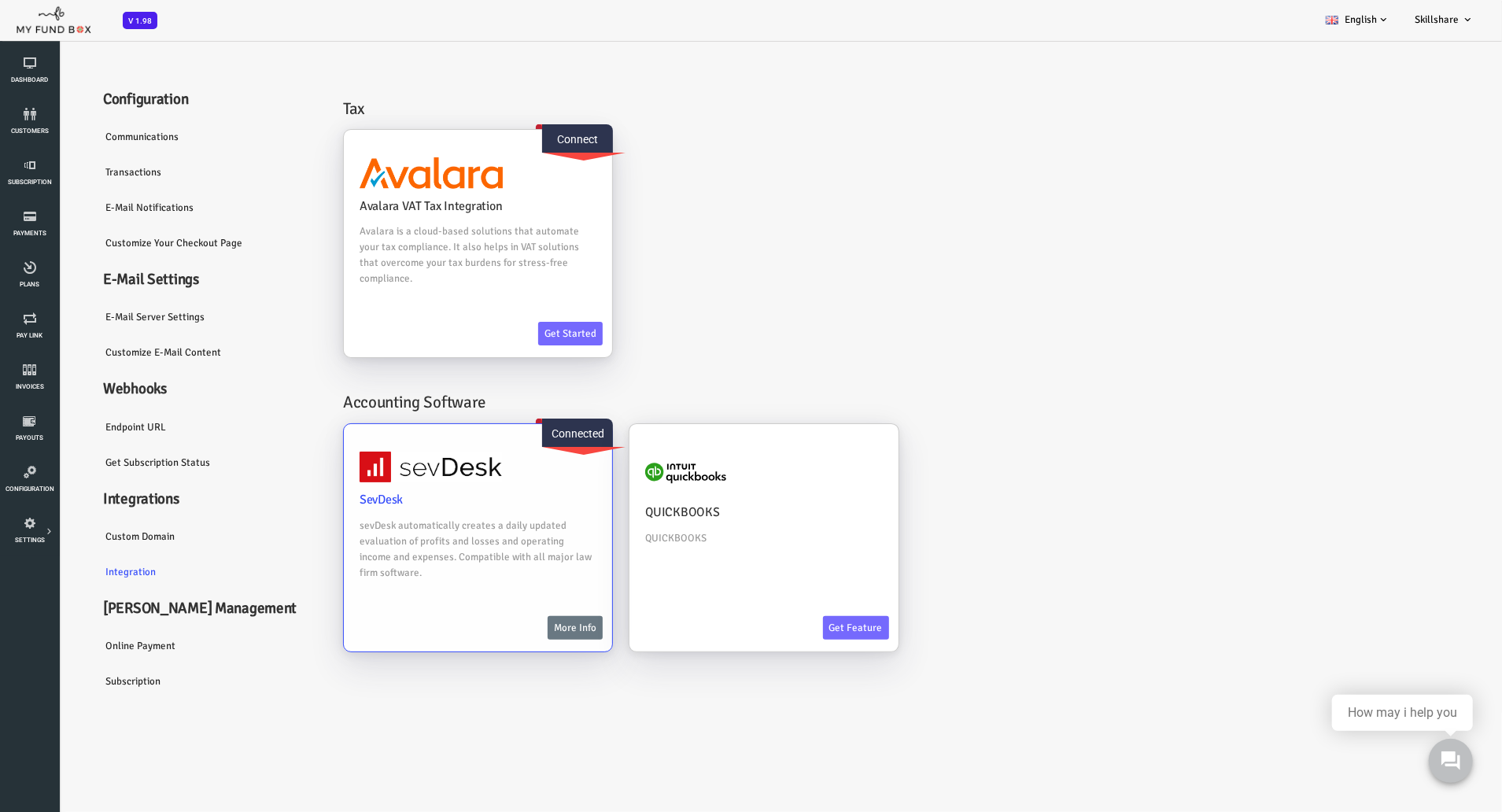 click on "More Info" at bounding box center [515, 627] 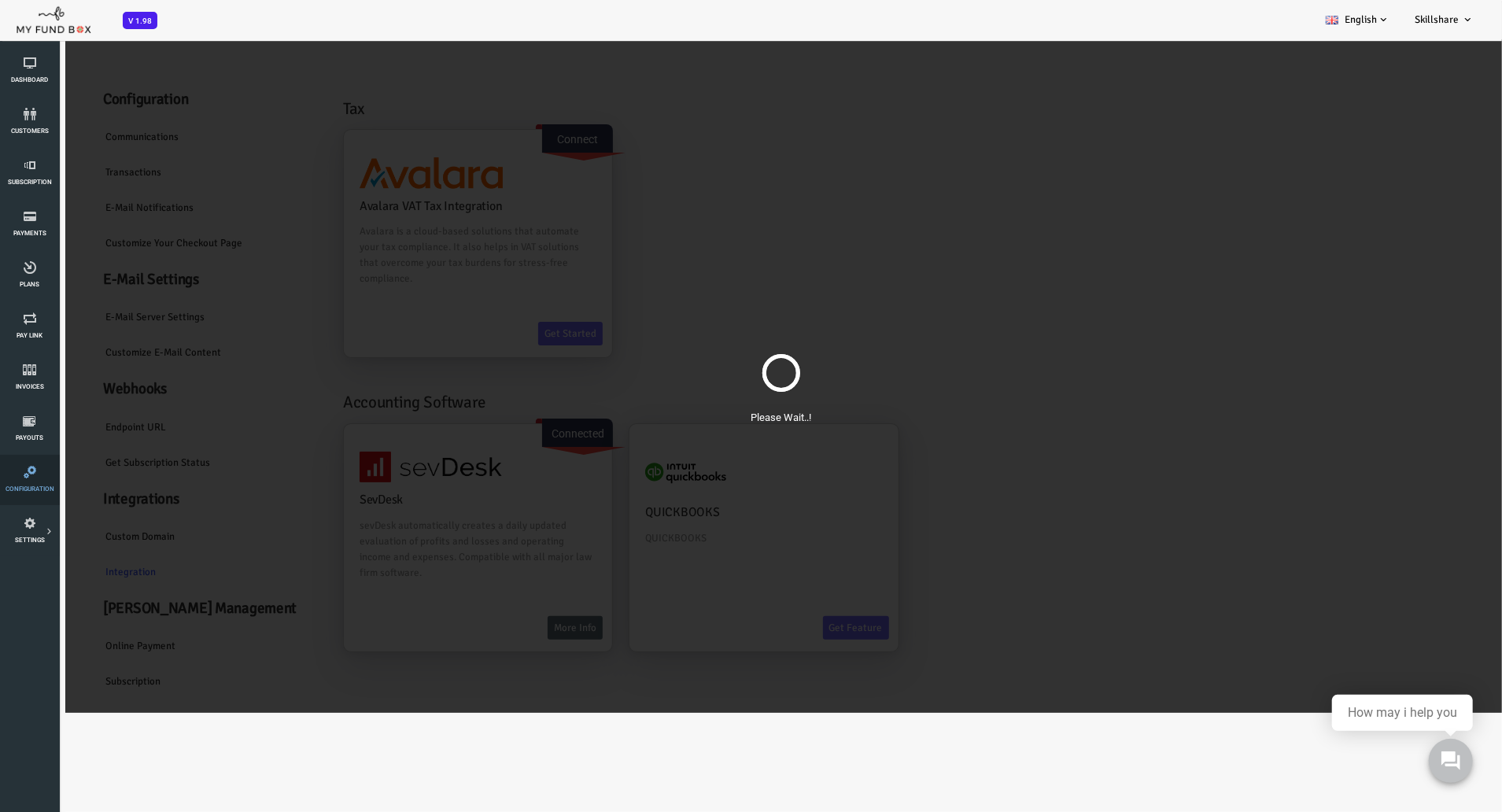 click at bounding box center [29, 472] 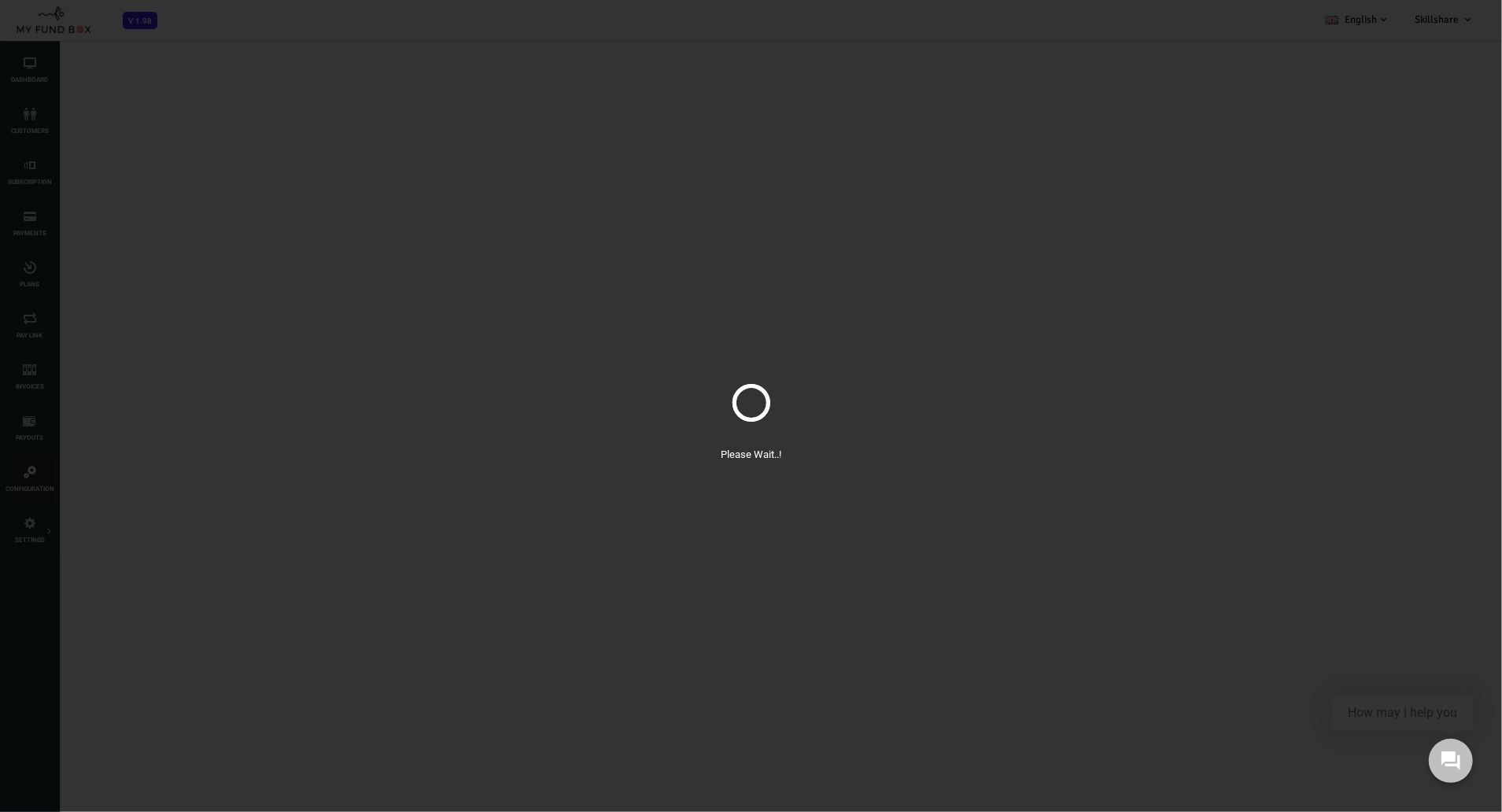 scroll, scrollTop: 0, scrollLeft: 0, axis: both 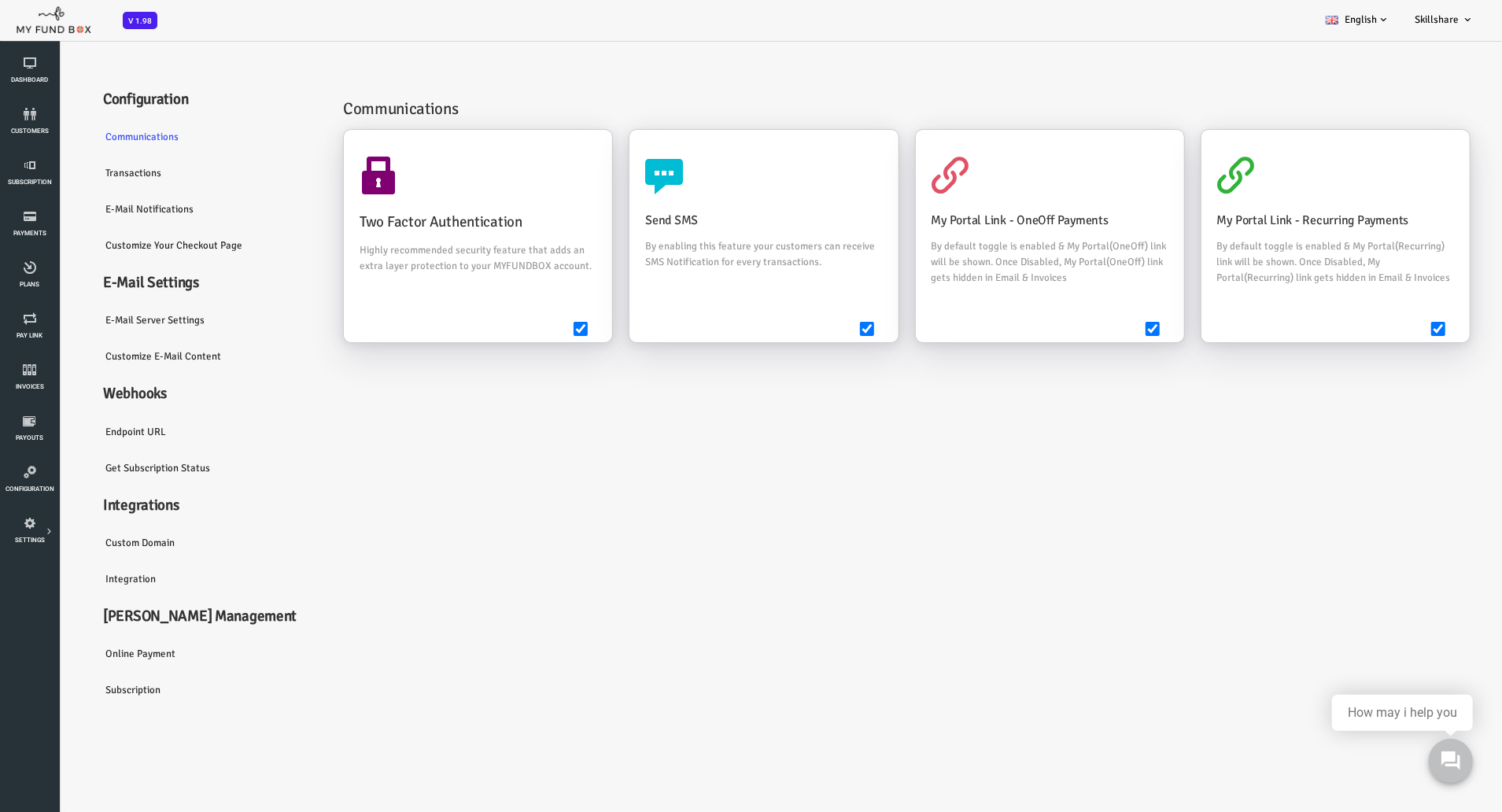 click on "Integration" at bounding box center [149, 578] 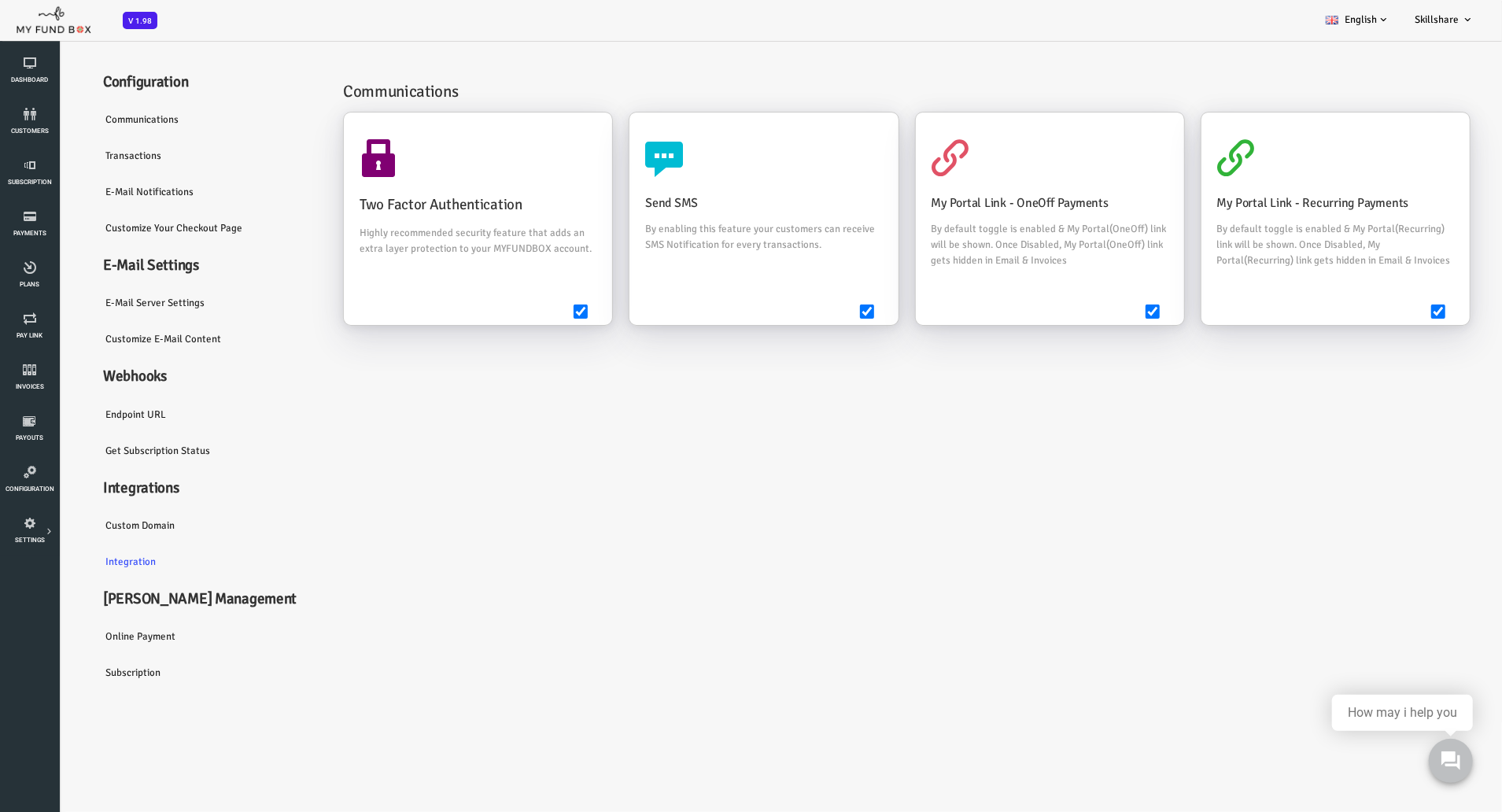 scroll, scrollTop: 24, scrollLeft: 0, axis: vertical 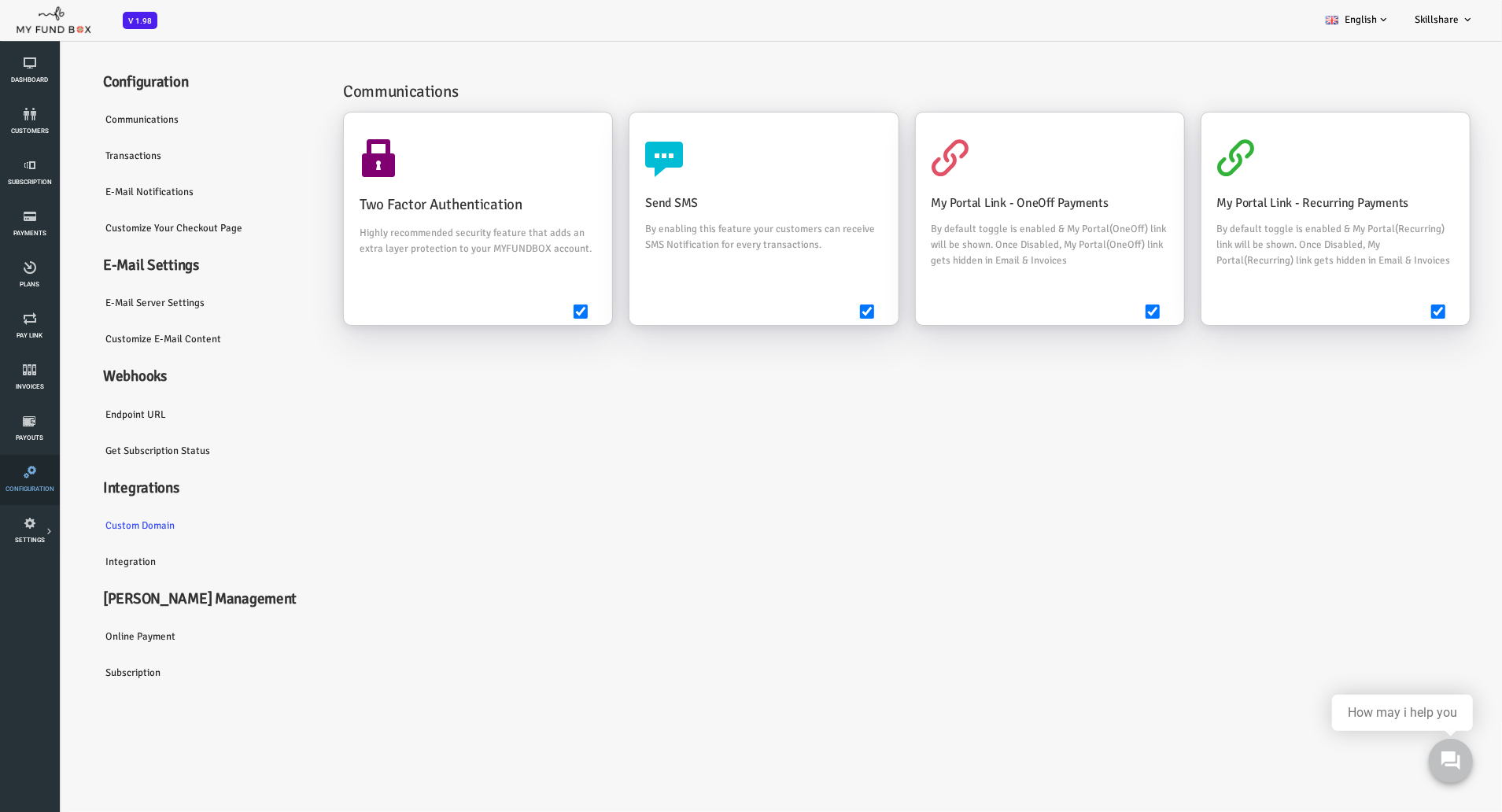 click at bounding box center [29, 472] 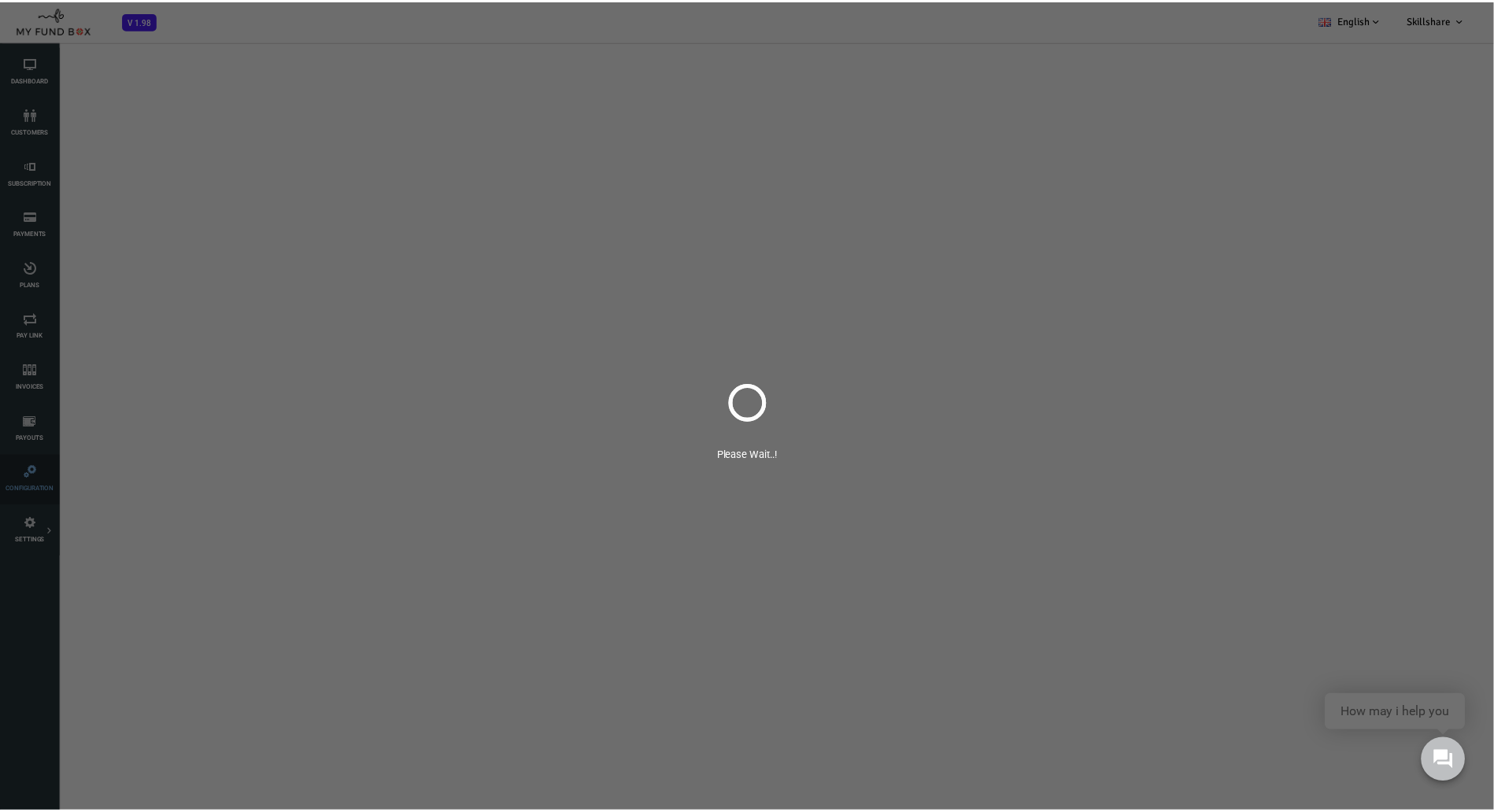 scroll, scrollTop: 0, scrollLeft: 0, axis: both 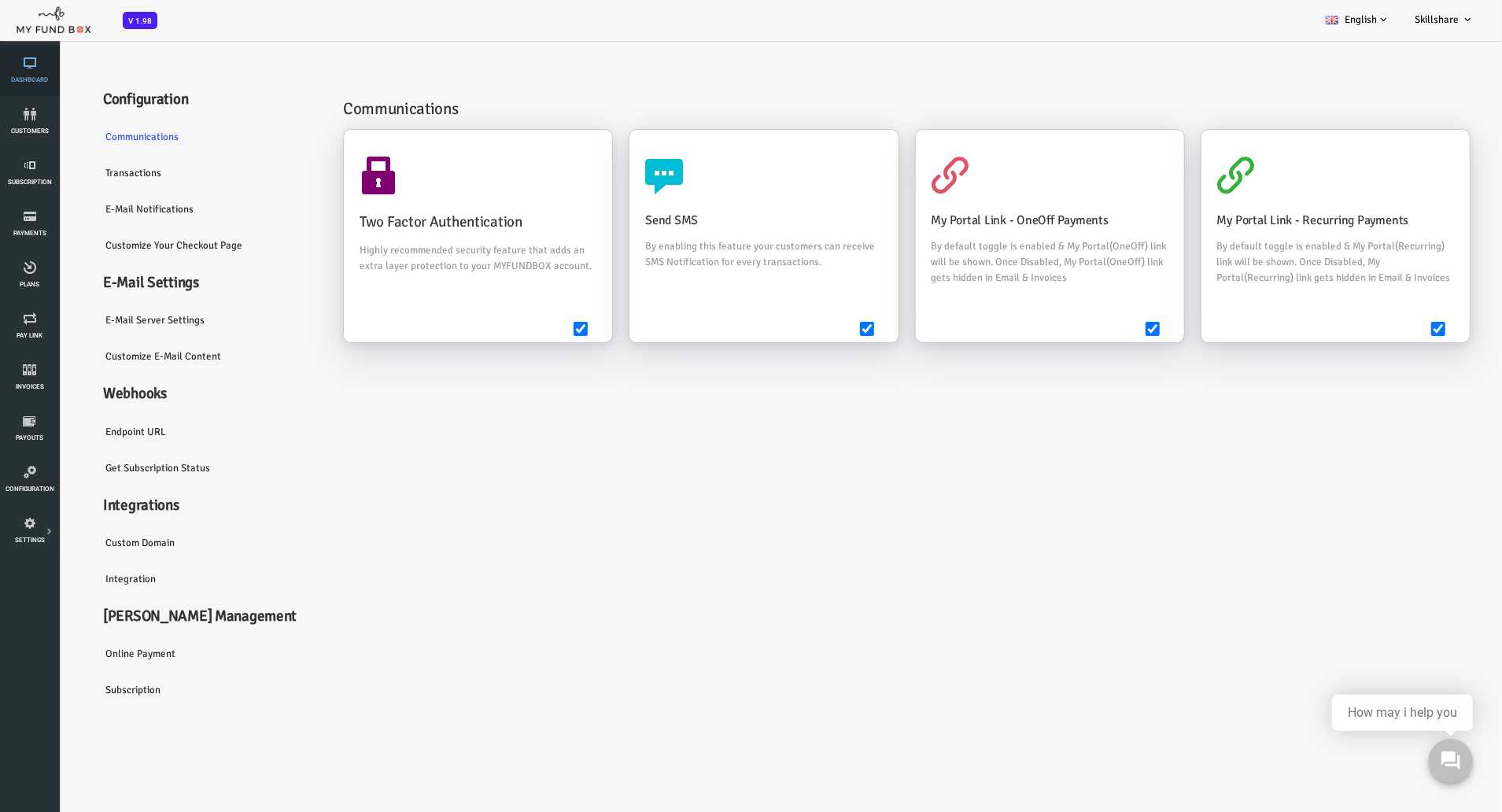 click on "Dashboard" at bounding box center [29, 71] 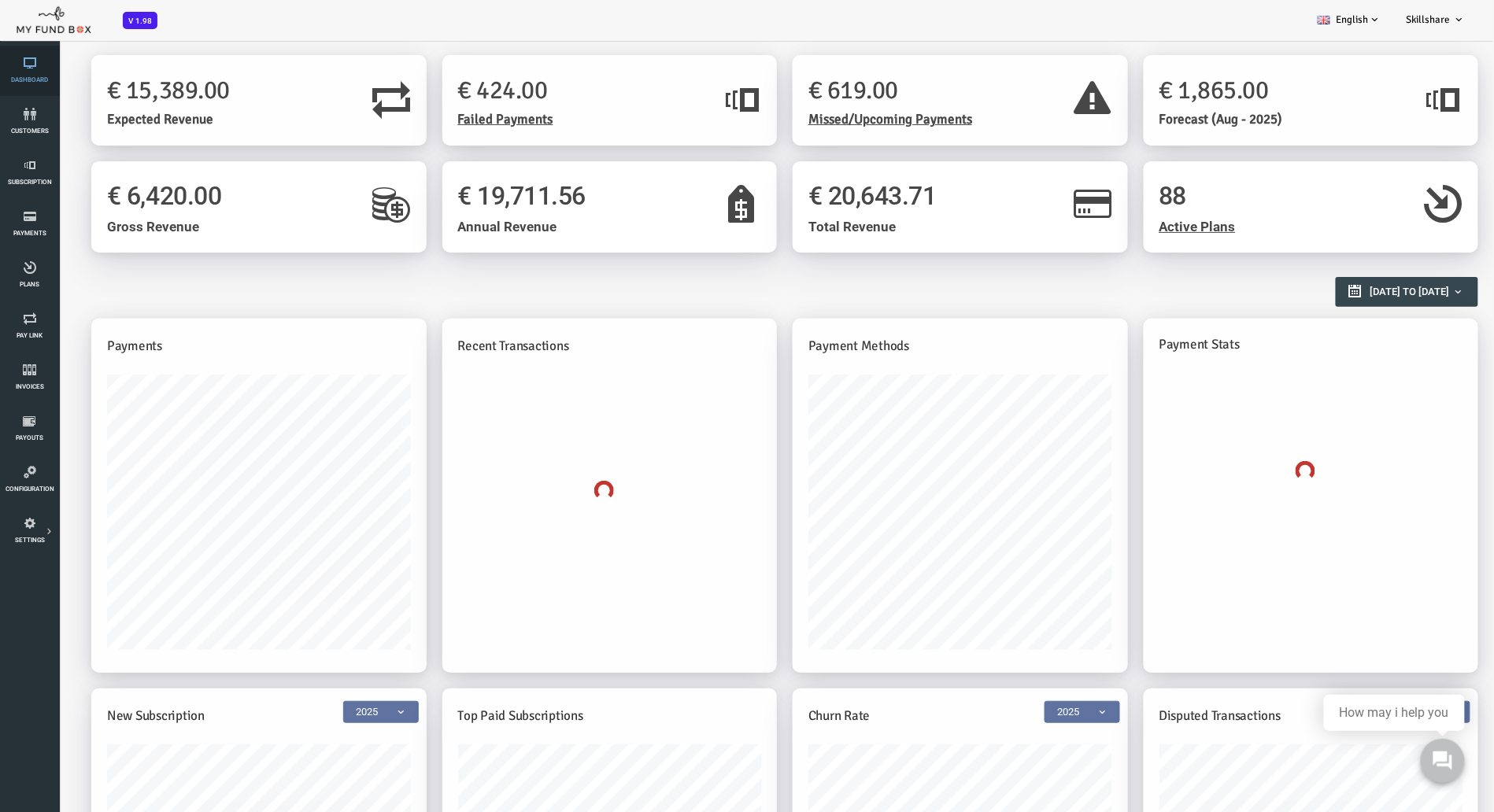 scroll, scrollTop: 0, scrollLeft: 0, axis: both 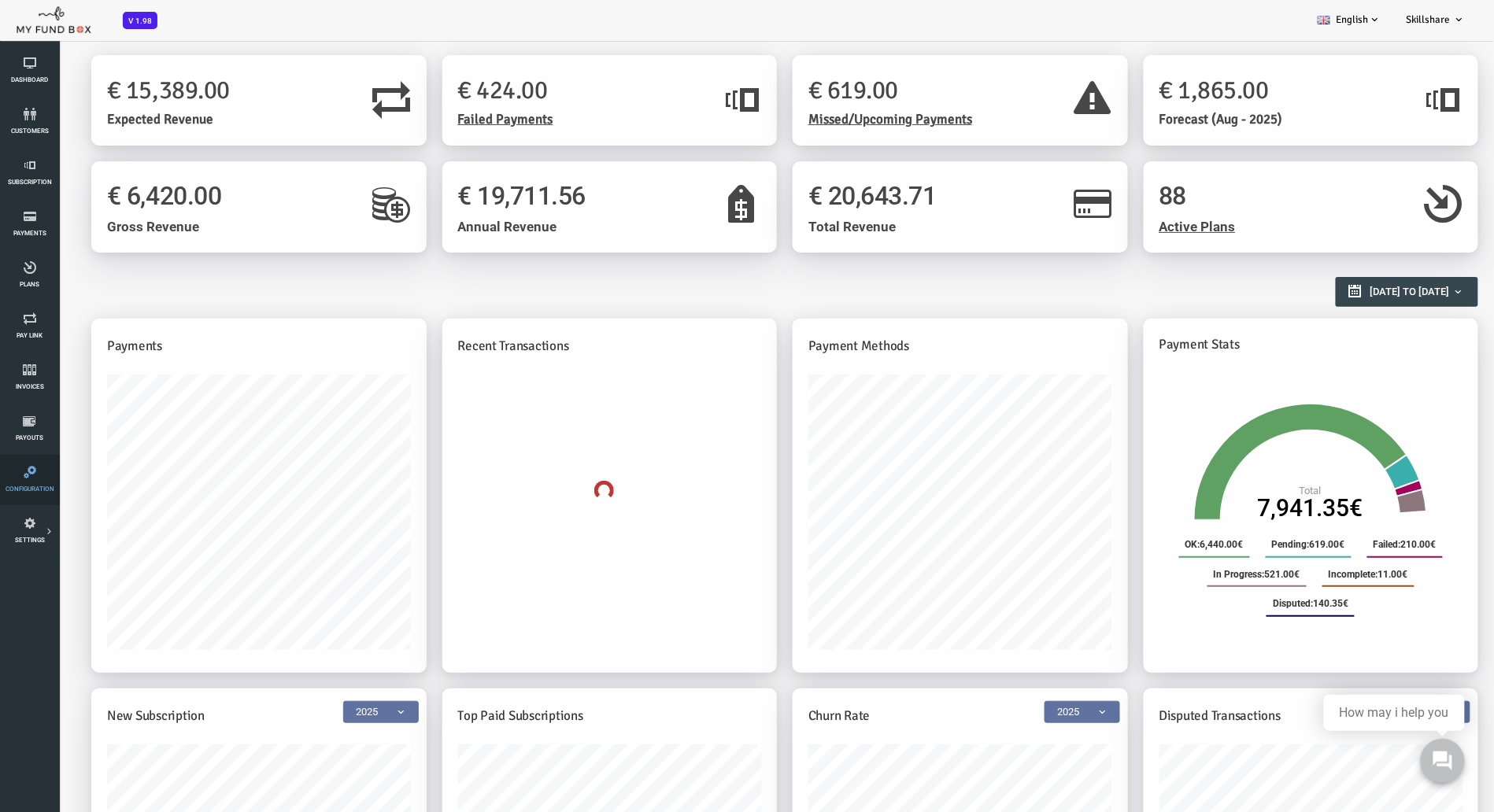 click on "Configuration" at bounding box center [29, 480] 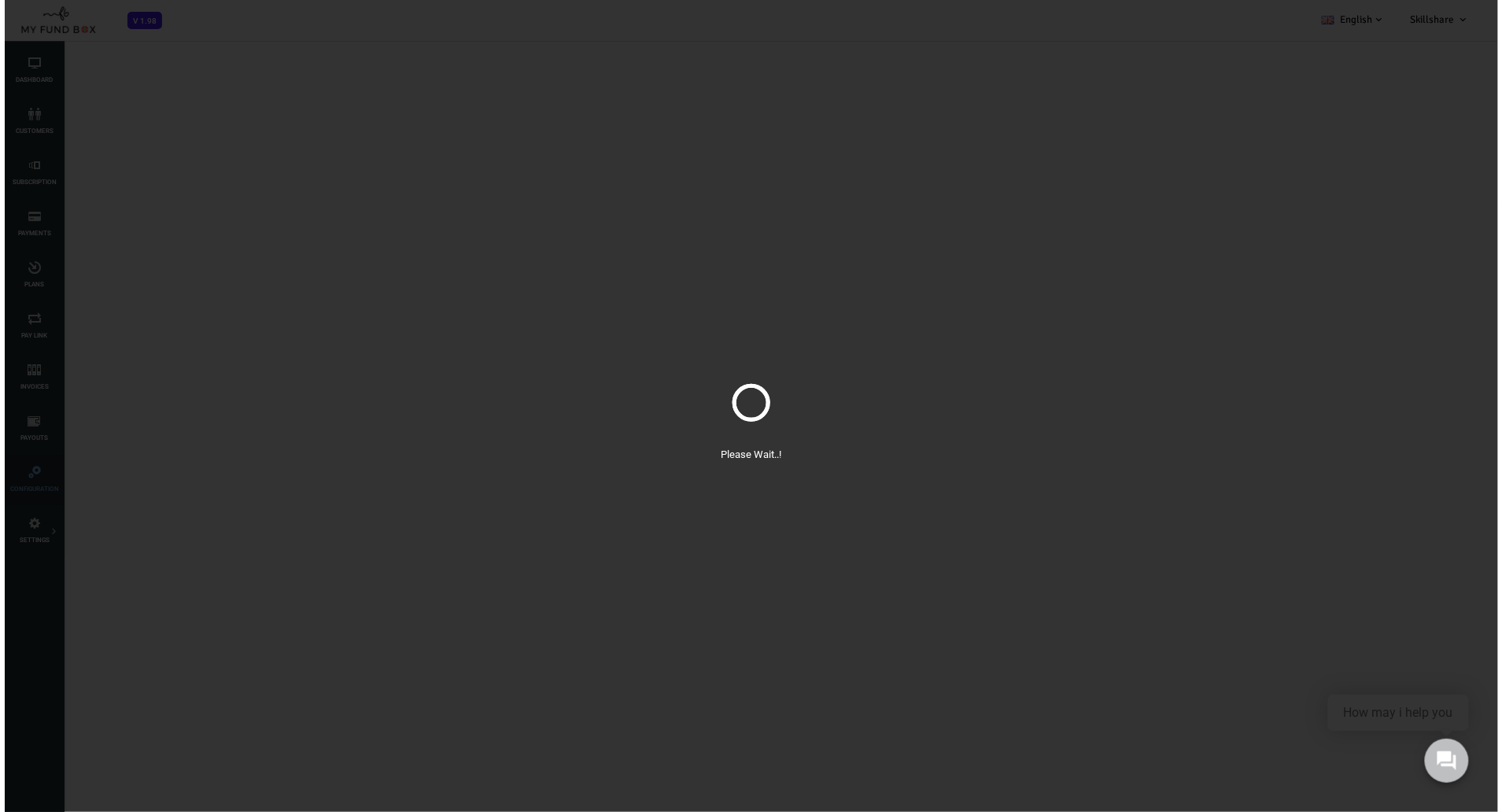 scroll, scrollTop: 0, scrollLeft: 0, axis: both 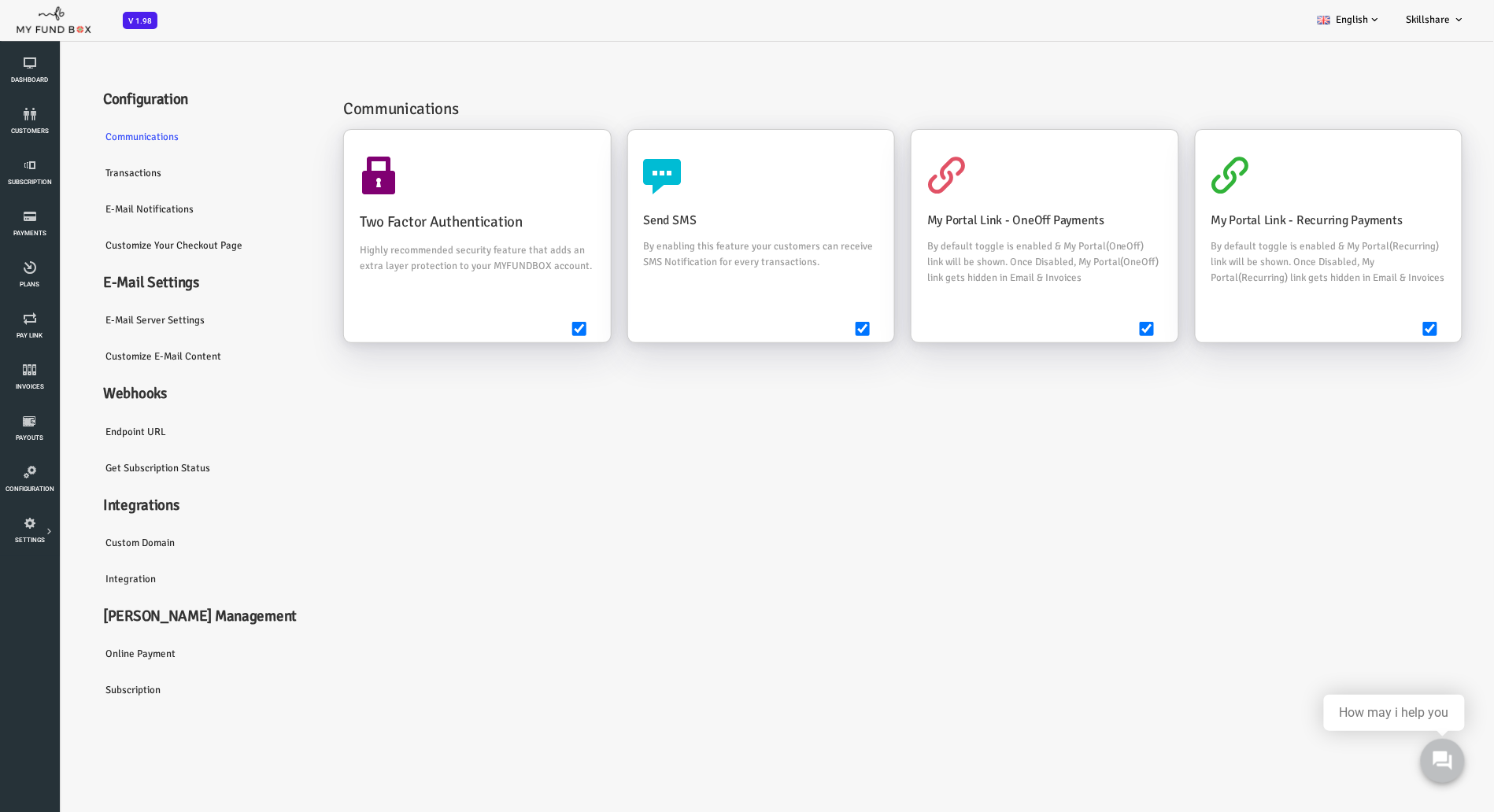 click on "Integration" at bounding box center [150, 578] 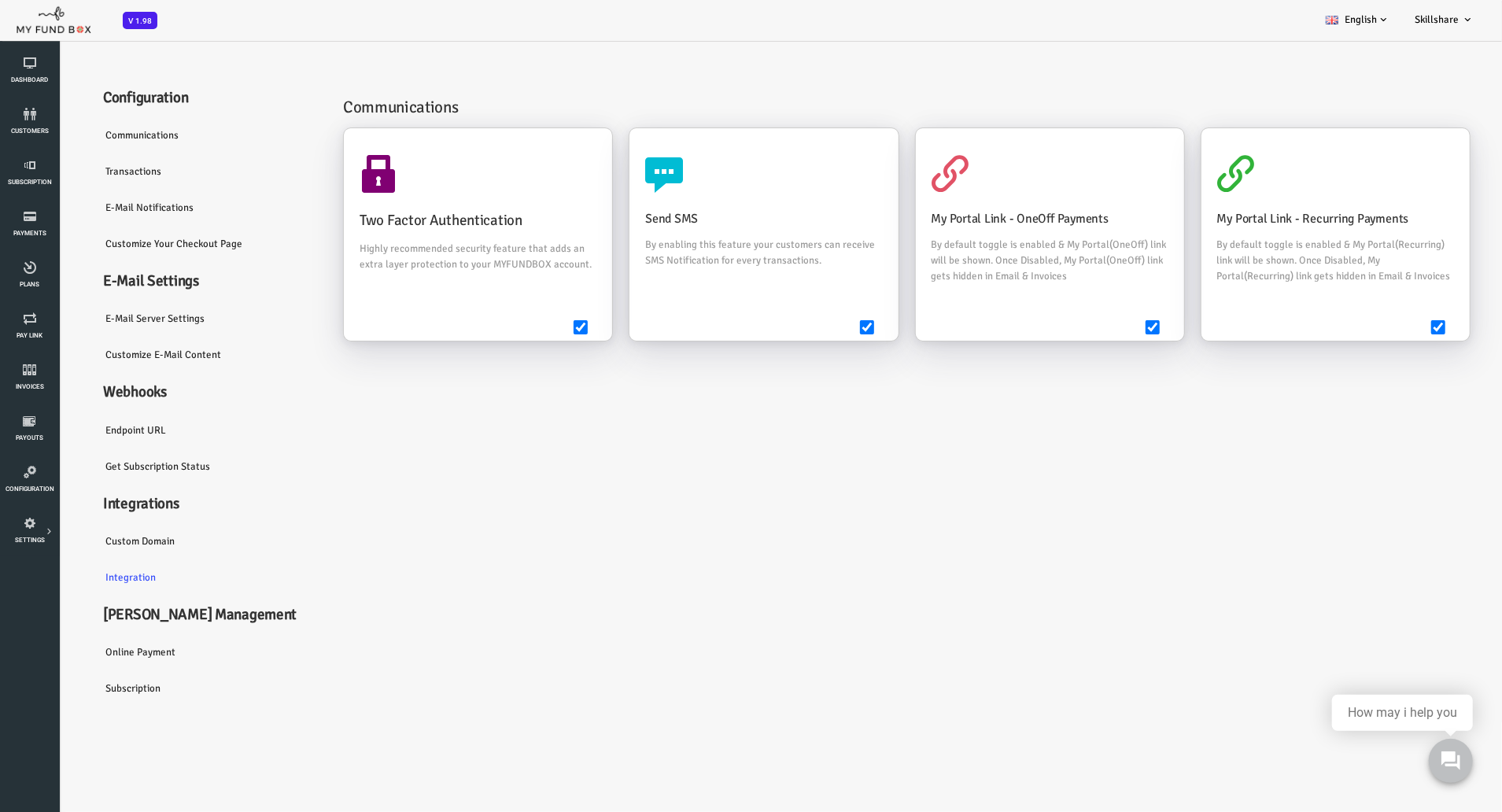 scroll, scrollTop: 0, scrollLeft: 0, axis: both 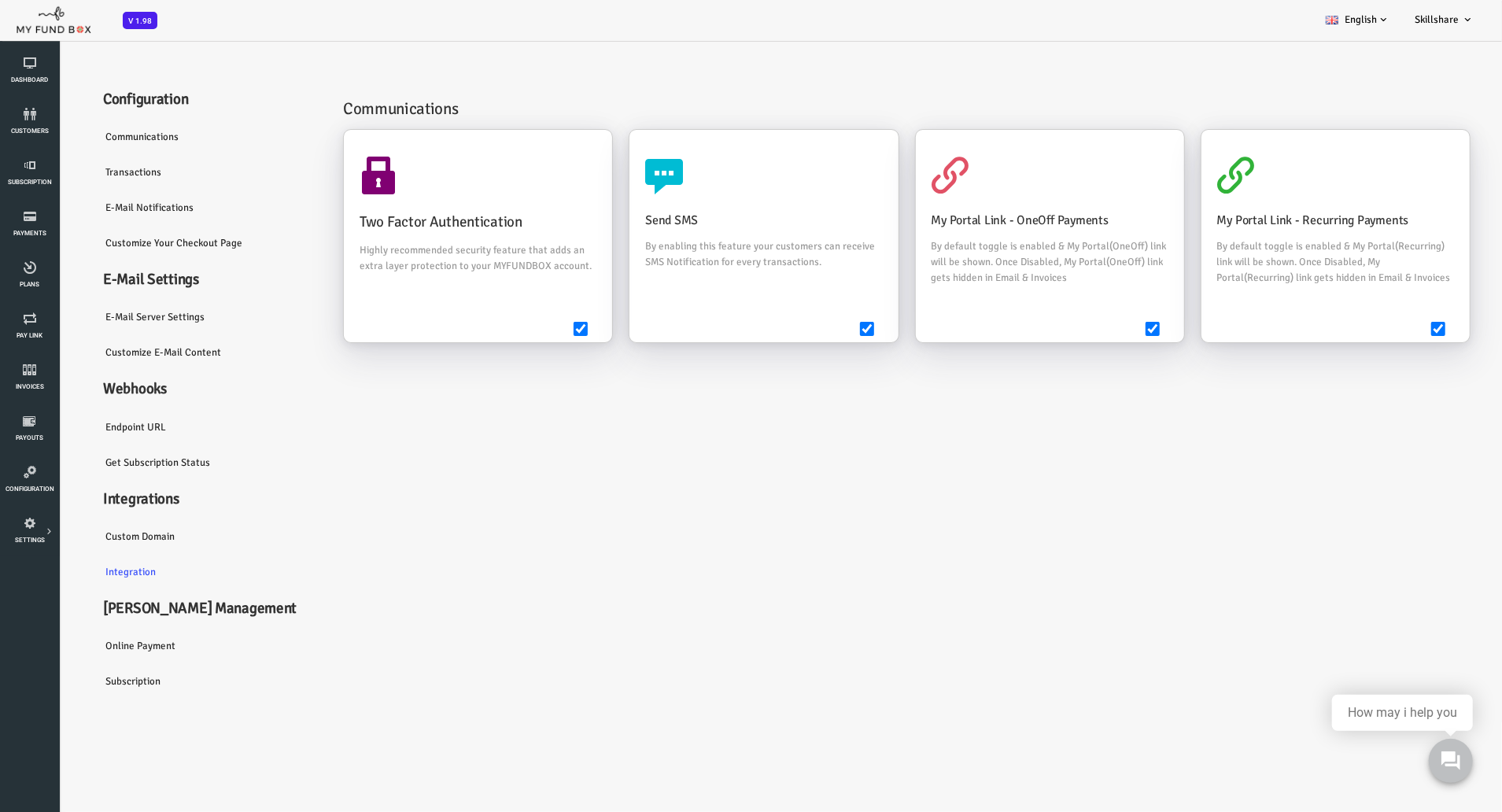 click on "Get Subscription Status" at bounding box center (149, 462) 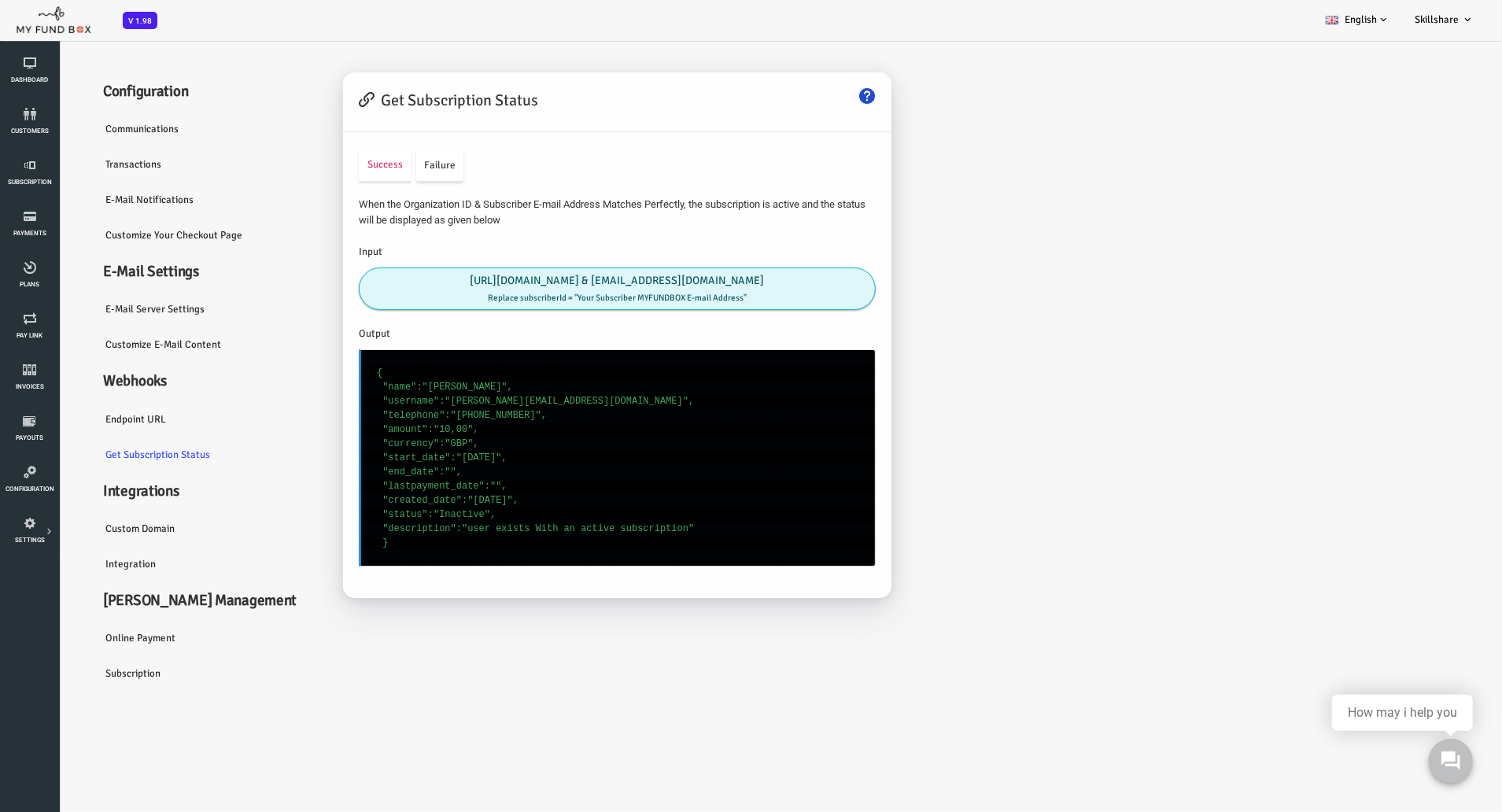 click on "Integration" at bounding box center [149, 563] 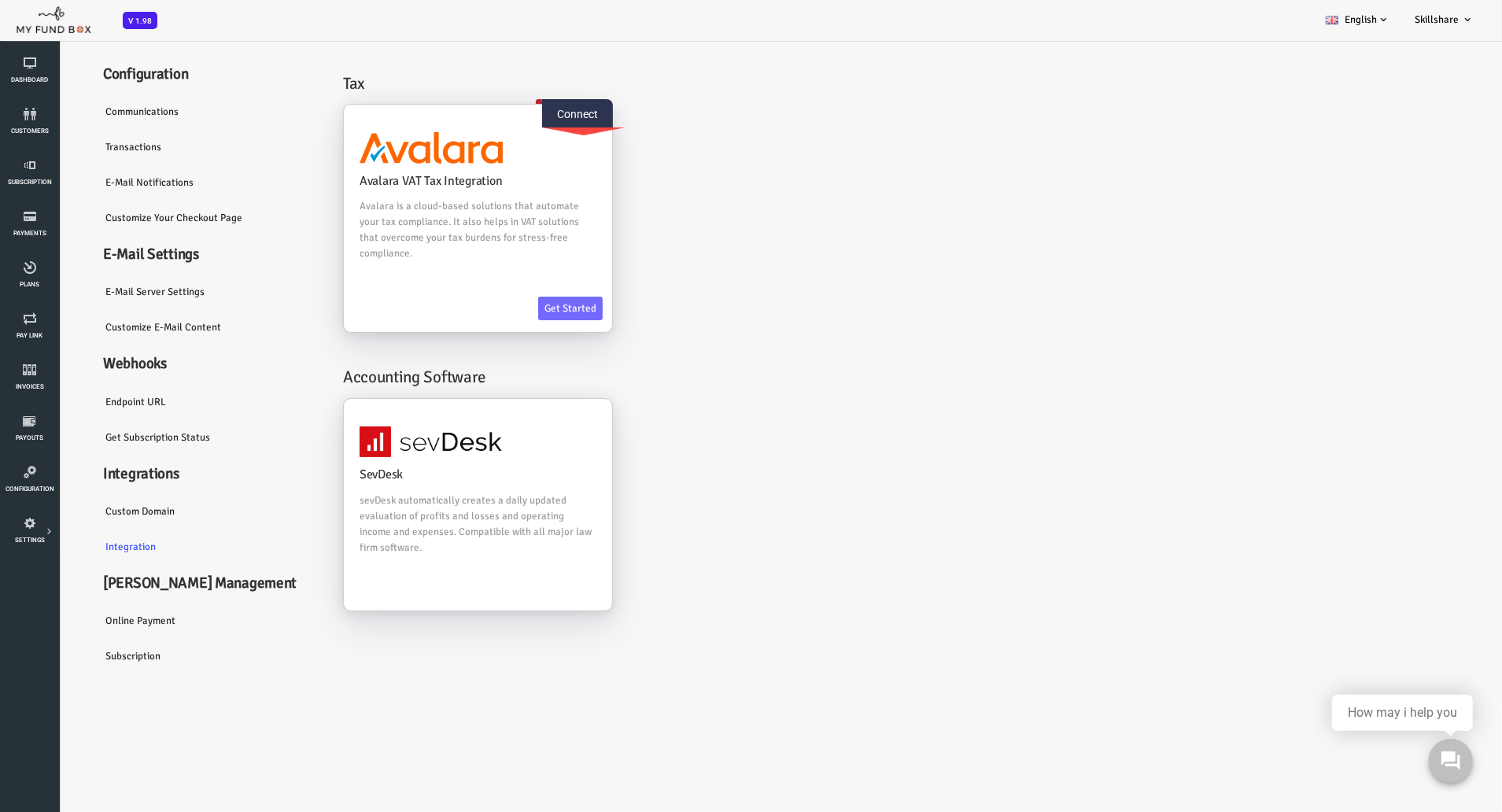 scroll, scrollTop: 0, scrollLeft: 0, axis: both 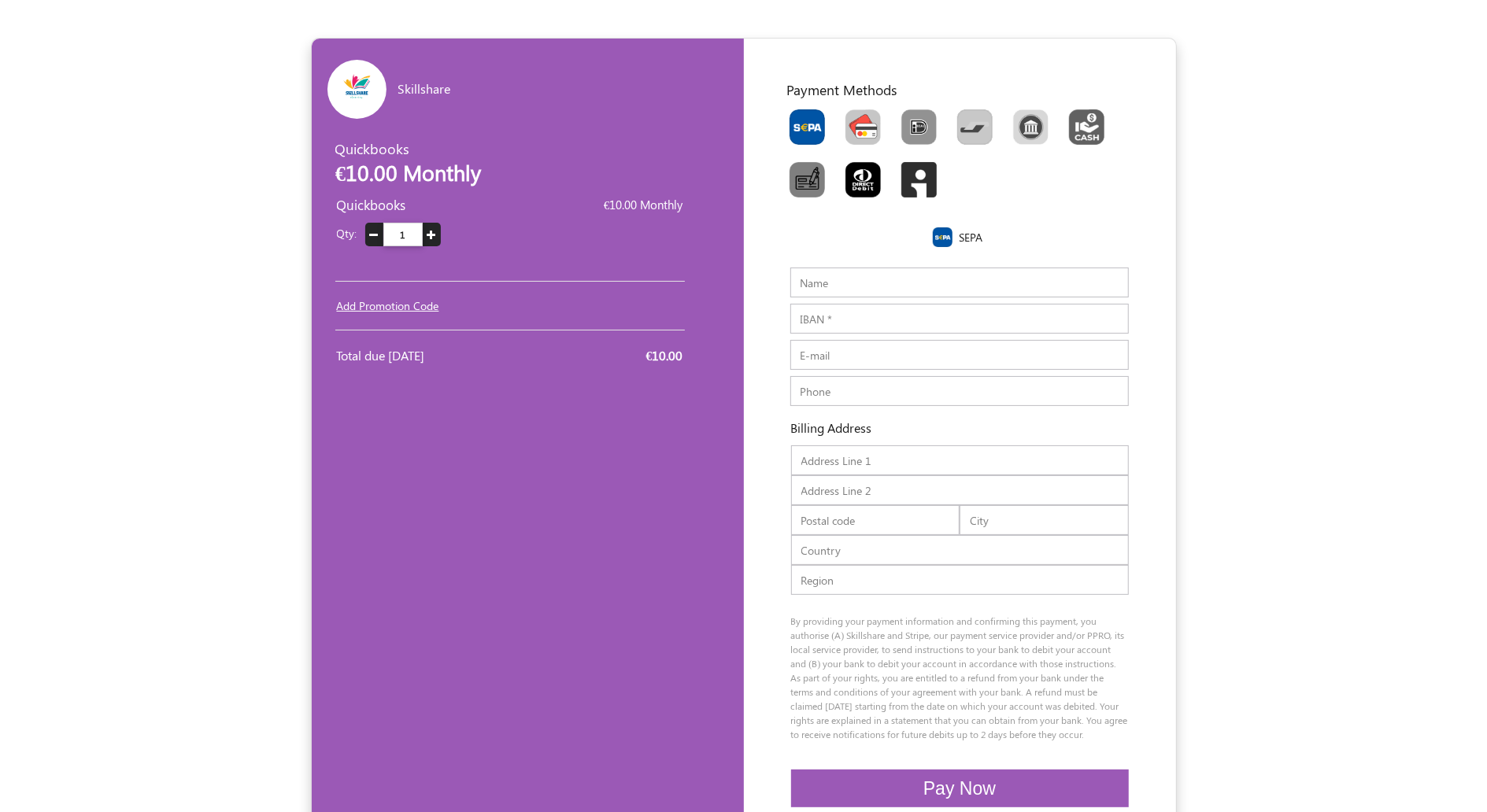 click at bounding box center (863, 127) 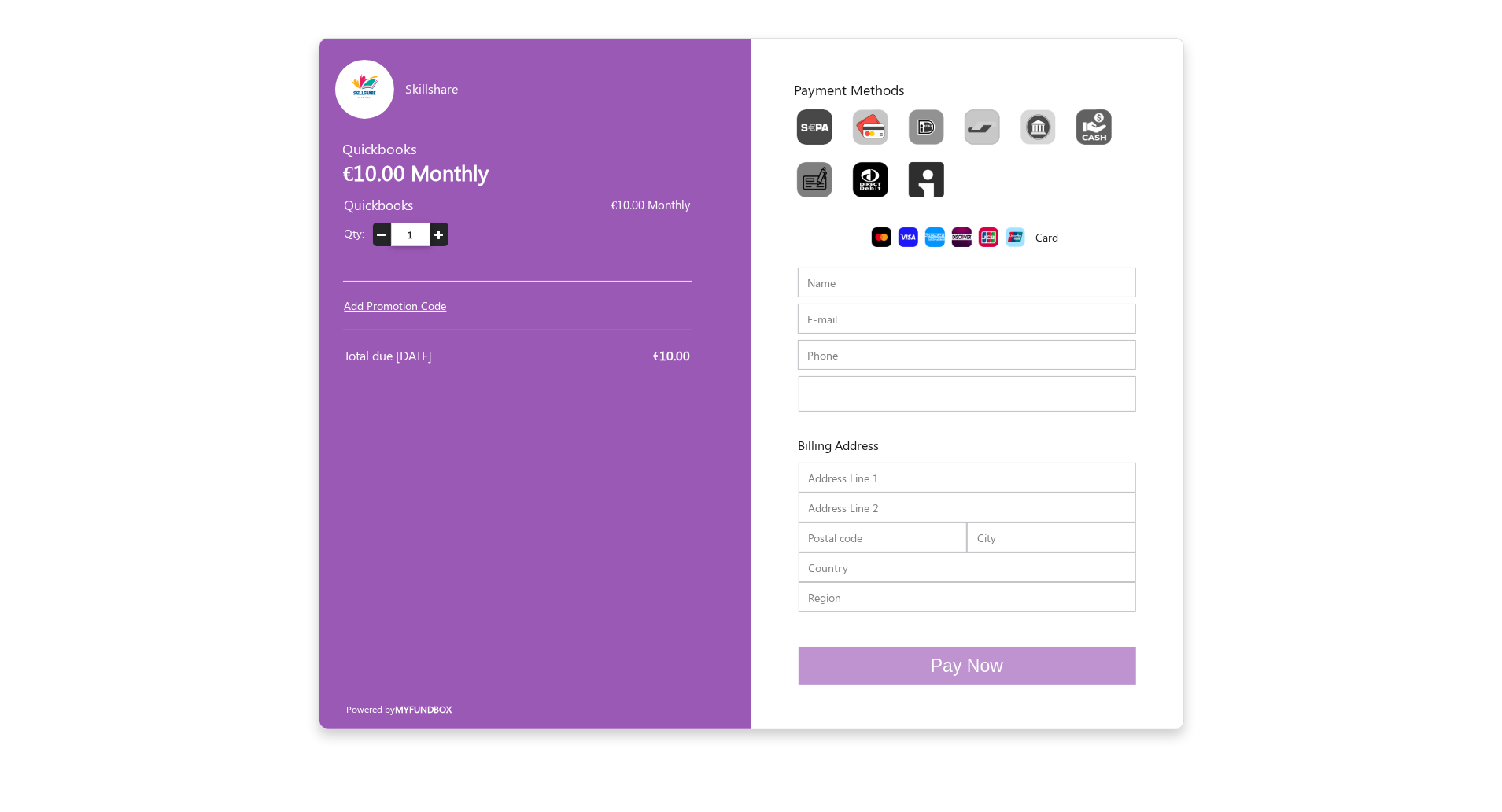 click on "Name" at bounding box center (967, 282) 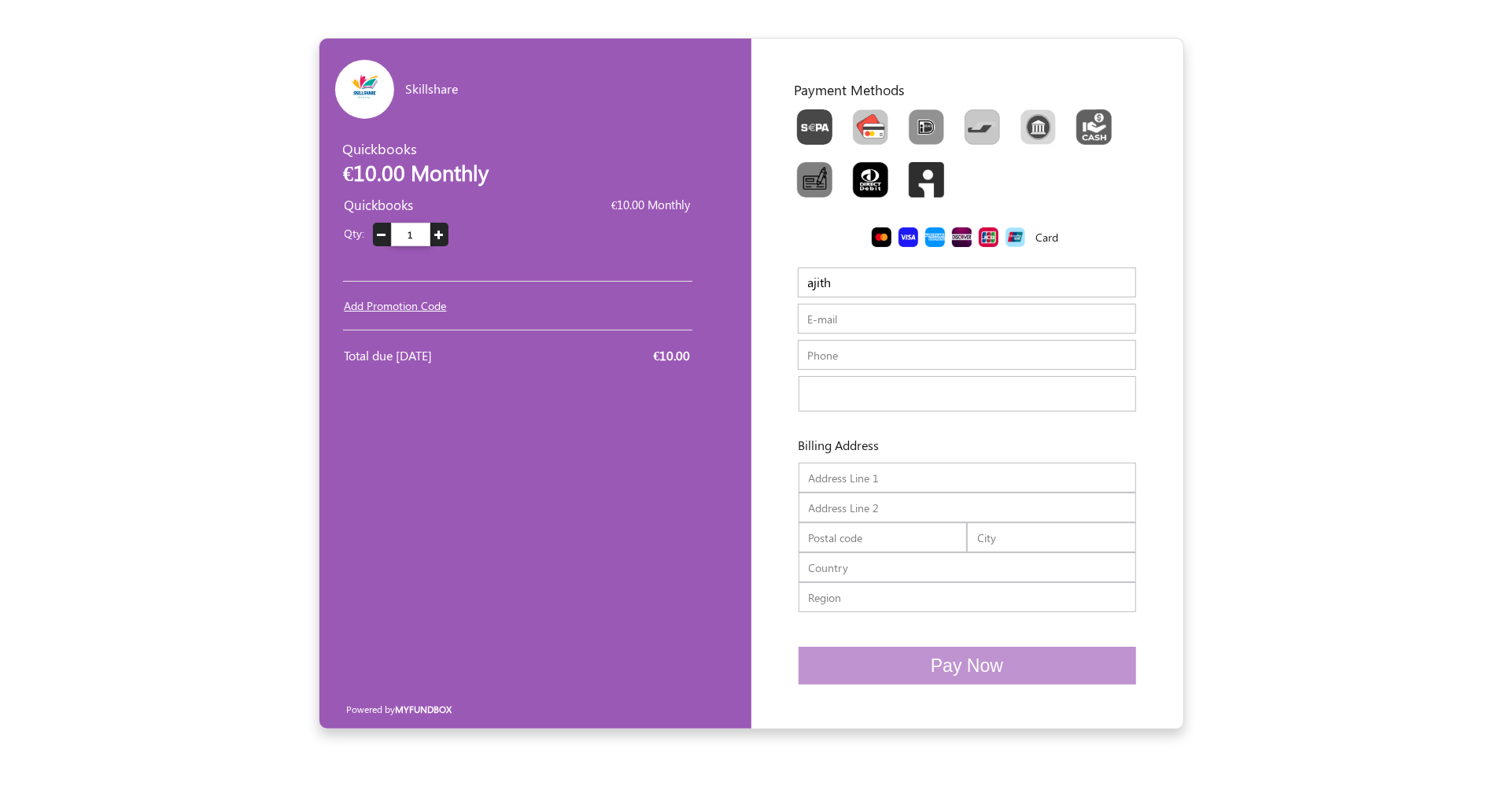 type on "ajith" 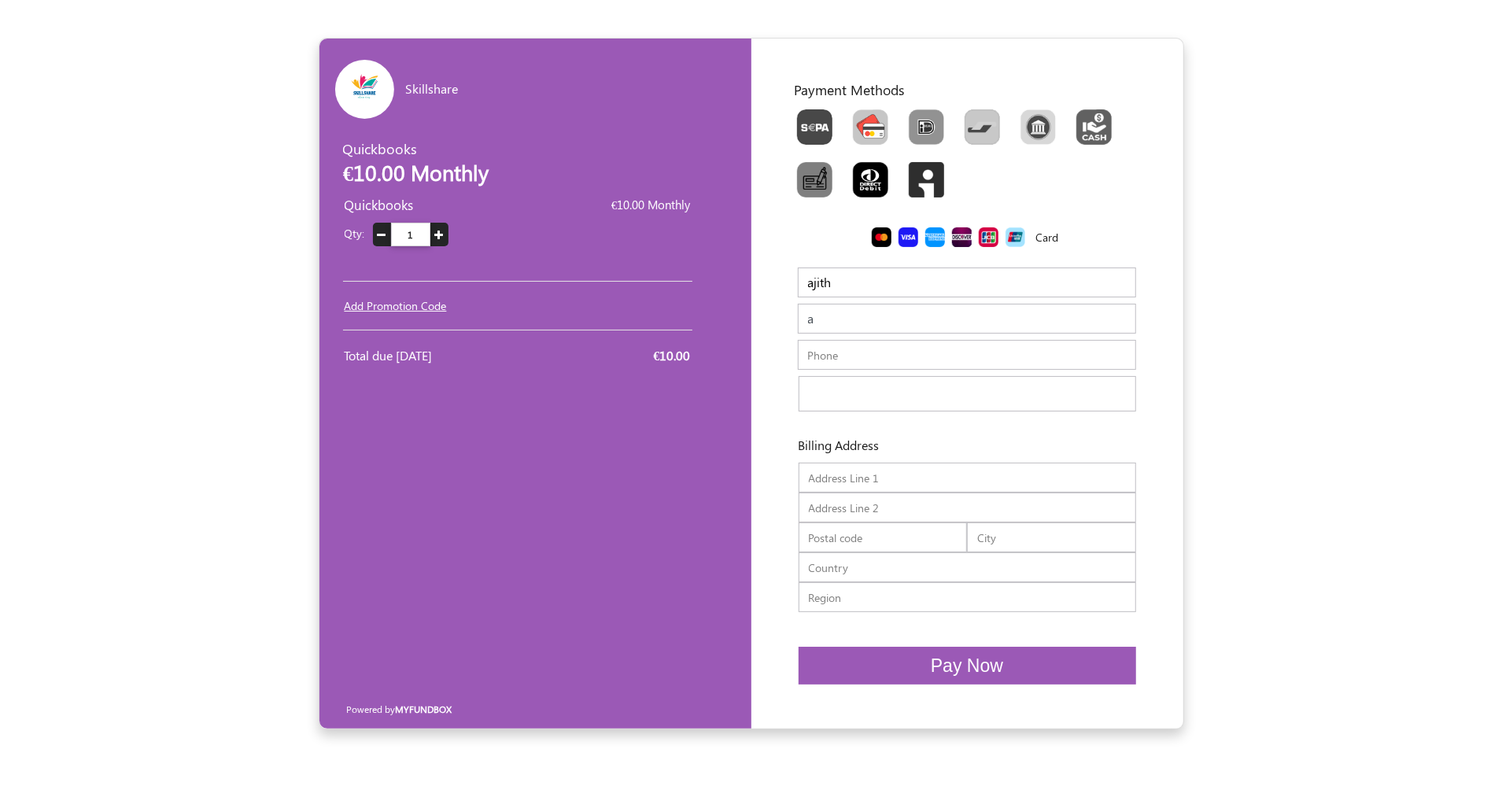 type on "ajithkumar@myfundbox.de" 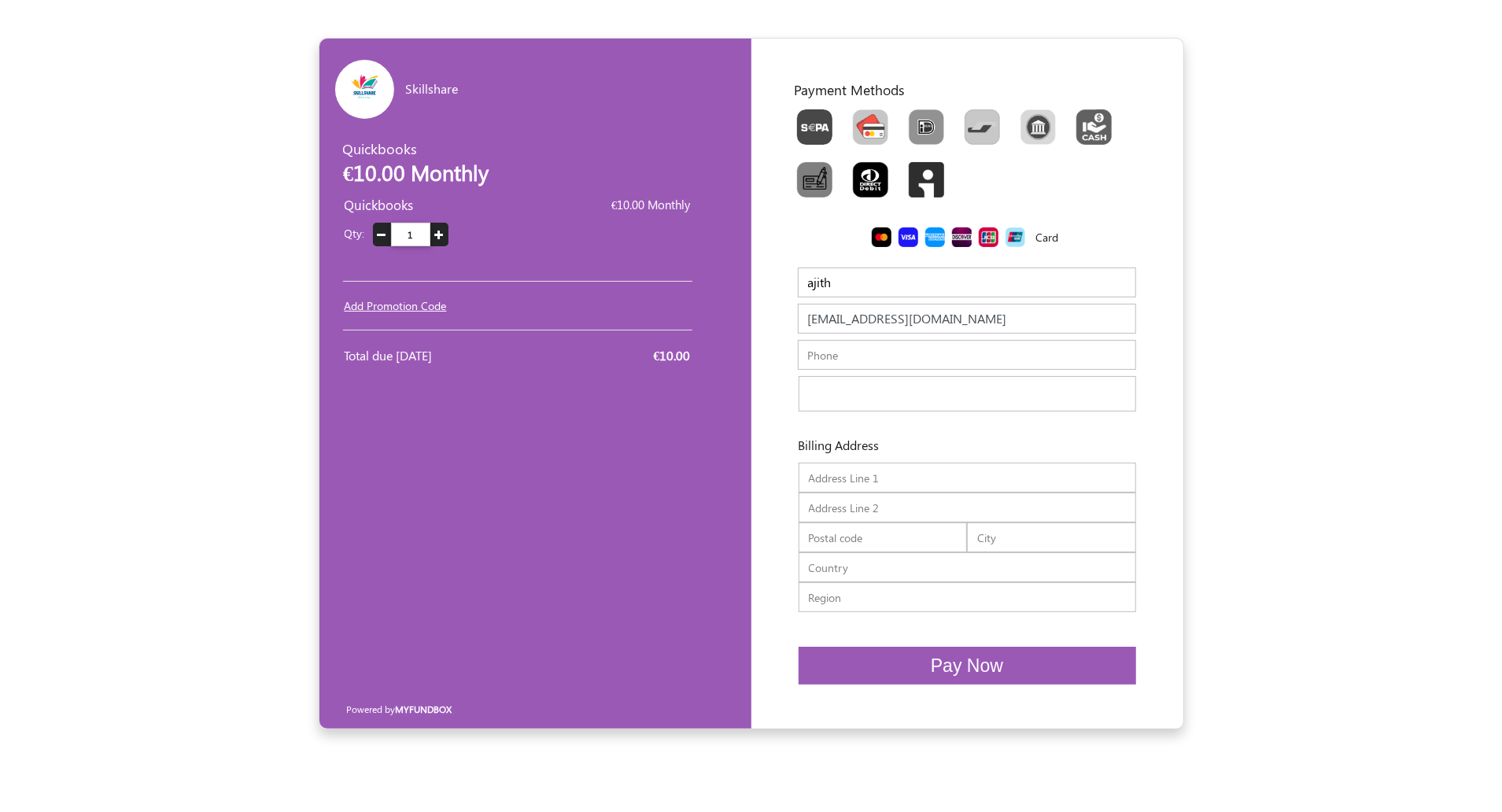 type on "[GEOGRAPHIC_DATA]" 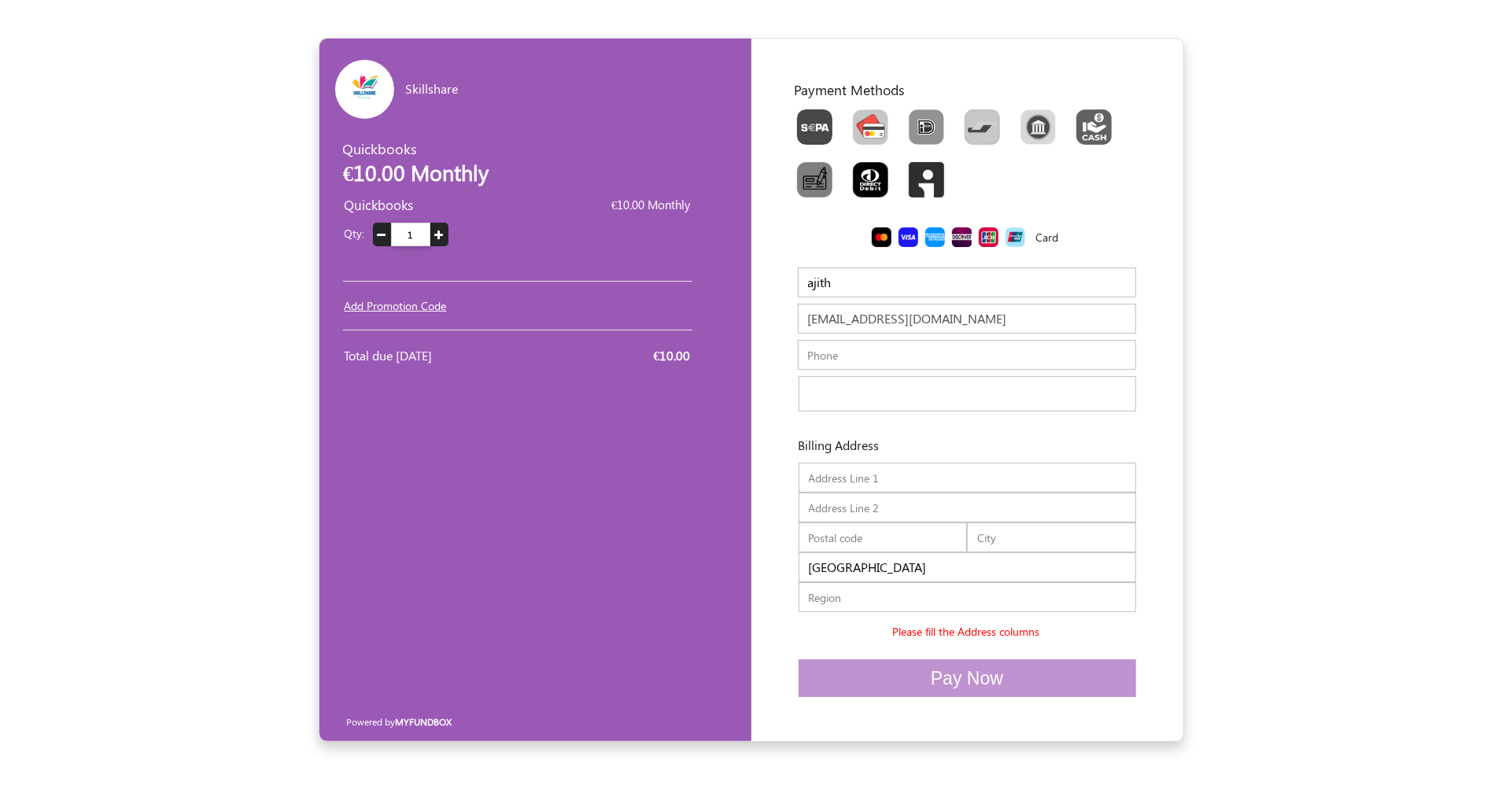 click at bounding box center [967, 355] 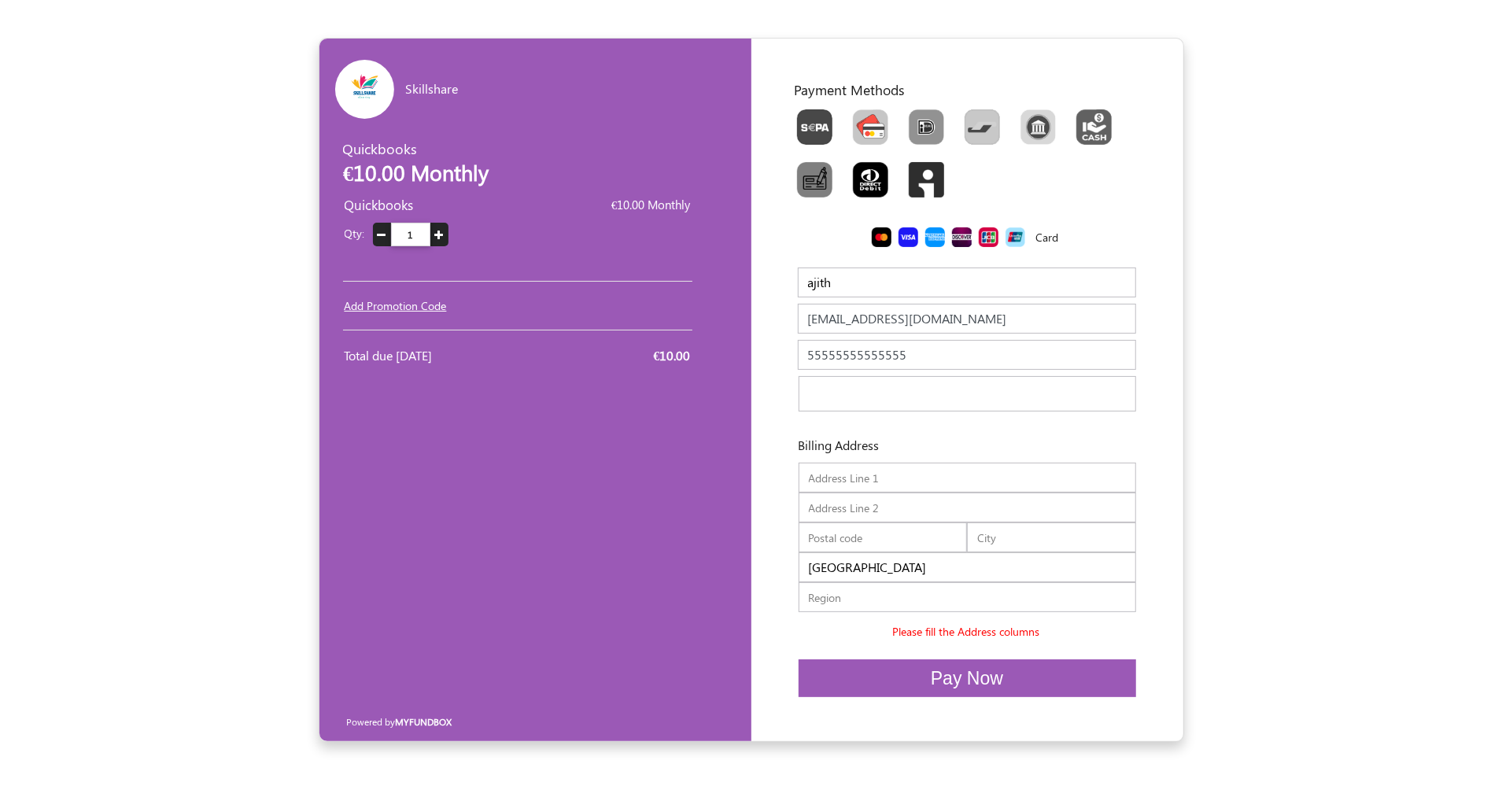type on "55555555555555" 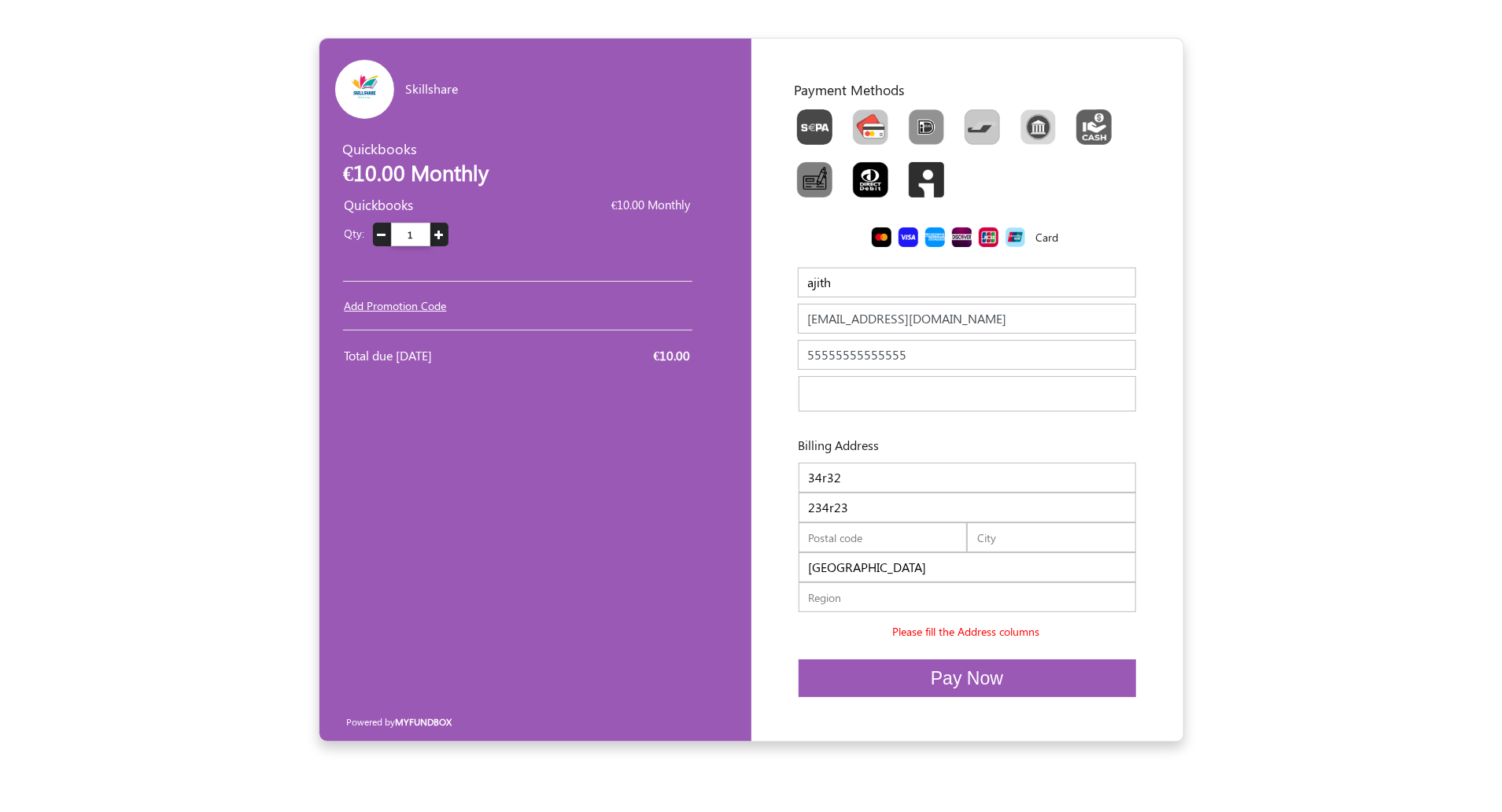 type on "23423" 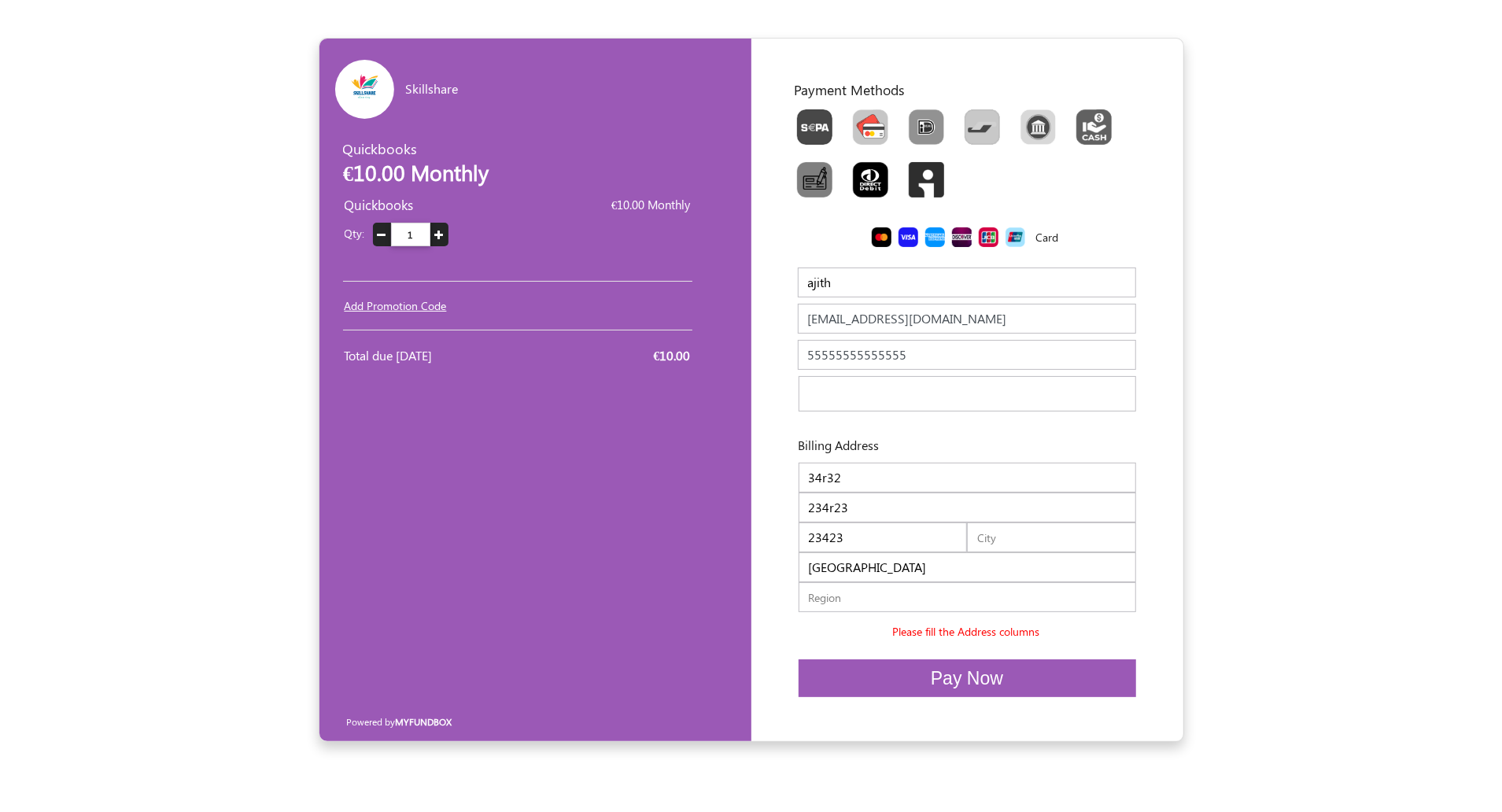 type on "23" 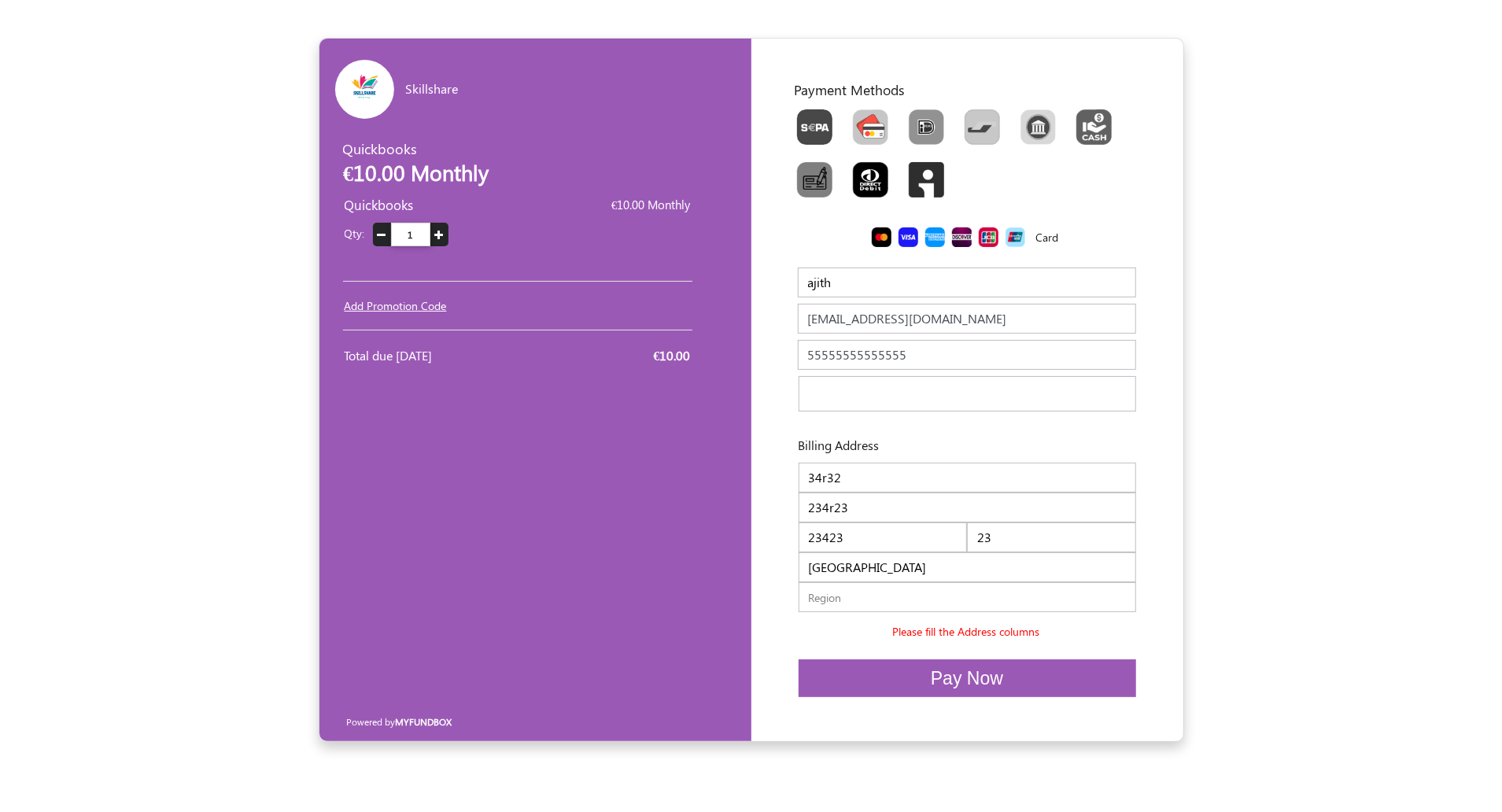 type on "32232" 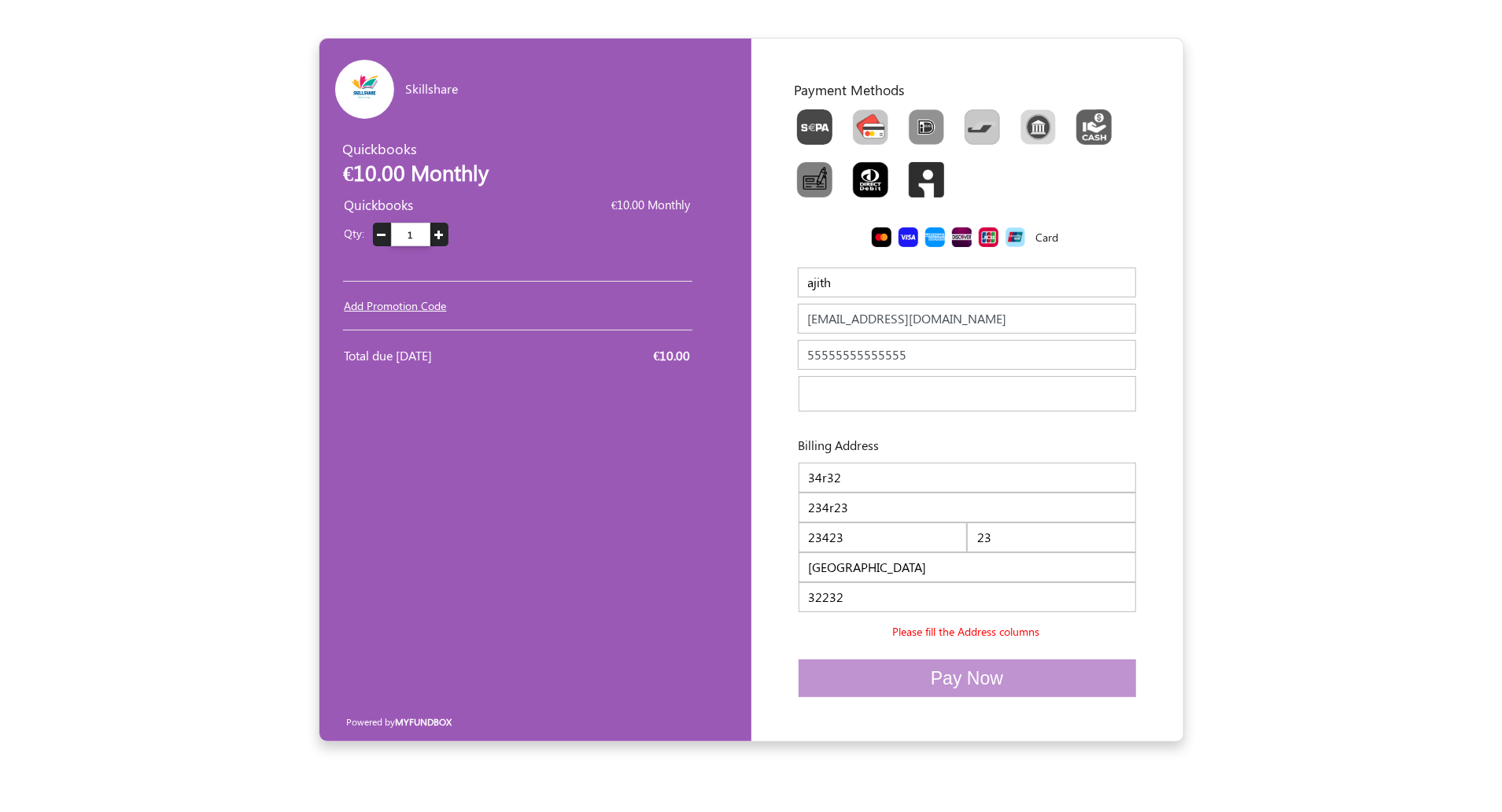 click on "34r32" at bounding box center [967, 478] 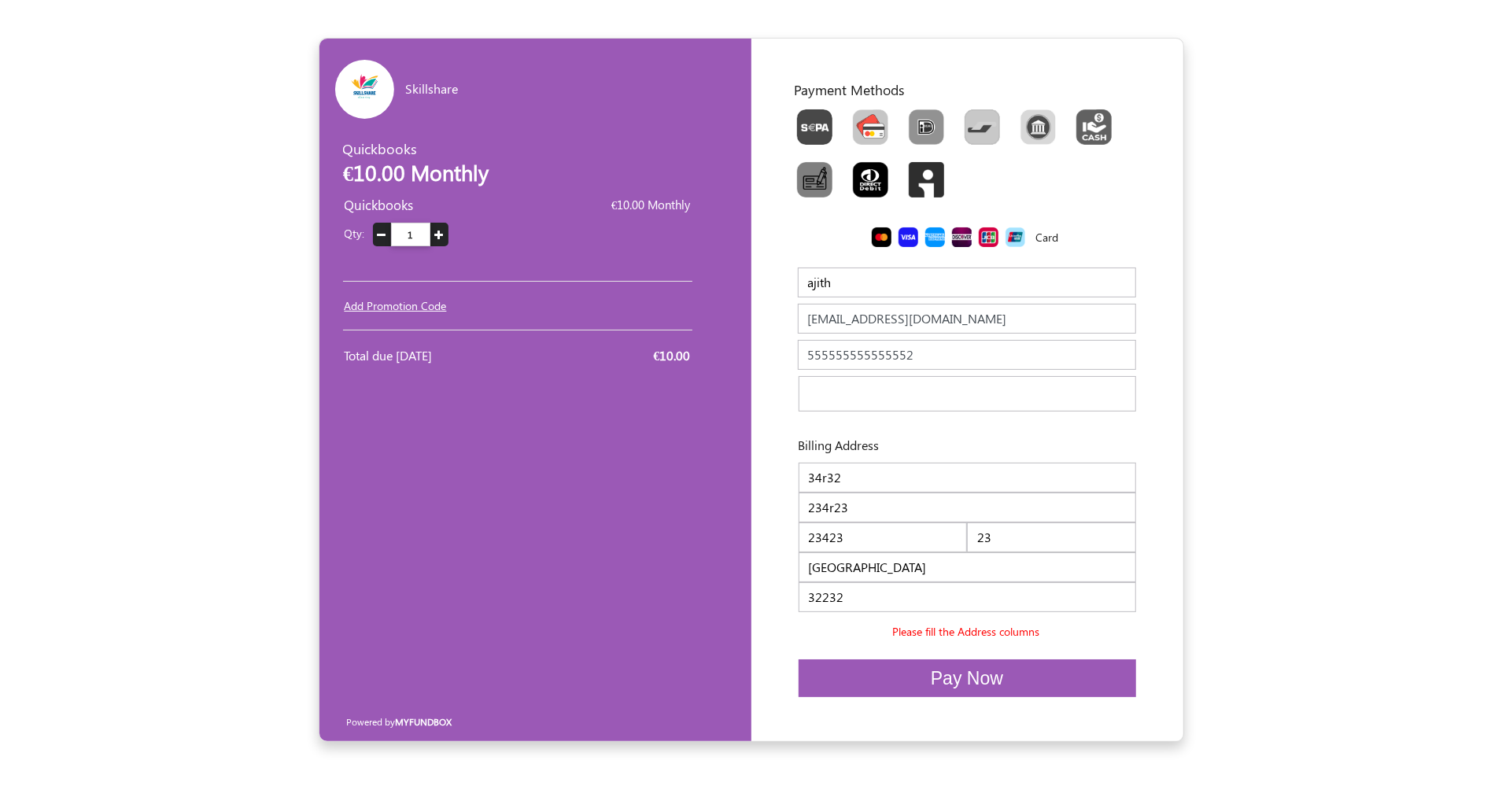 type on "555555555555552" 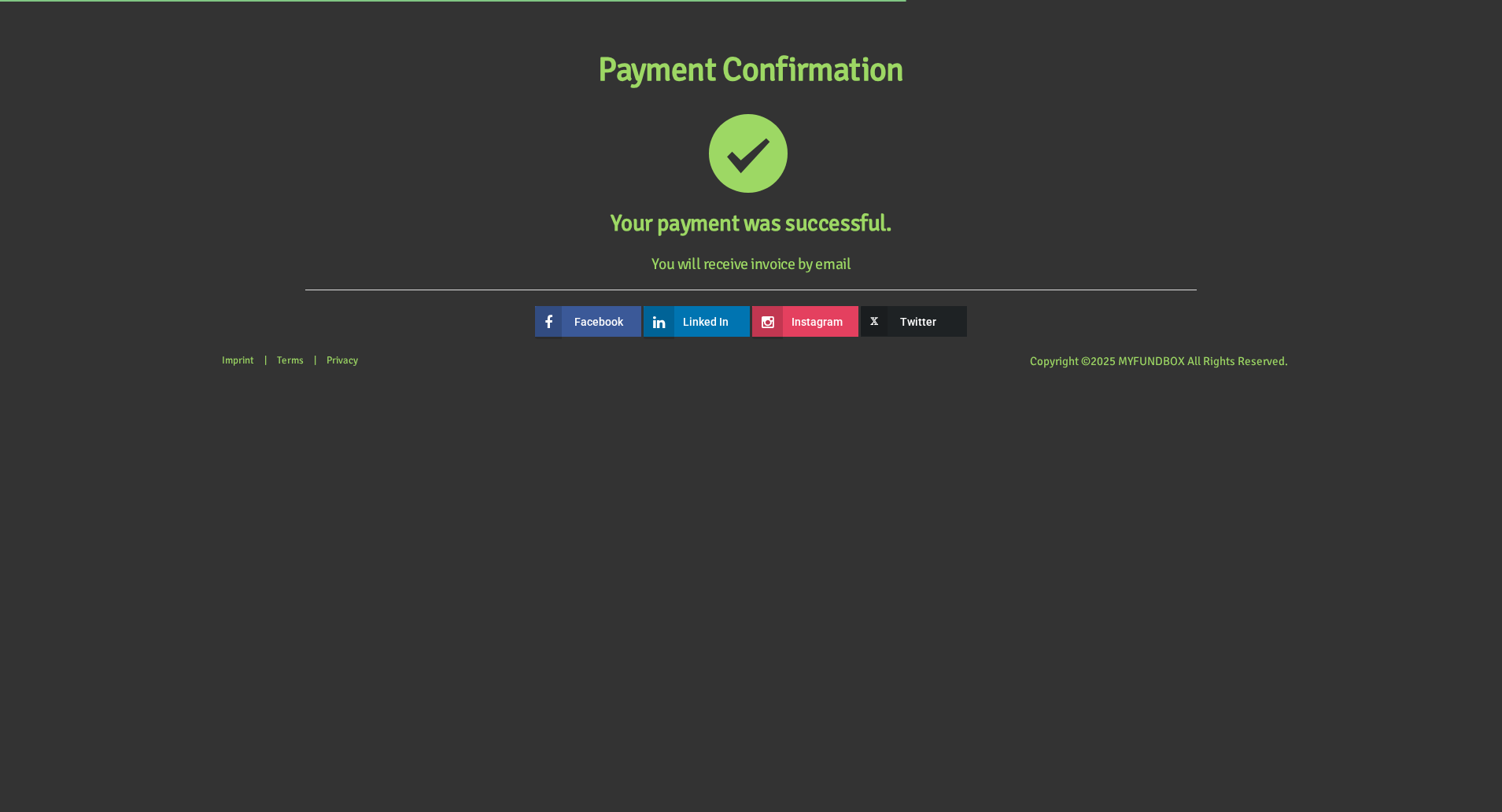 scroll, scrollTop: 0, scrollLeft: 0, axis: both 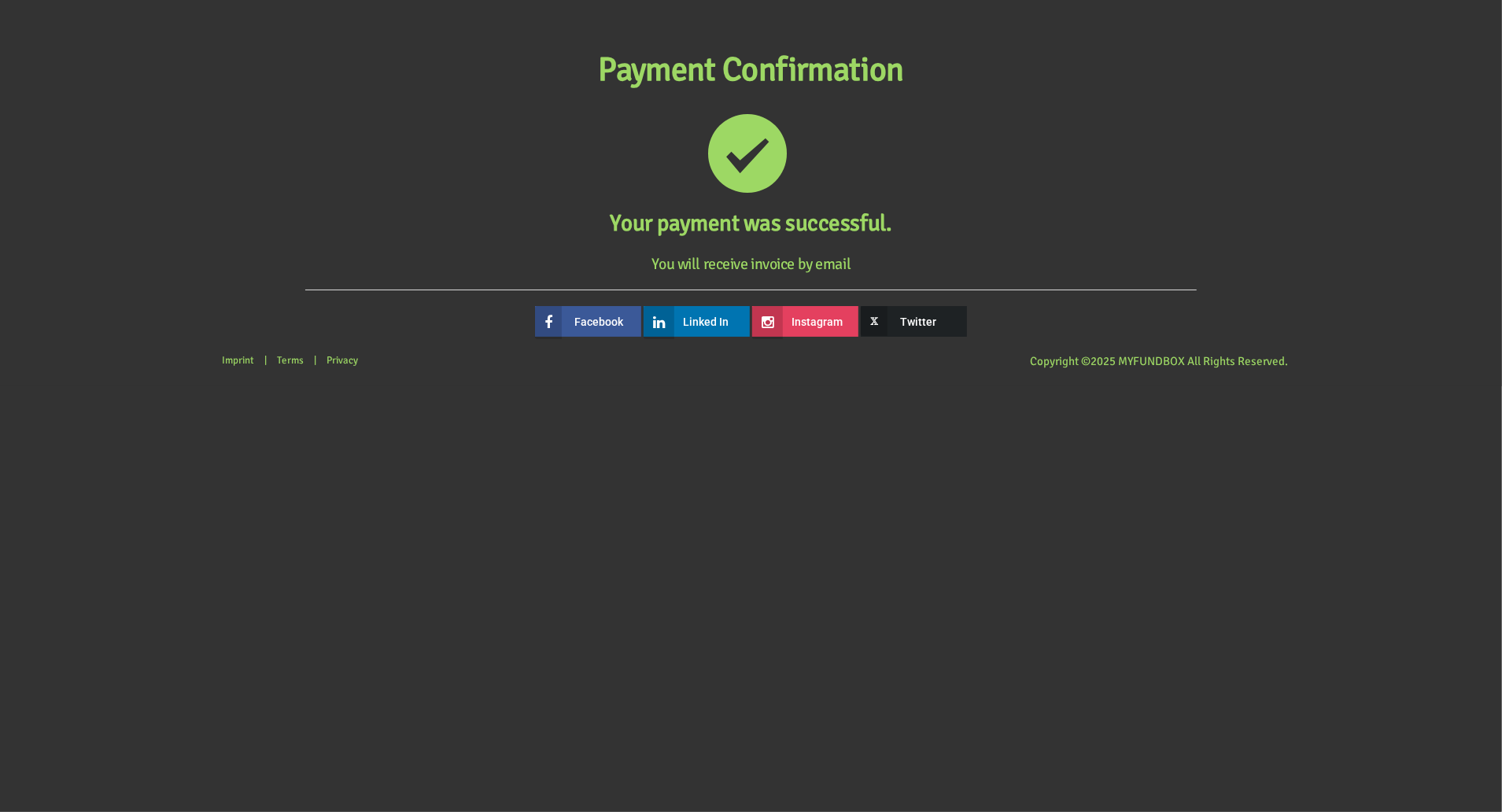 click on "Payment Confirmation
Your payment was successful.
You will receive invoice by email
You have donated
You have successfully subscribed to MYFUNDBOX .
To activate your product click the activation link send to your registered email address
In case of any issues please contact selva@myfundbox.com
Thank you for your support. Please transfer
to following bank account
to following bank account
Account owner
IBAN
BIC
Bank" at bounding box center (751, 406) 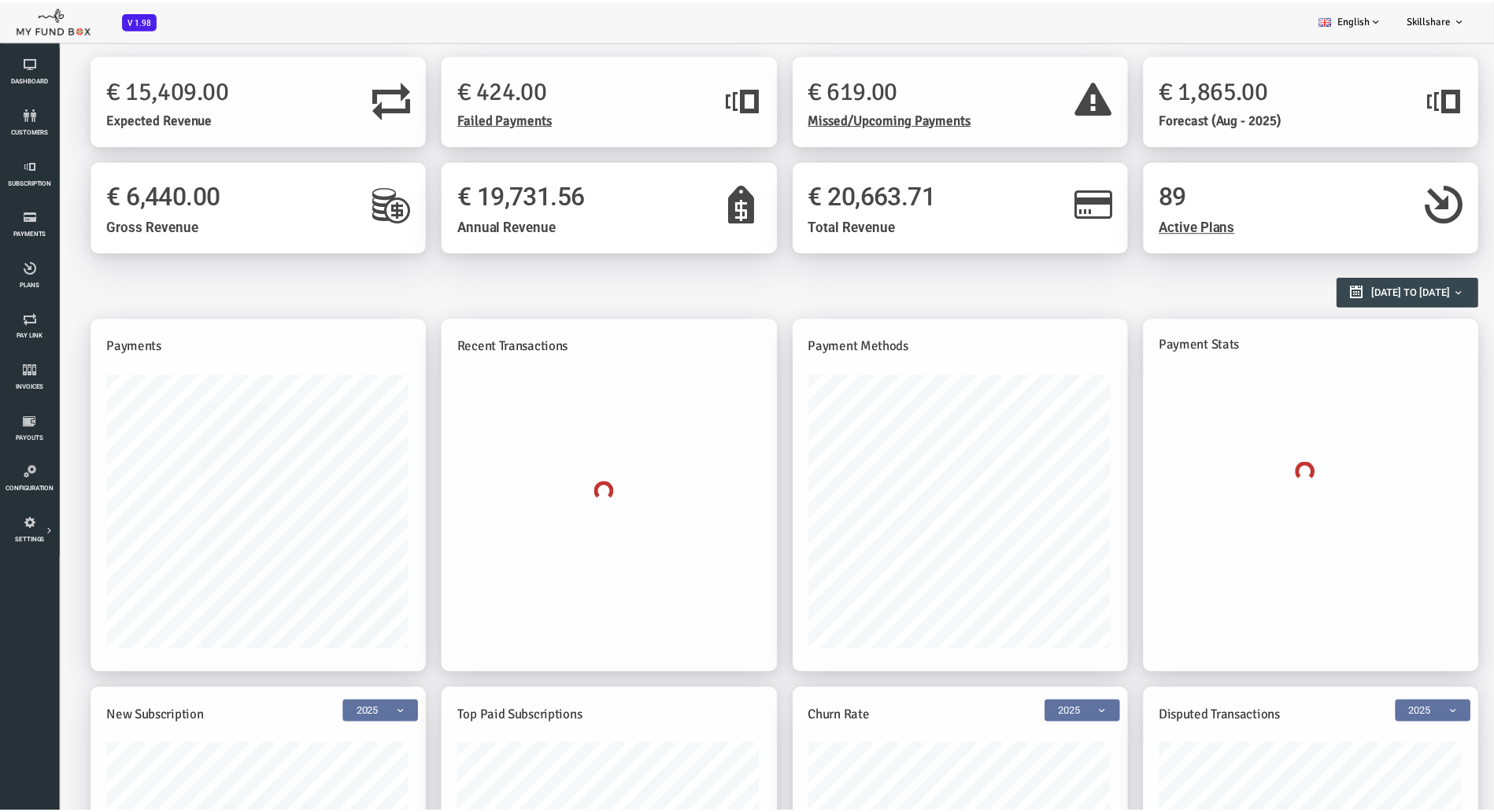 scroll, scrollTop: 0, scrollLeft: 0, axis: both 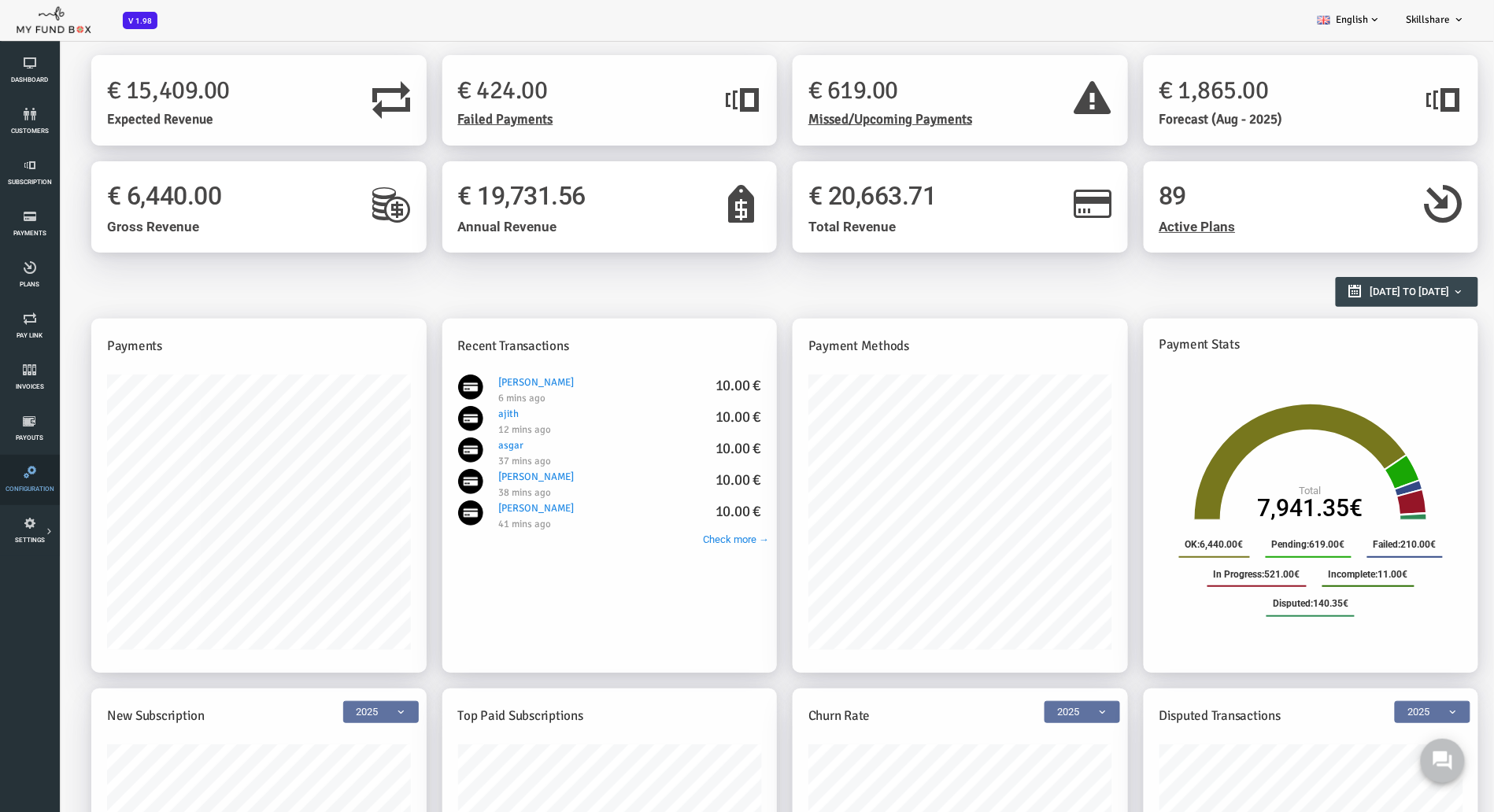 click on "Configuration" at bounding box center (0, 0) 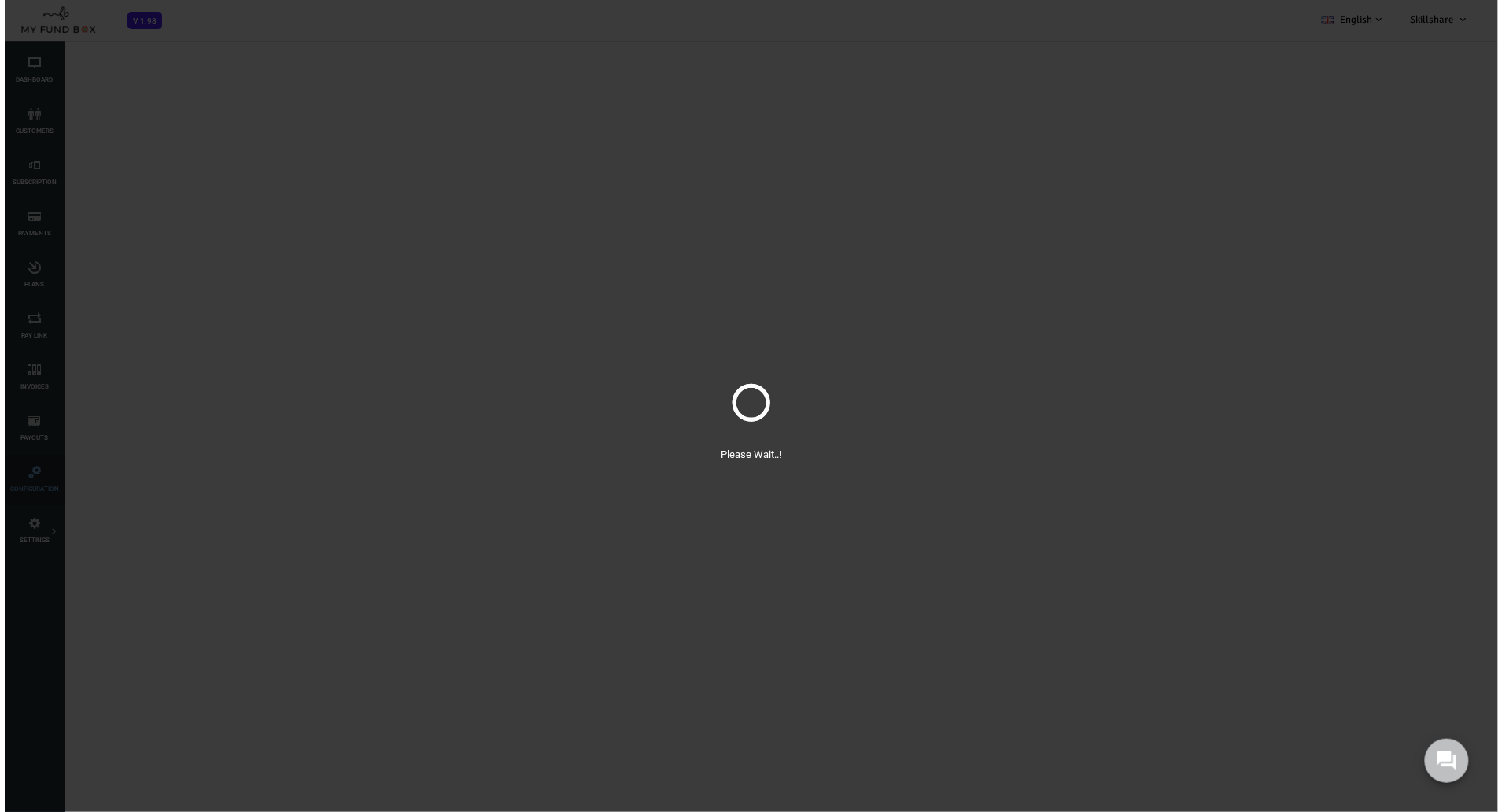 scroll, scrollTop: 0, scrollLeft: 0, axis: both 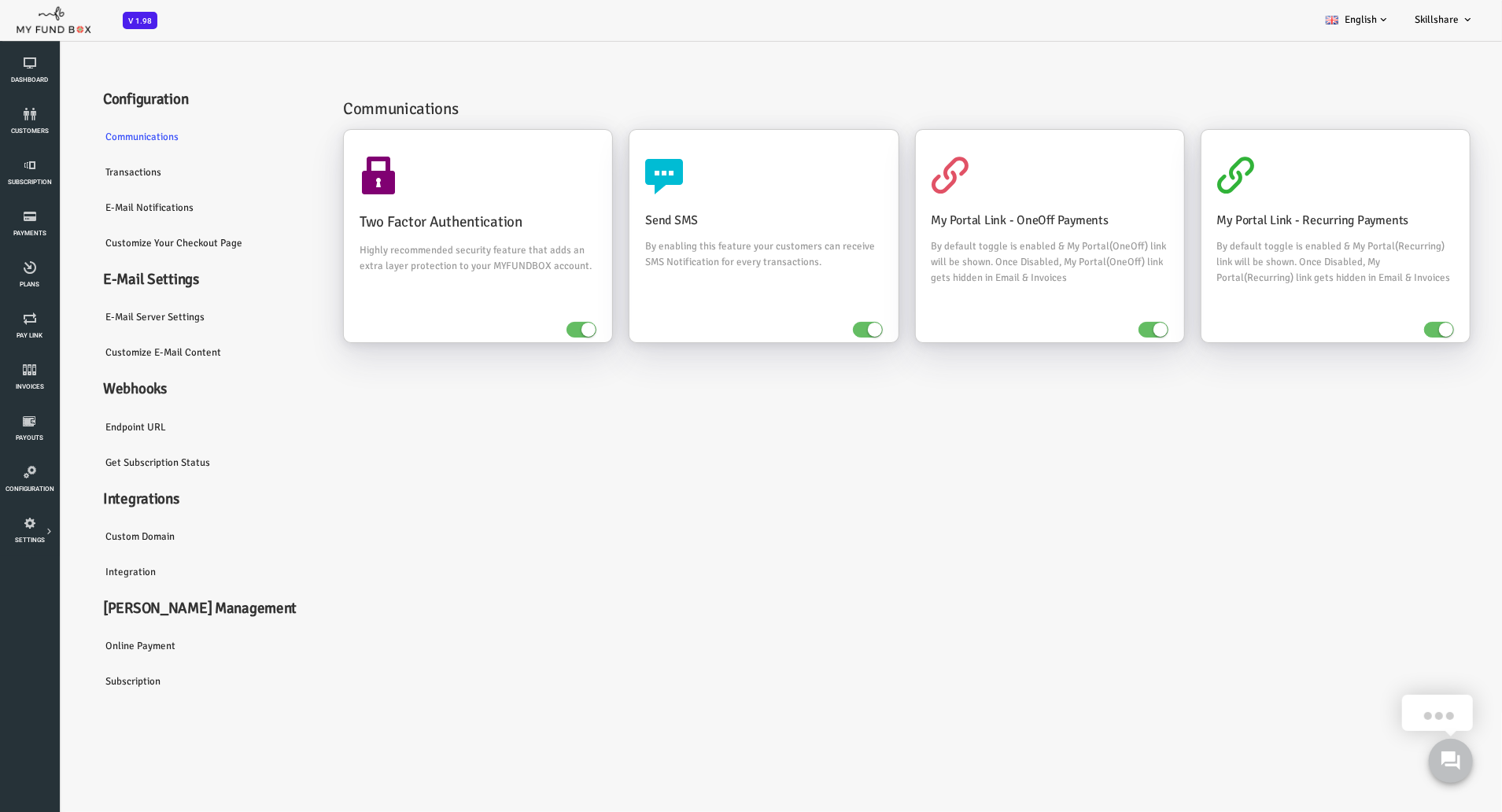 click on "Integration" at bounding box center (149, 571) 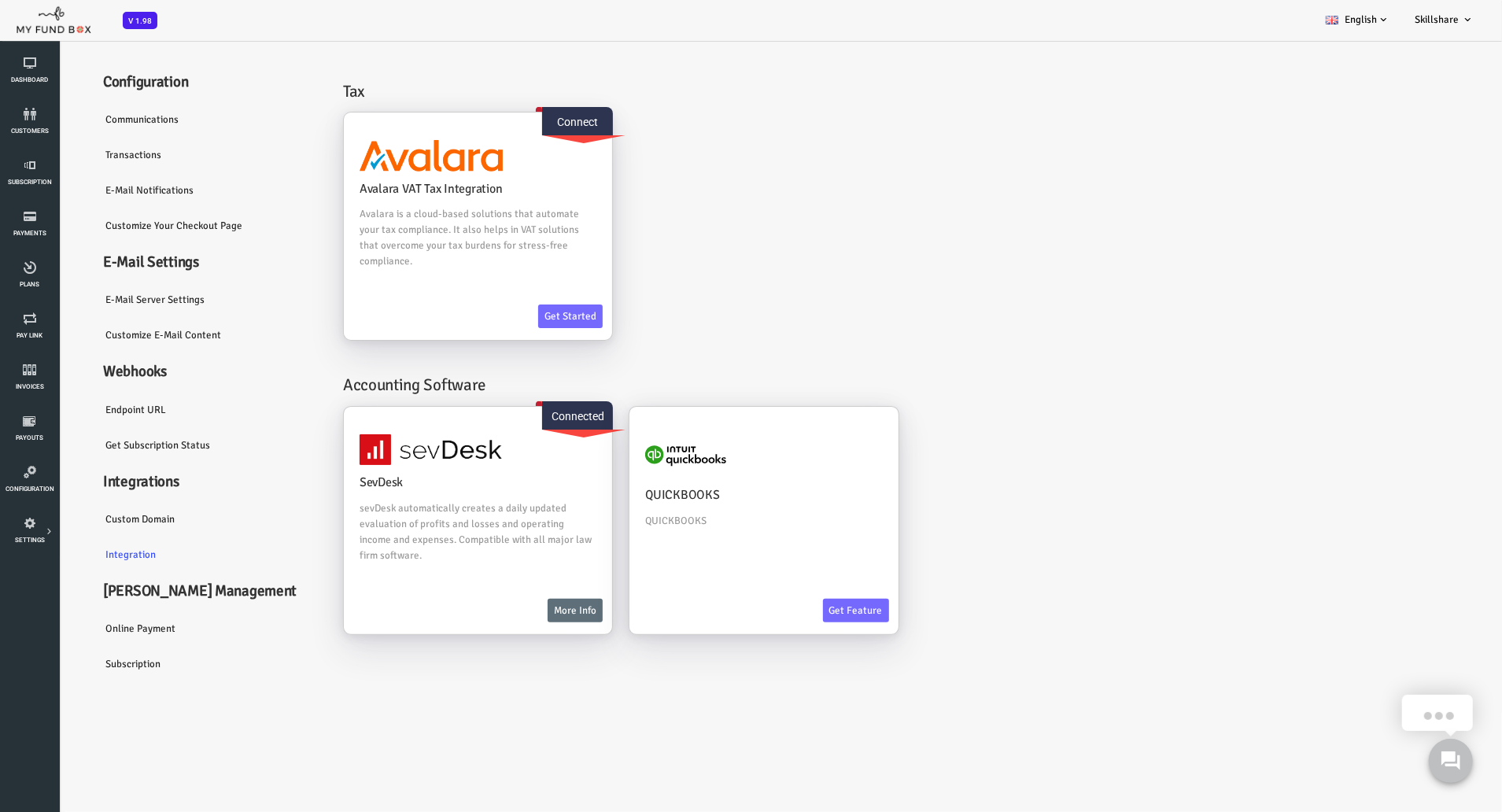 scroll, scrollTop: 24, scrollLeft: 0, axis: vertical 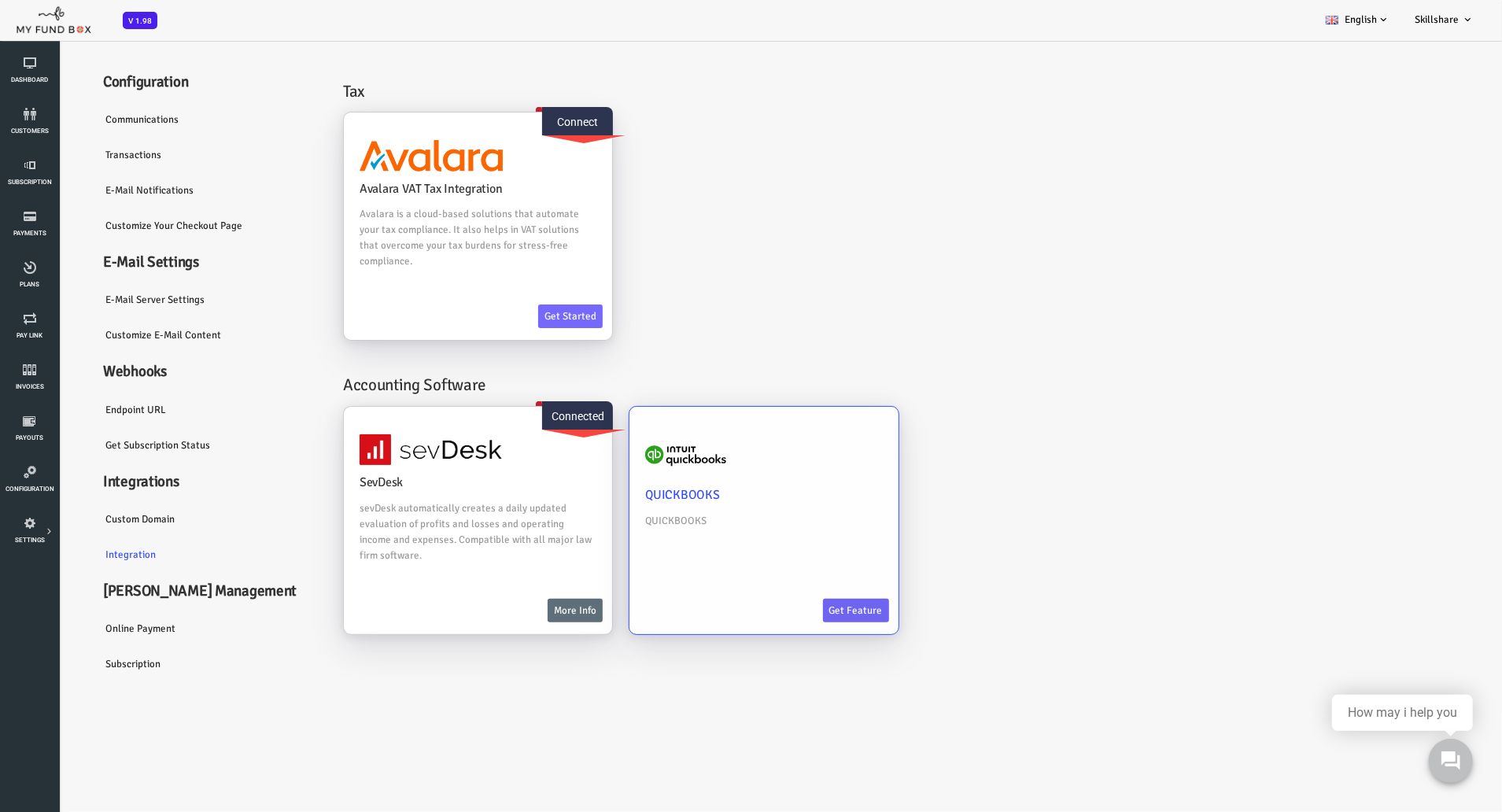click on "Get feature" at bounding box center (796, 610) 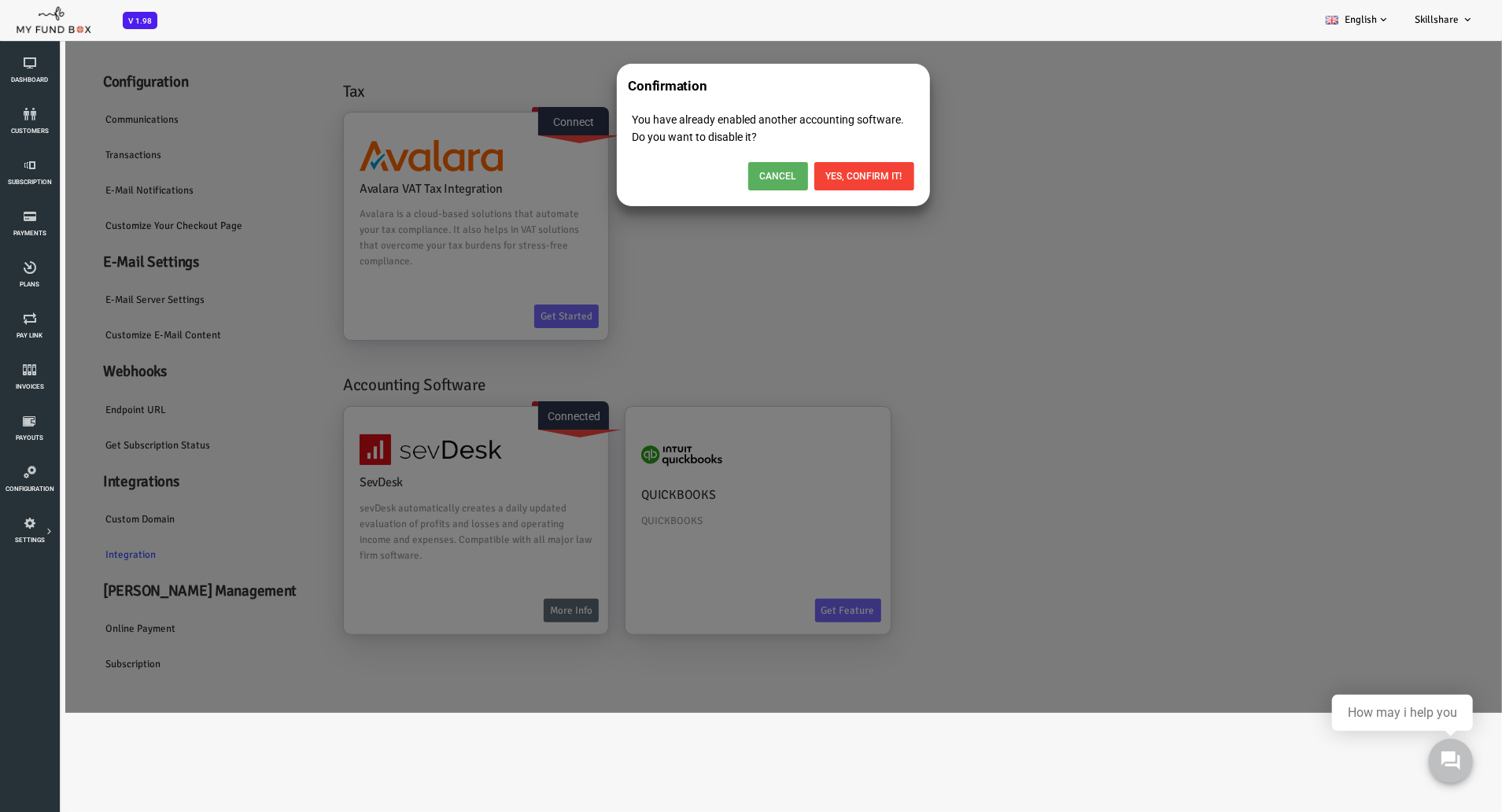 click on "Cancel" at bounding box center [718, 175] 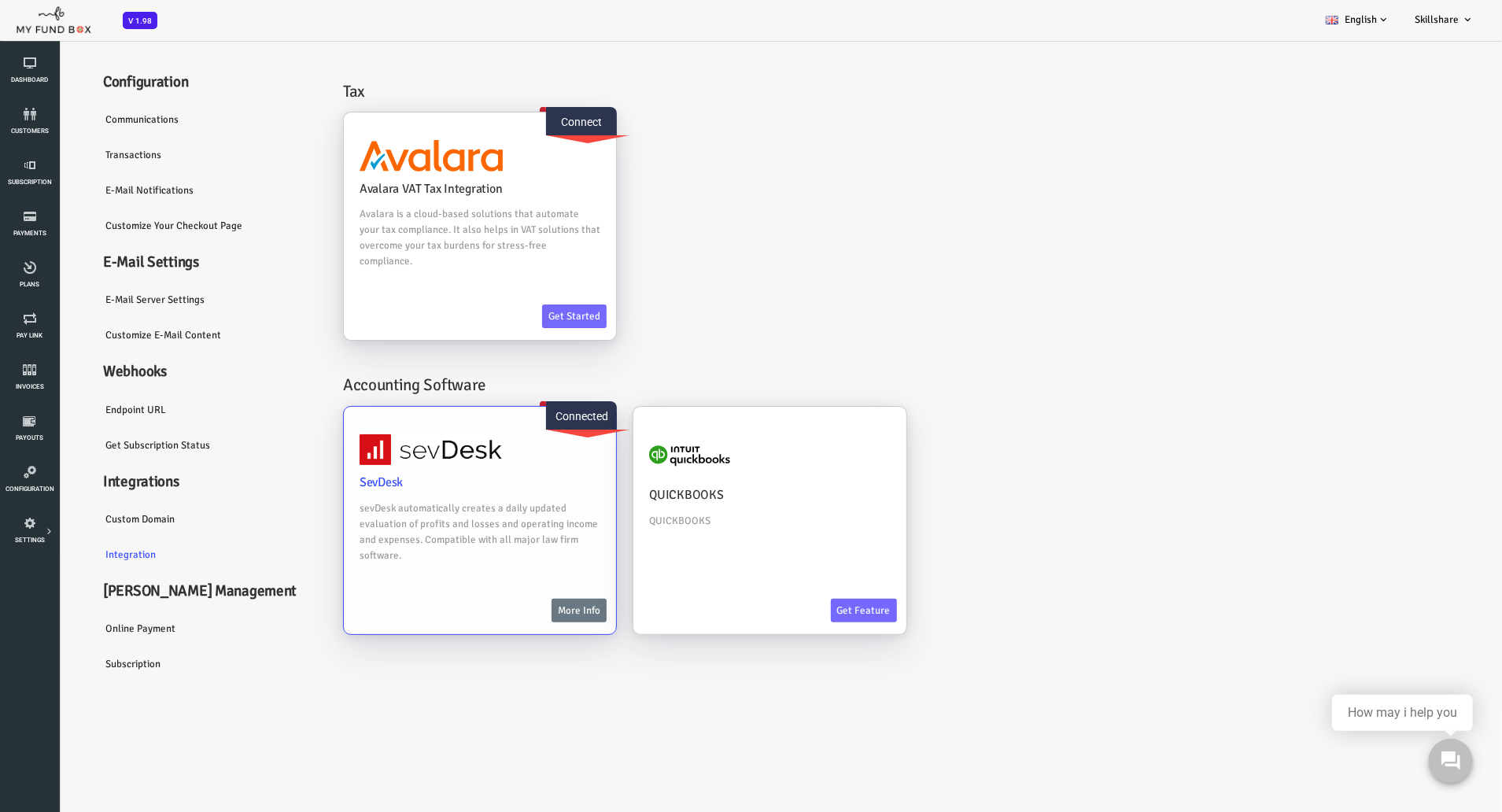 click on "More Info" at bounding box center [519, 610] 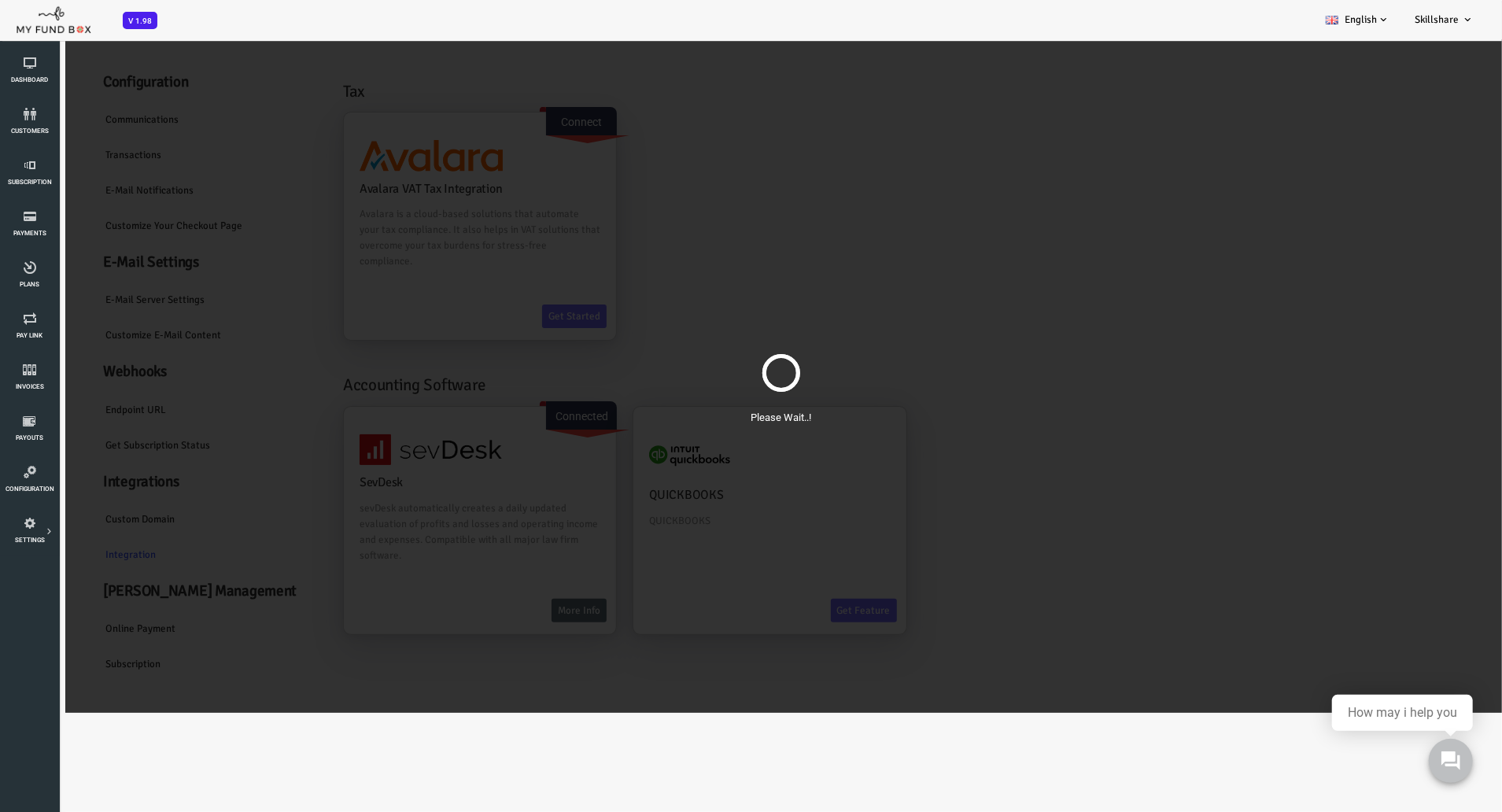 select on "57986aee6bd2d53306068da1" 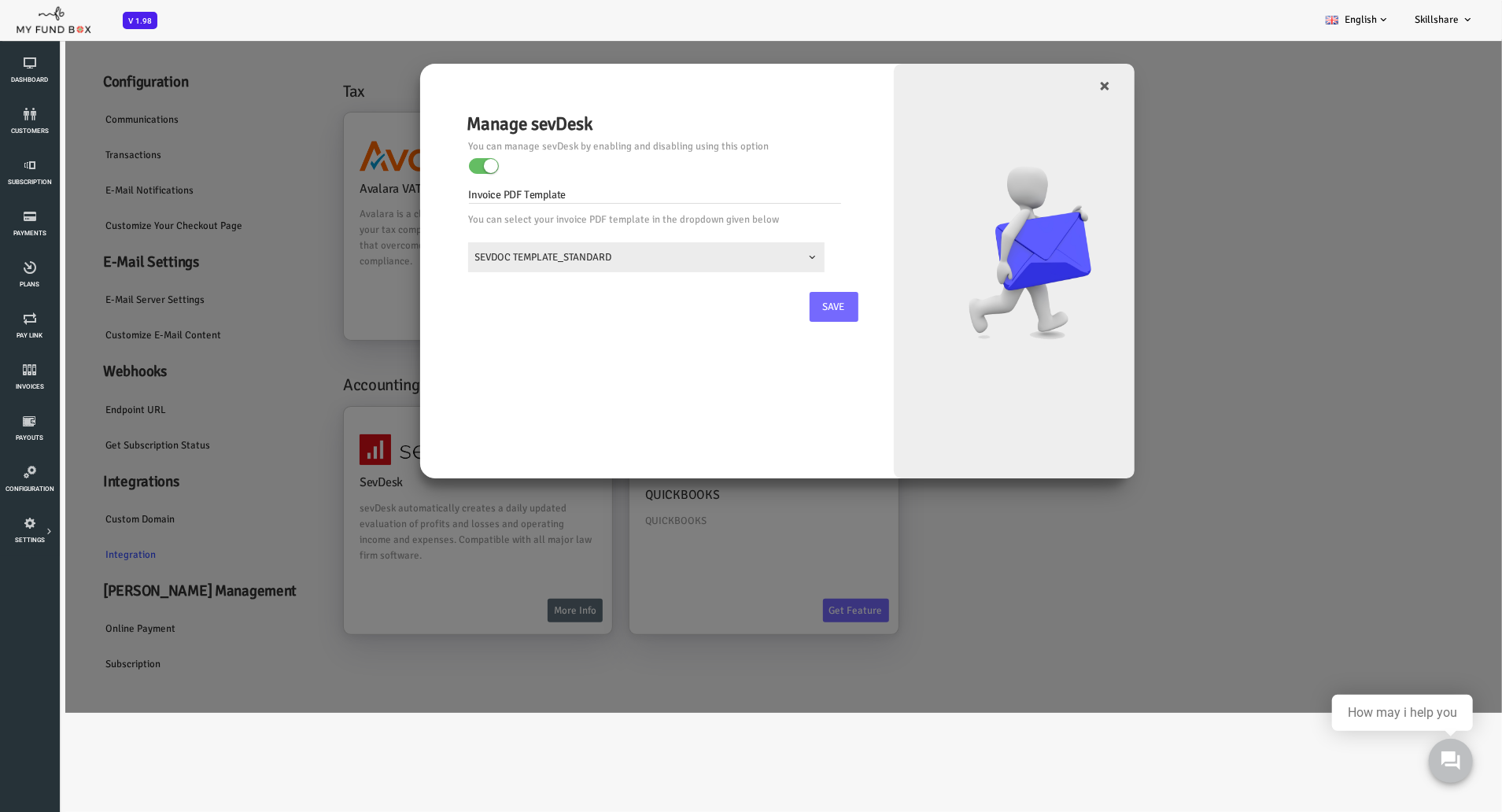 click at bounding box center [431, 165] 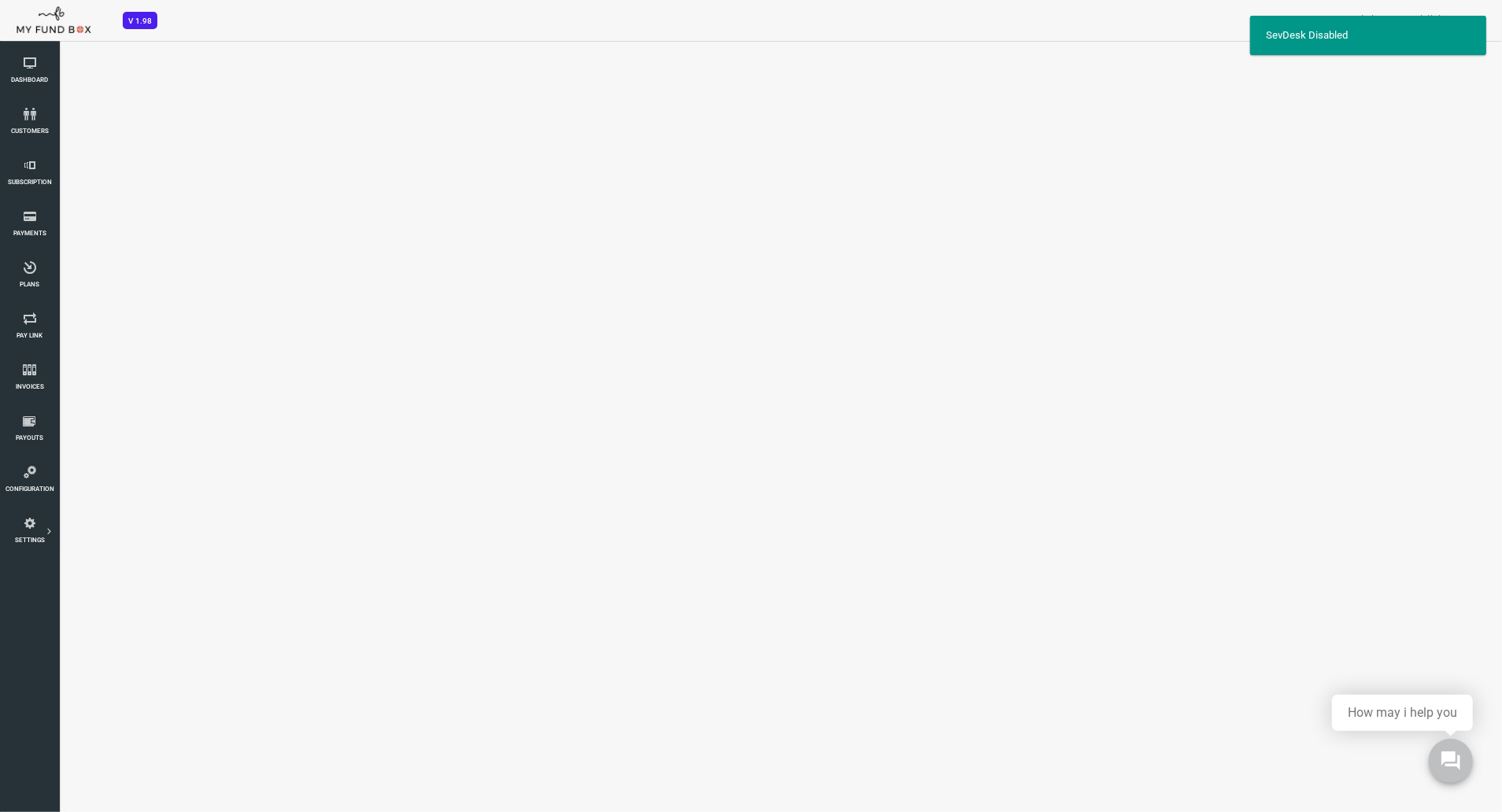 scroll, scrollTop: 0, scrollLeft: 0, axis: both 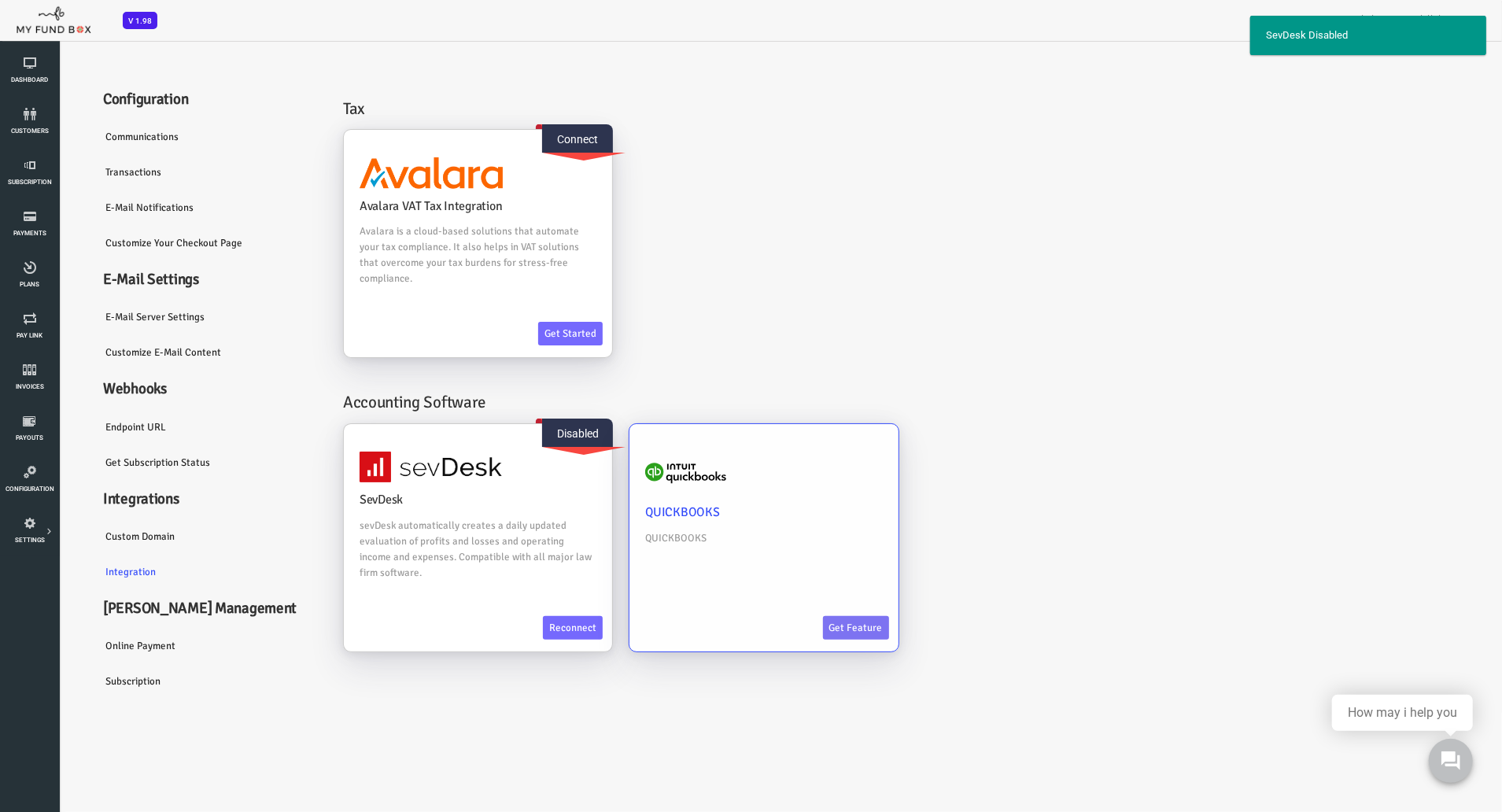 click on "Get feature" at bounding box center [796, 627] 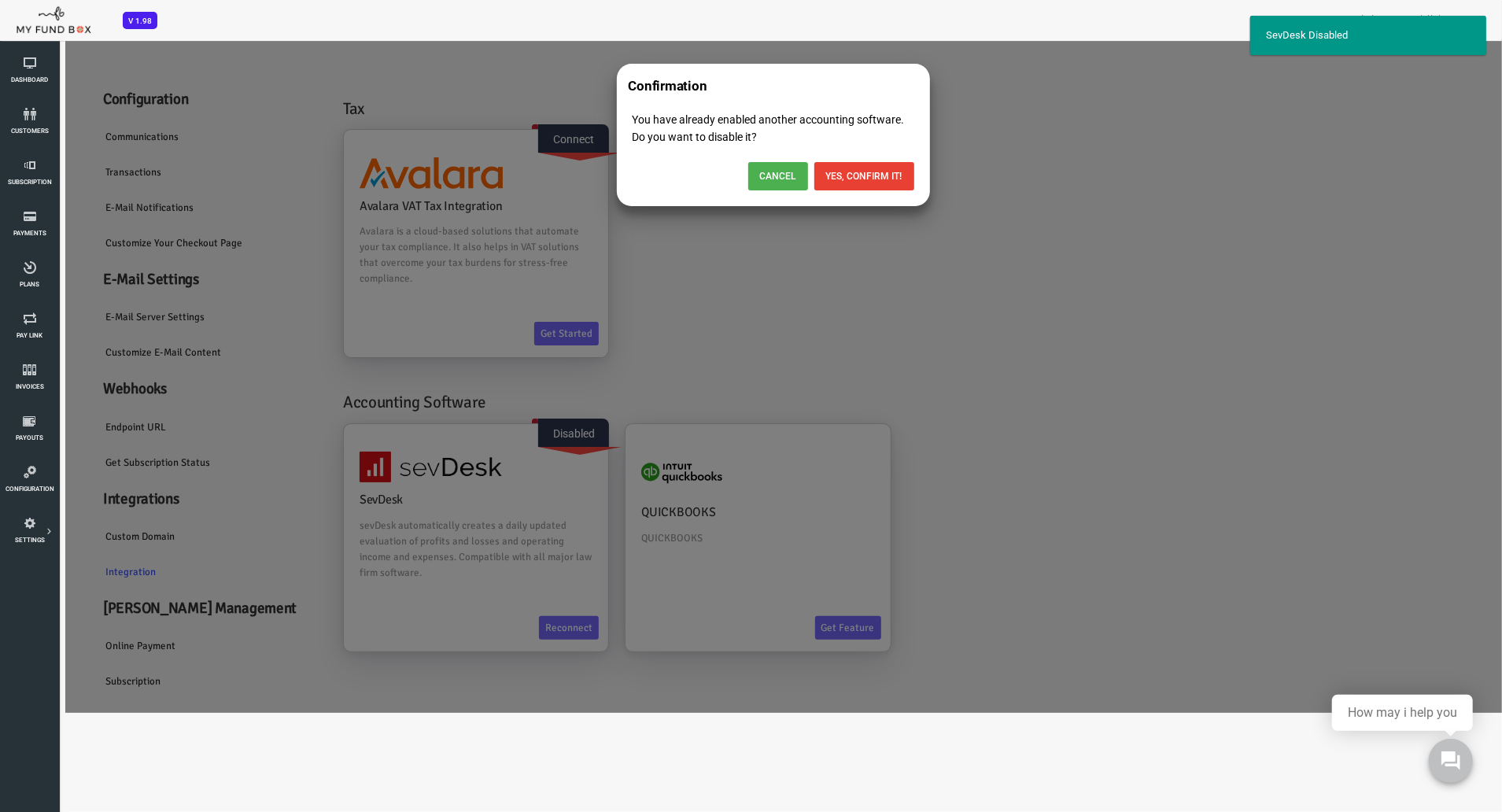 click on "Yes, Confirm it!" at bounding box center (804, 175) 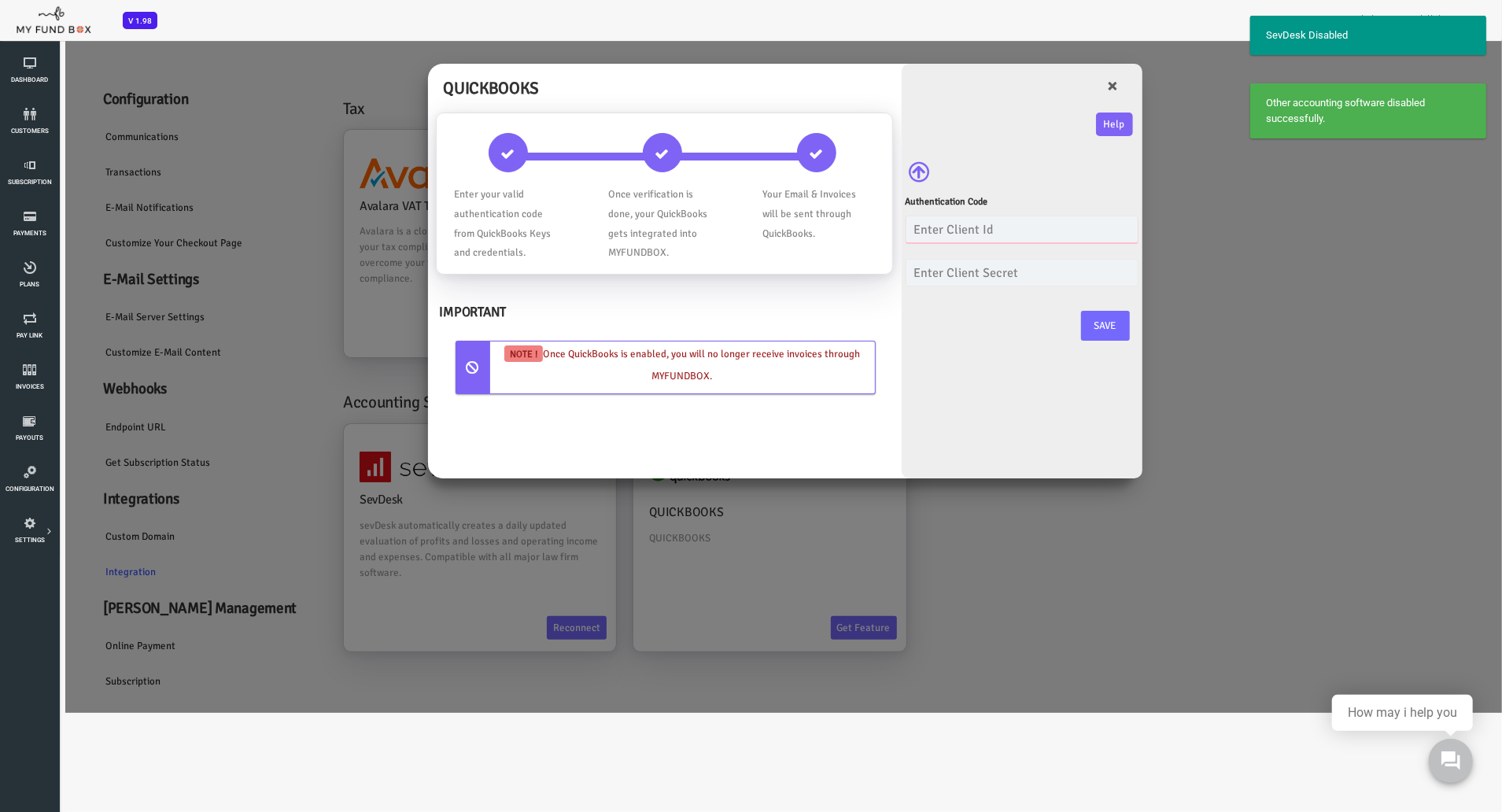 click at bounding box center (962, 228) 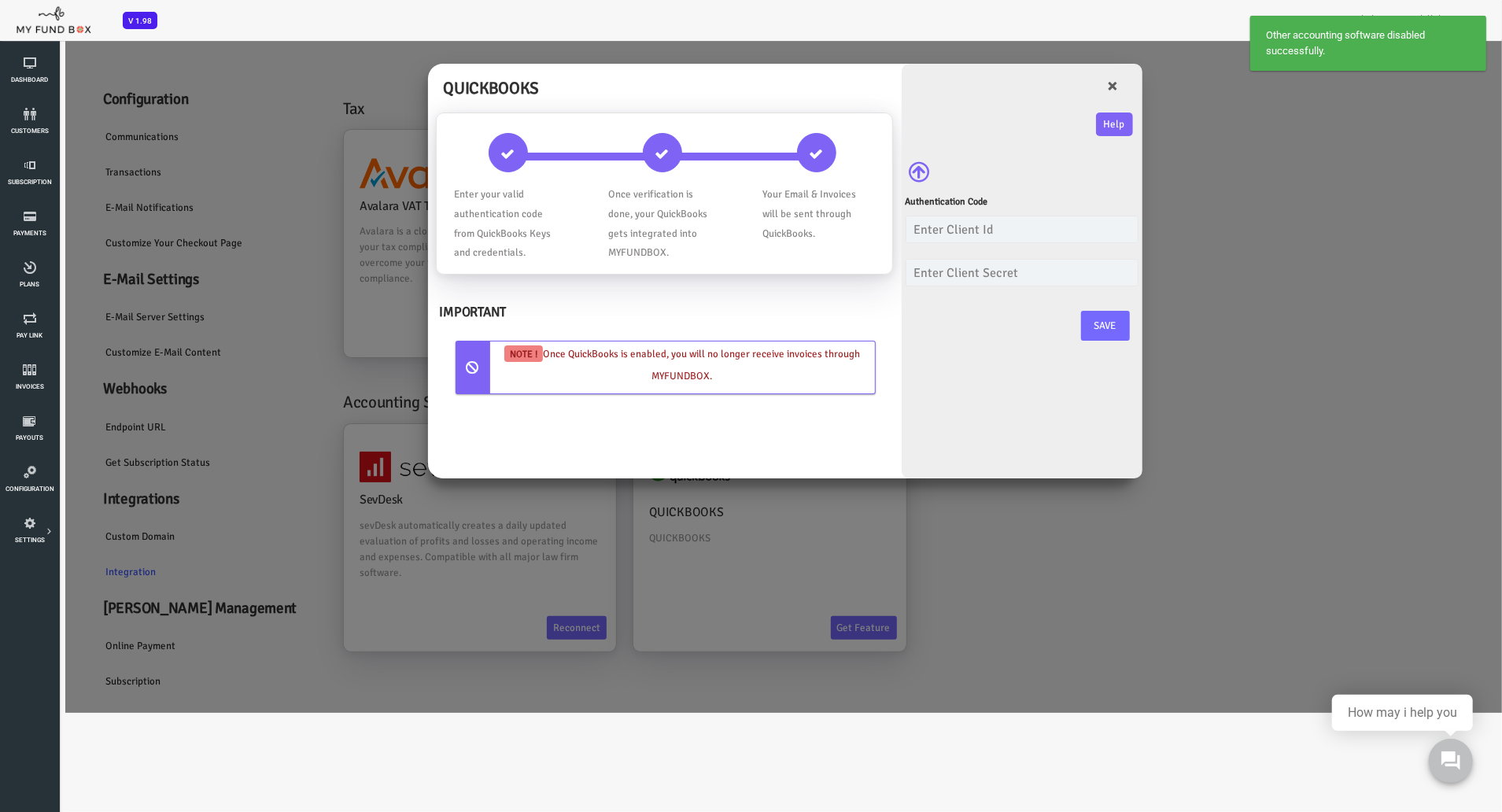 click on "QUICKBOOKS
Enter your valid authentication code from QuickBooks Keys and credentials.
IMPORTANT NOTE ! ×" at bounding box center [721, 375] 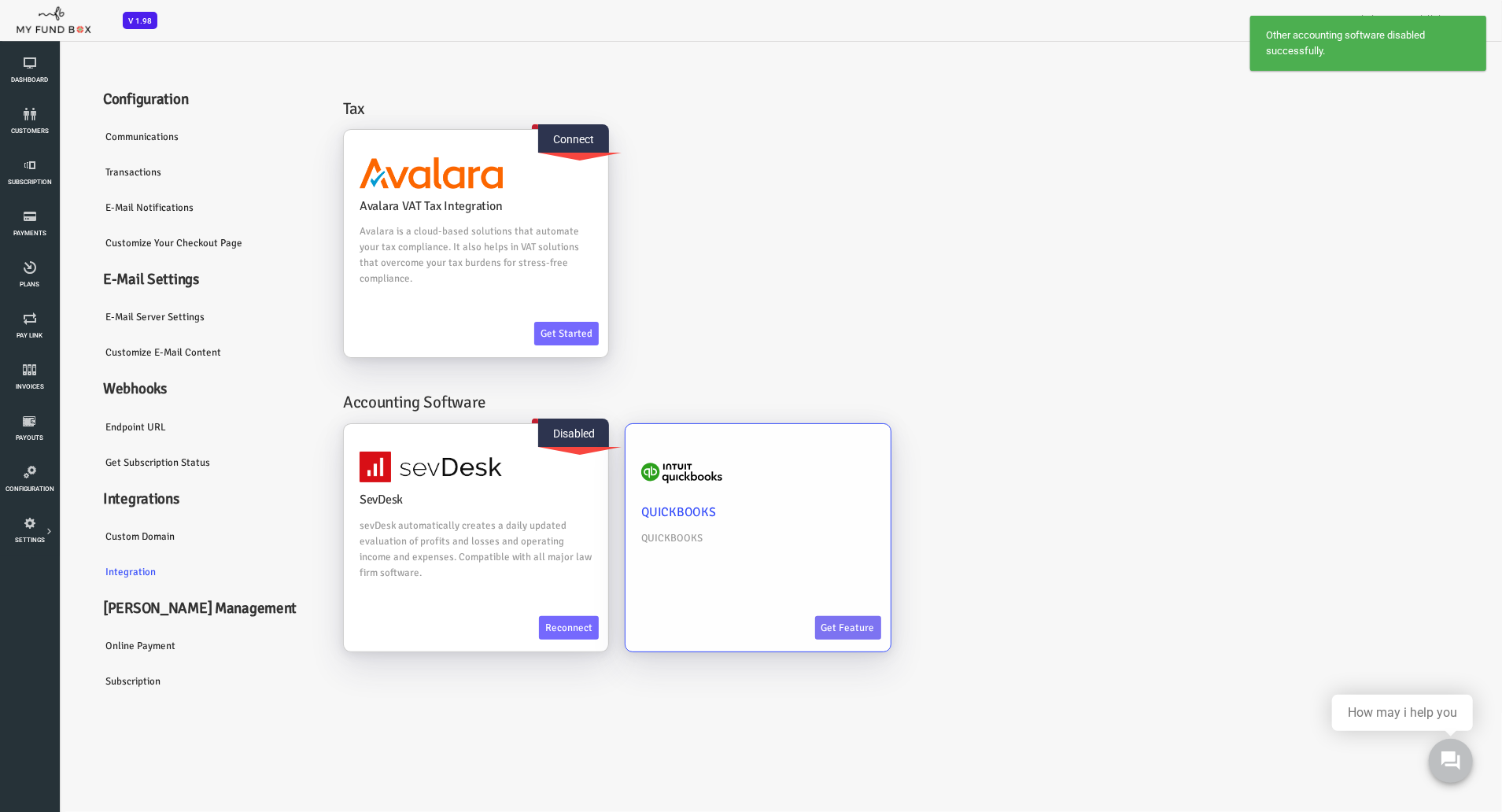 click on "Get feature" at bounding box center (788, 627) 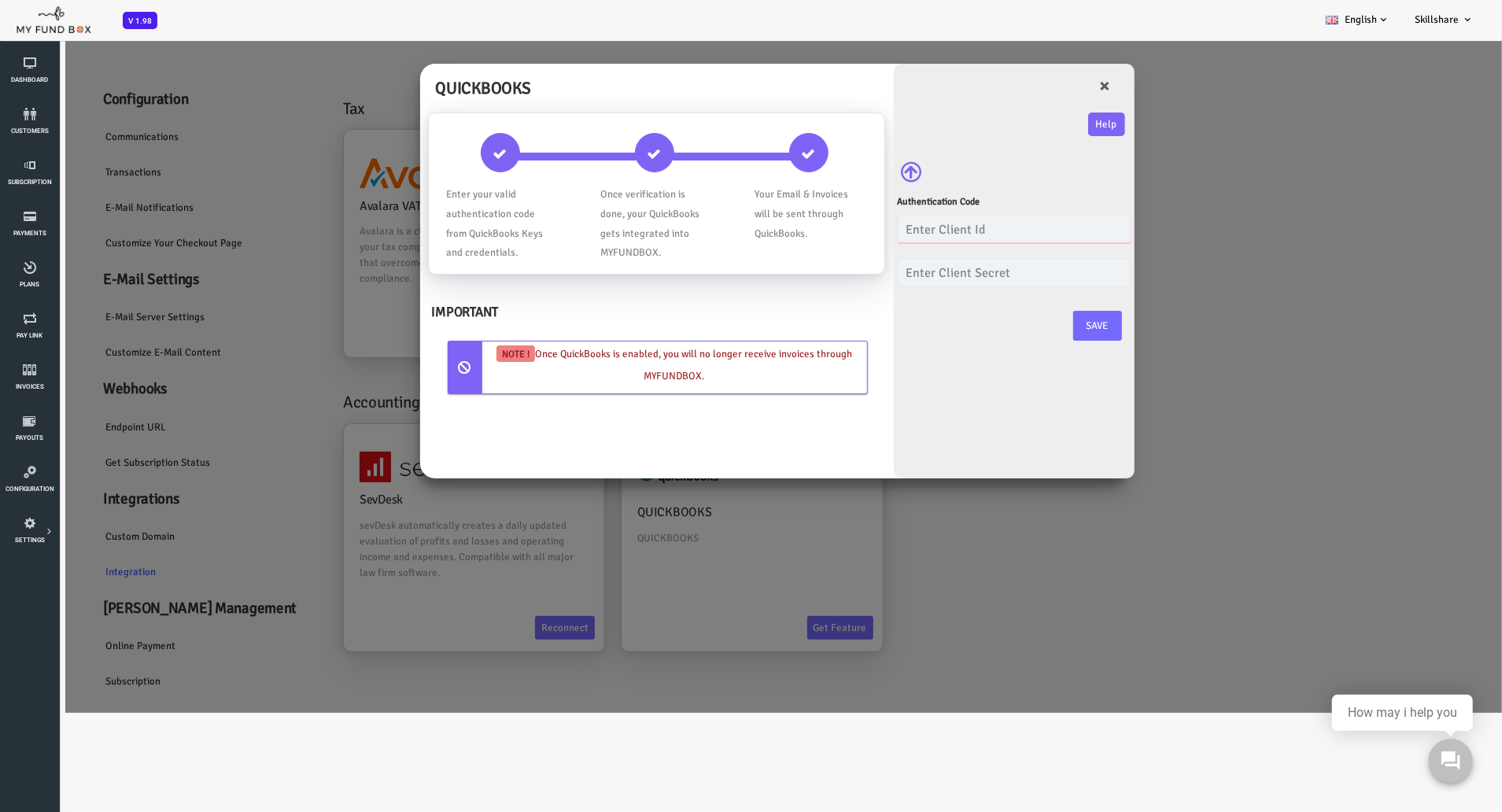 click at bounding box center (954, 228) 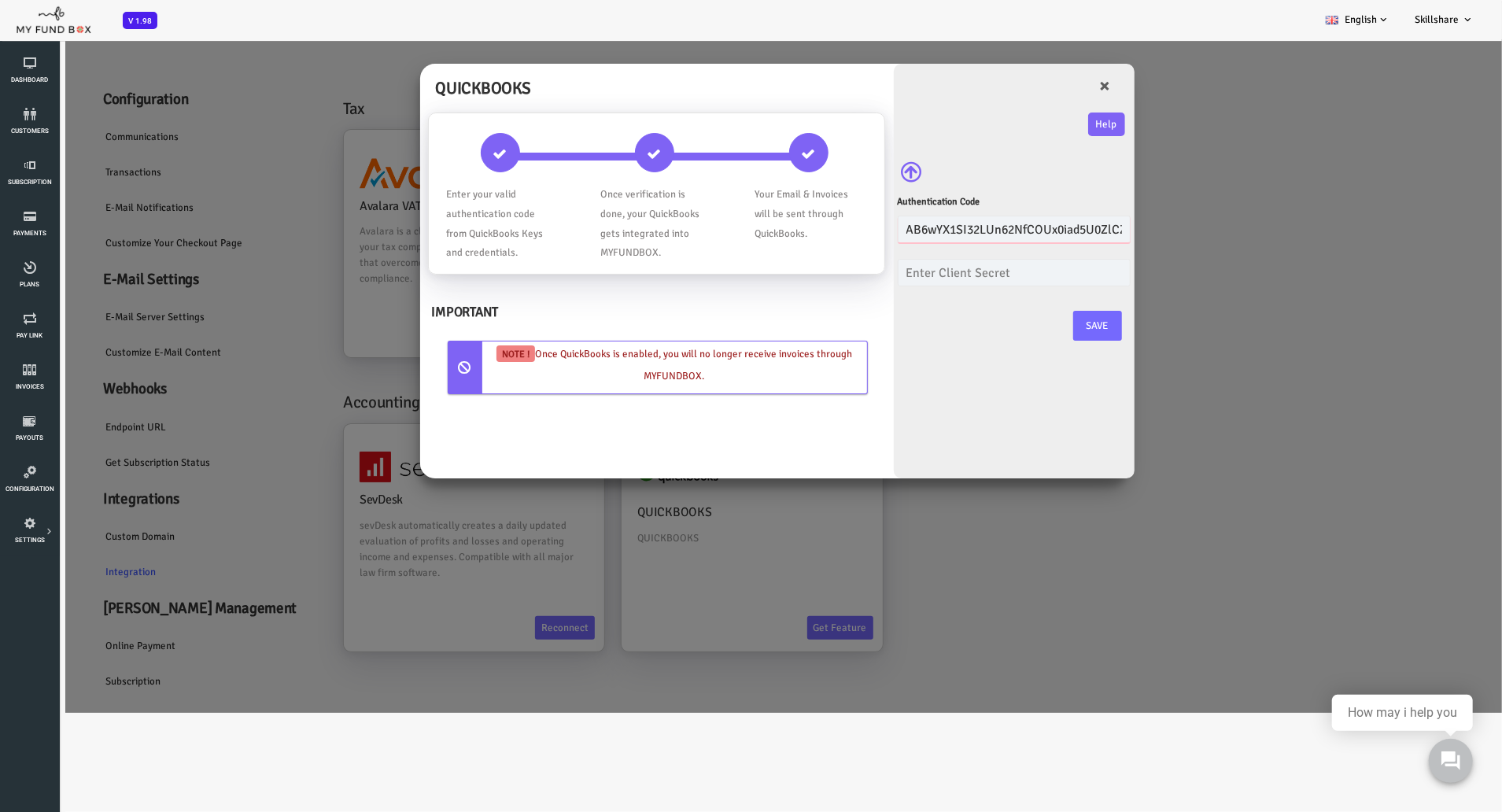 scroll, scrollTop: 0, scrollLeft: 117, axis: horizontal 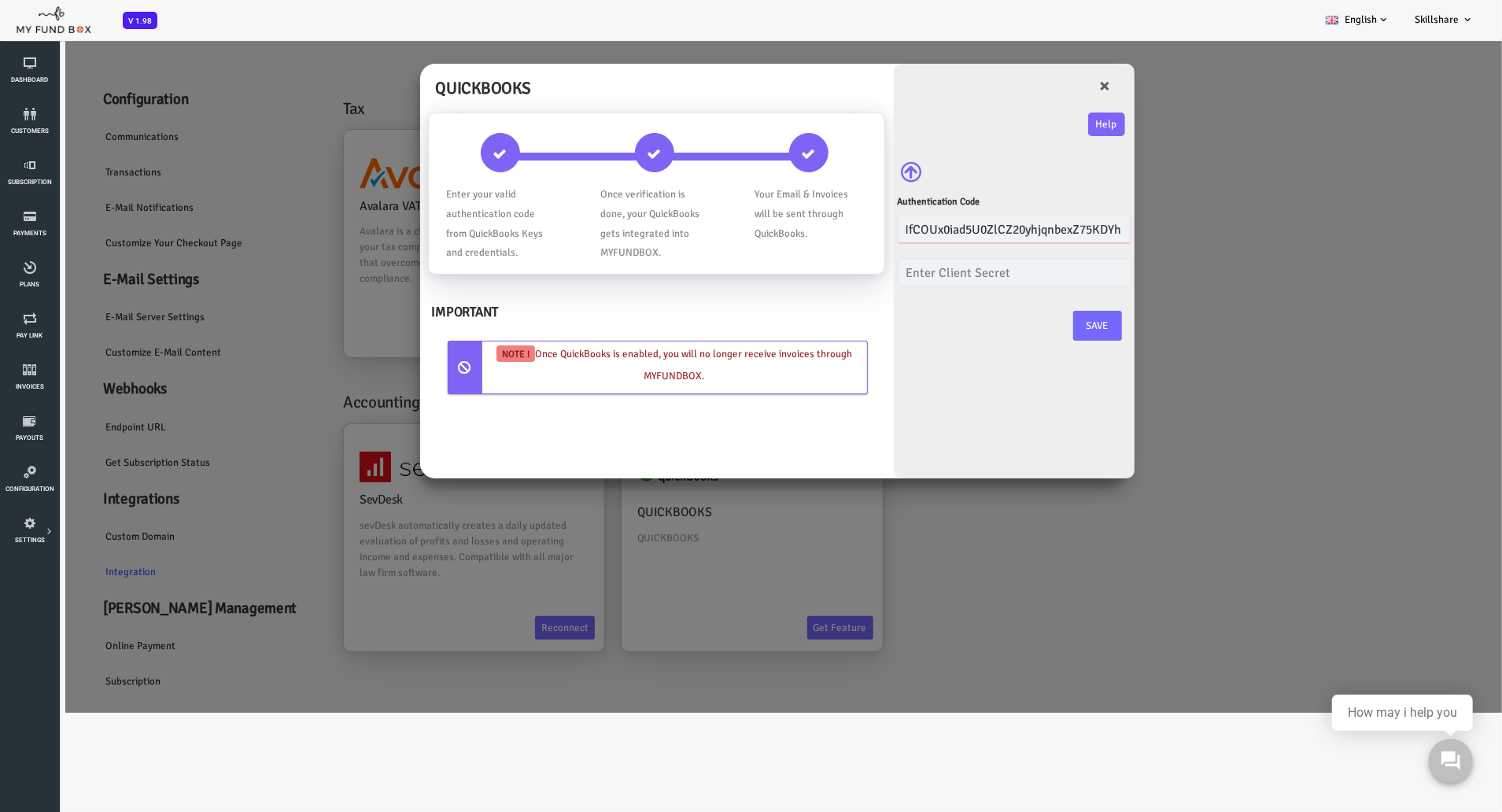 type on "AB6wYX1SI32LUn62NfCOUx0iad5U0ZlCZ20yhjqnbexZ75KDYh" 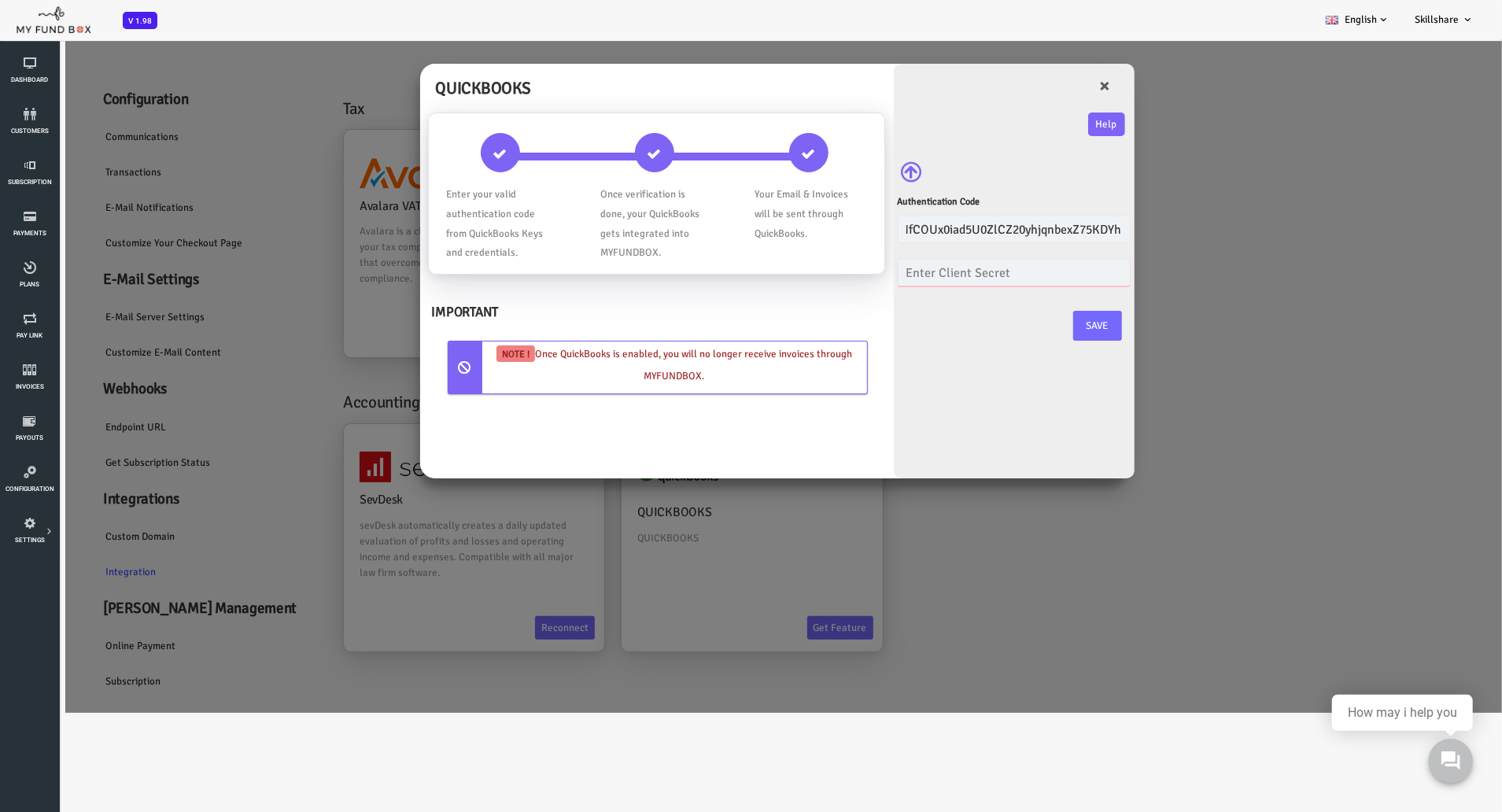 scroll, scrollTop: 0, scrollLeft: 0, axis: both 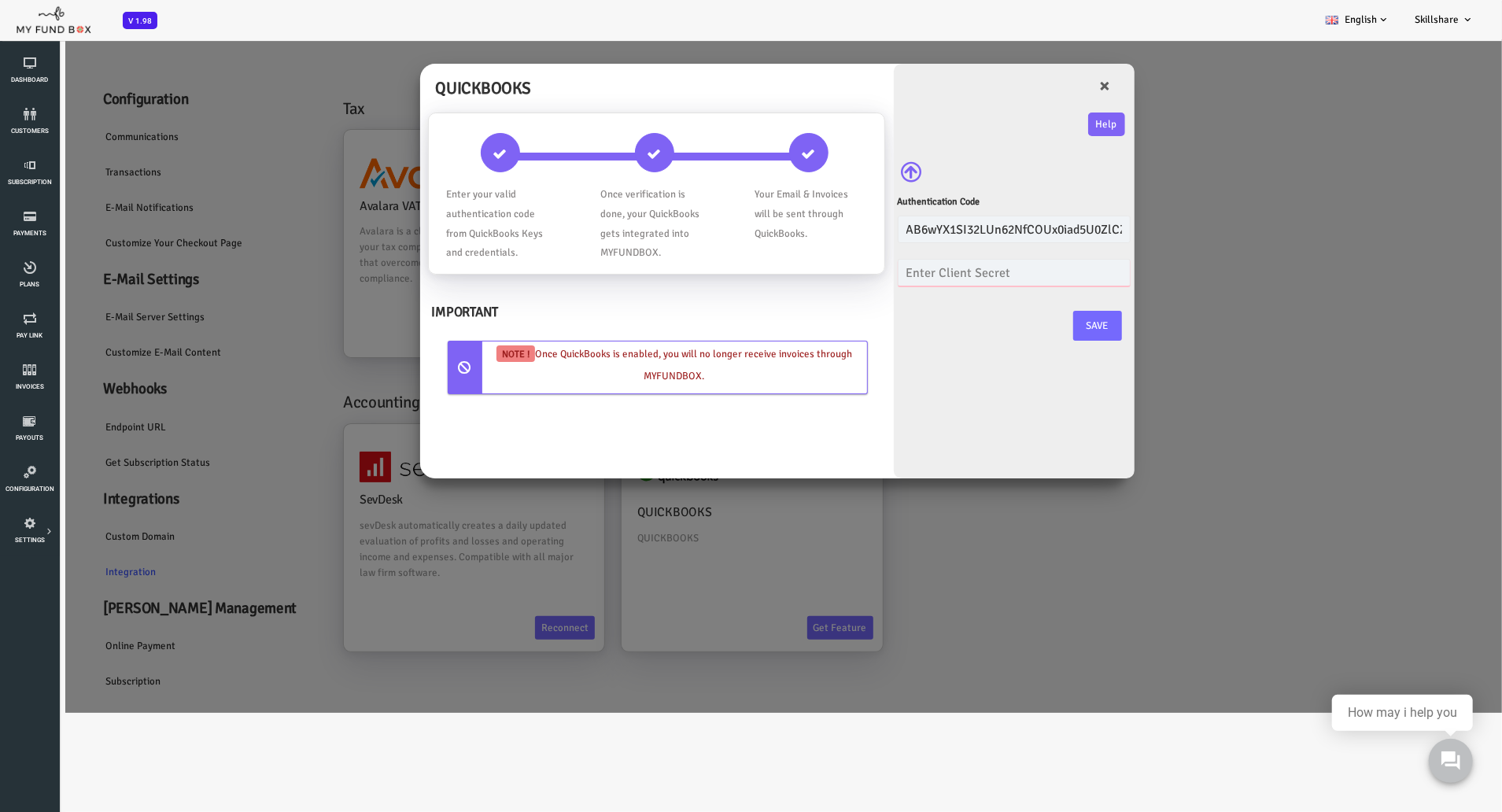 click at bounding box center [954, 271] 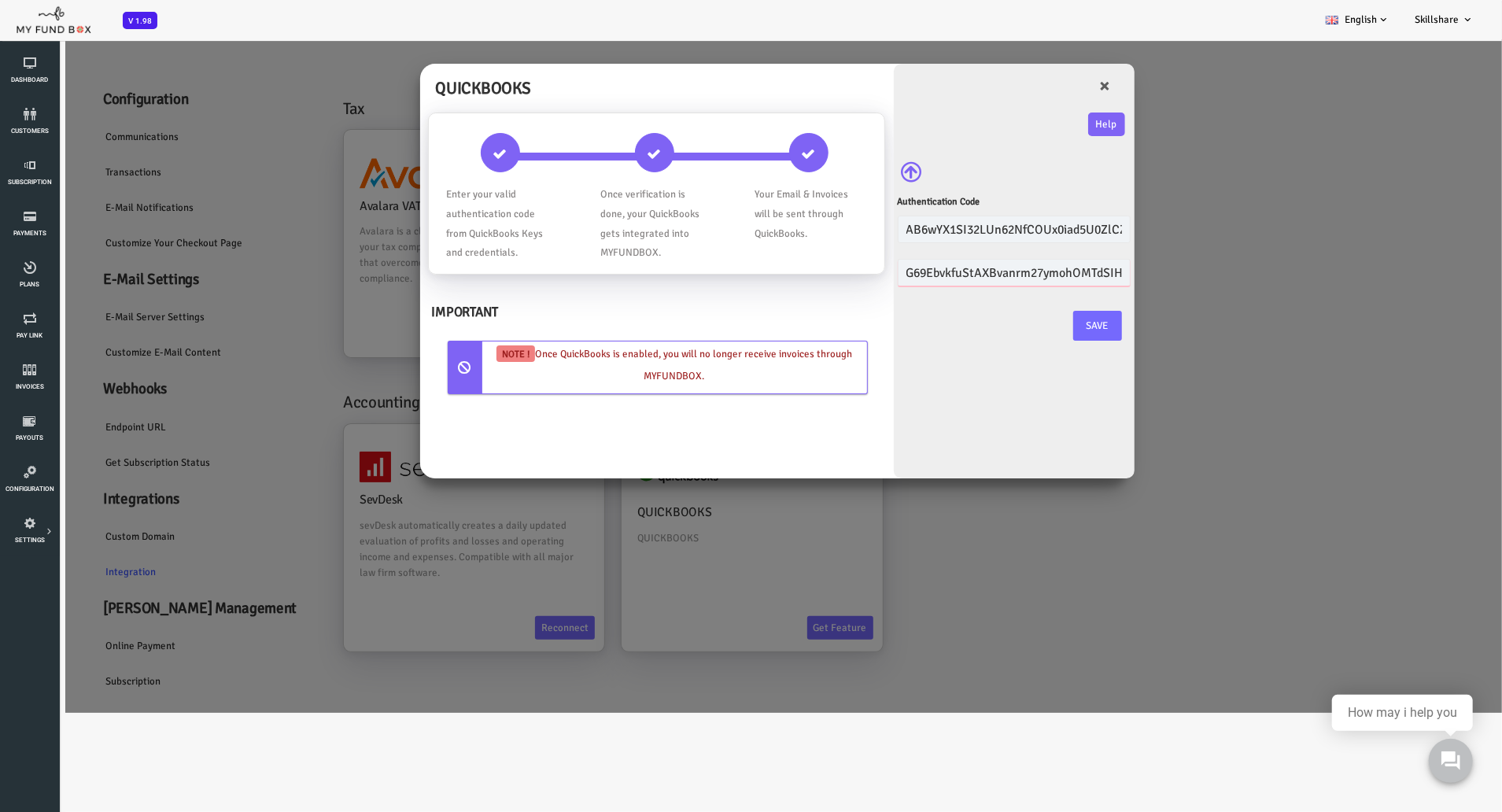 scroll, scrollTop: 0, scrollLeft: 57, axis: horizontal 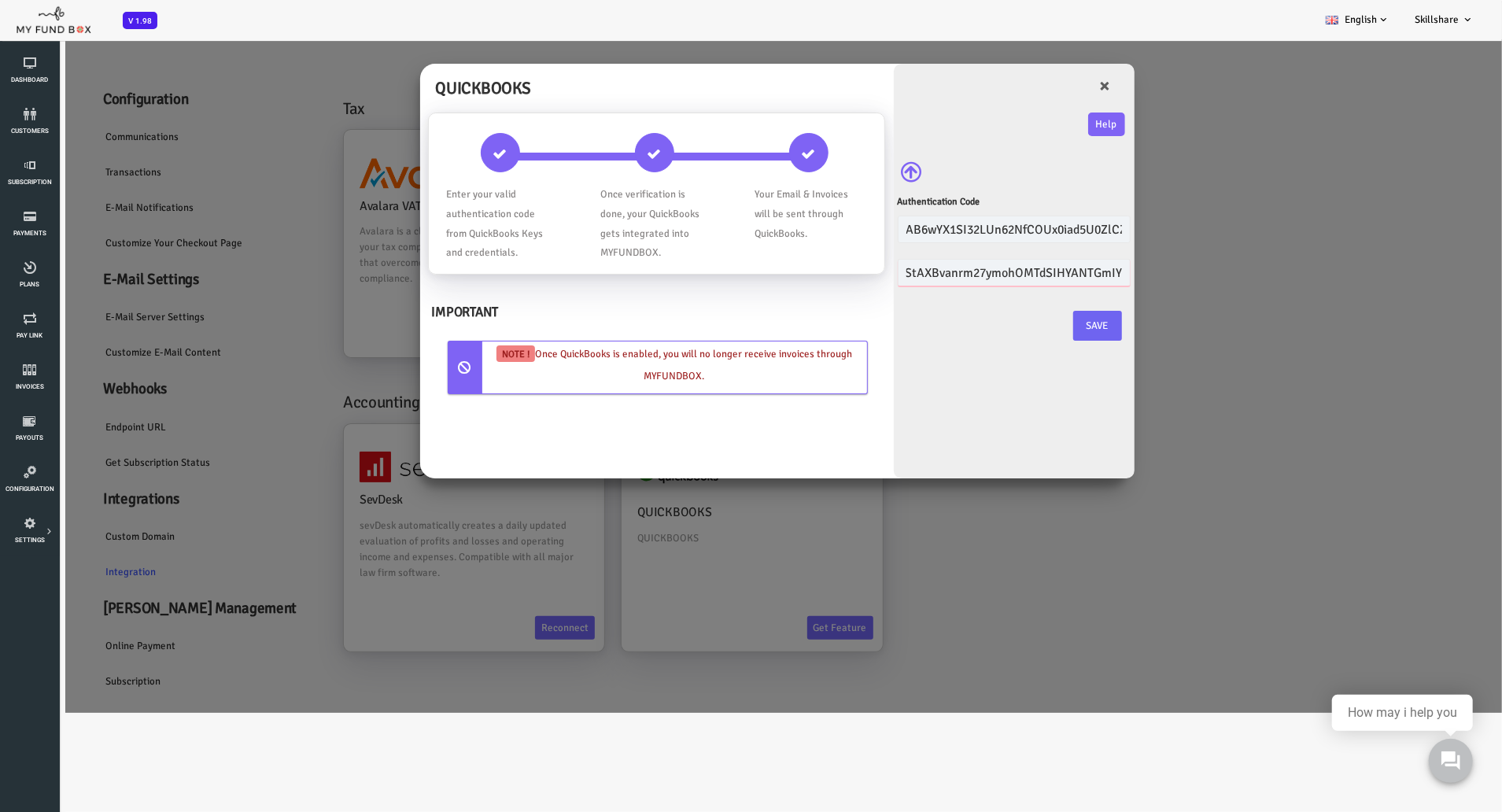 type on "G69EbvkfuStAXBvanrm27ymohOMTdSIHYANTGmIY" 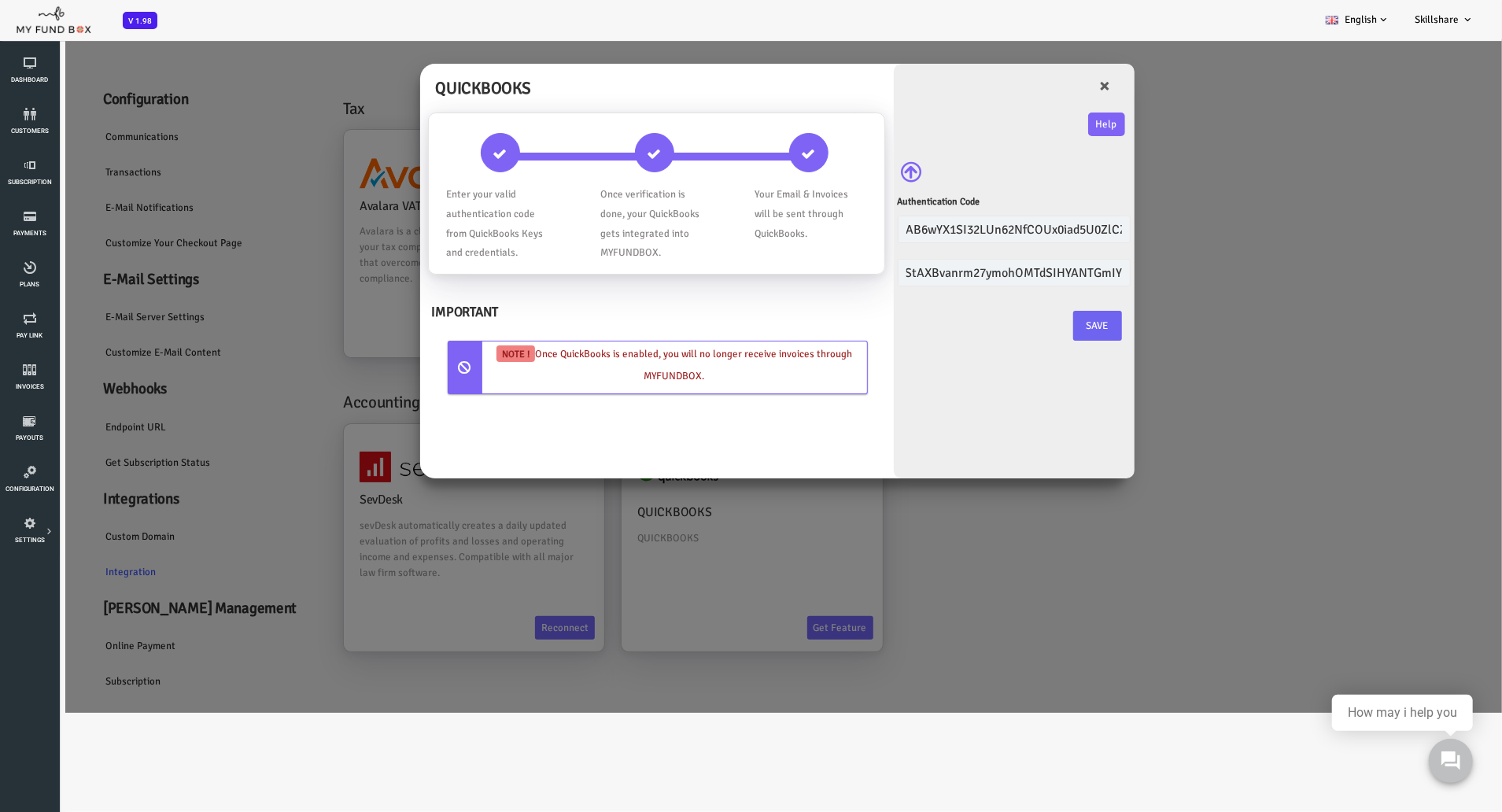click on "Save" at bounding box center [1038, 325] 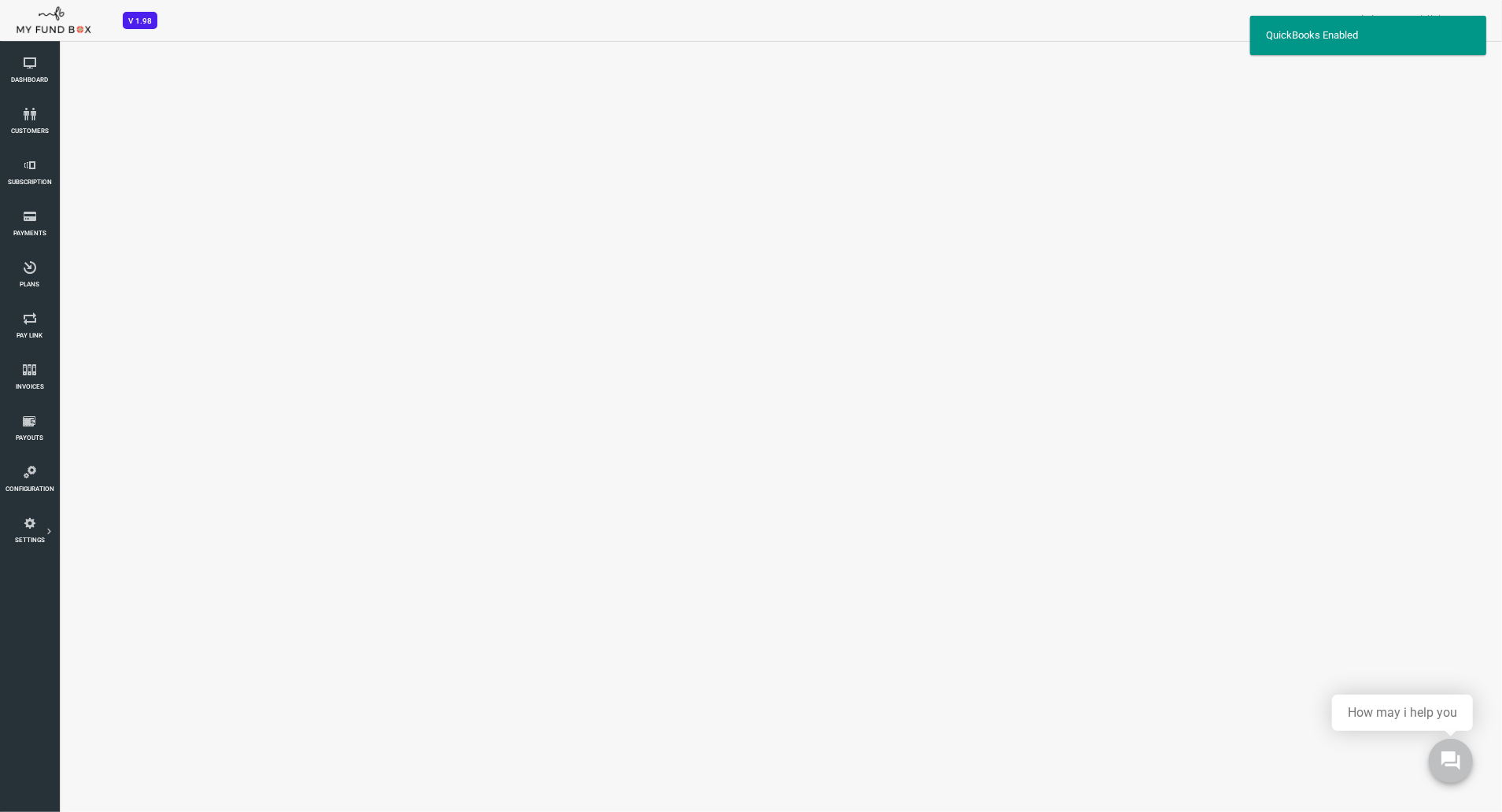 scroll, scrollTop: 0, scrollLeft: 0, axis: both 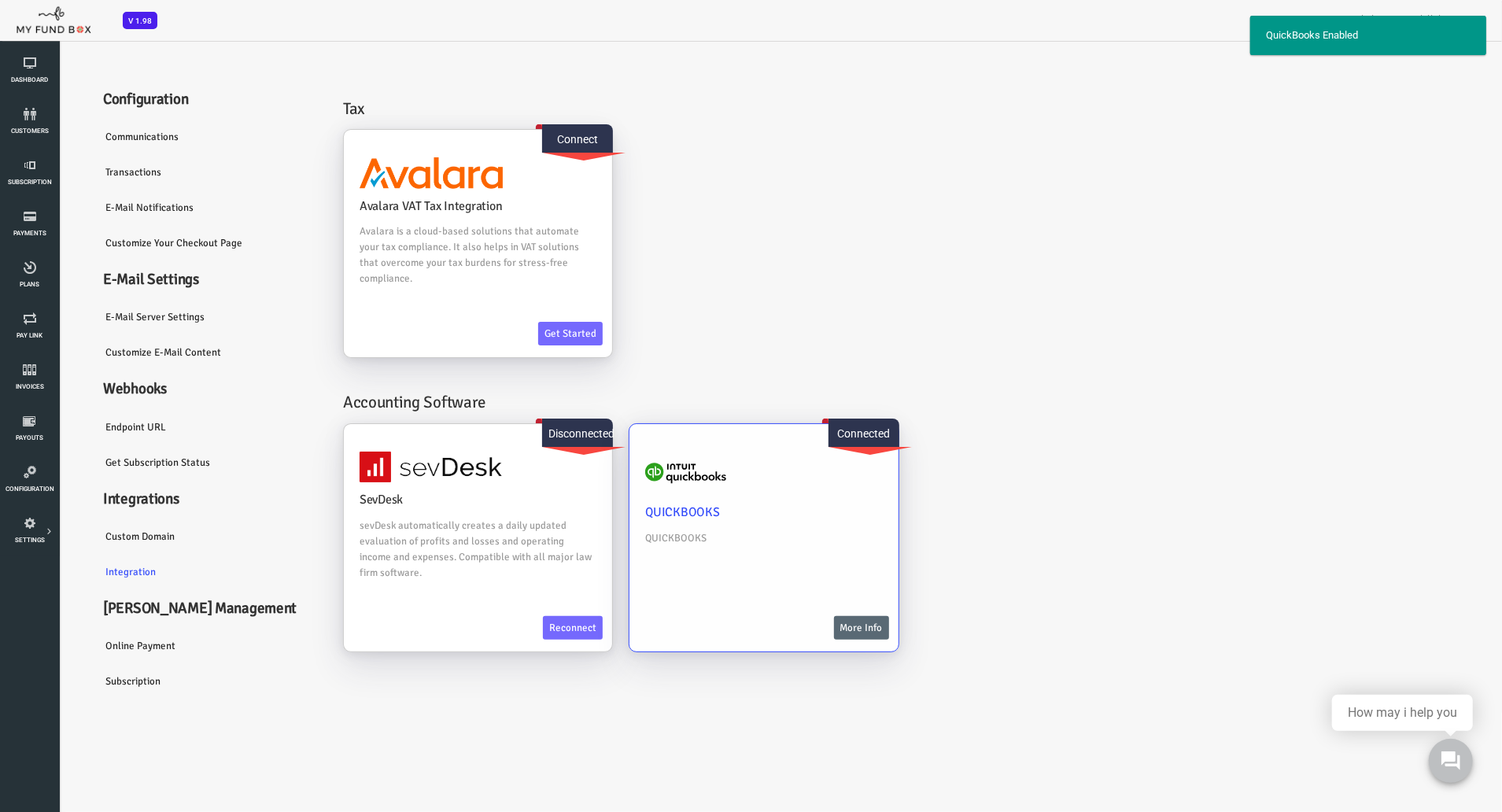 click on "More Info" at bounding box center [802, 627] 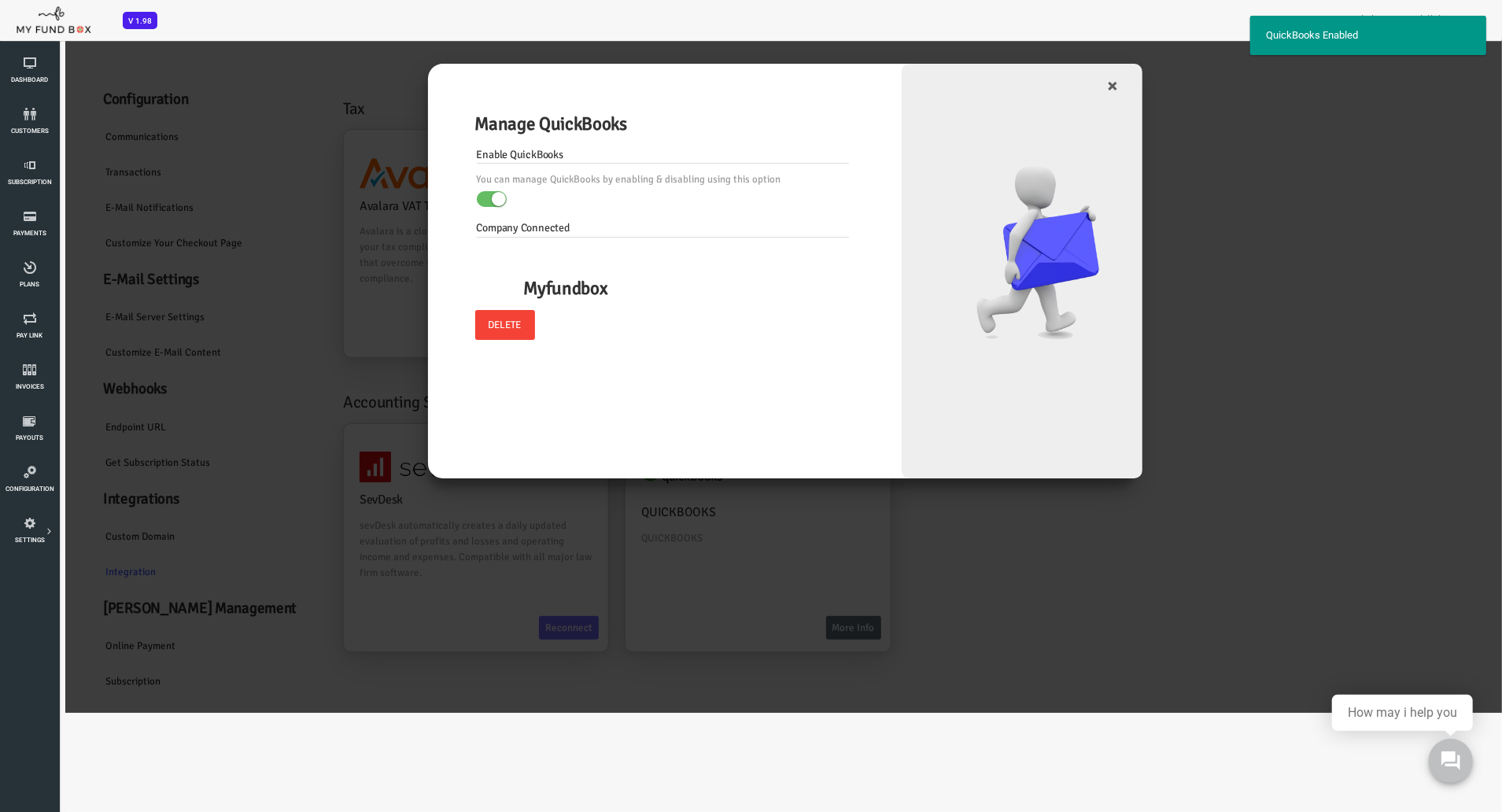 click on "Manage QuickBooks
Enable QuickBooks
You can  manage QuickBooks by enabling & disabling using this option
Company Connected
Myfundbox
×" at bounding box center [721, 375] 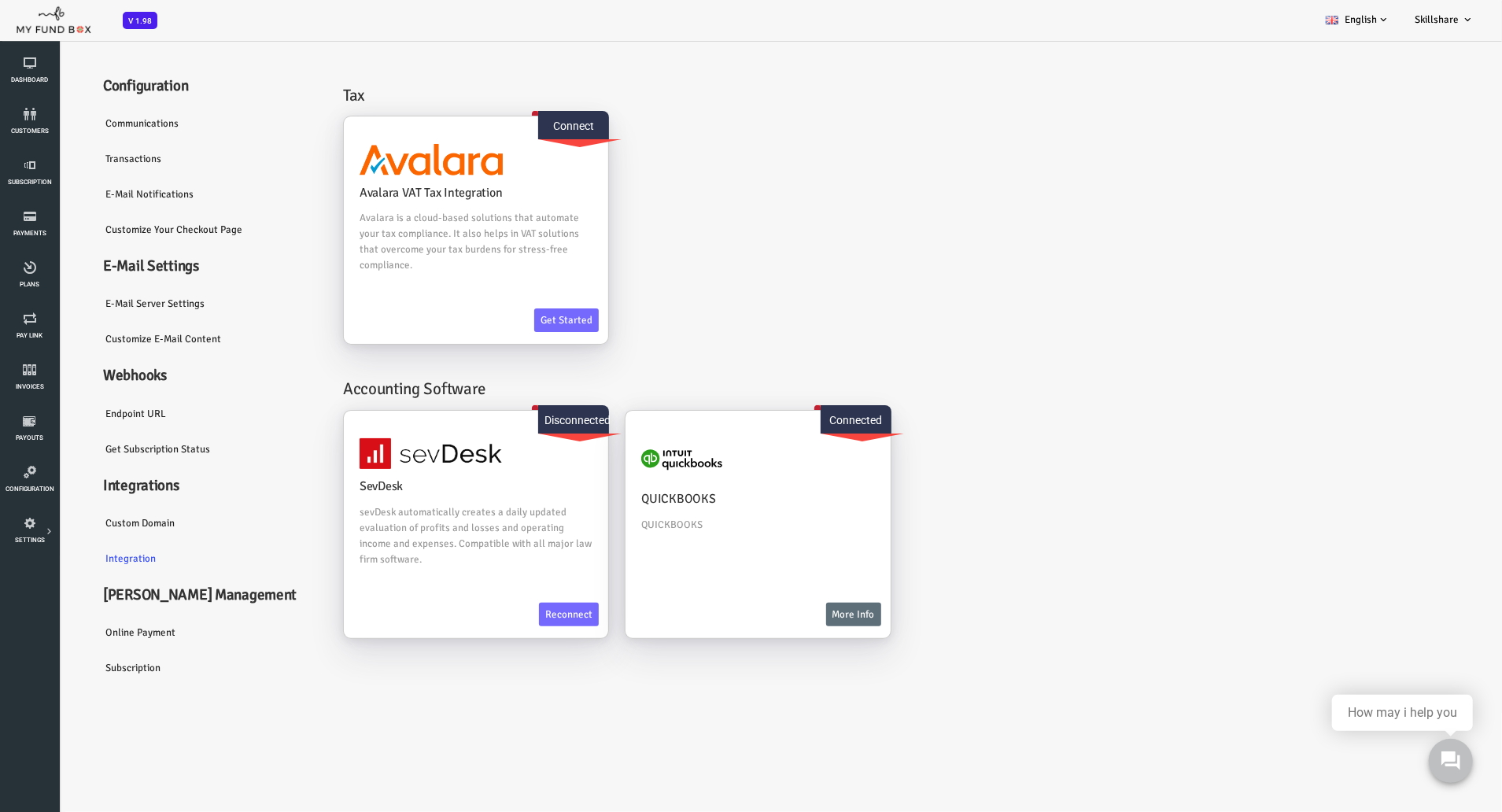 scroll, scrollTop: 24, scrollLeft: 0, axis: vertical 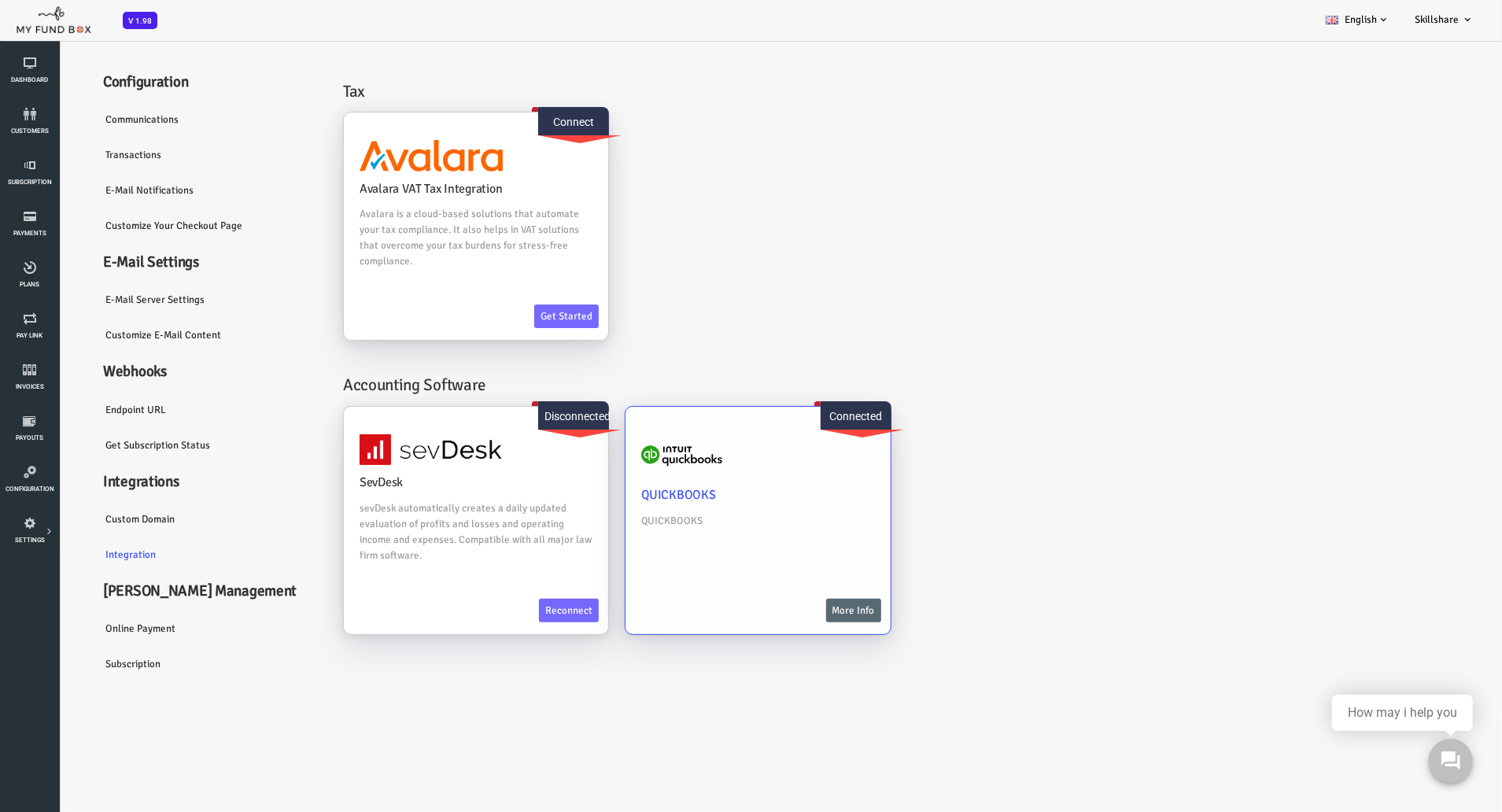 click on "More Info" at bounding box center [794, 610] 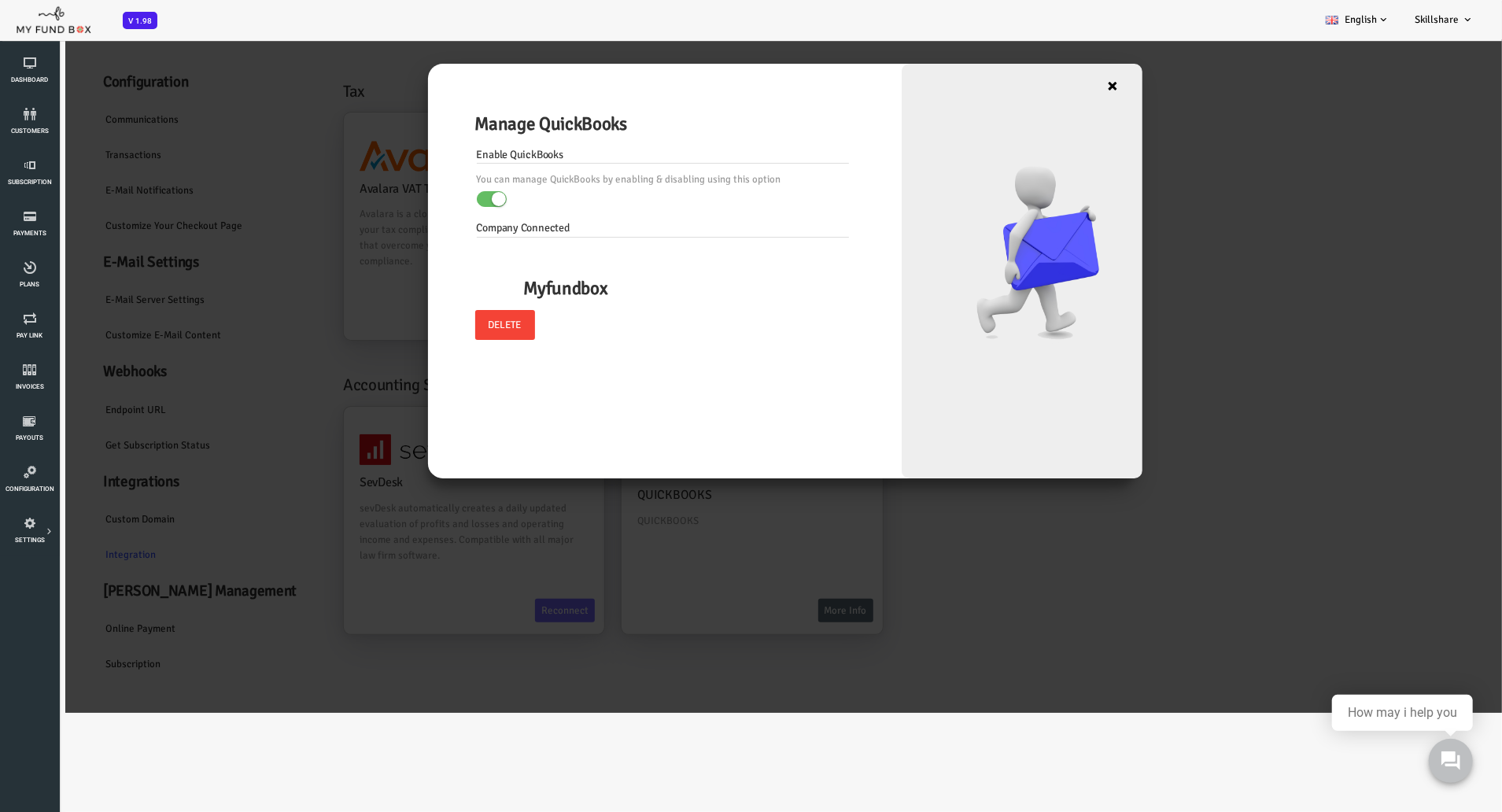 click on "×" at bounding box center (1054, 85) 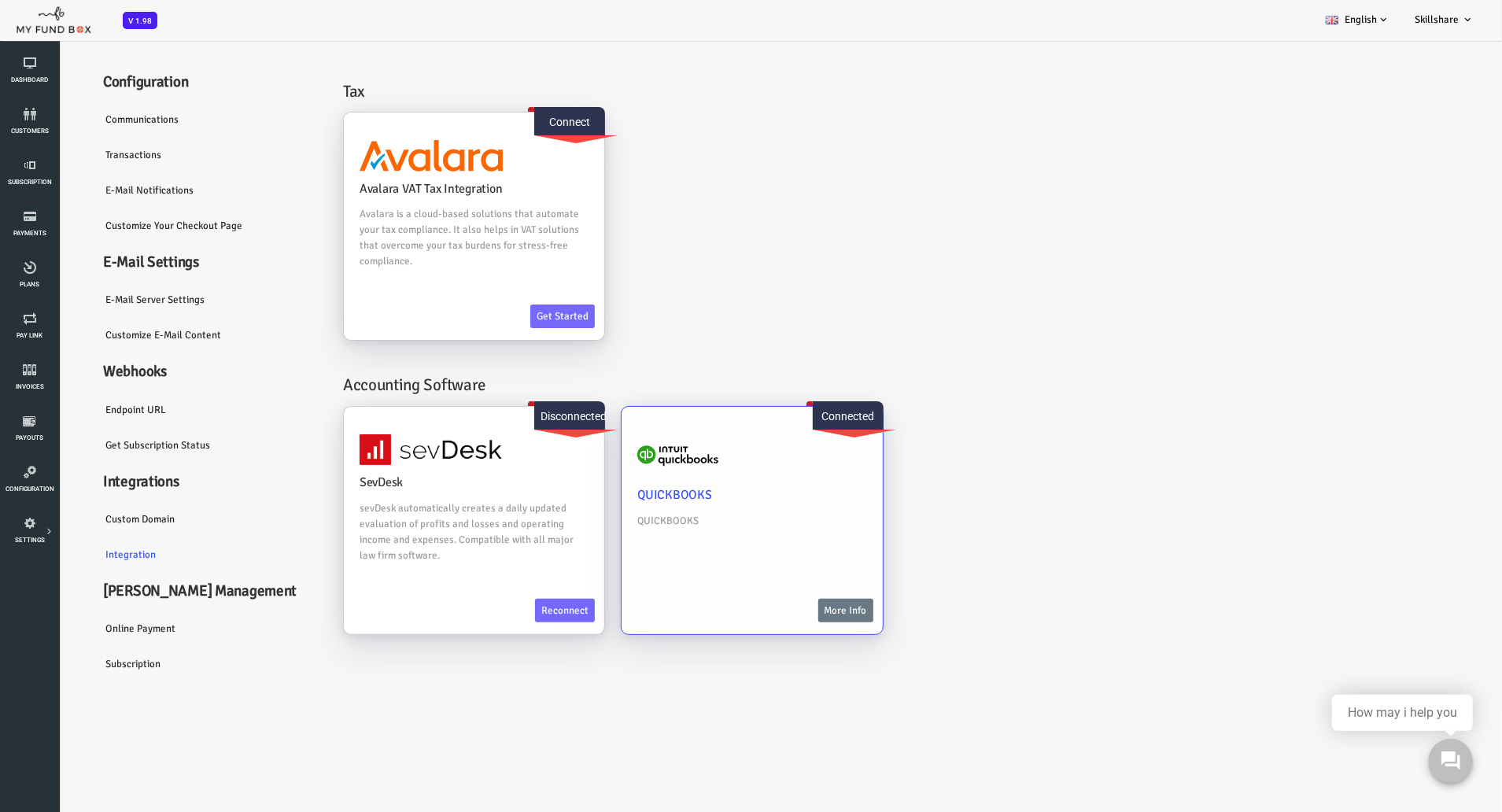 click on "More Info" at bounding box center [786, 610] 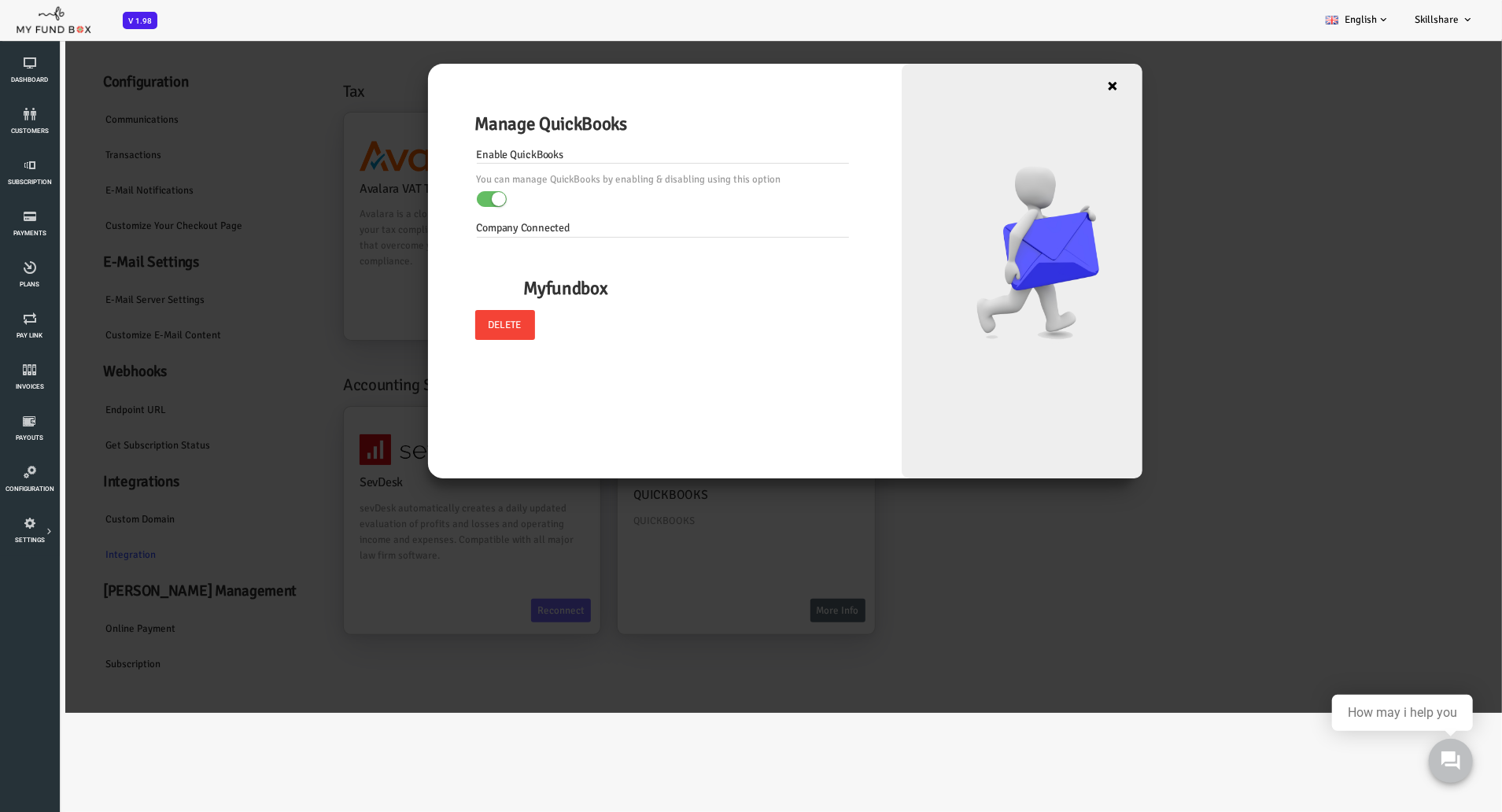 click on "×" at bounding box center (1054, 85) 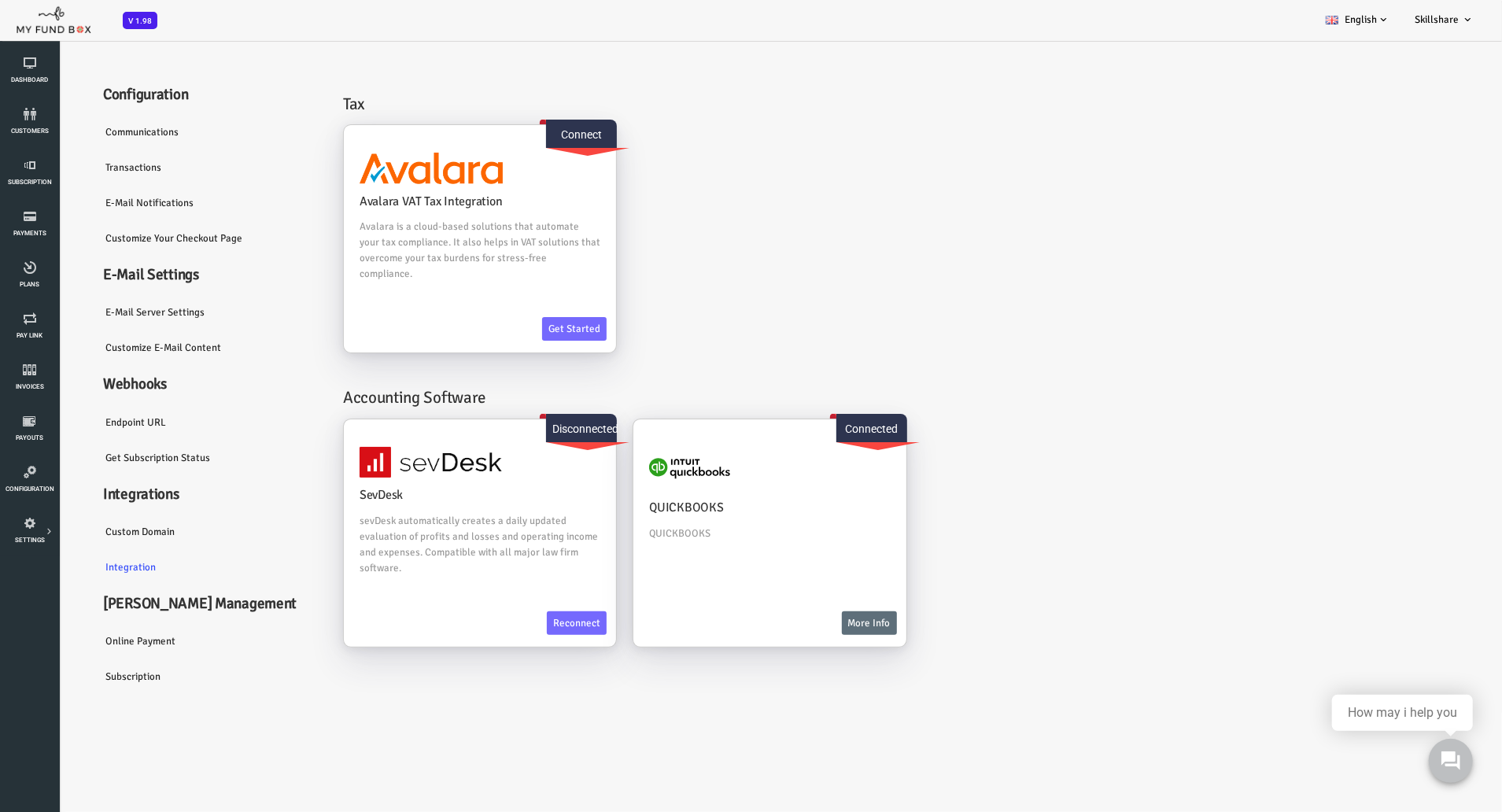 scroll, scrollTop: 0, scrollLeft: 0, axis: both 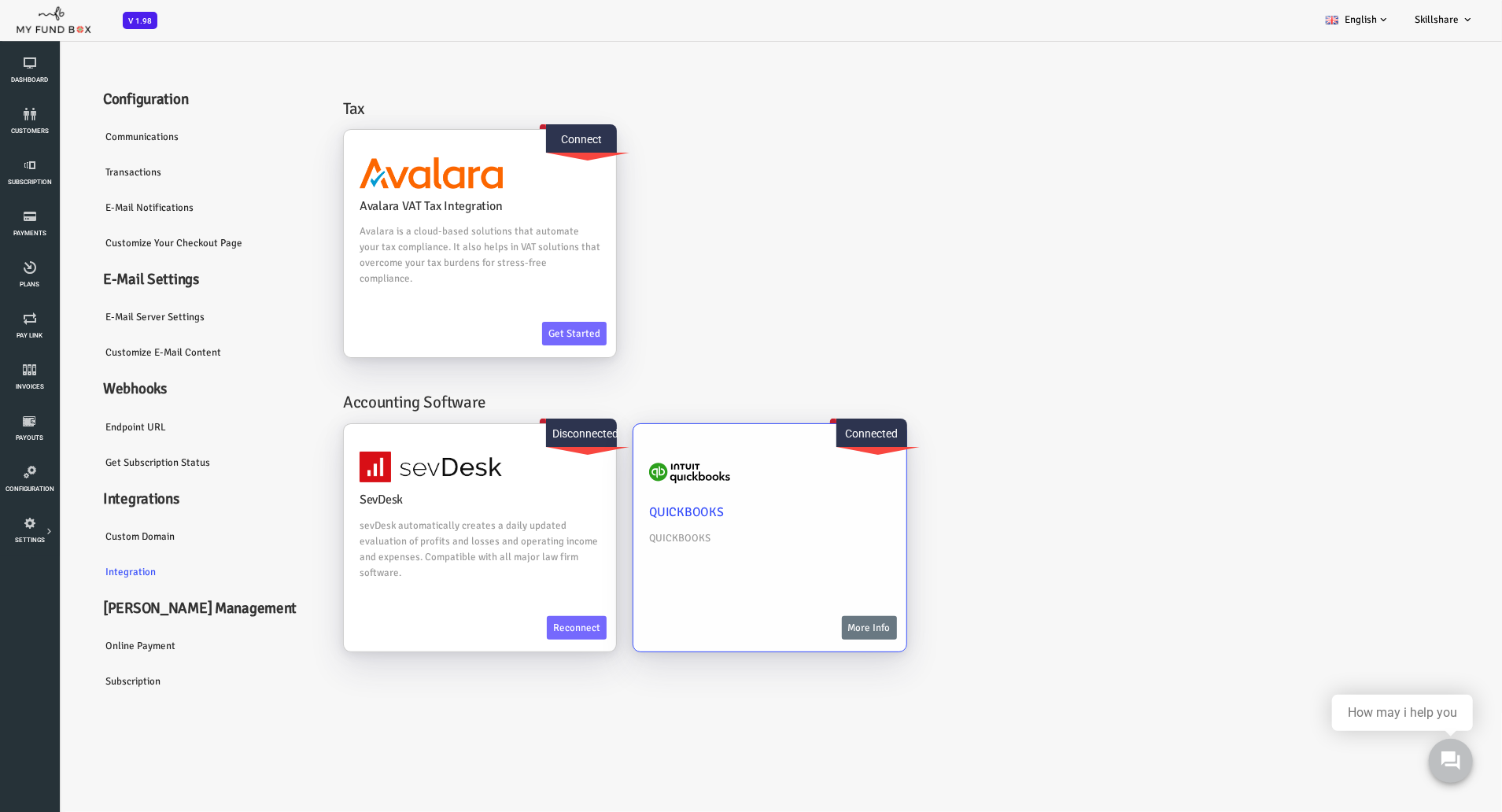 click on "More Info" at bounding box center (810, 627) 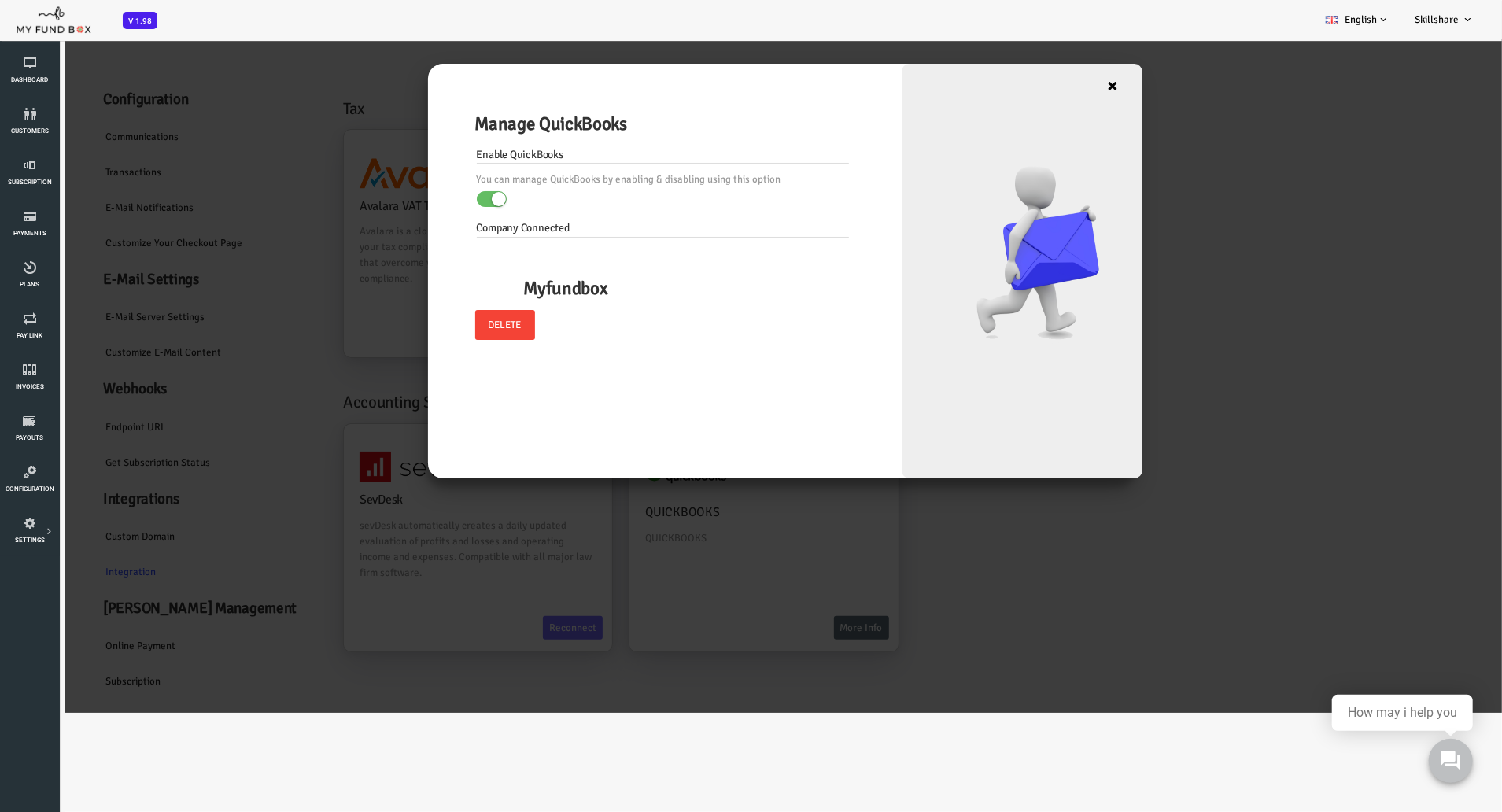 click on "×" at bounding box center [1054, 85] 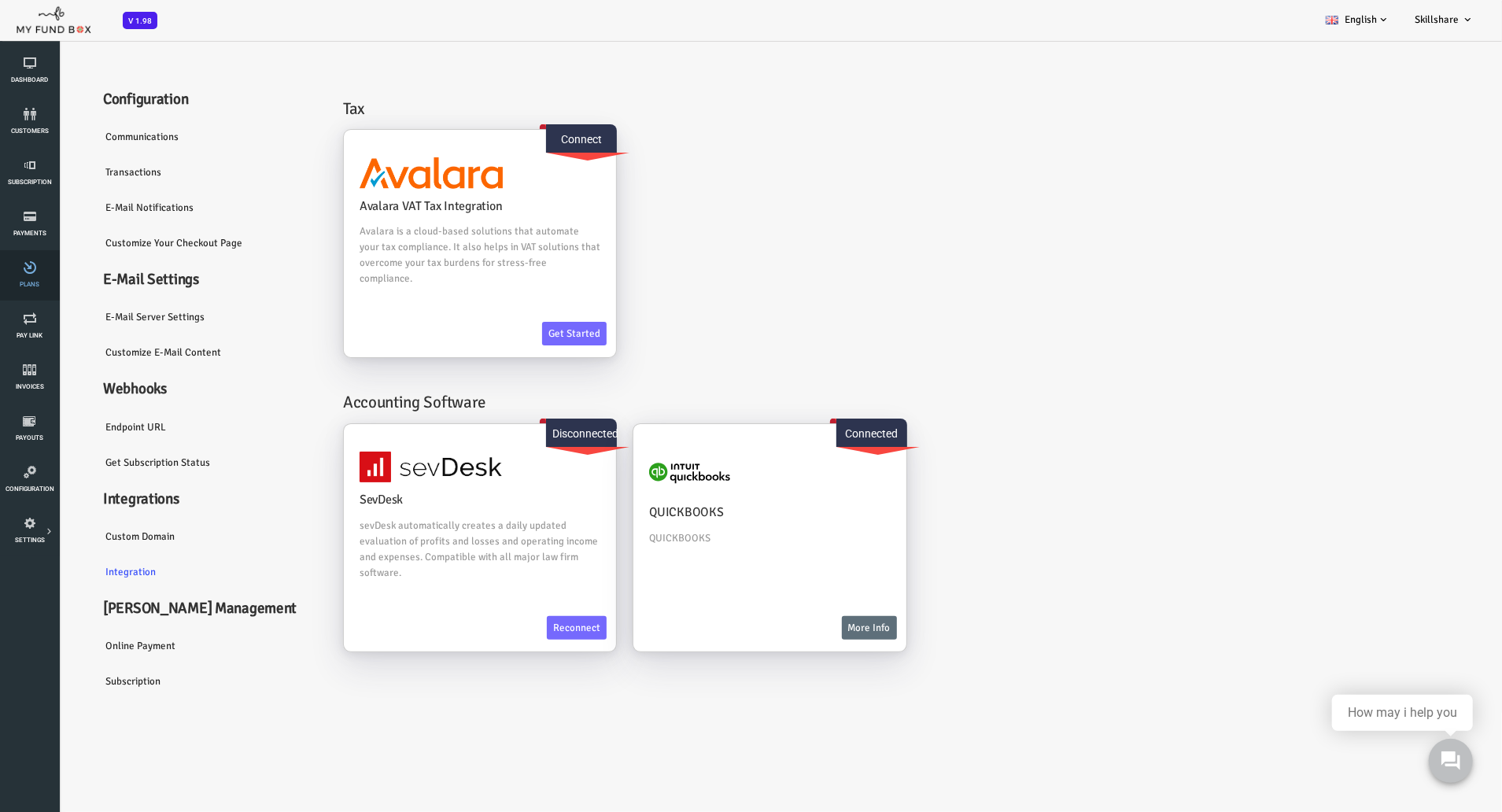 click at bounding box center (29, 268) 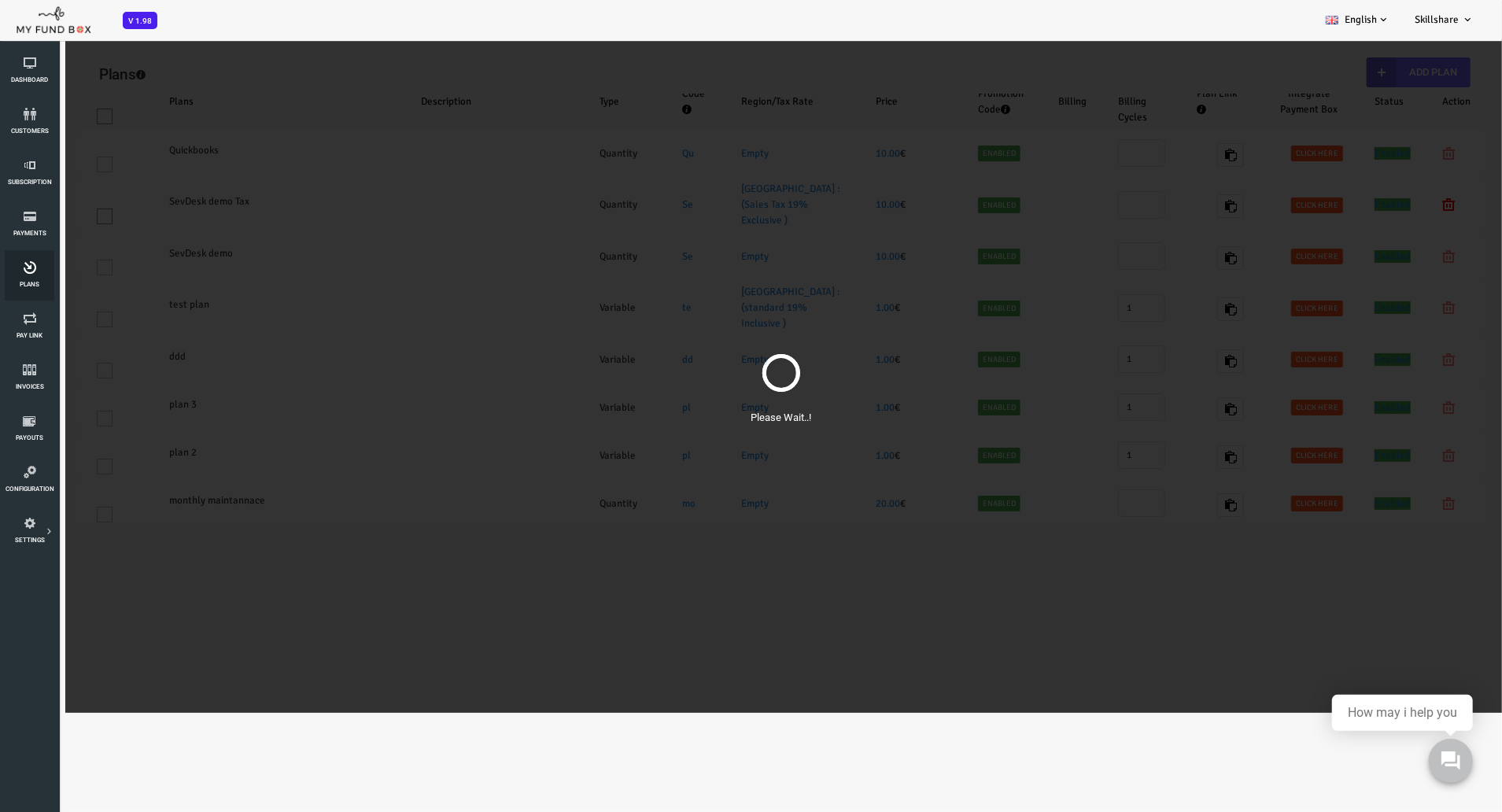 scroll, scrollTop: 0, scrollLeft: 0, axis: both 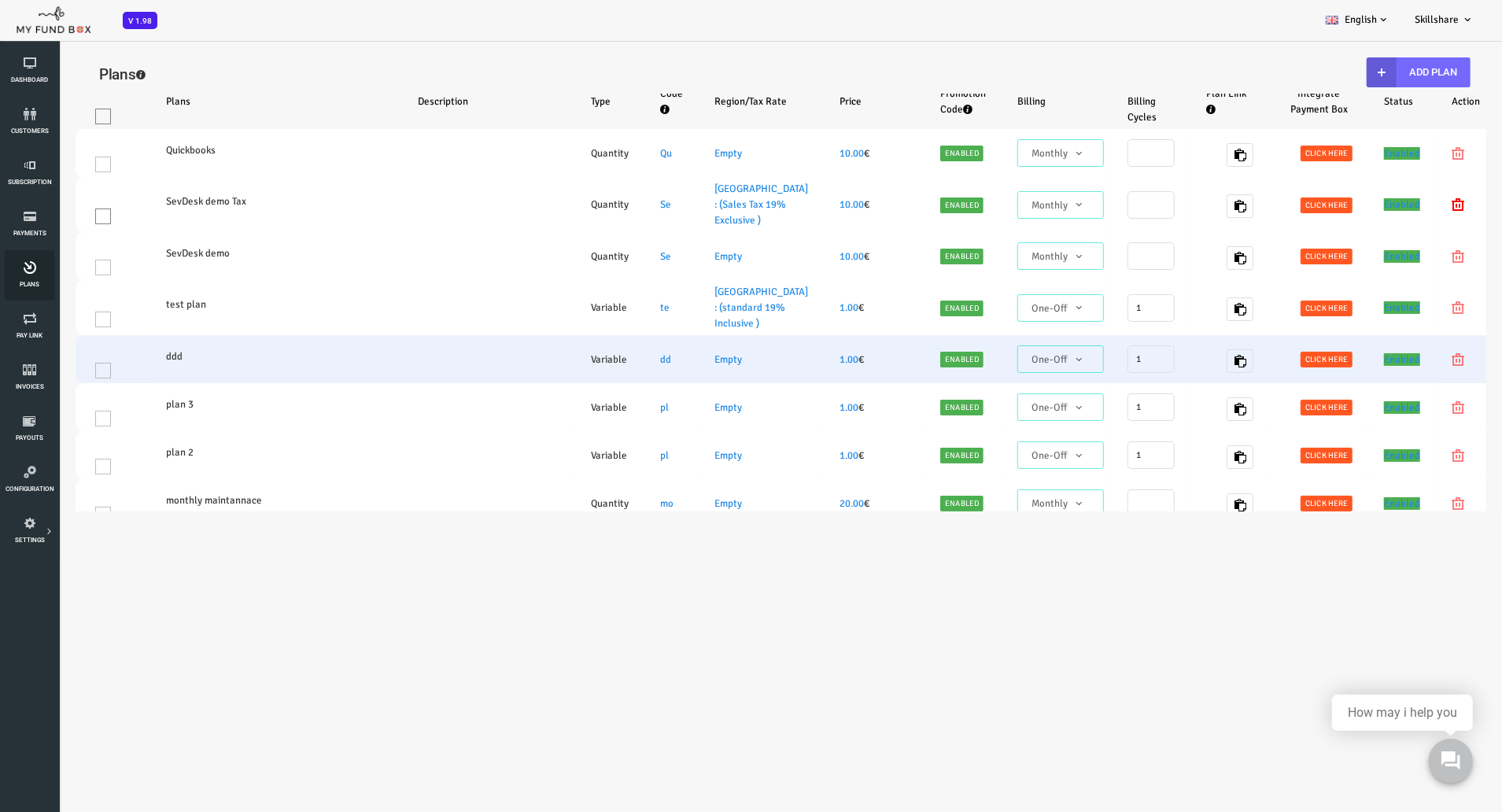 select on "100" 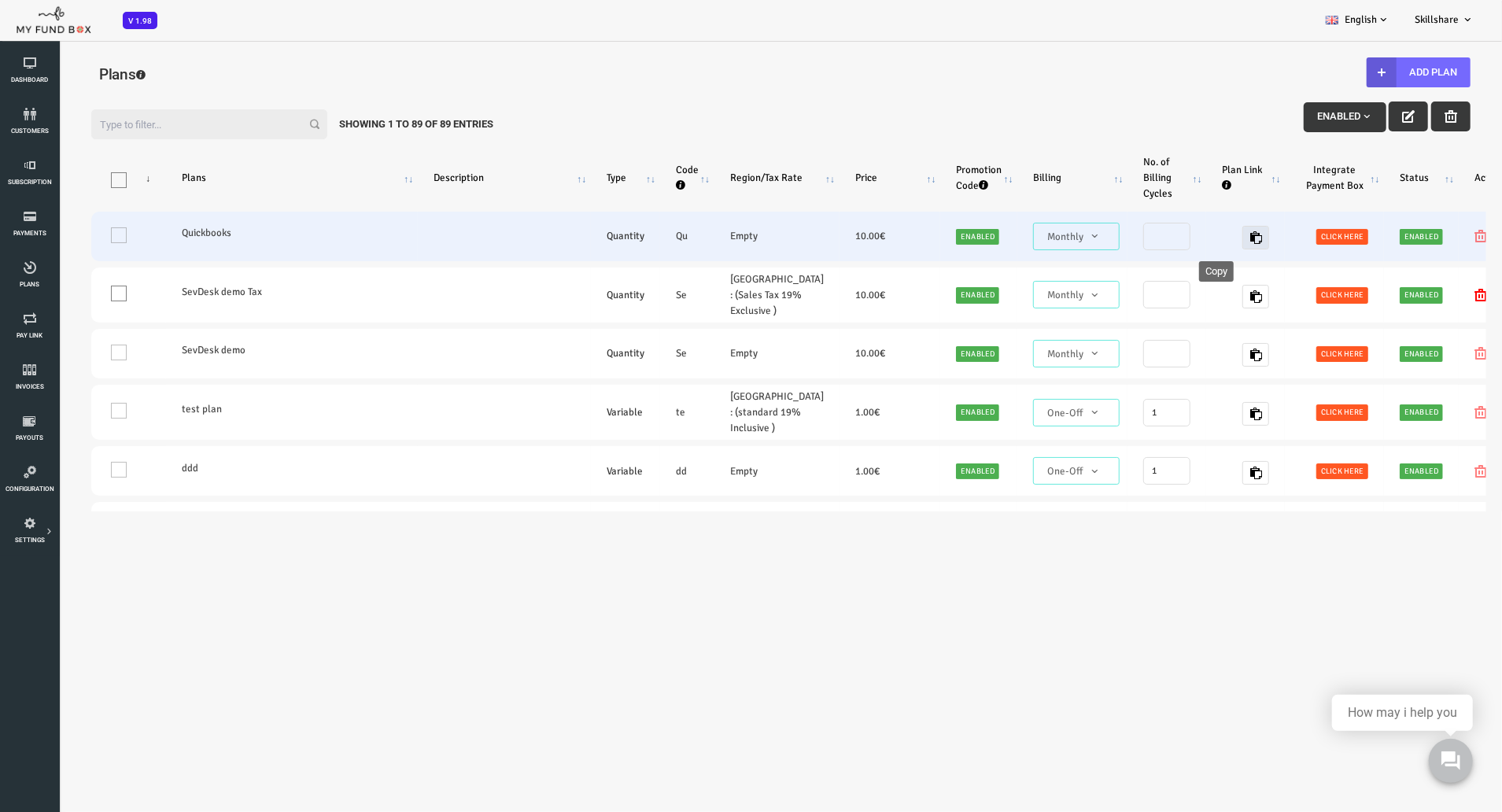 click at bounding box center [1196, 237] 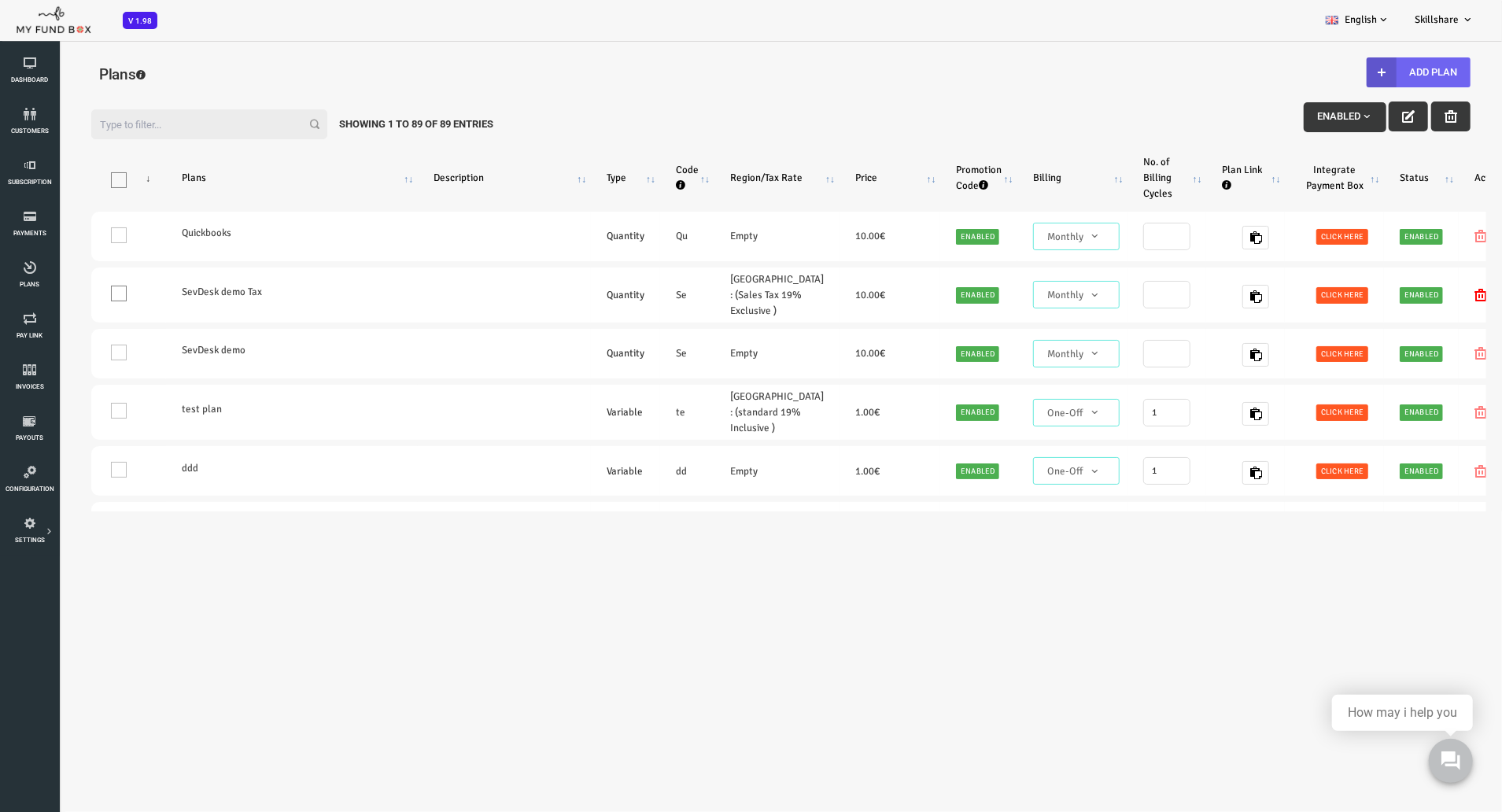 click on "Add Plan" at bounding box center (1359, 72) 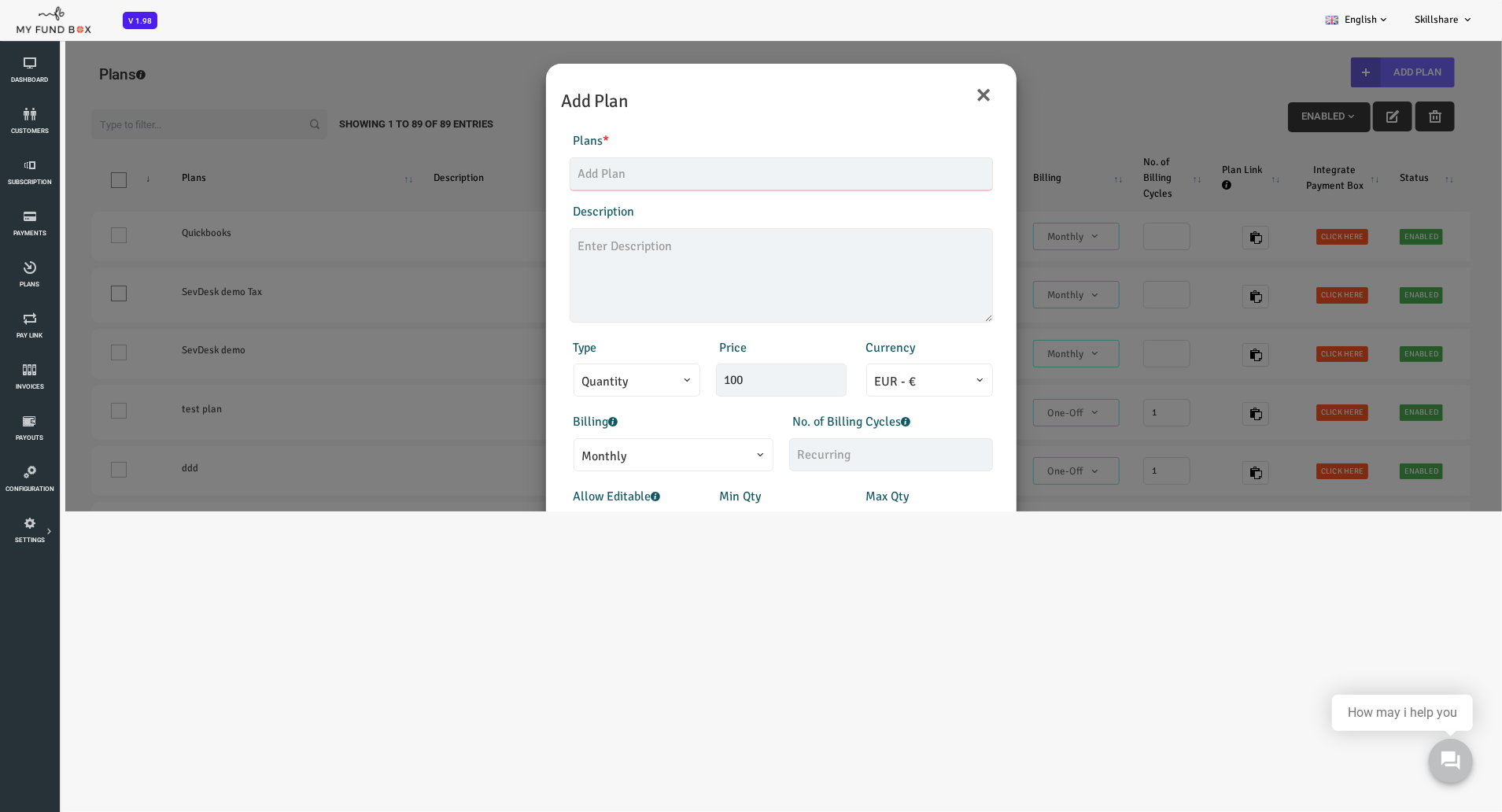 click at bounding box center (721, 173) 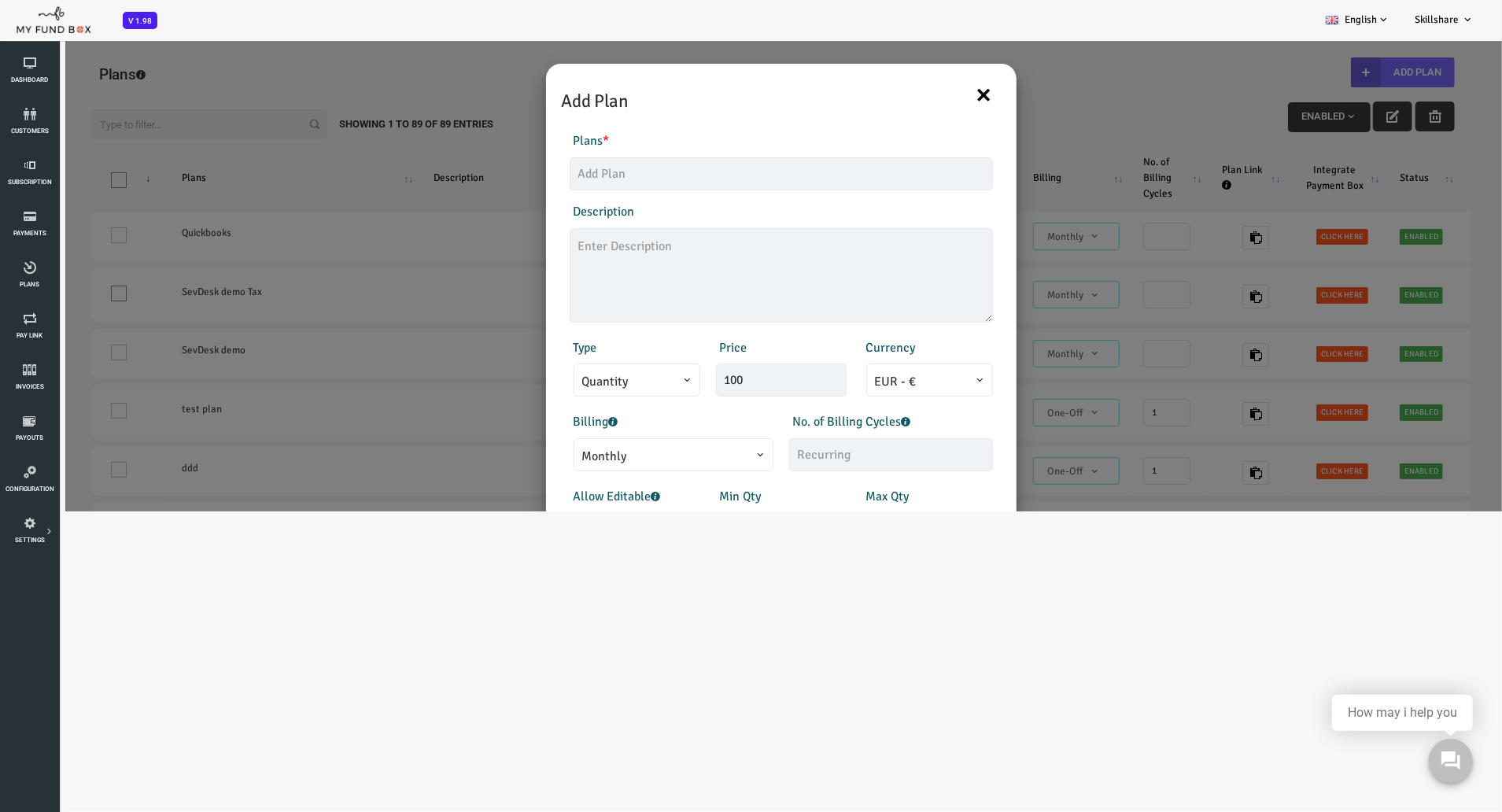 click on "×" at bounding box center [924, 94] 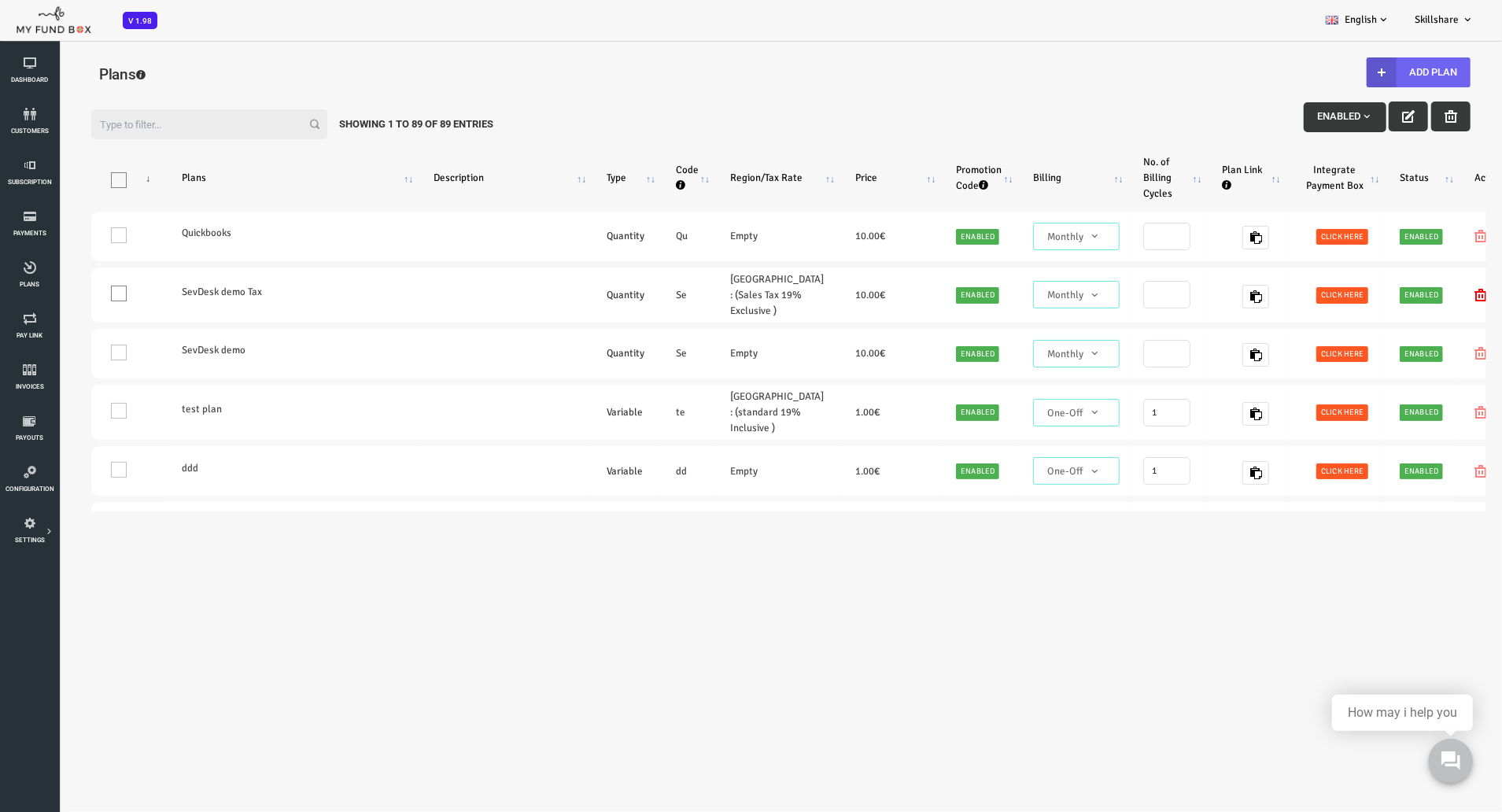 type 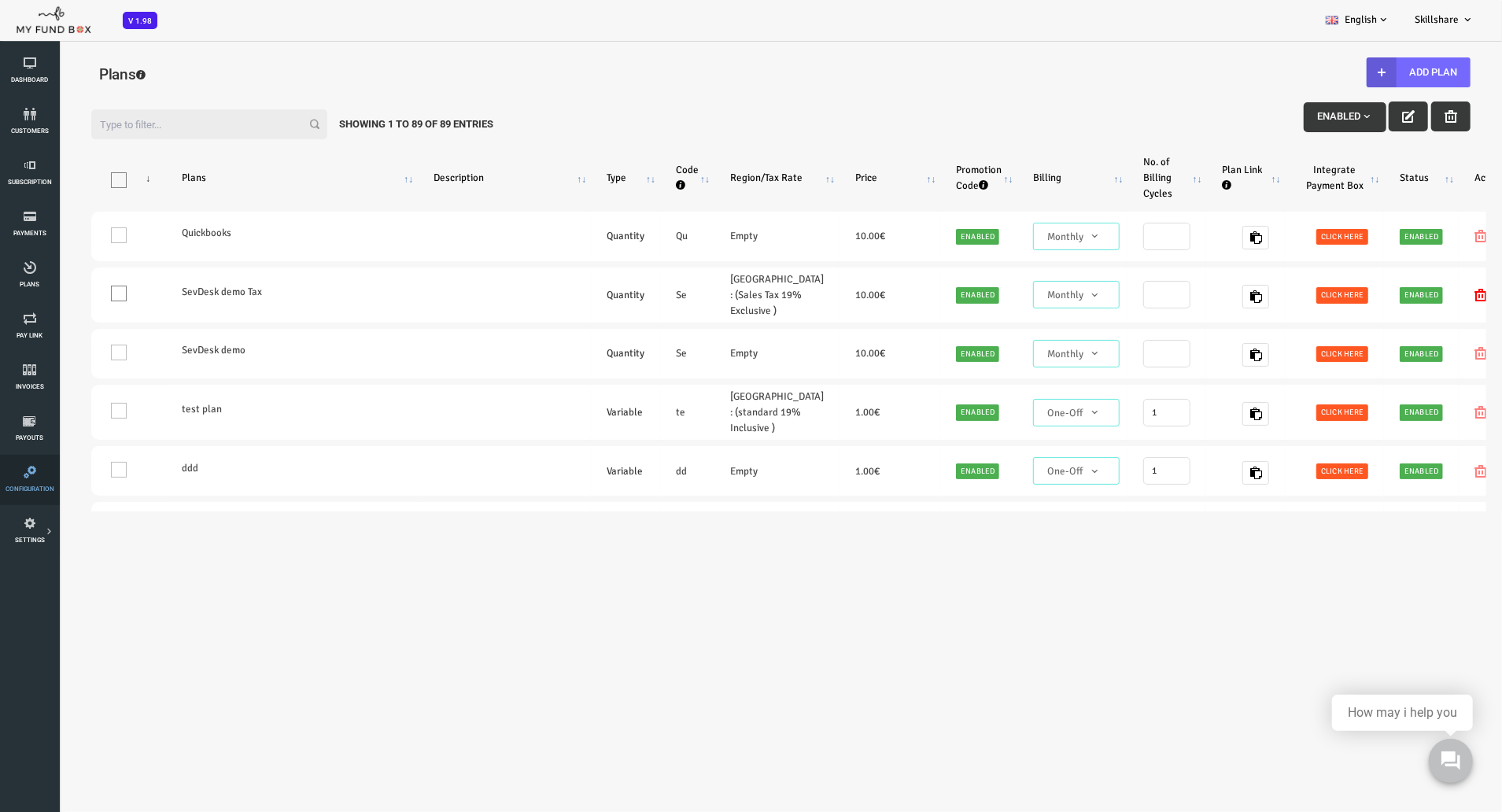 click on "Configuration" at bounding box center (0, 0) 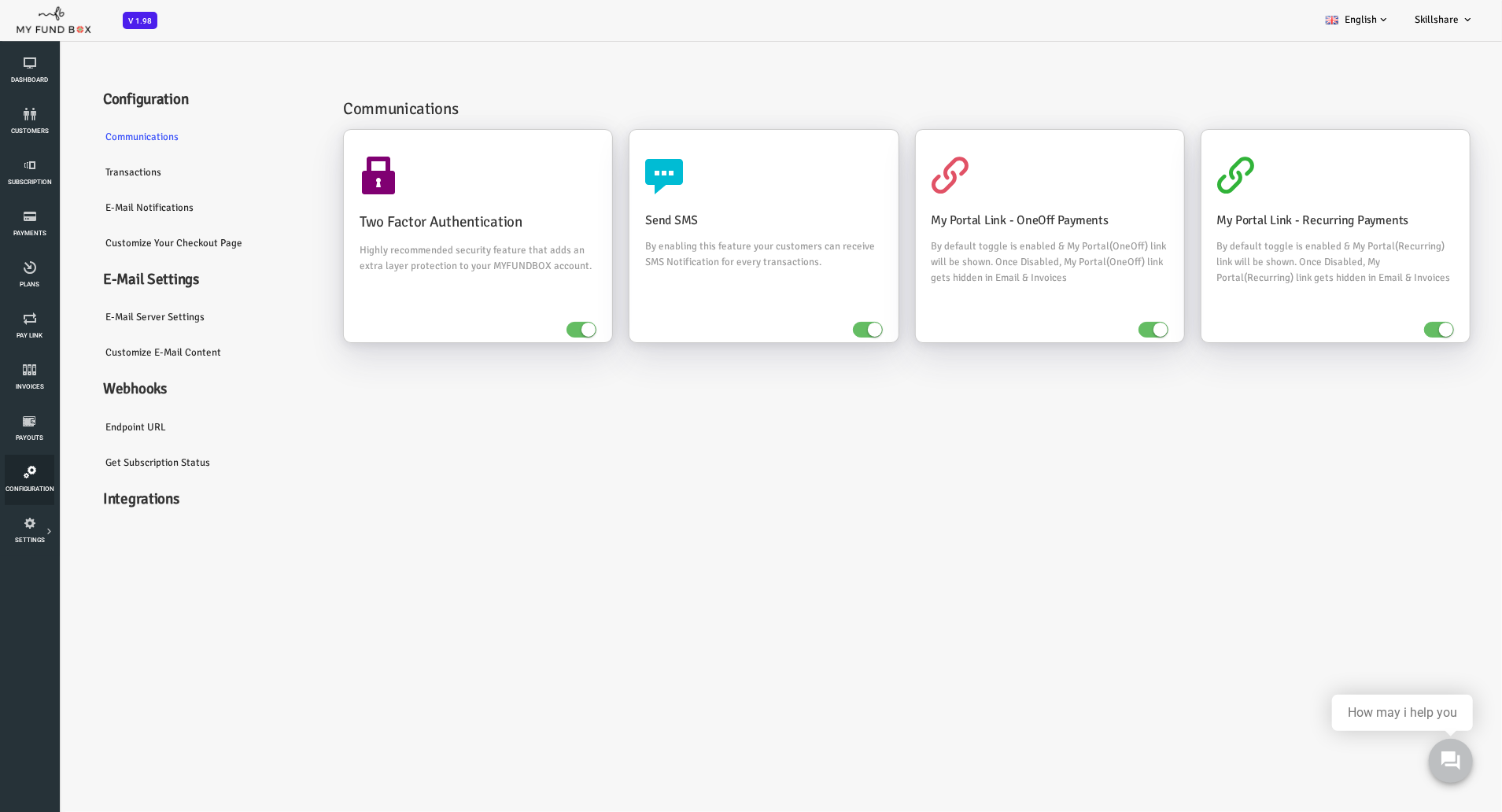 scroll, scrollTop: 0, scrollLeft: 0, axis: both 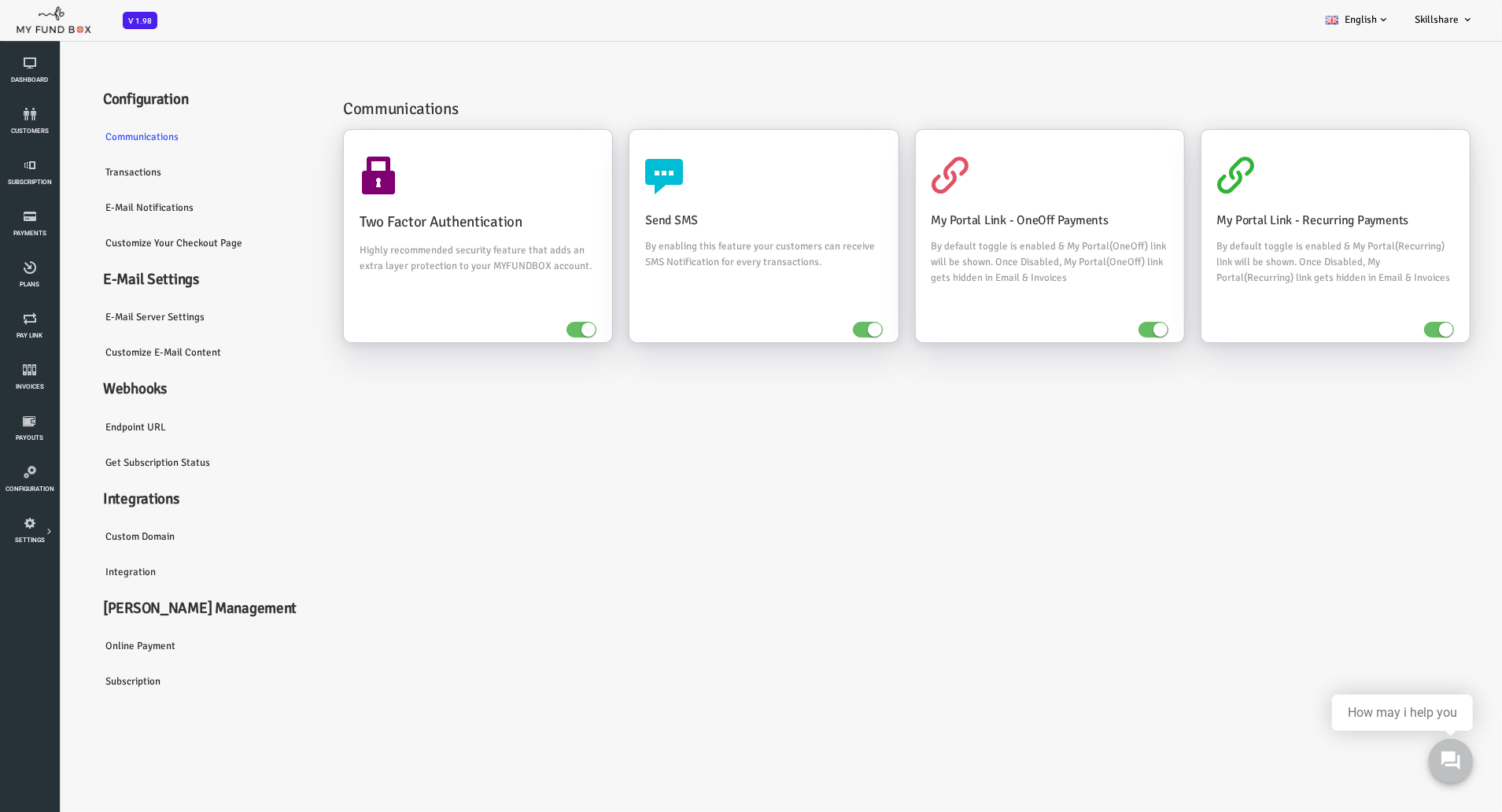 click on "Integration" at bounding box center [149, 571] 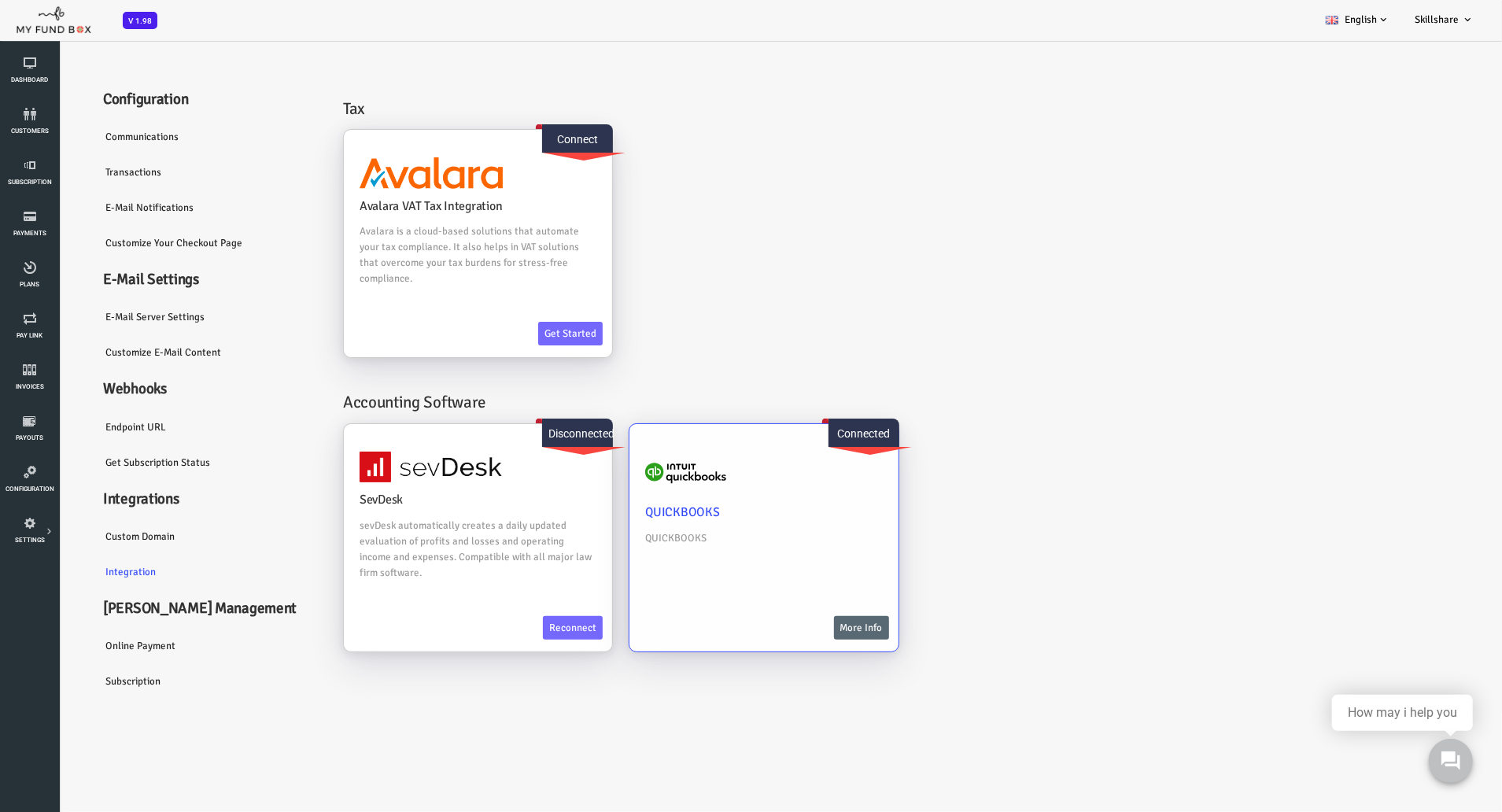 click on "More Info" at bounding box center [802, 627] 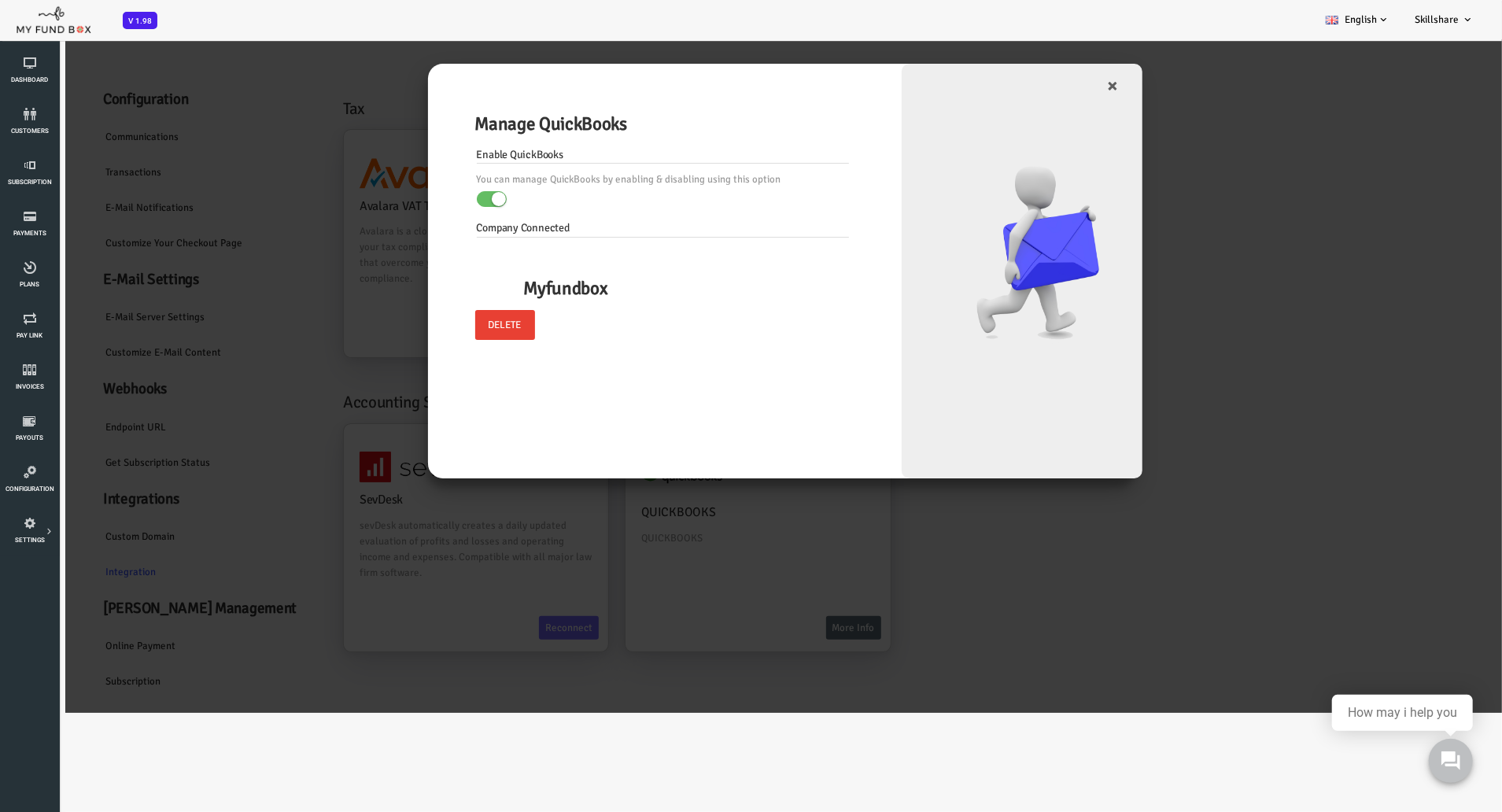 click on "Delete" at bounding box center [445, 324] 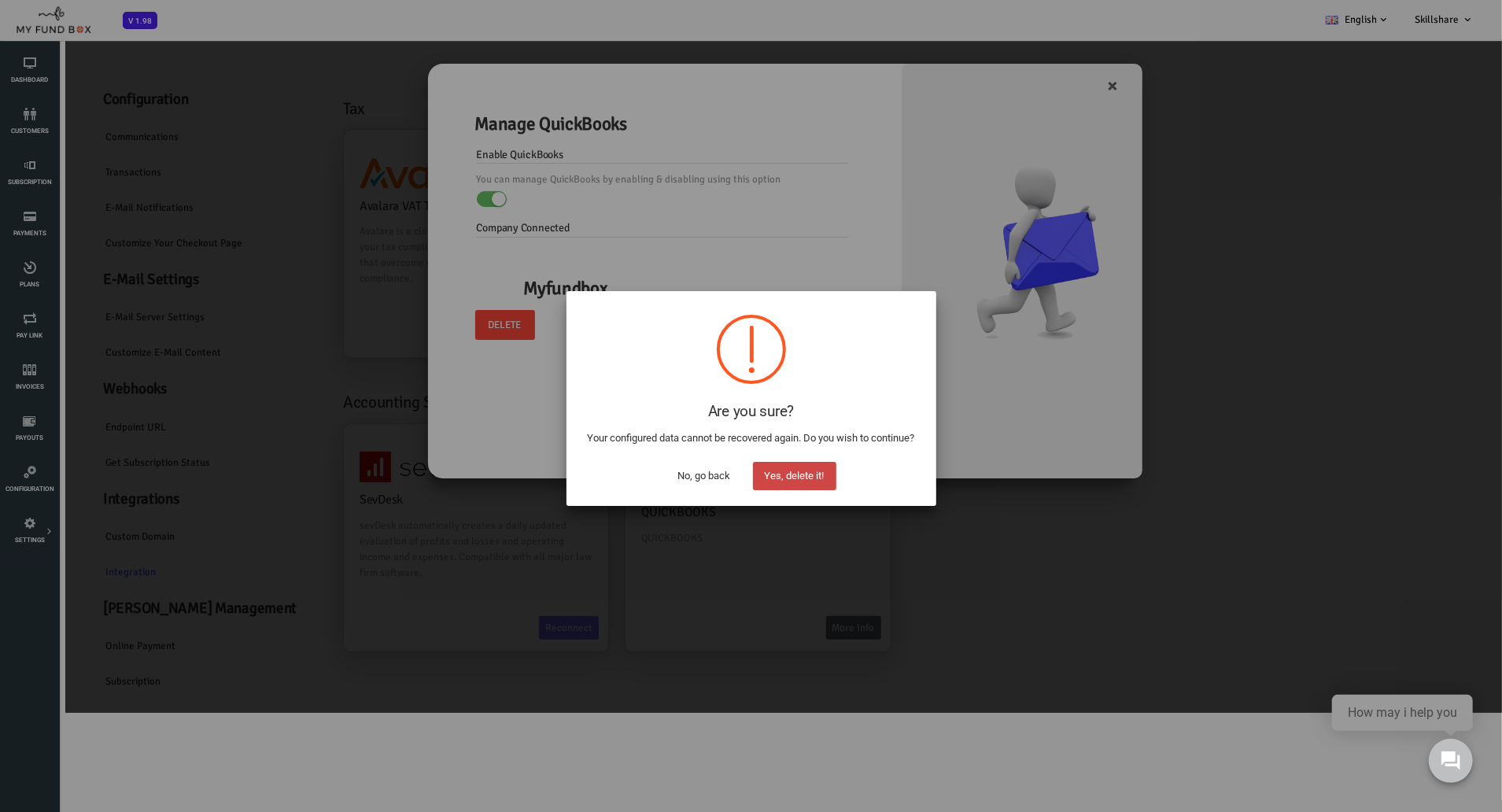 click on "Yes, delete it!" at bounding box center (795, 476) 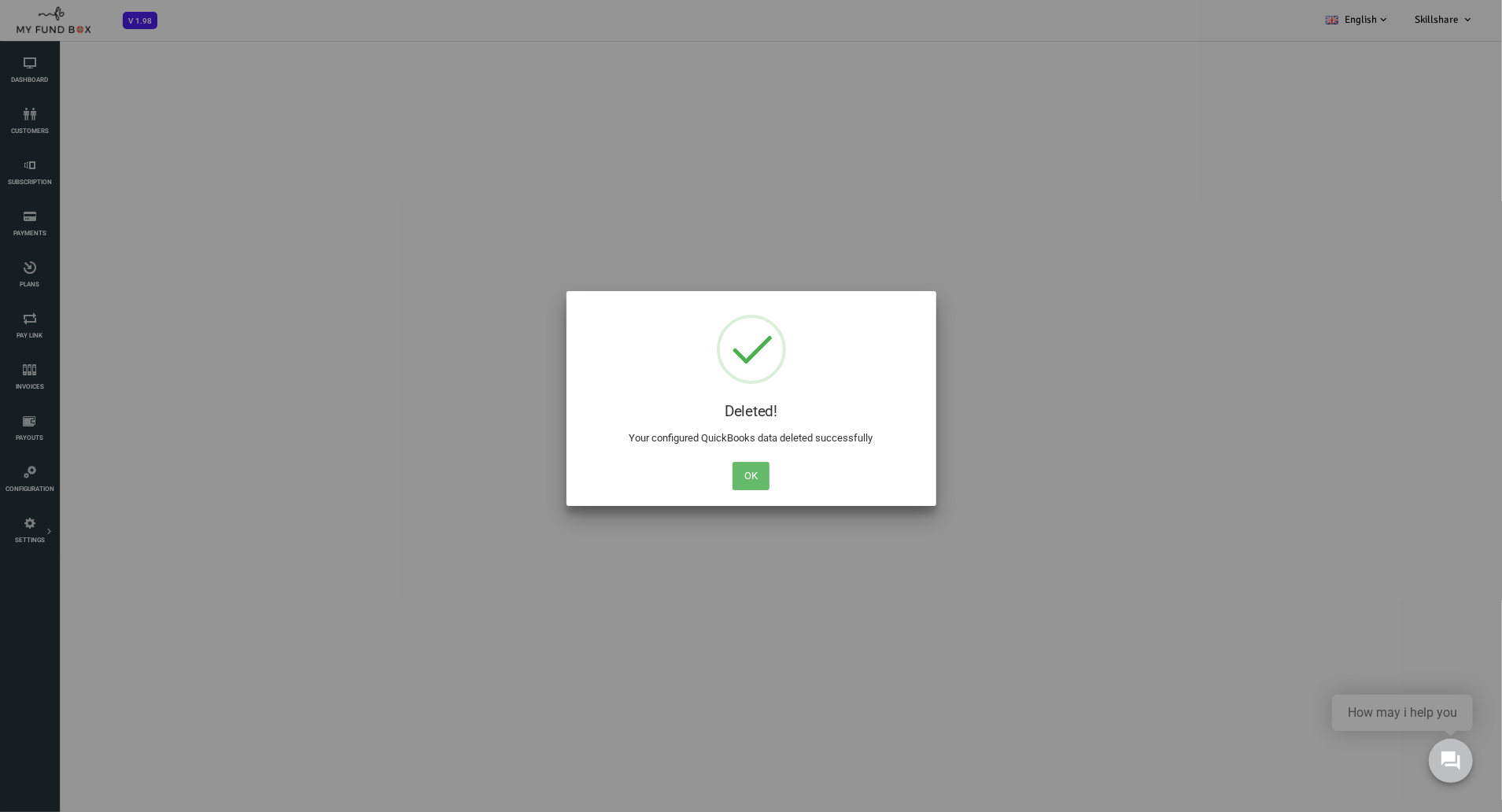 scroll, scrollTop: 0, scrollLeft: 0, axis: both 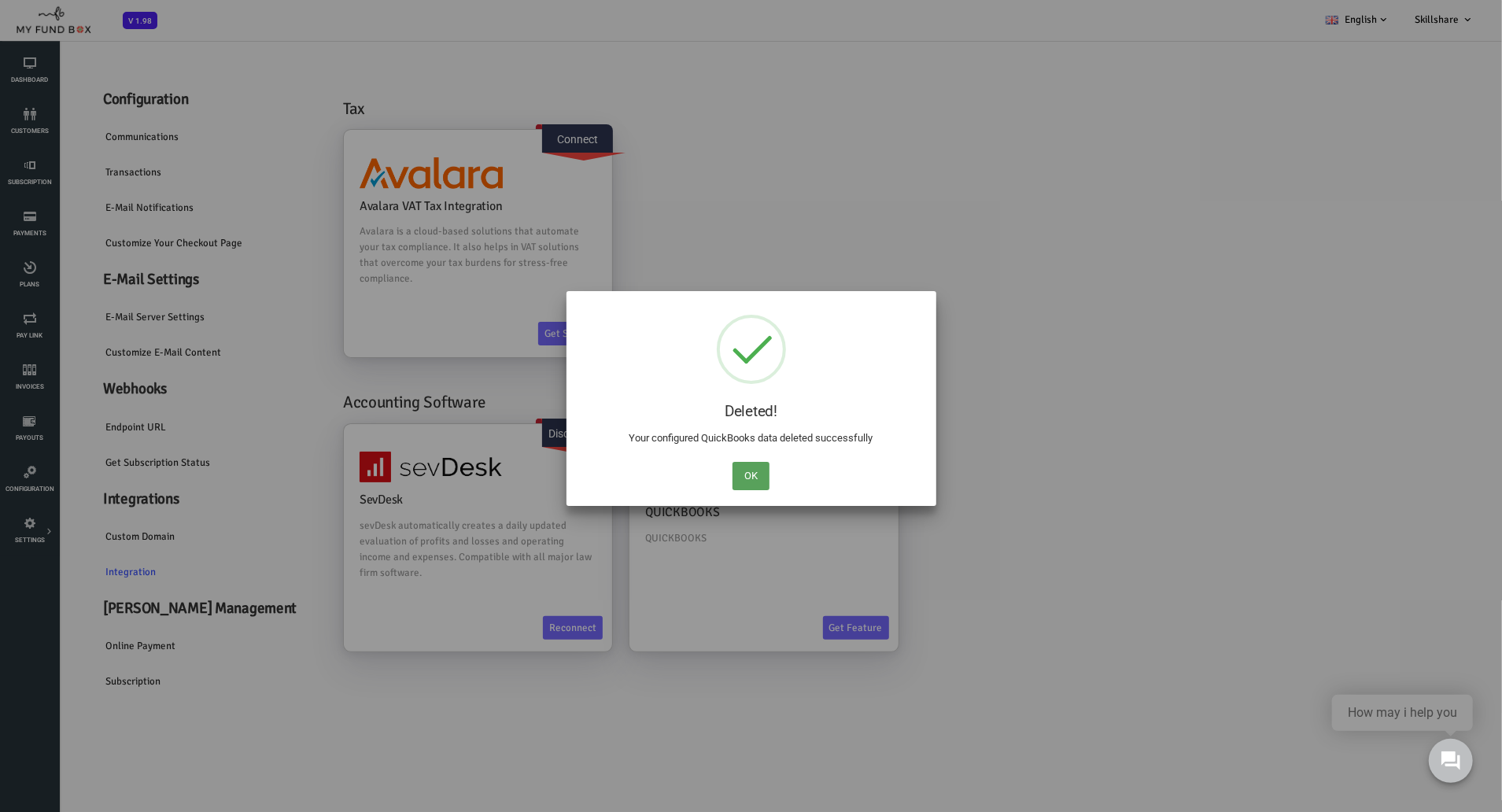 click on "OK" at bounding box center [751, 476] 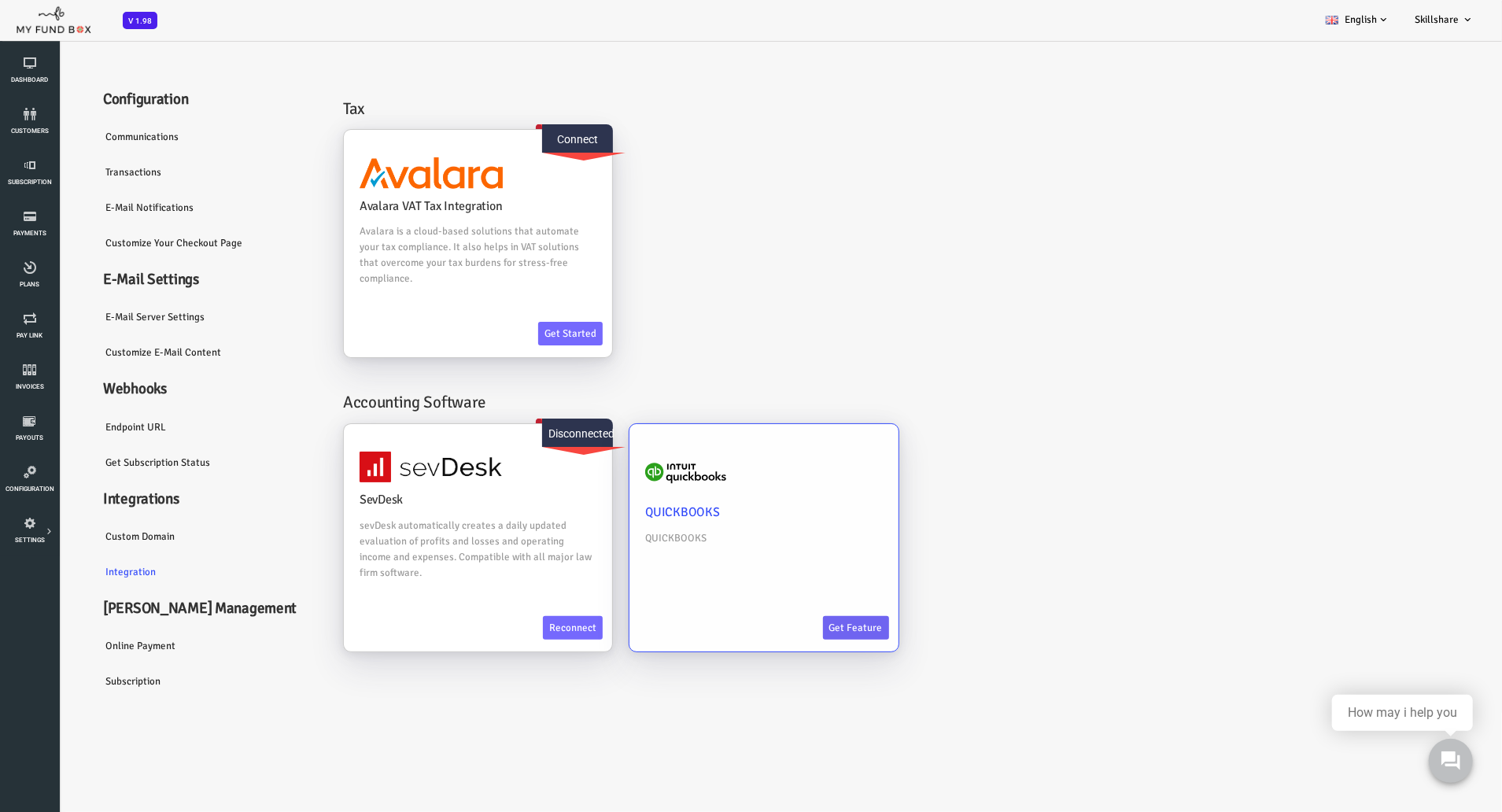 click on "Get feature" at bounding box center (796, 627) 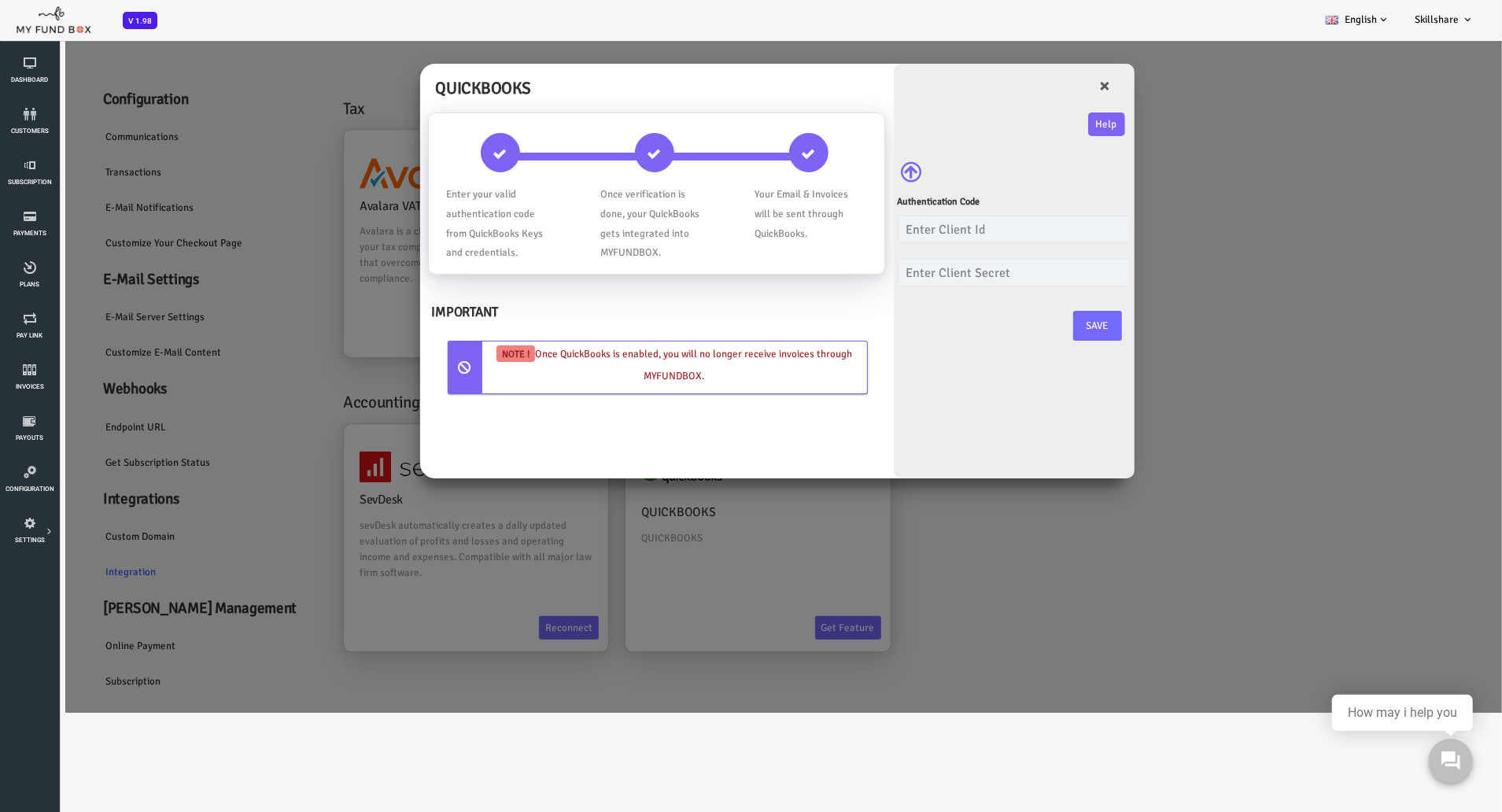 click on "Authentication Code
This field is required
This field is required
???quickBooks_Auth_Validate2???
Please Enter Valid Data to Authenticate" at bounding box center [954, 244] 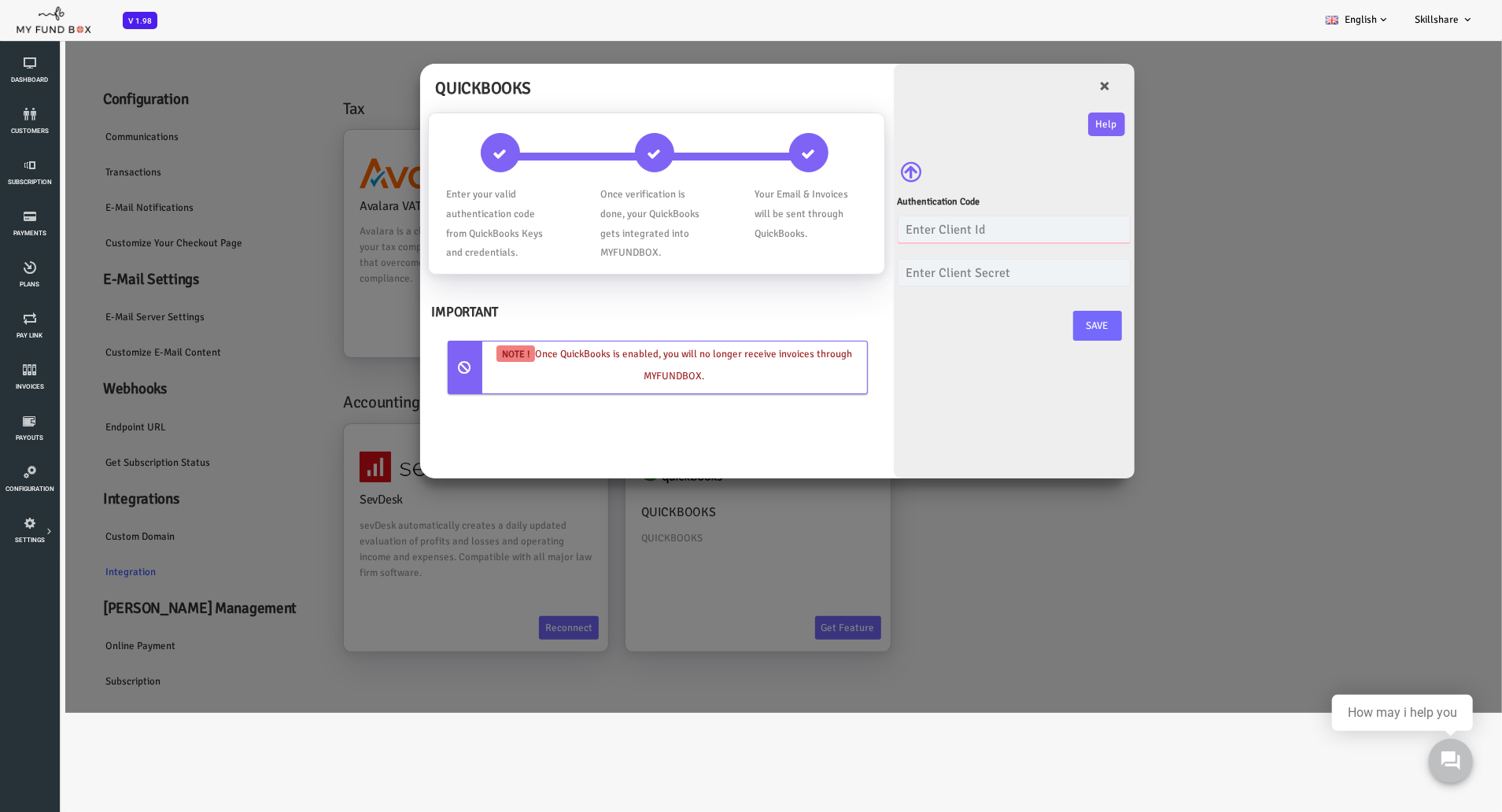 click at bounding box center (954, 228) 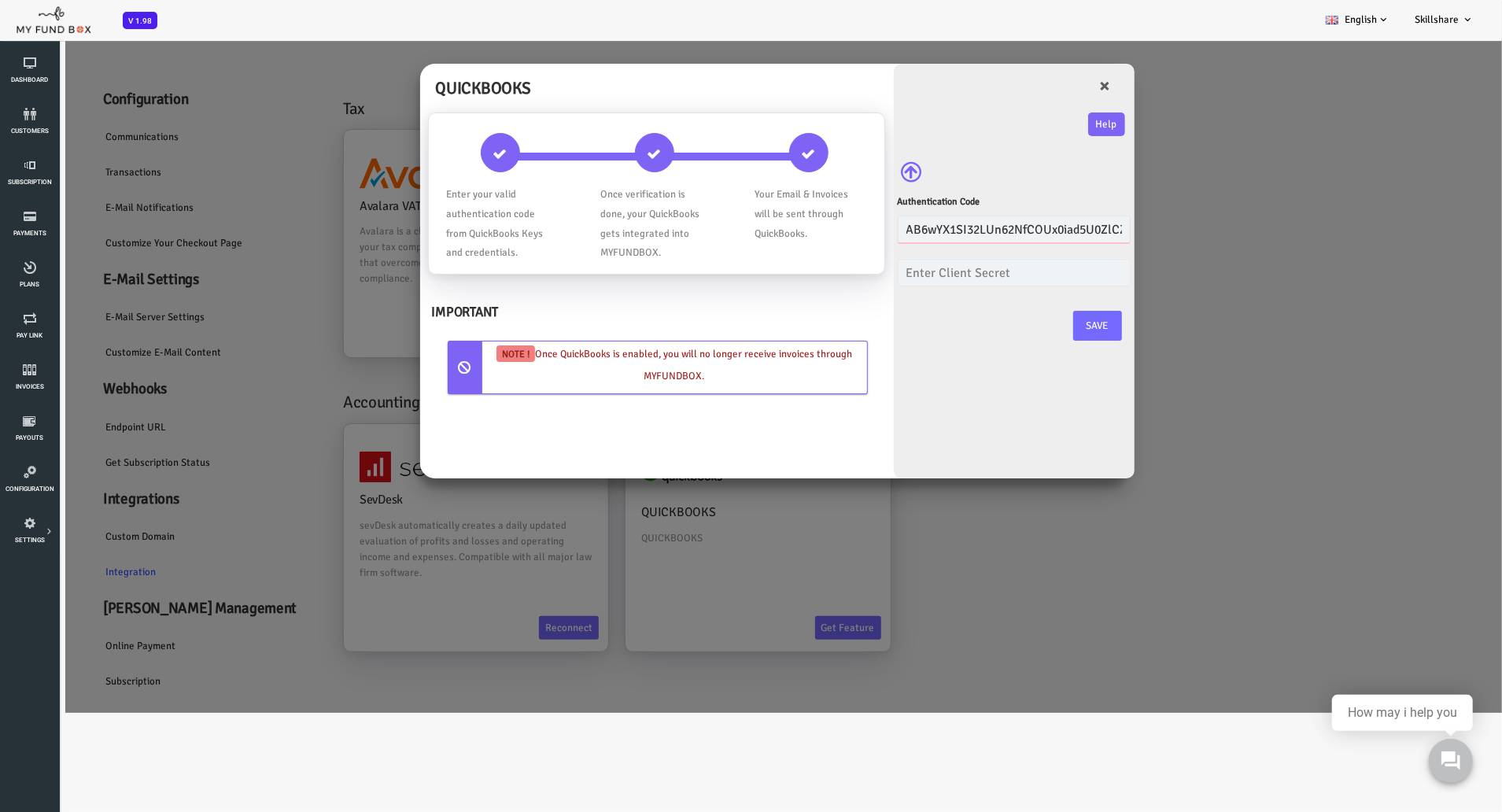 scroll, scrollTop: 0, scrollLeft: 117, axis: horizontal 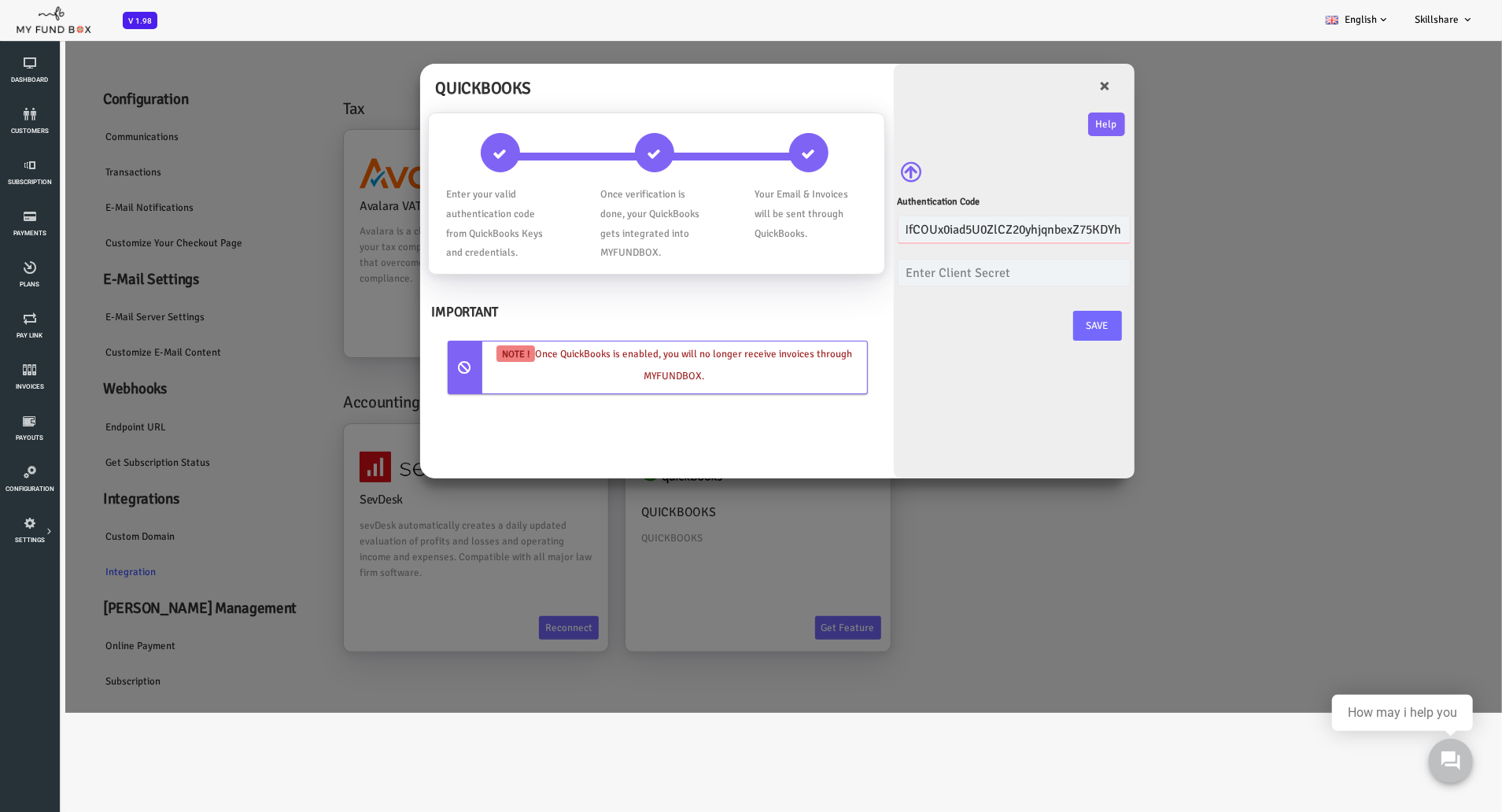 type on "AB6wYX1SI32LUn62NfCOUx0iad5U0ZlCZ20yhjqnbexZ75KDYh" 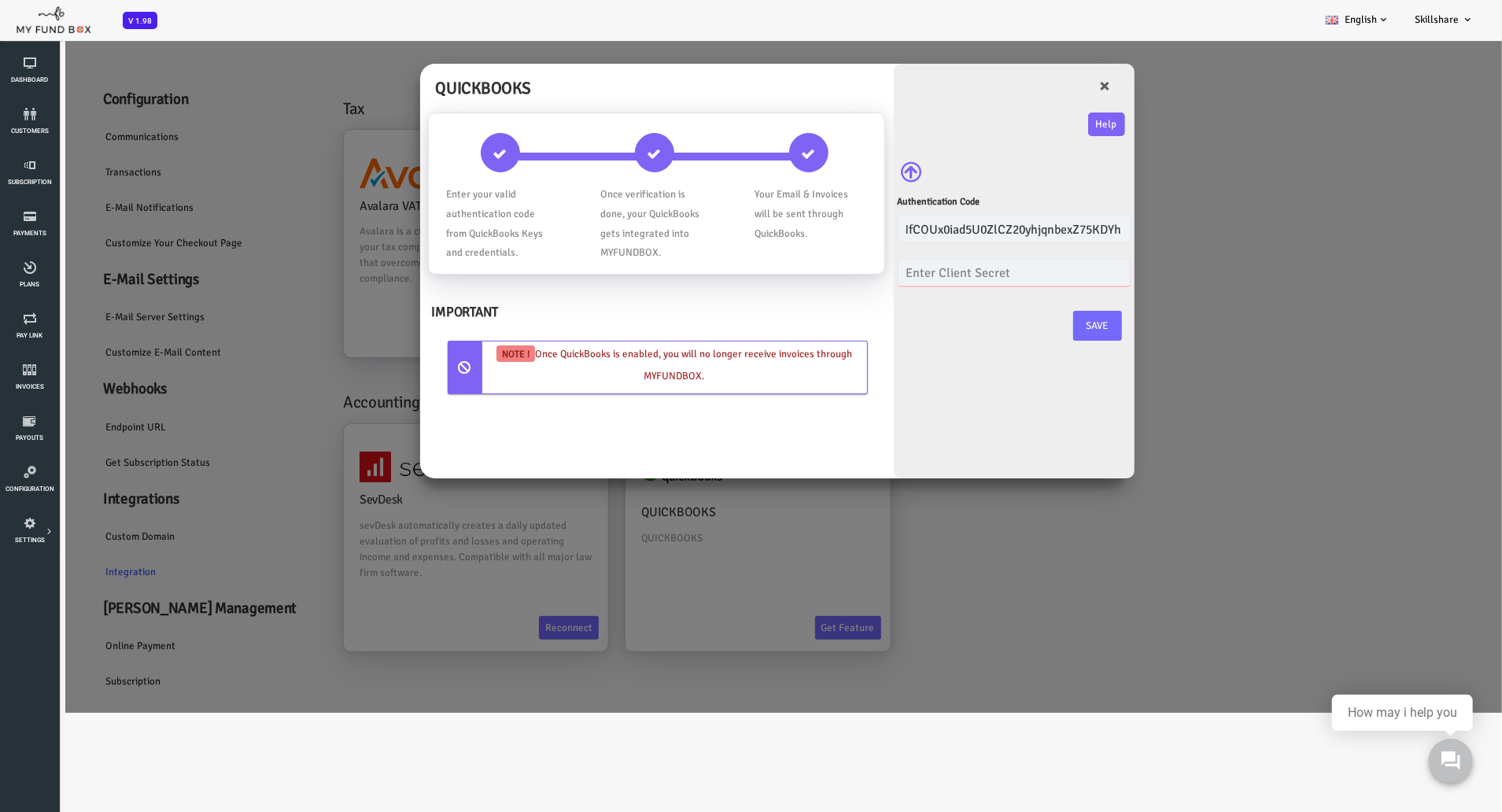 click at bounding box center [954, 271] 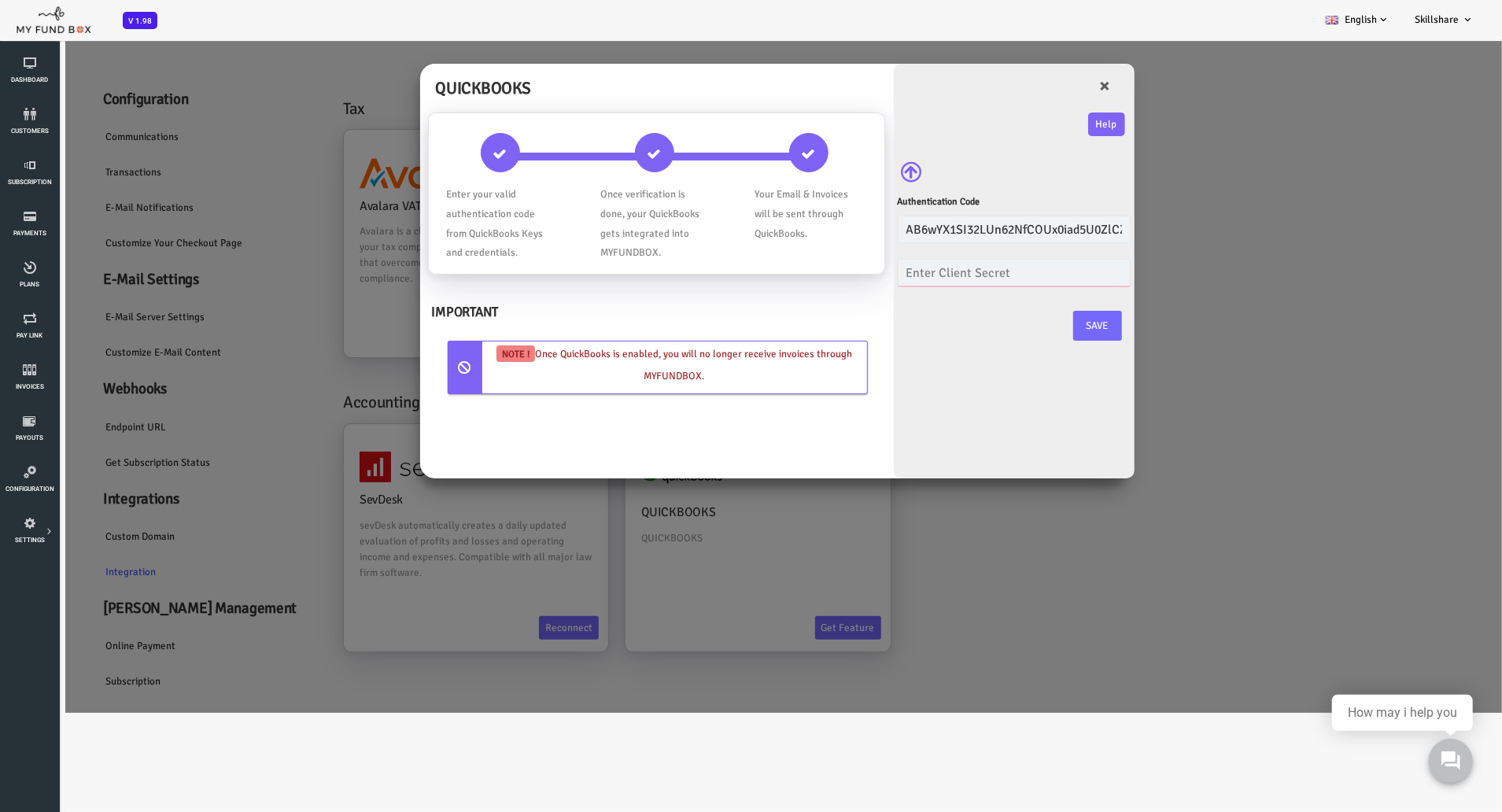 paste on "G69EbvkfuStAXBvanrm27ymohOMTdSIHYANTGmIY" 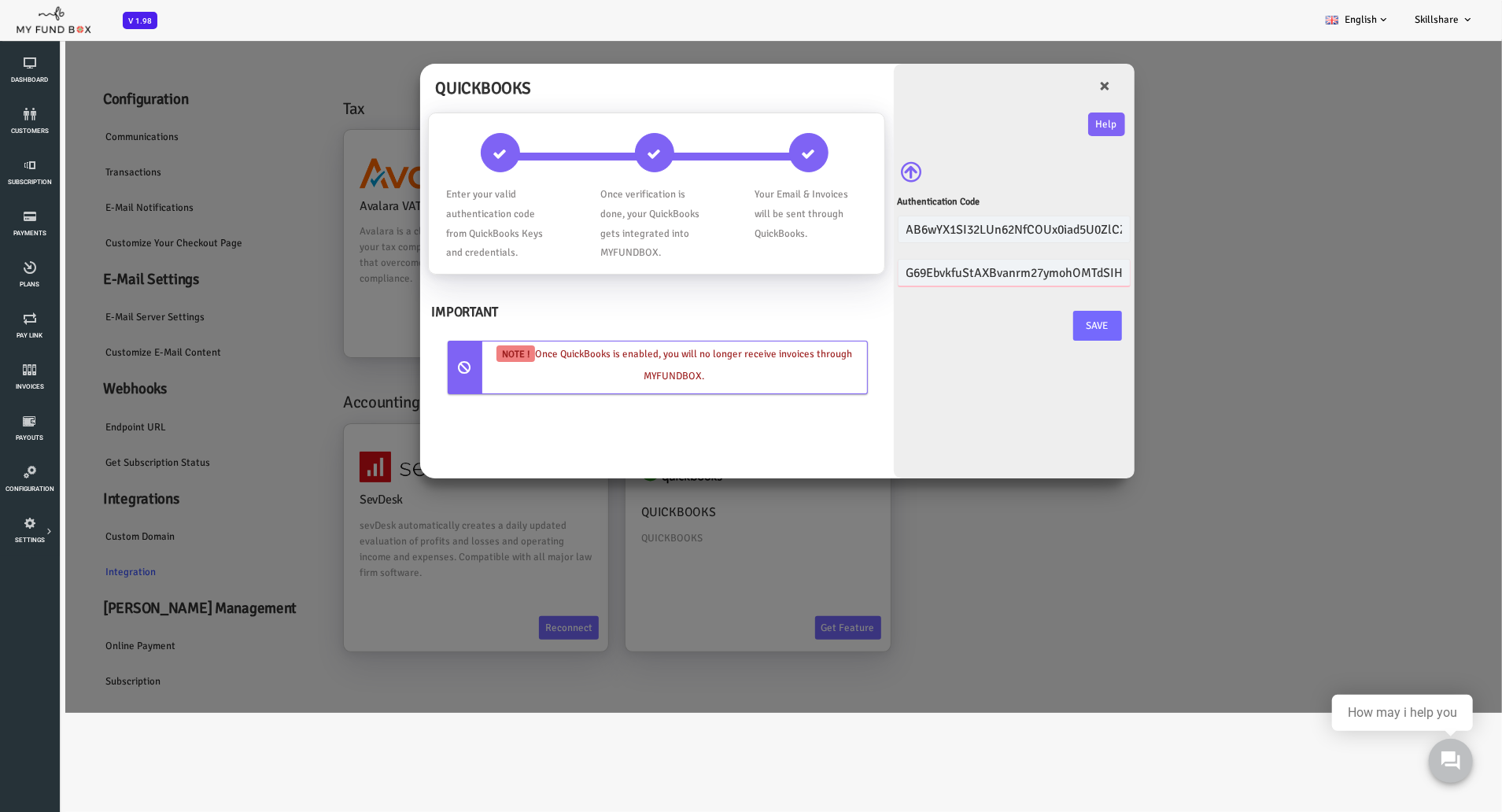 scroll, scrollTop: 0, scrollLeft: 57, axis: horizontal 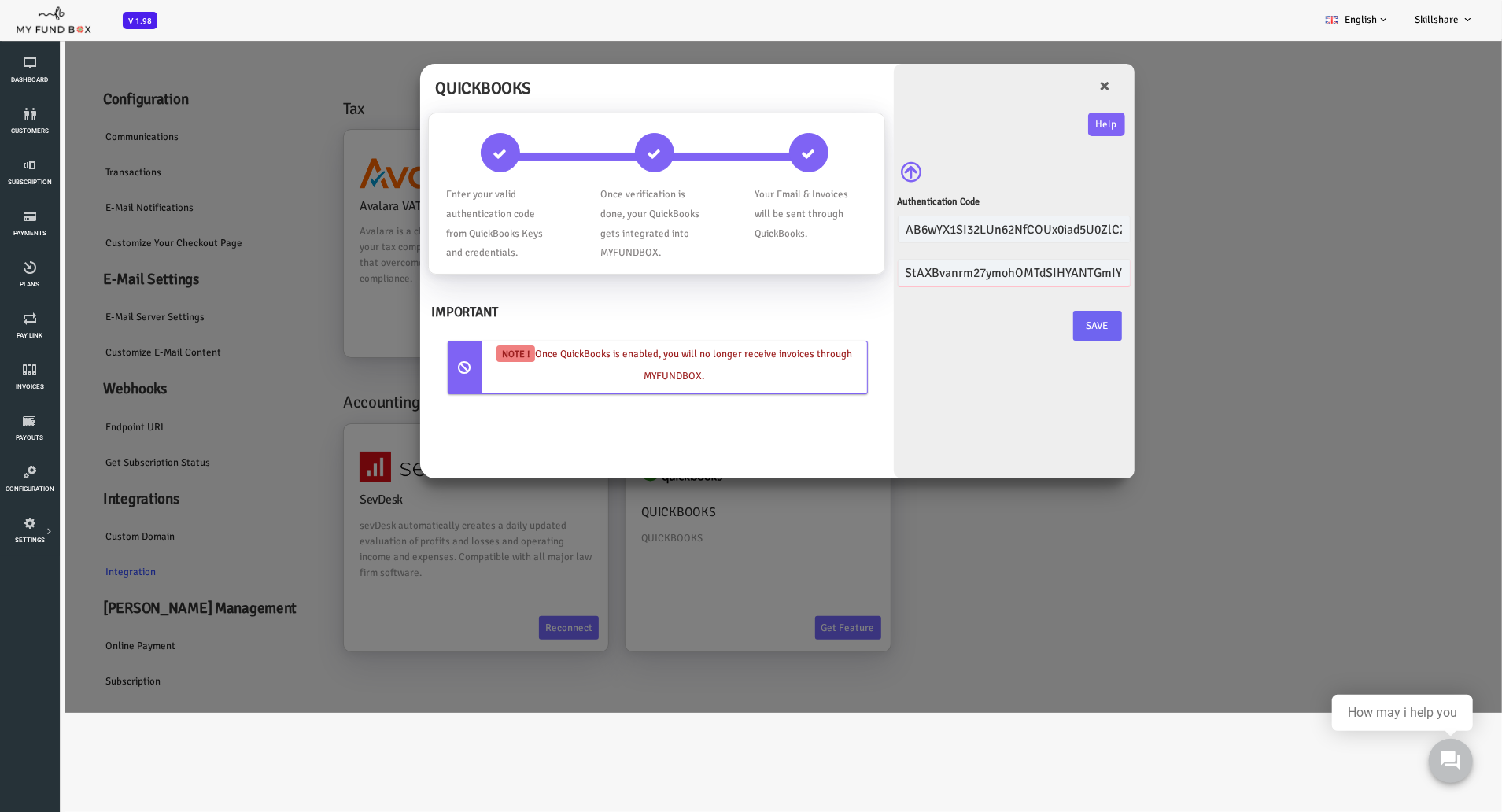 type on "G69EbvkfuStAXBvanrm27ymohOMTdSIHYANTGmIY" 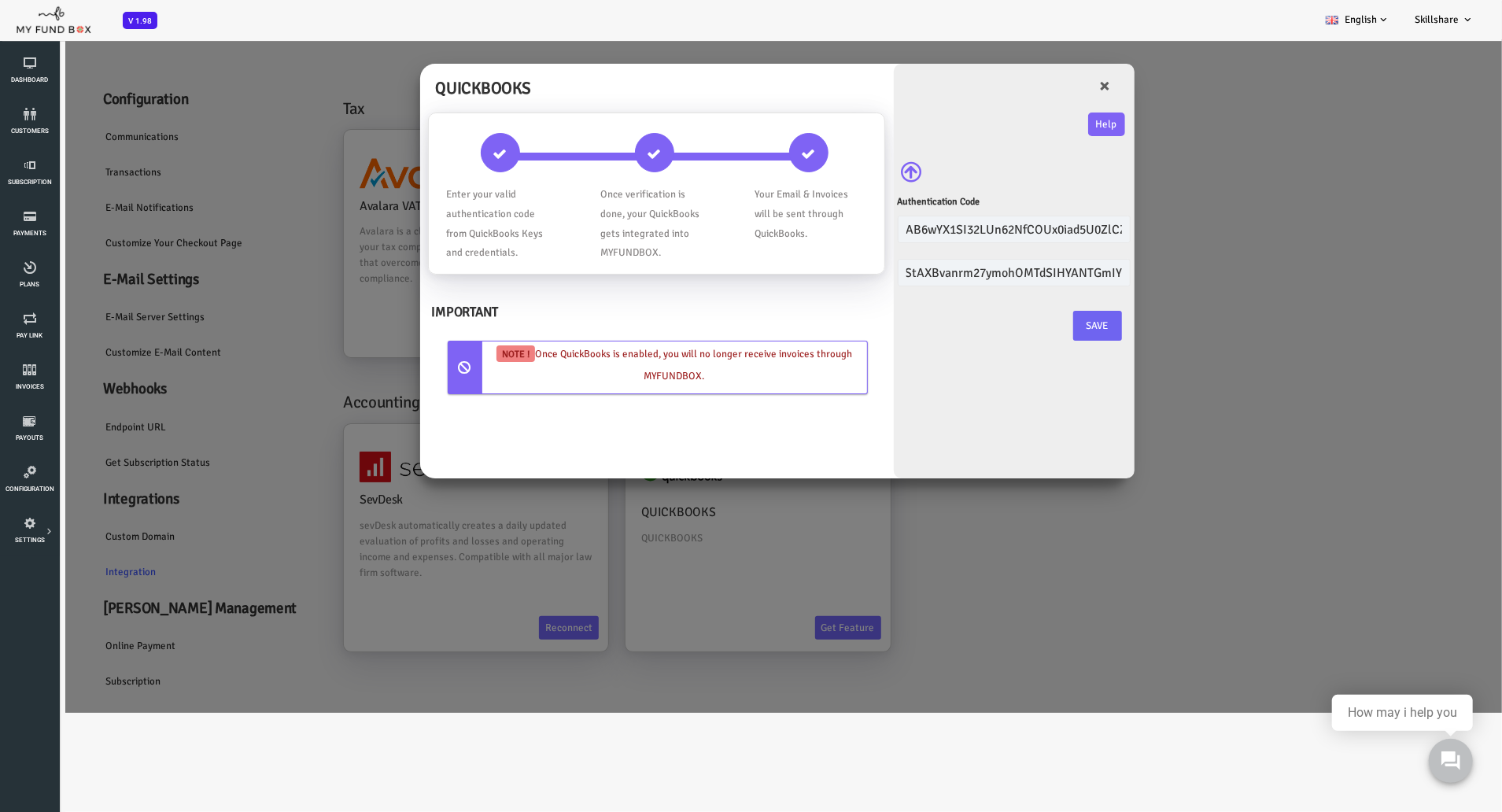 click on "Save" at bounding box center [1038, 325] 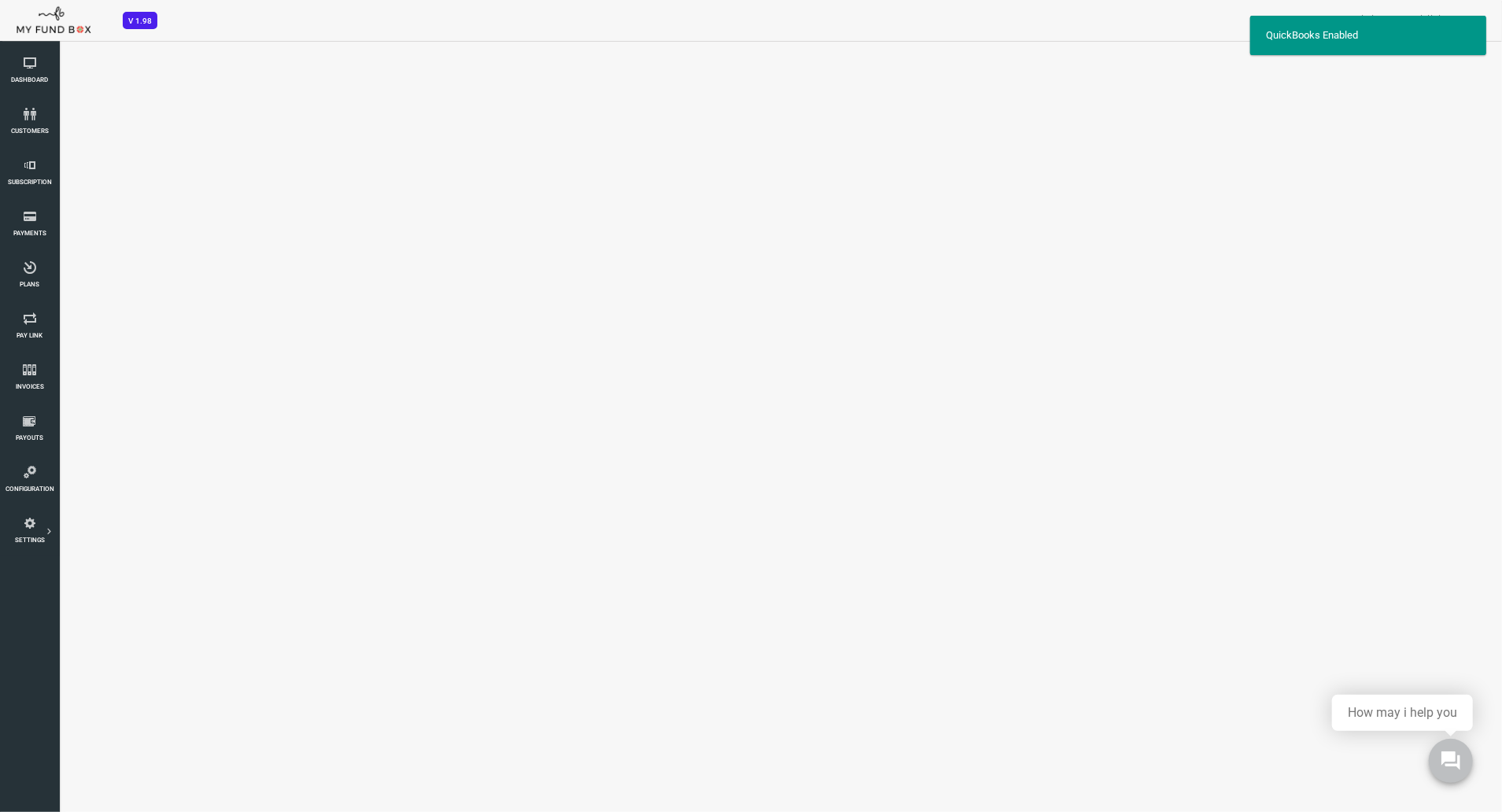 scroll, scrollTop: 0, scrollLeft: 0, axis: both 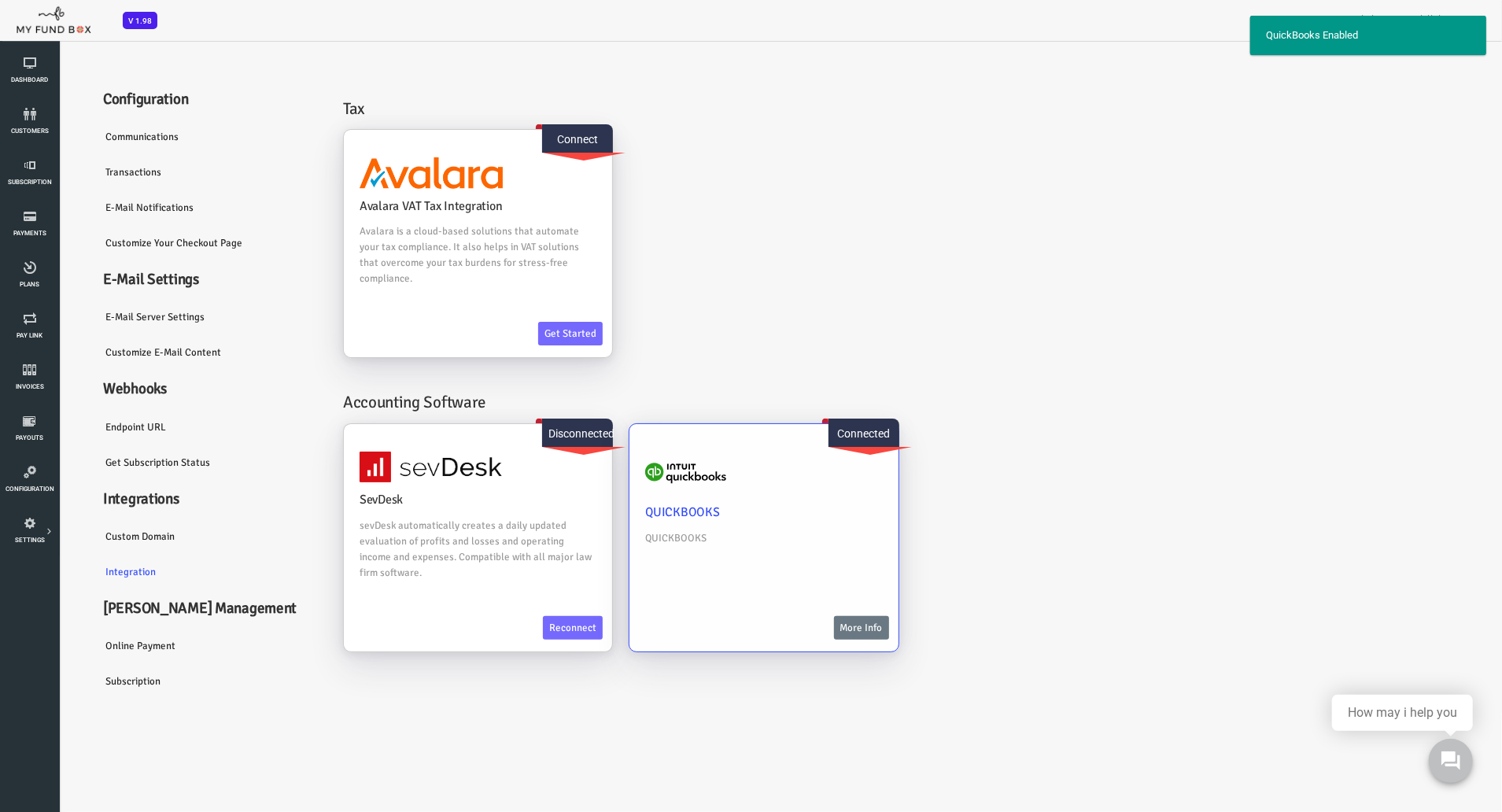 click on "More Info" at bounding box center [802, 627] 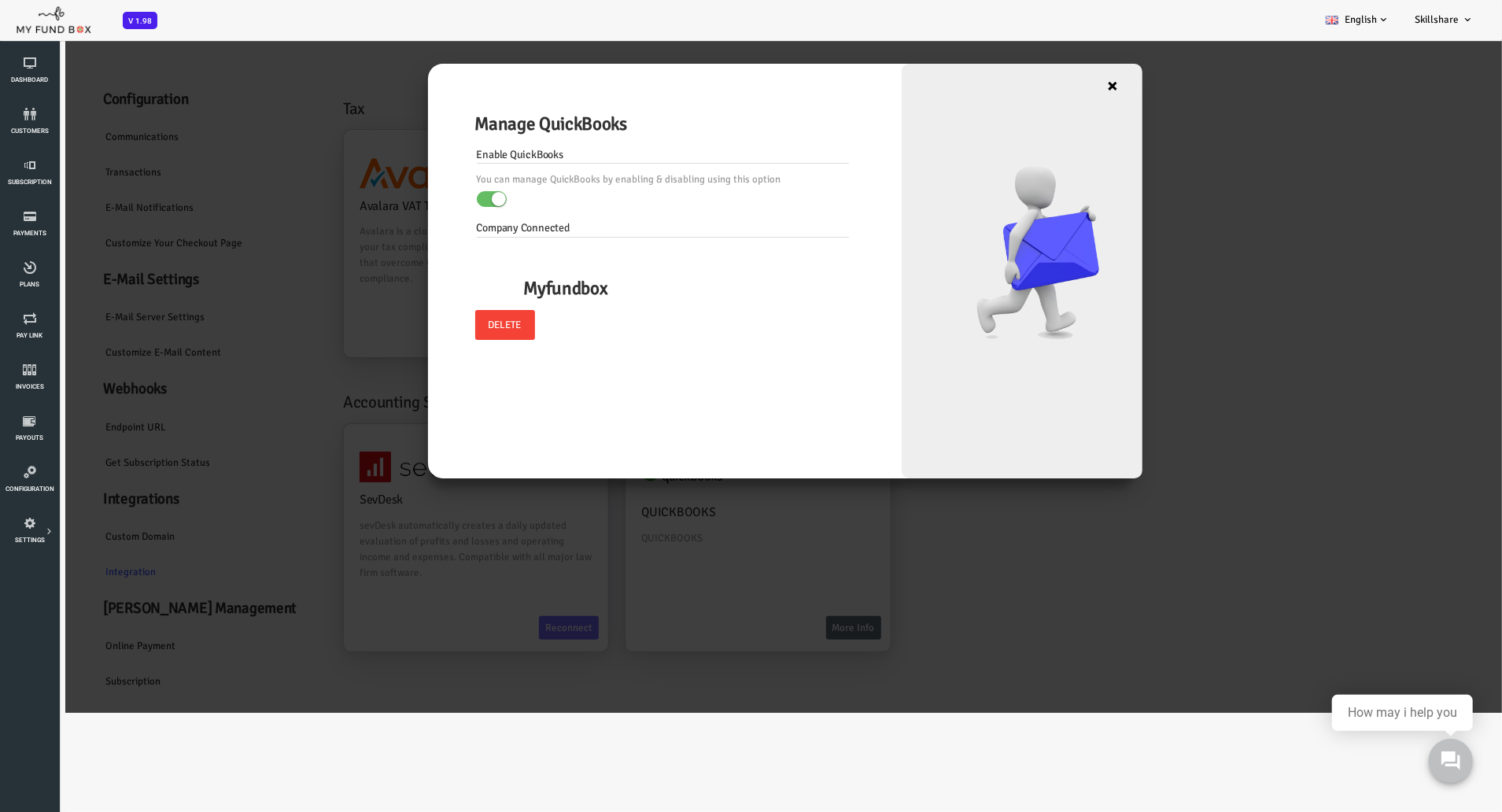 click on "×" at bounding box center (1054, 85) 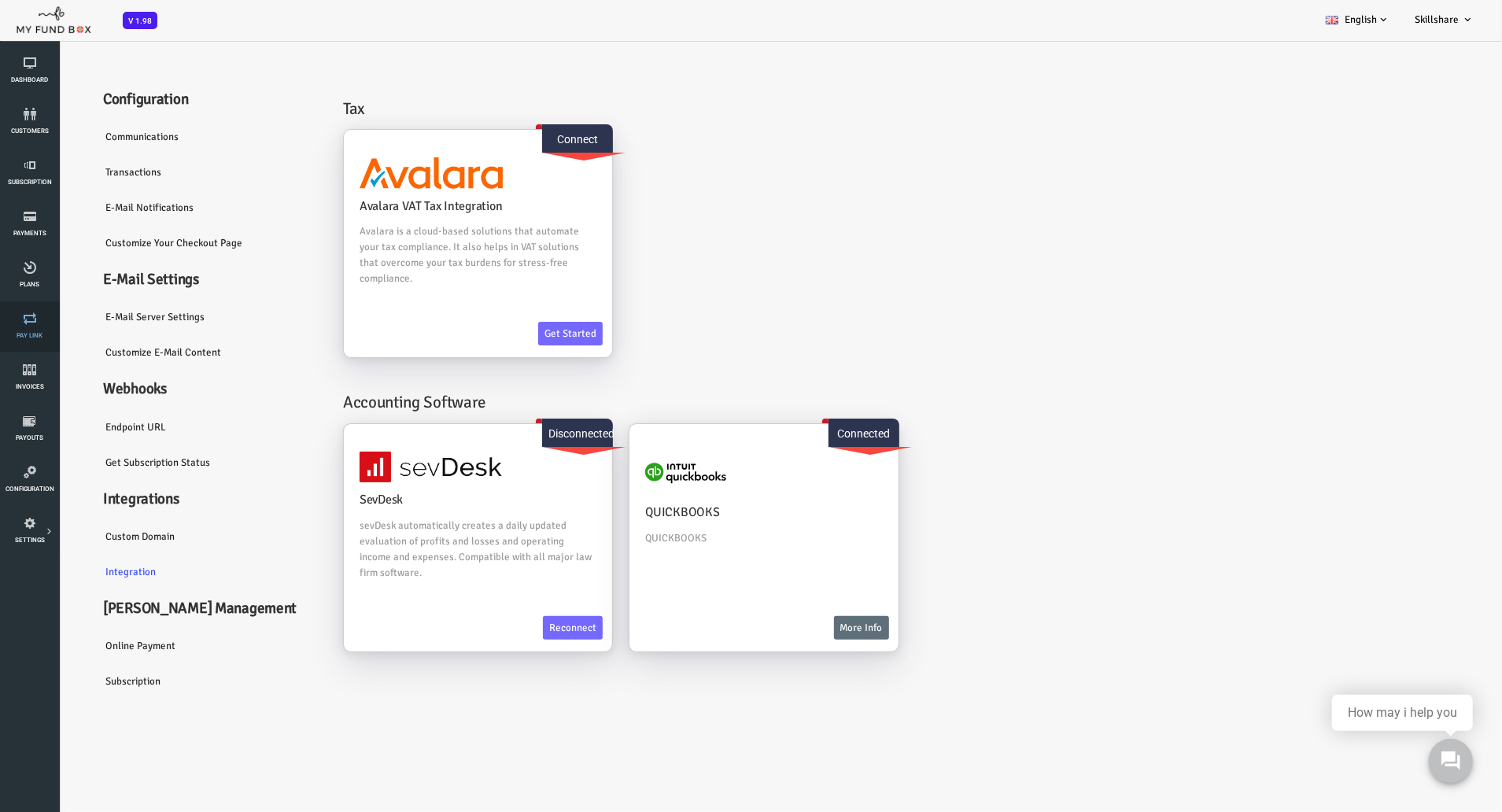 click on "Pay Link" at bounding box center (0, 0) 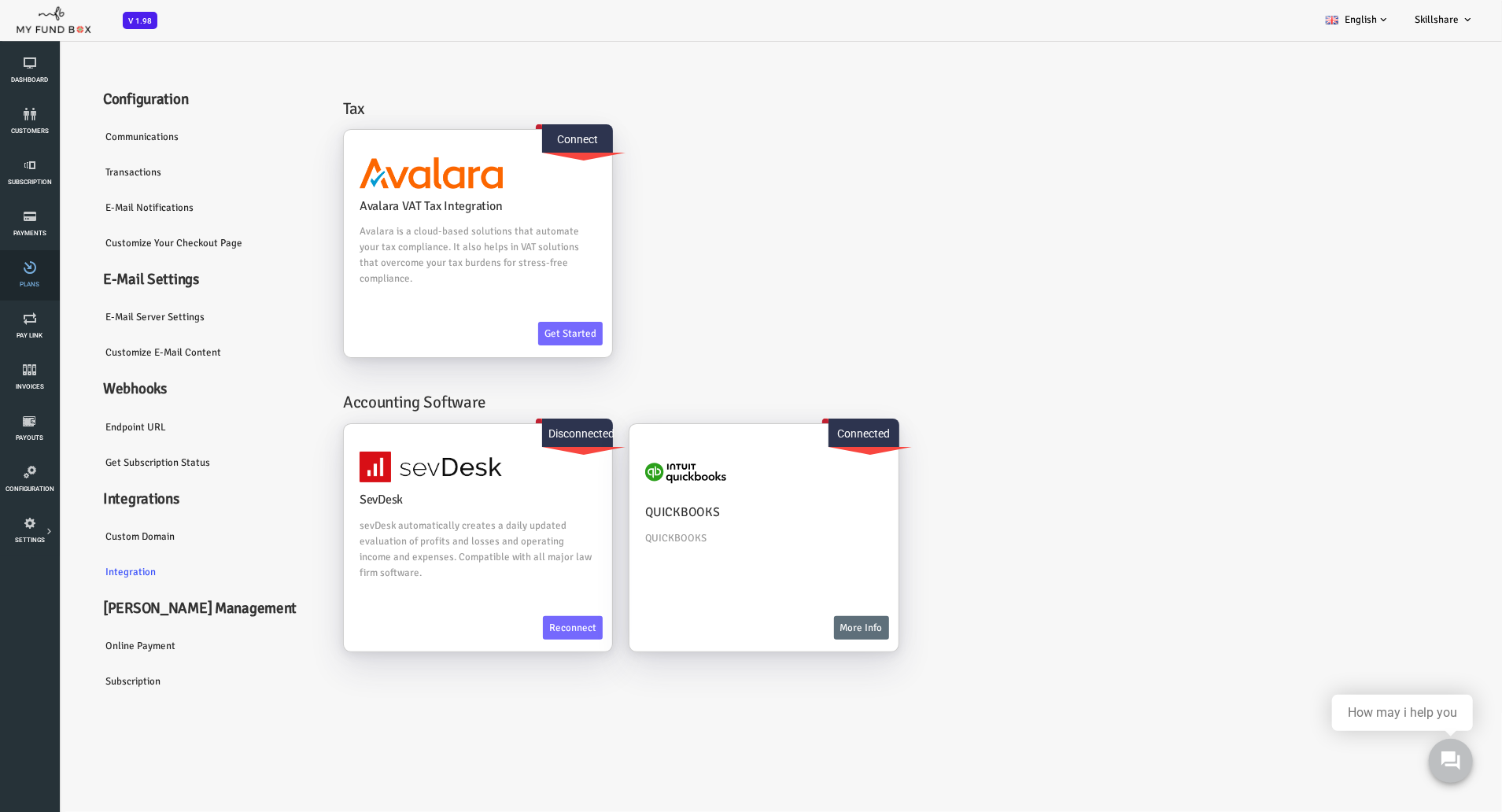 click on "Plans" at bounding box center [29, 275] 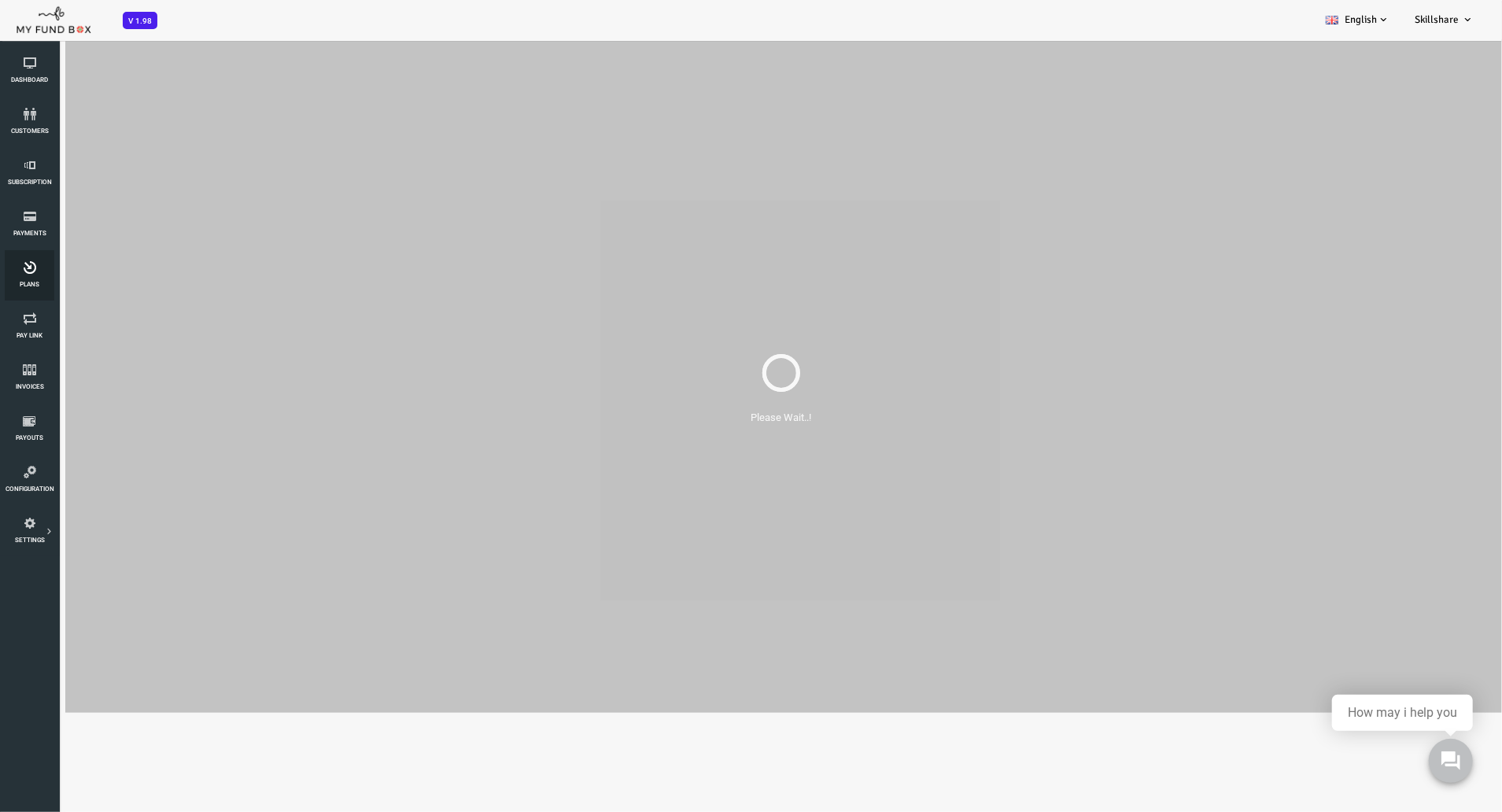 scroll, scrollTop: 0, scrollLeft: 0, axis: both 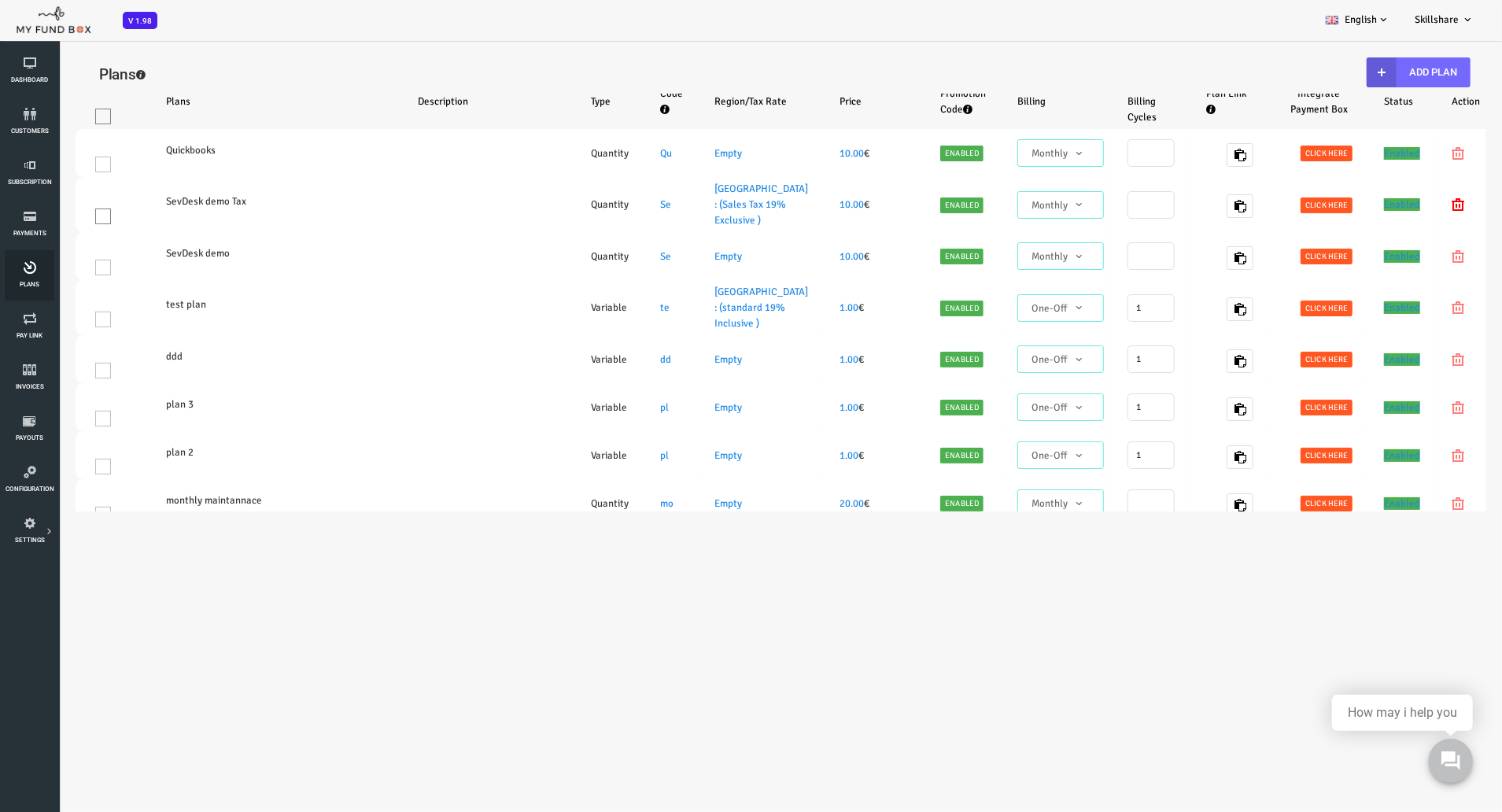 select on "100" 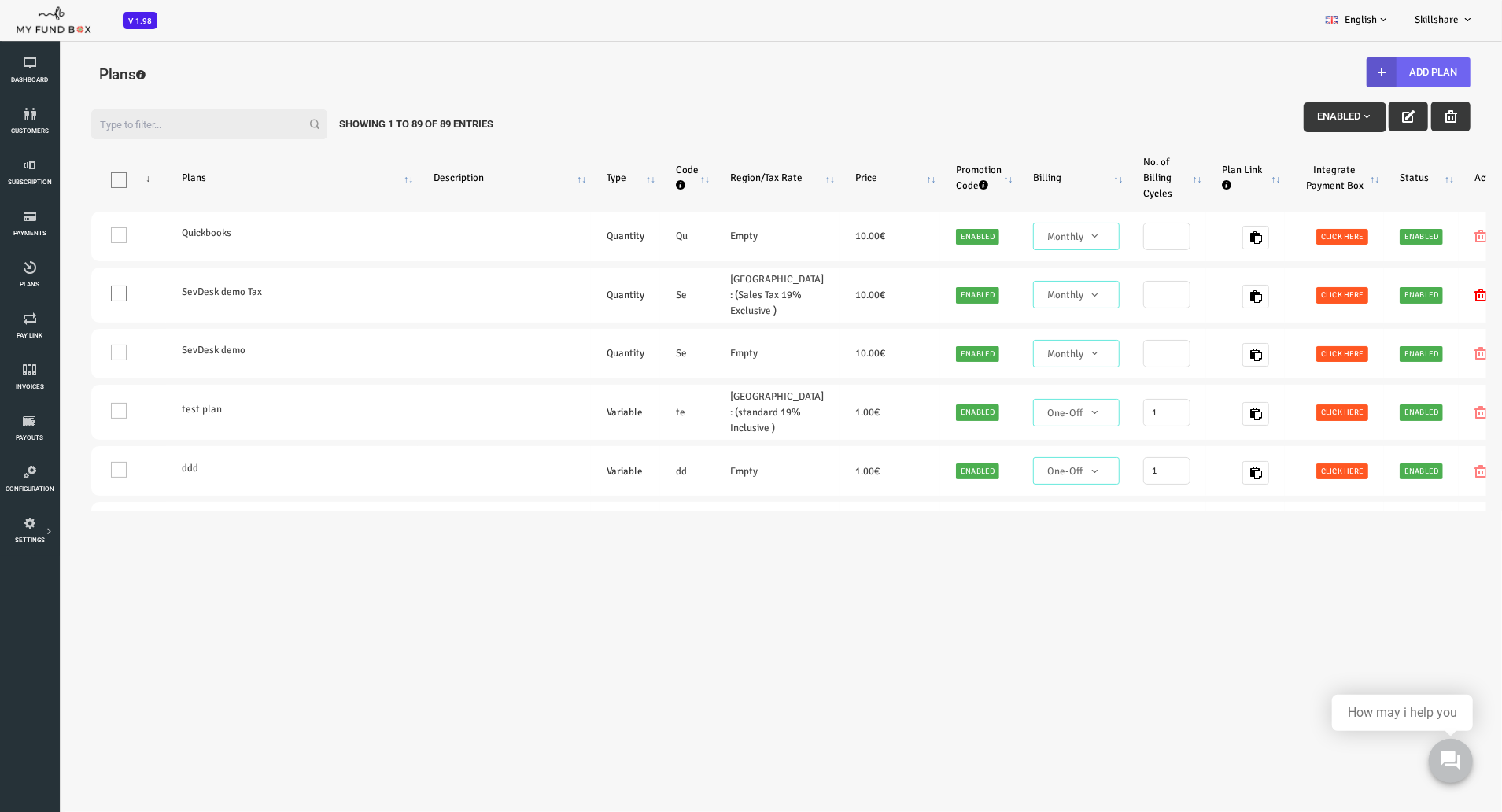 click at bounding box center [1322, 72] 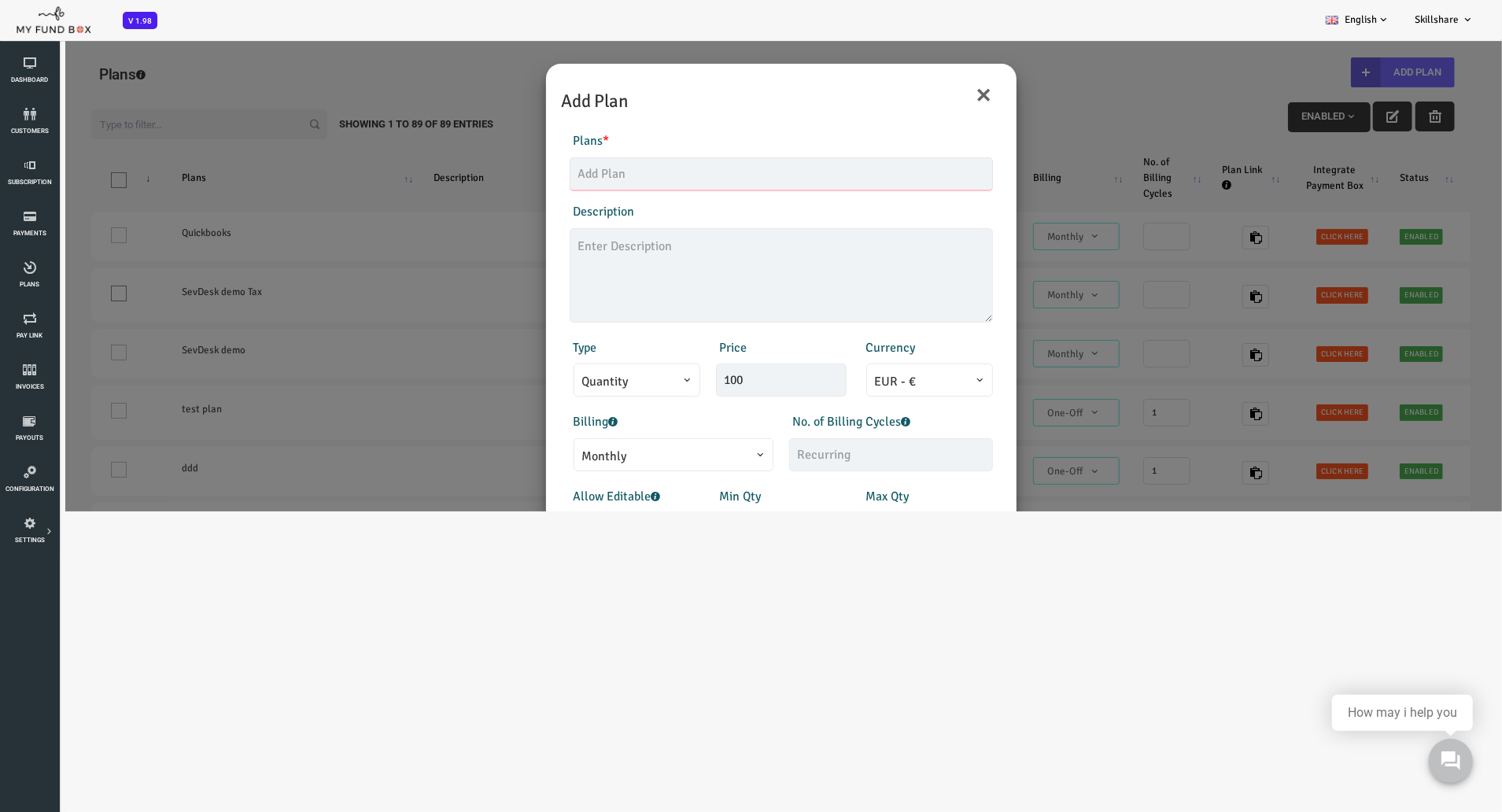 click at bounding box center [721, 173] 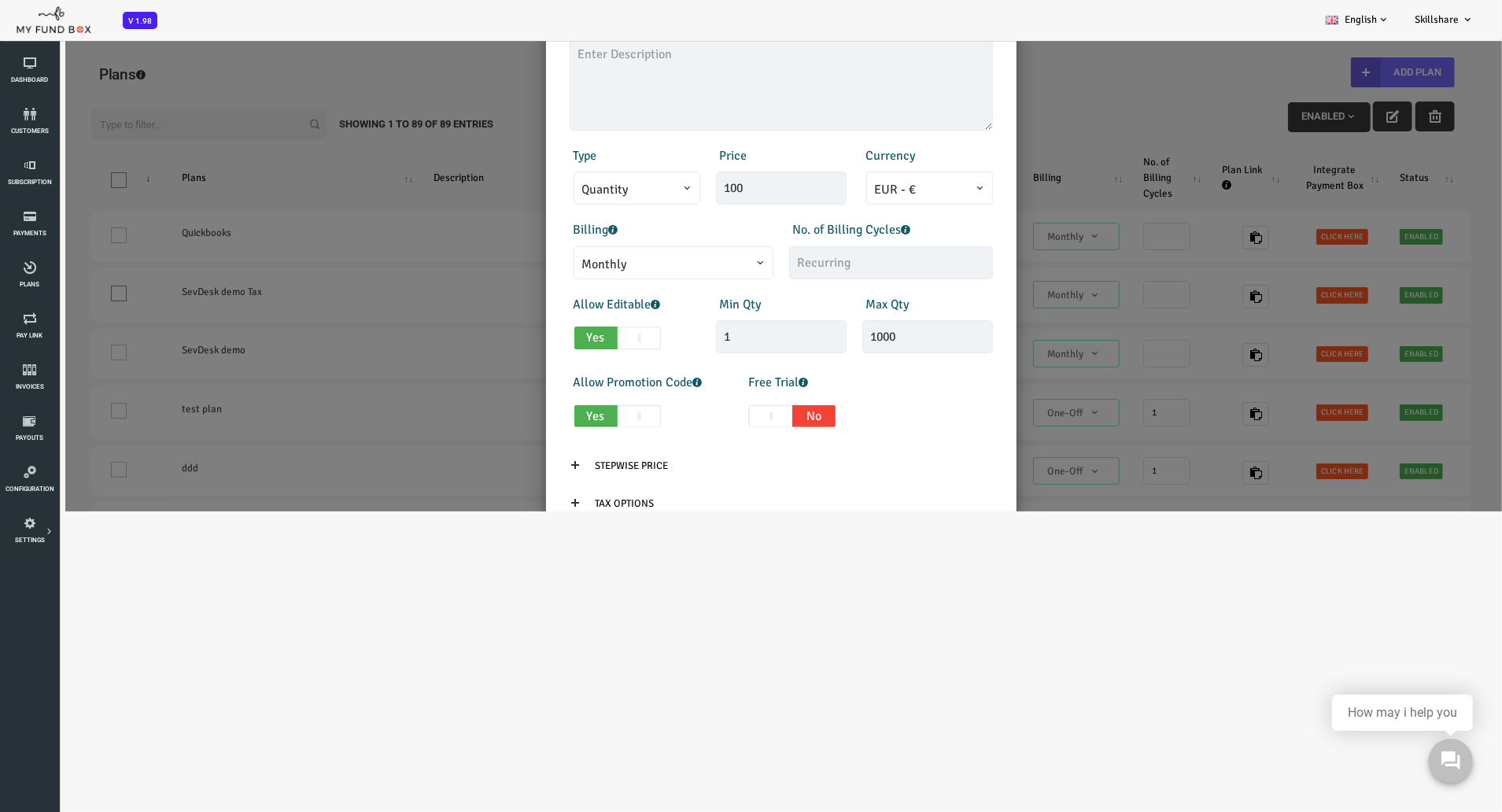 scroll, scrollTop: 209, scrollLeft: 0, axis: vertical 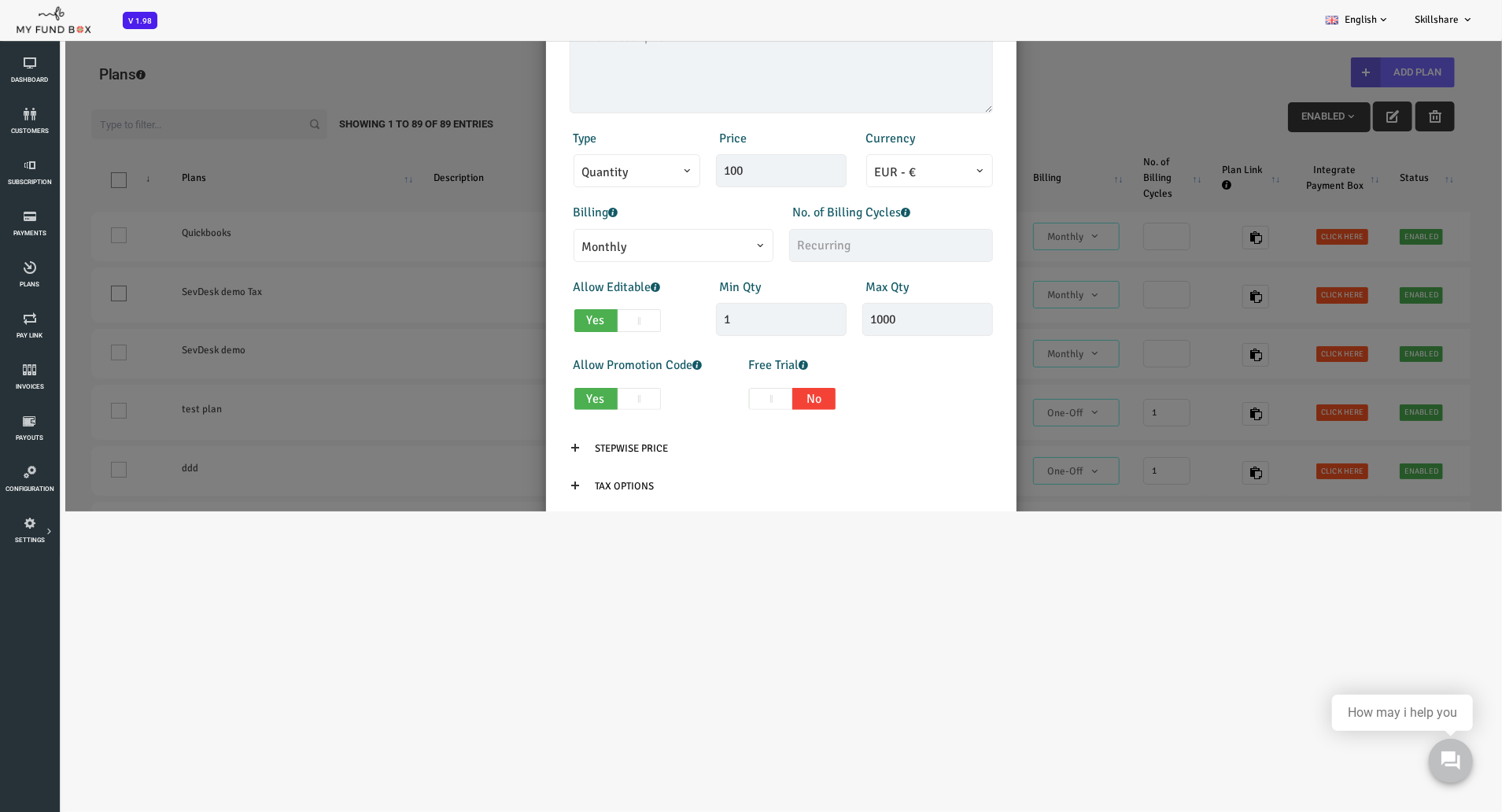 type on "Quickbooks Tax" 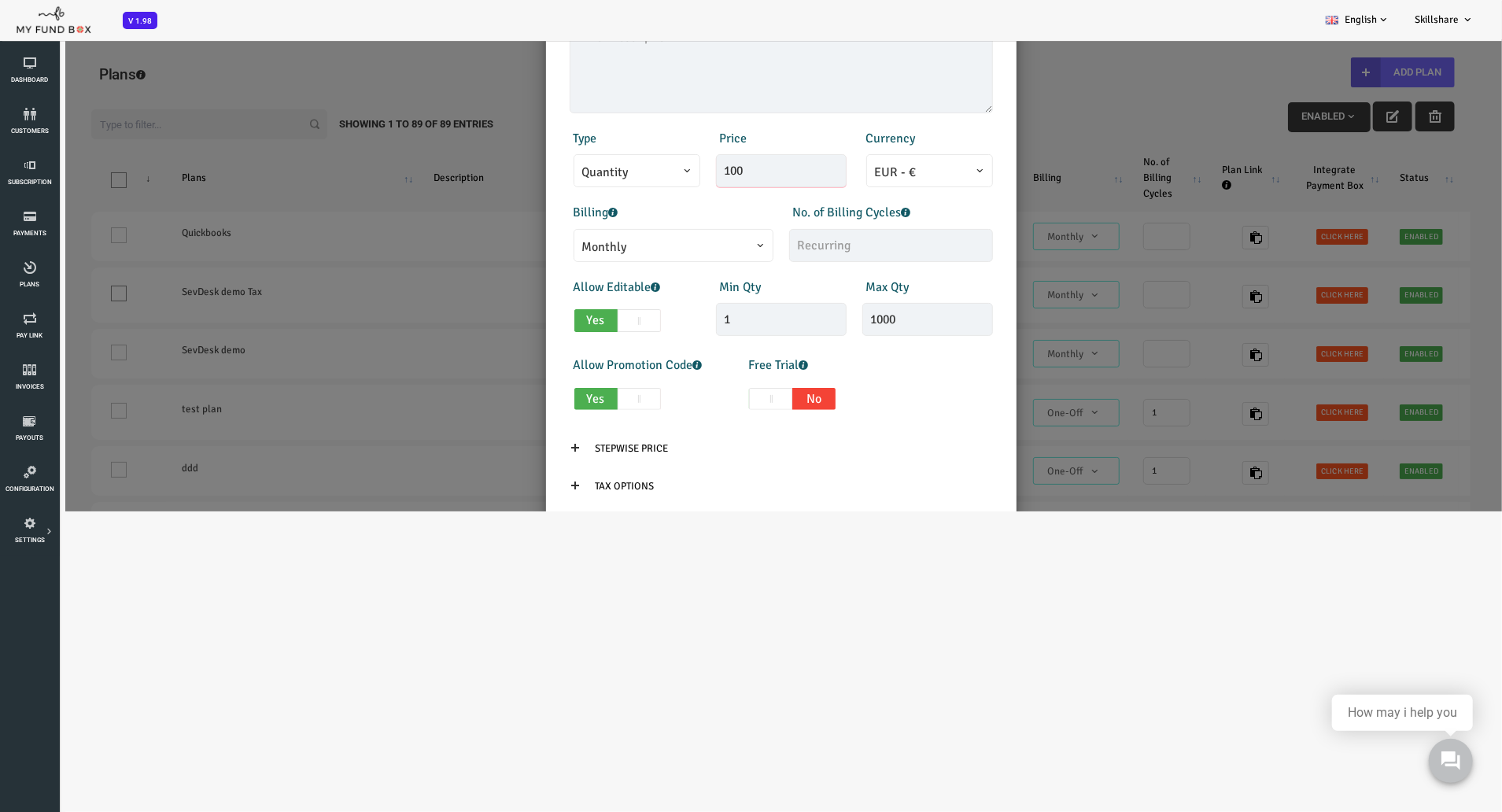 click on "100" at bounding box center (721, 170) 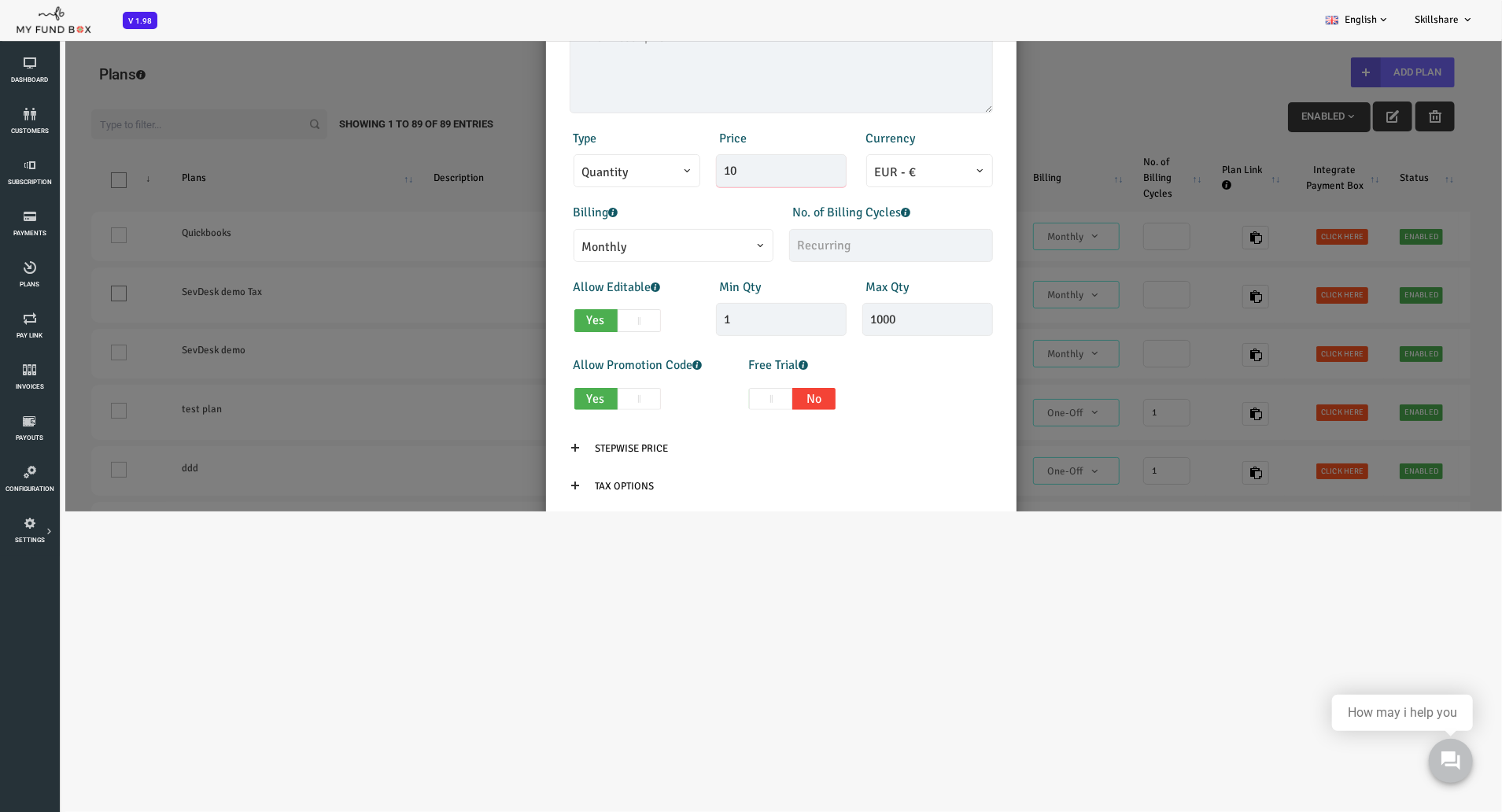 type on "1" 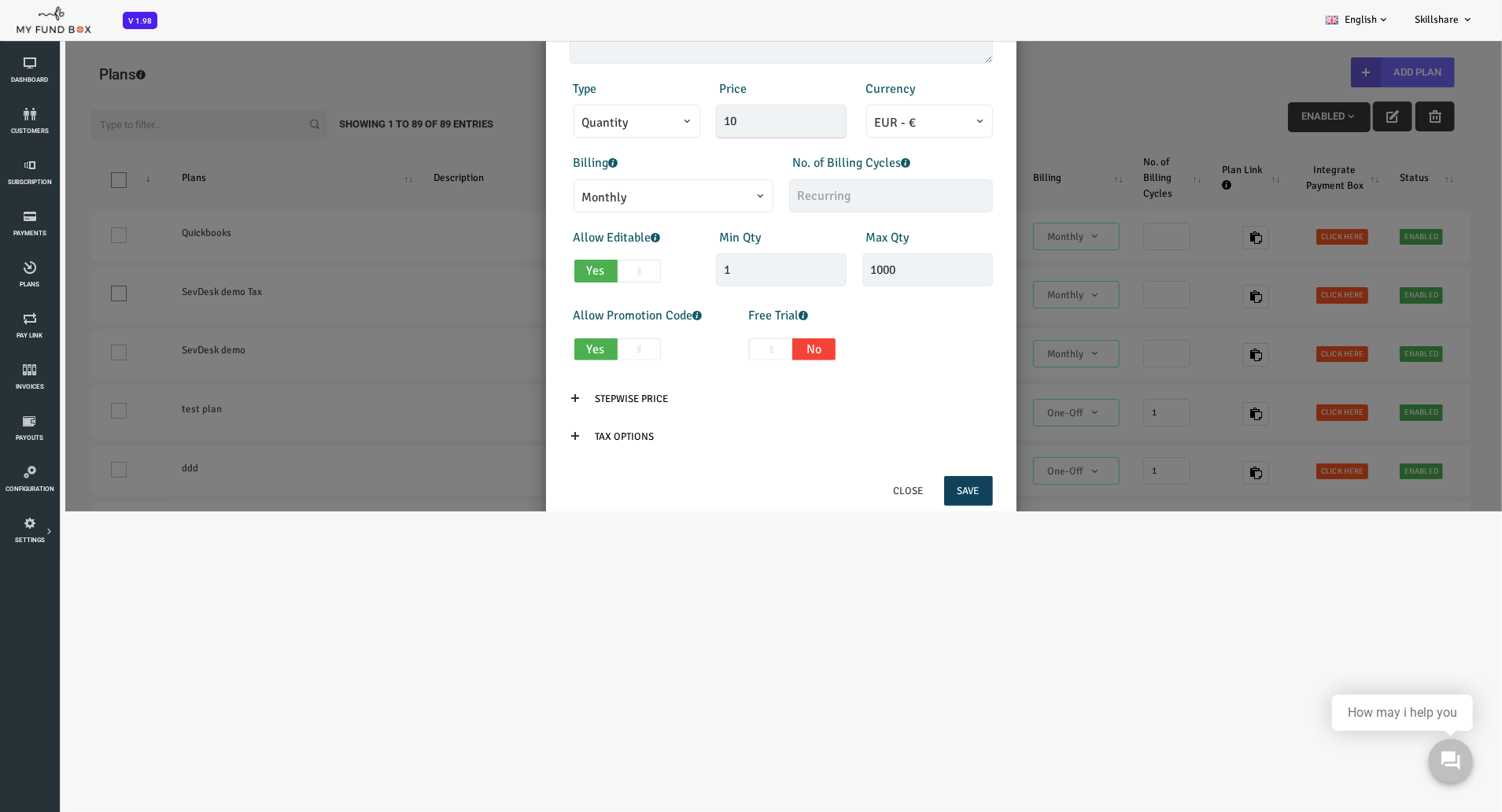 scroll, scrollTop: 303, scrollLeft: 0, axis: vertical 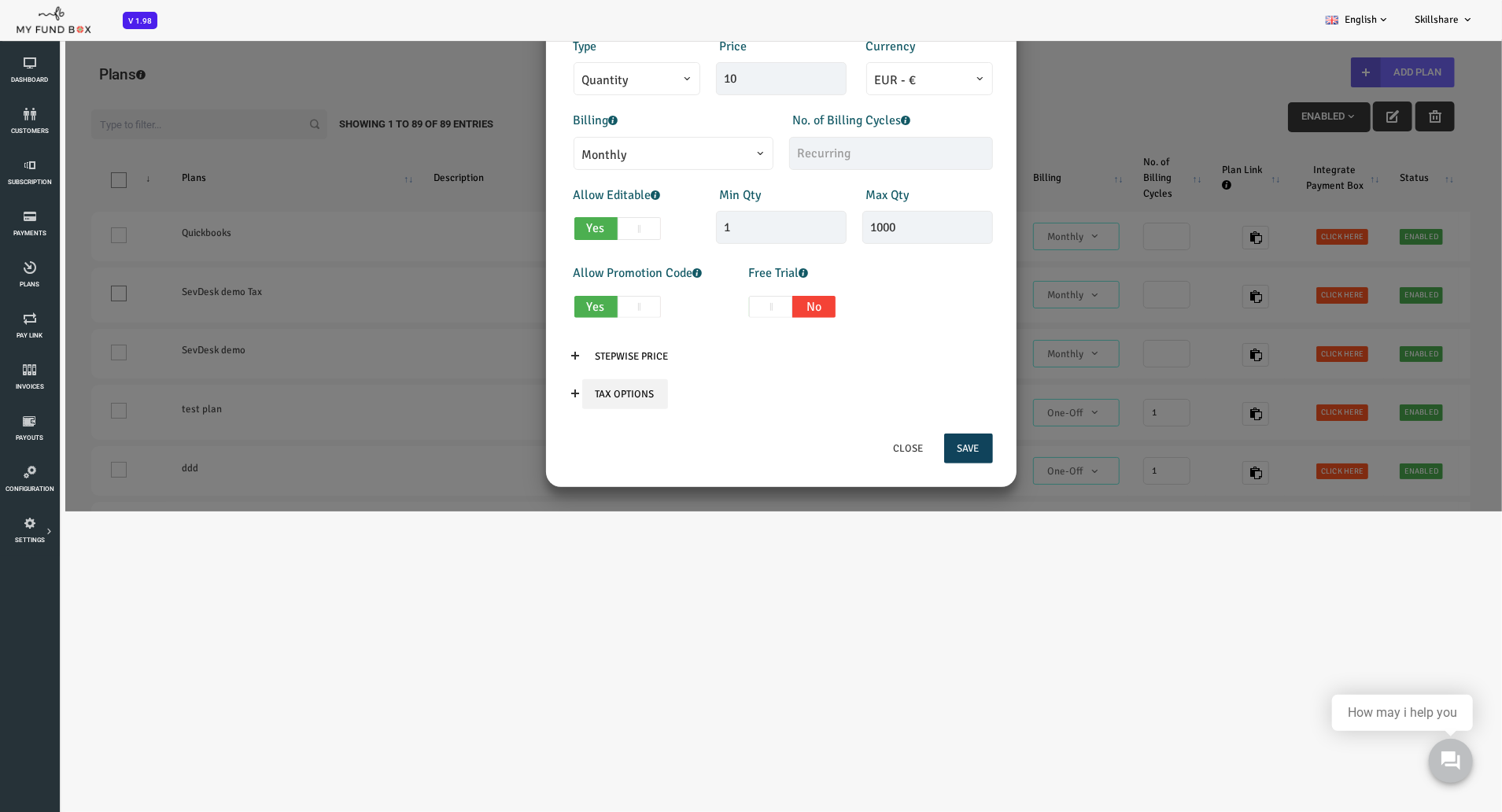 type on "10.00" 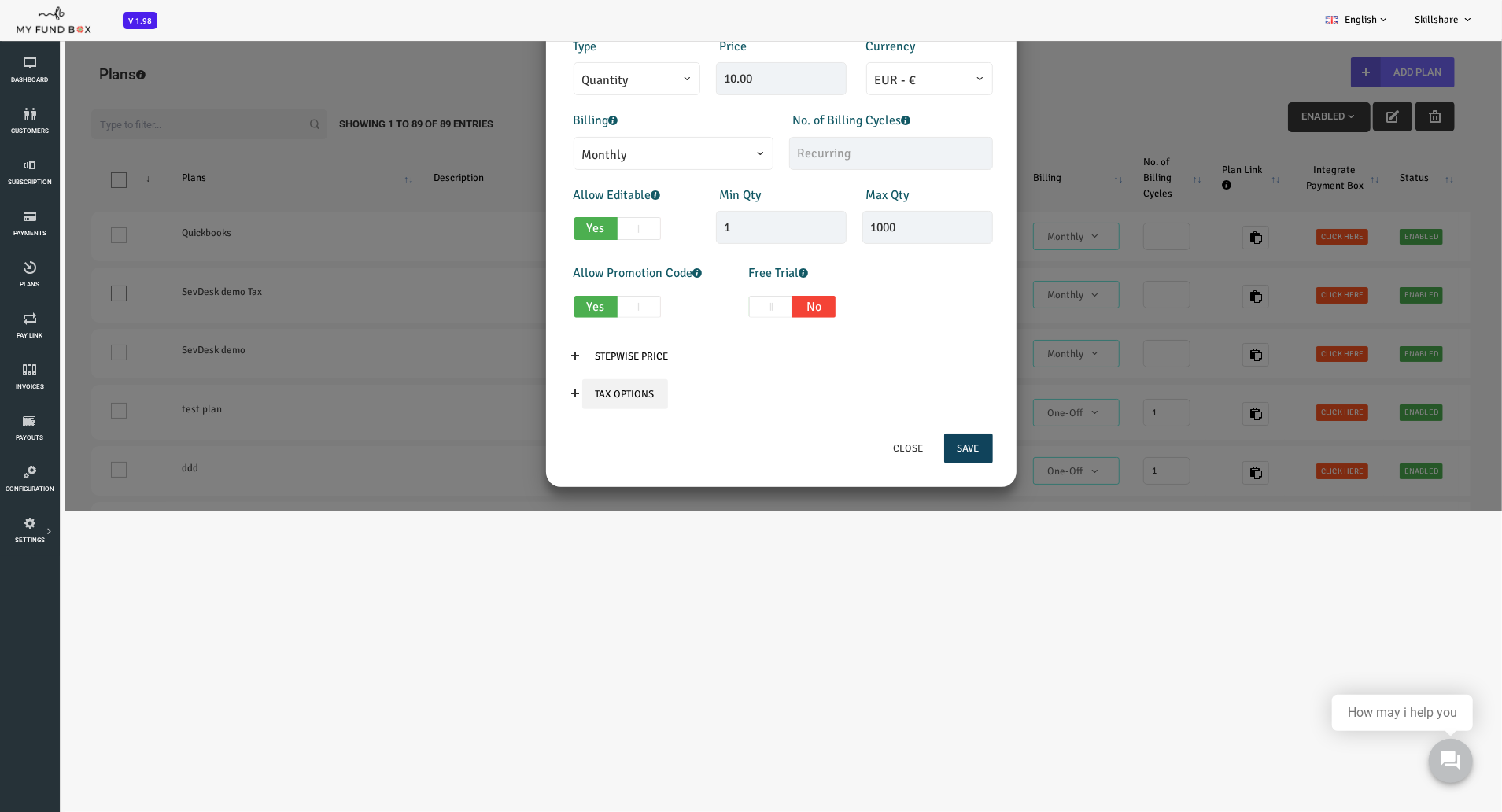 click on "Tax Options" at bounding box center (565, 393) 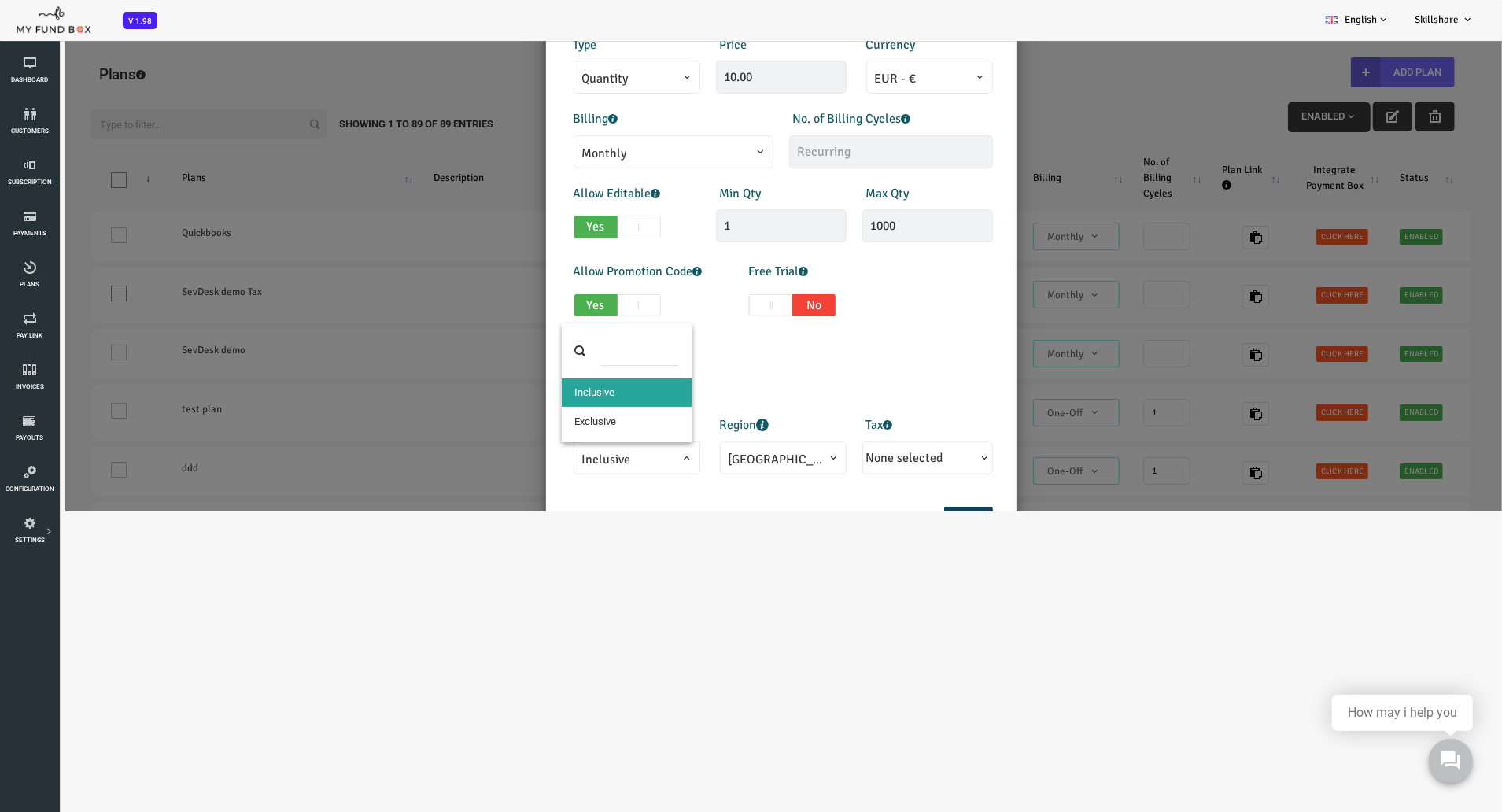click at bounding box center (522, 468) 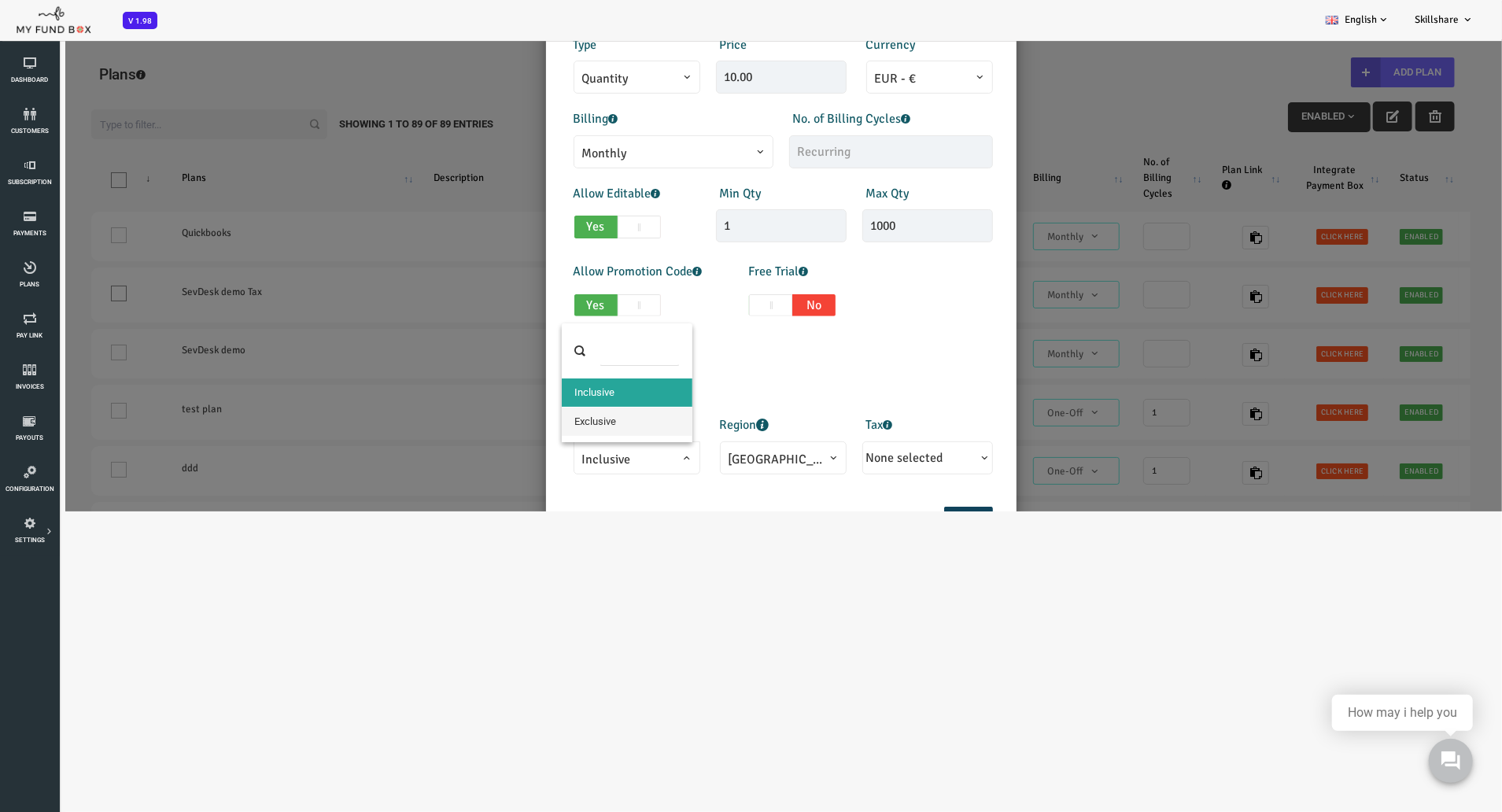 select on "true" 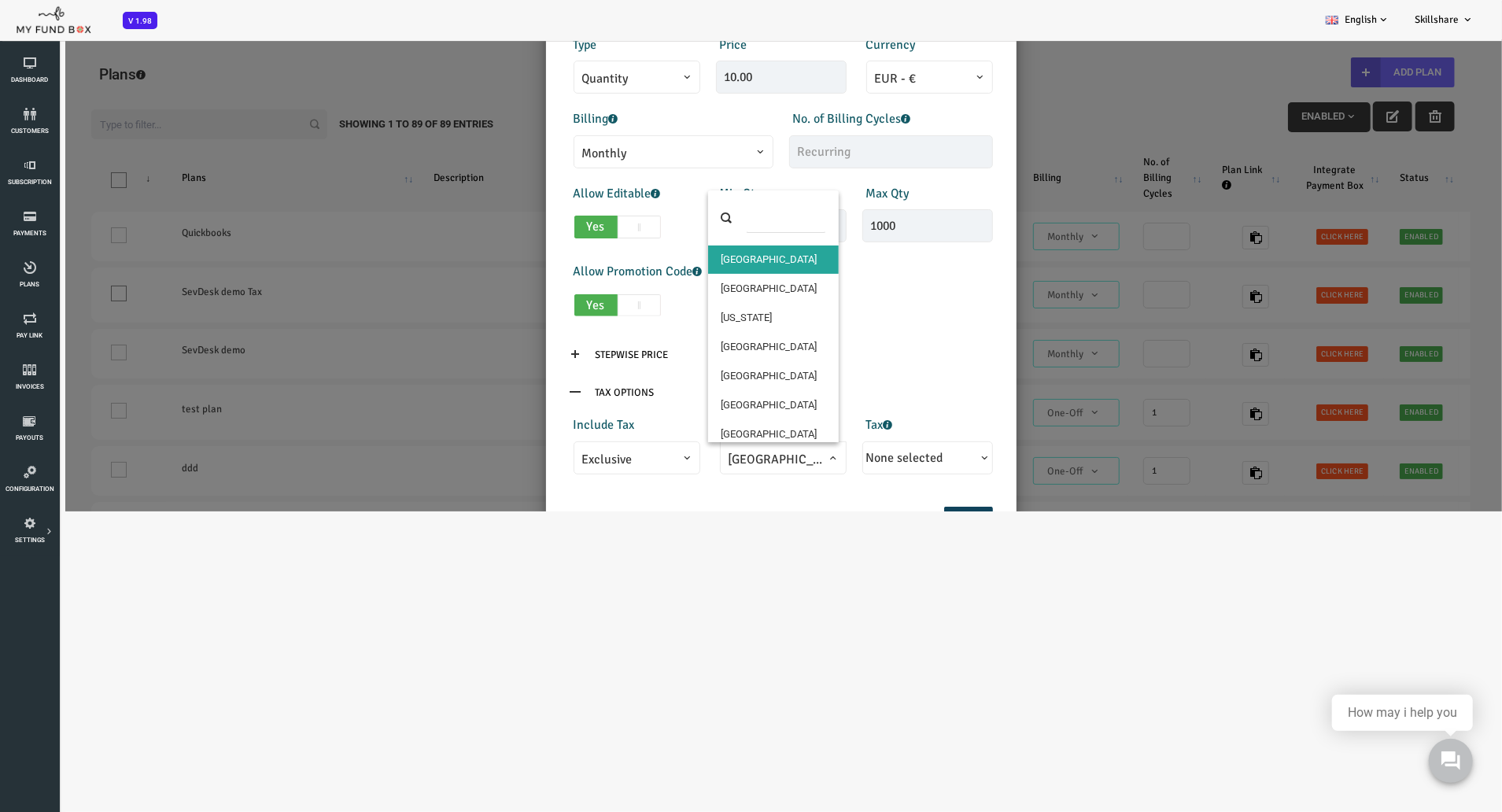 click on "Afghanistan" at bounding box center [723, 459] 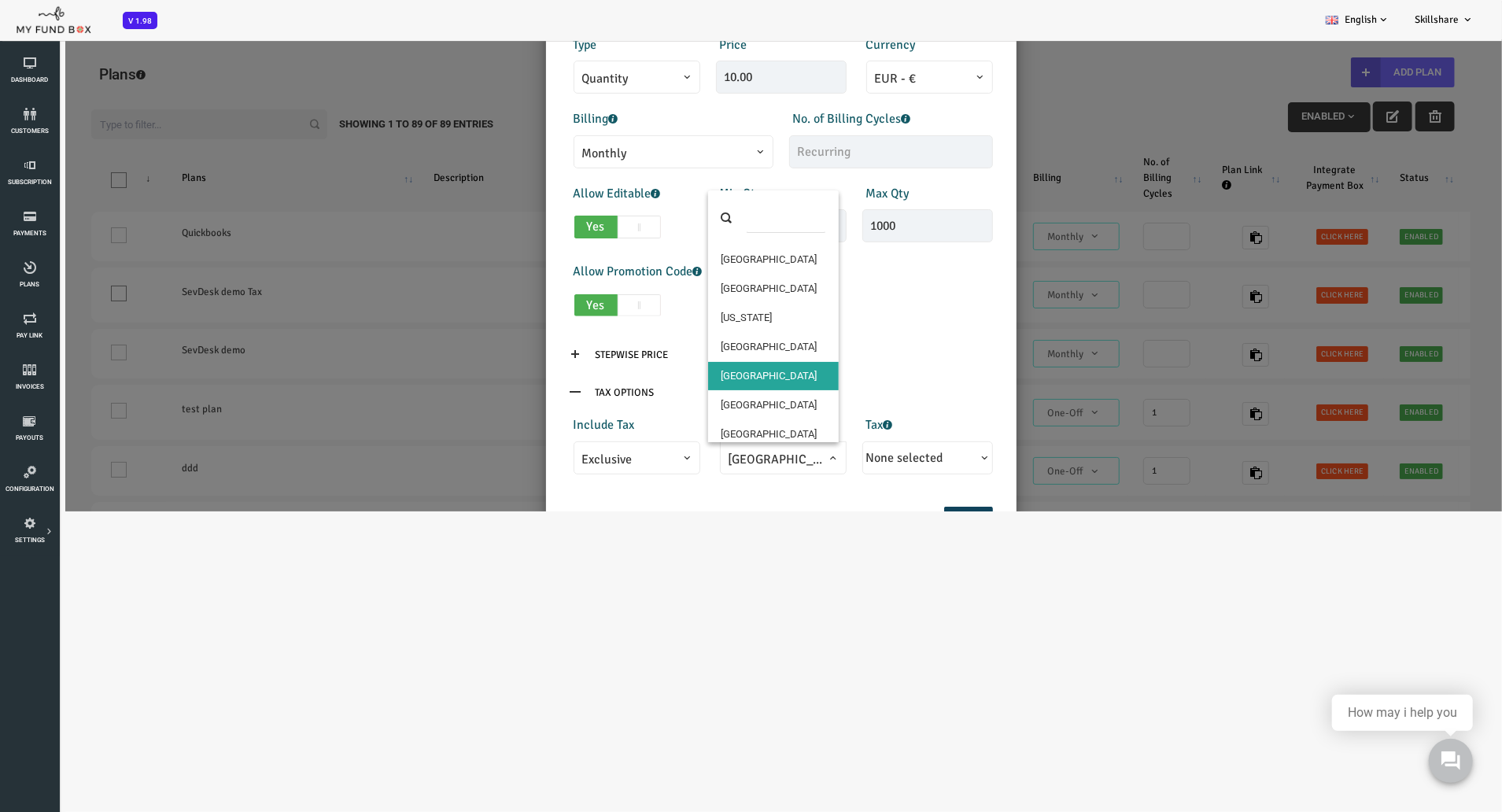 click on "Australia" at bounding box center [723, 457] 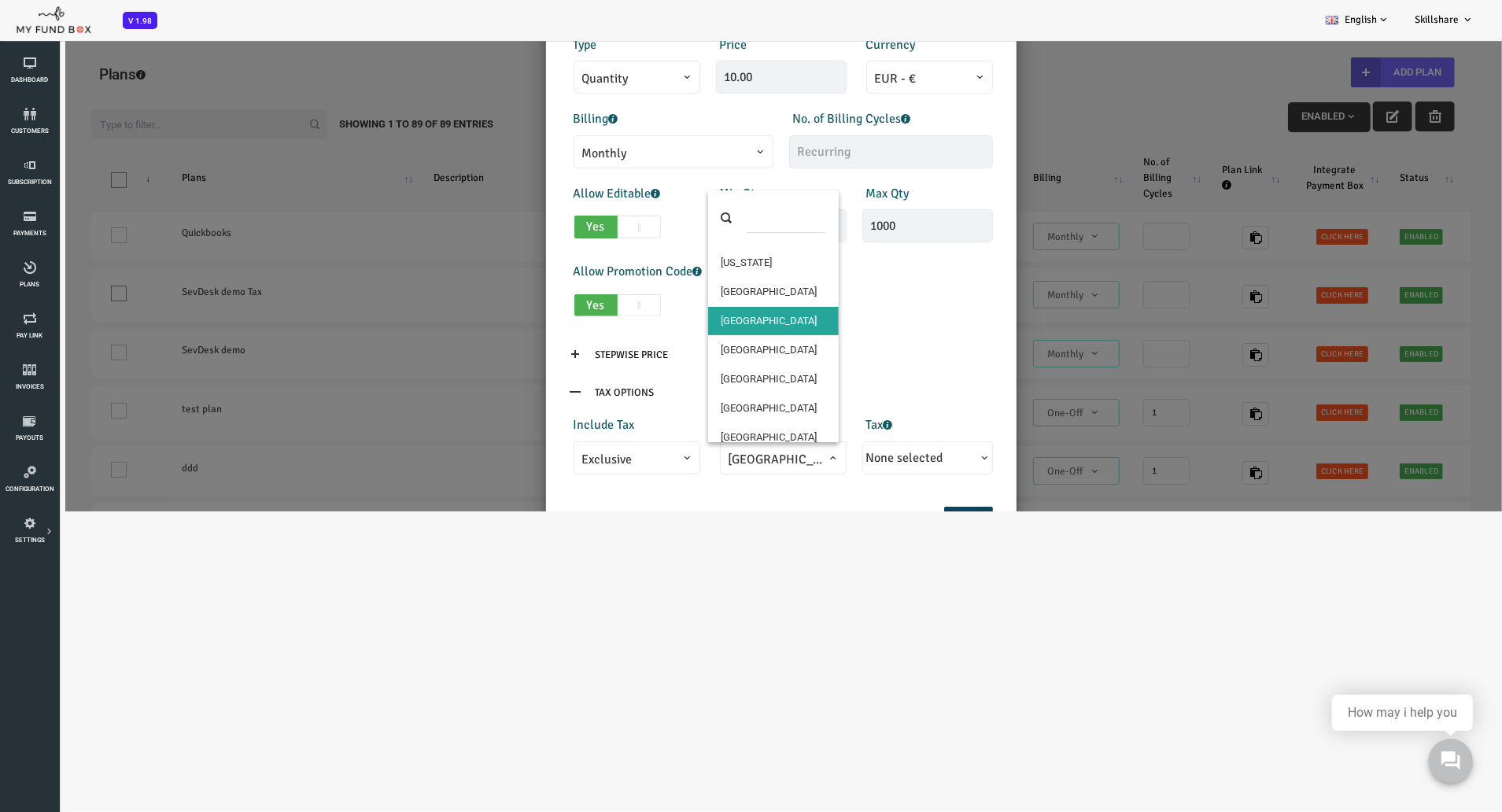 scroll, scrollTop: 105, scrollLeft: 0, axis: vertical 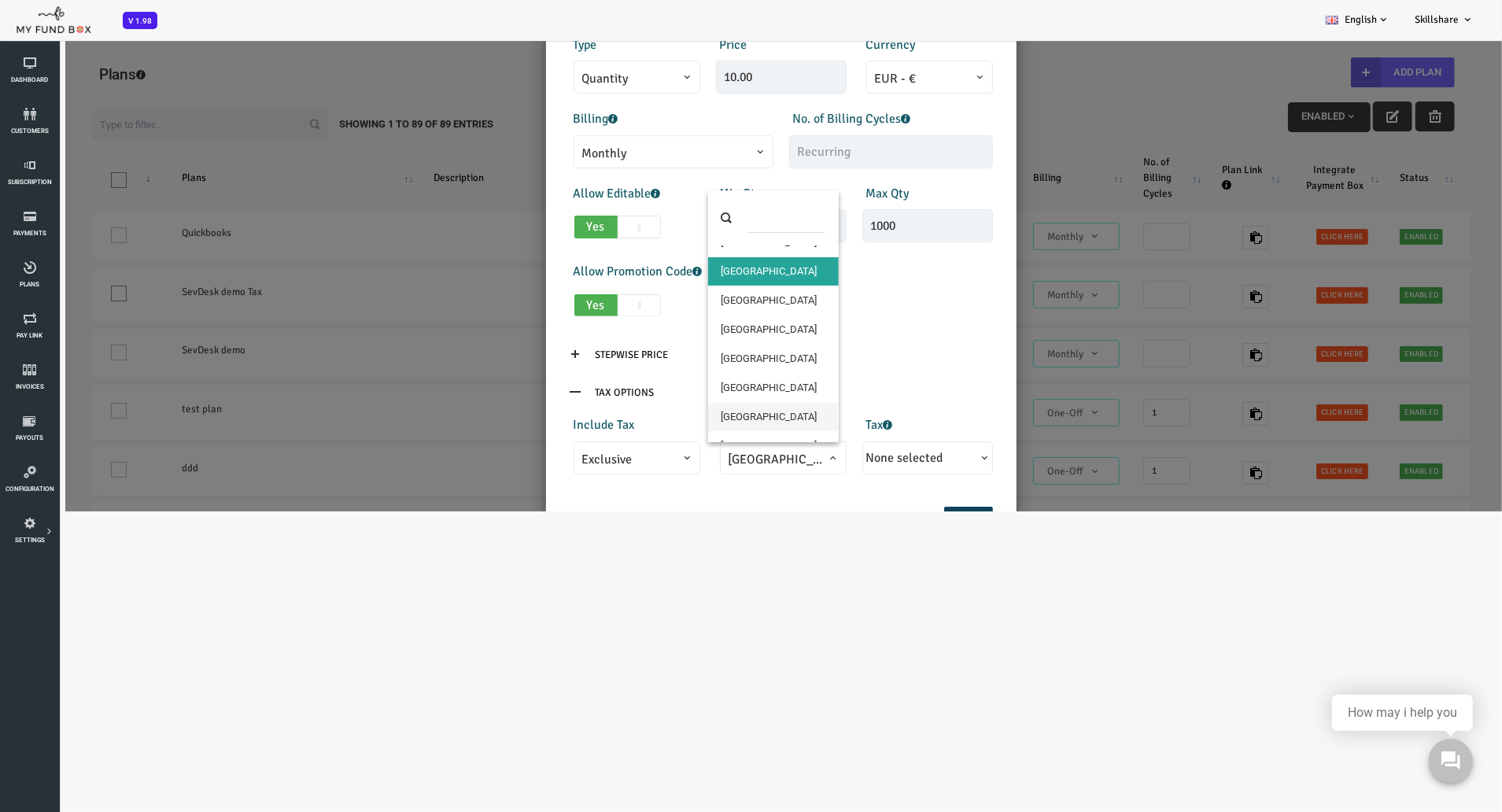 select on "81" 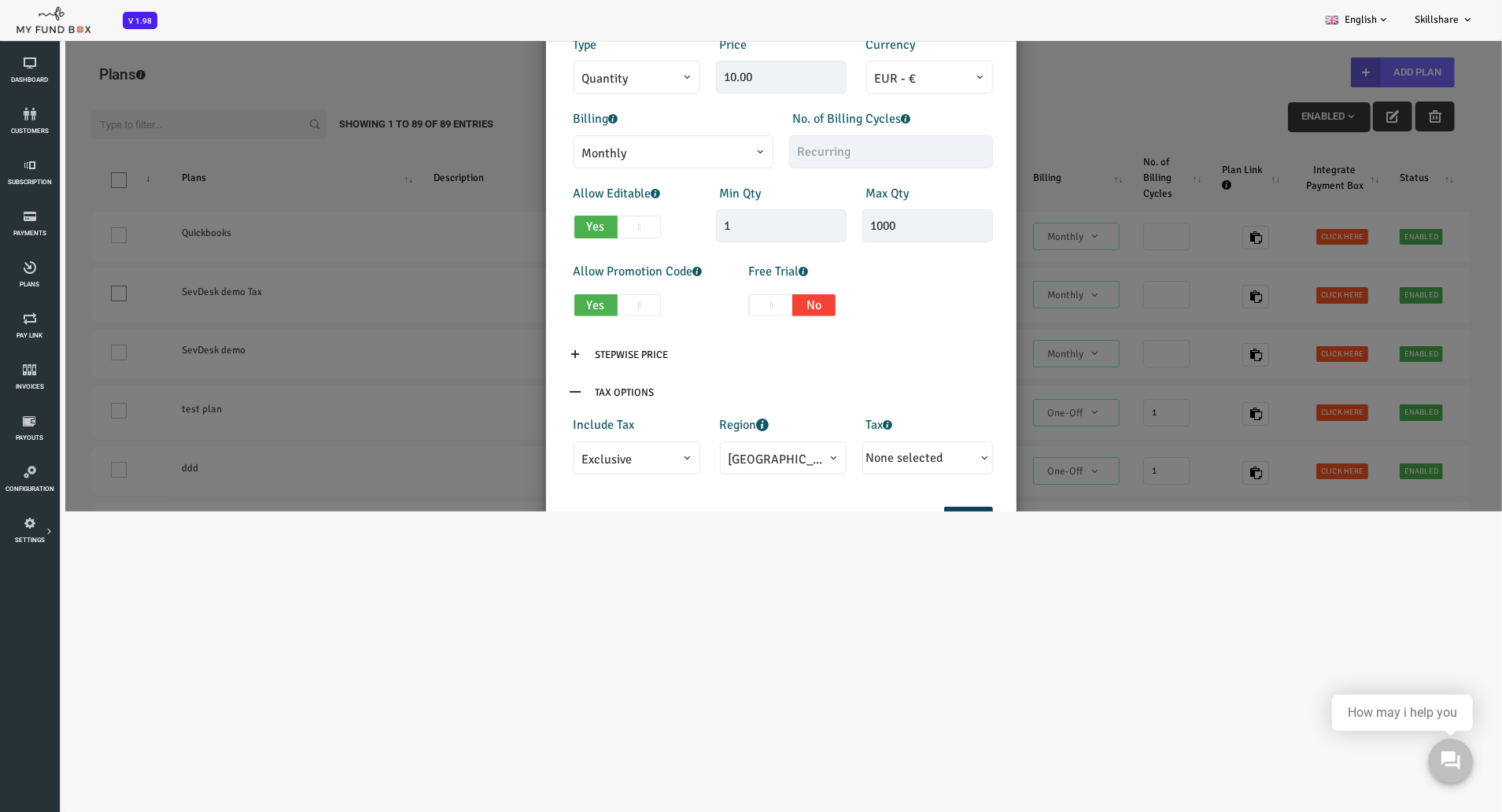 drag, startPoint x: 817, startPoint y: 463, endPoint x: 829, endPoint y: 465, distance: 12.16553 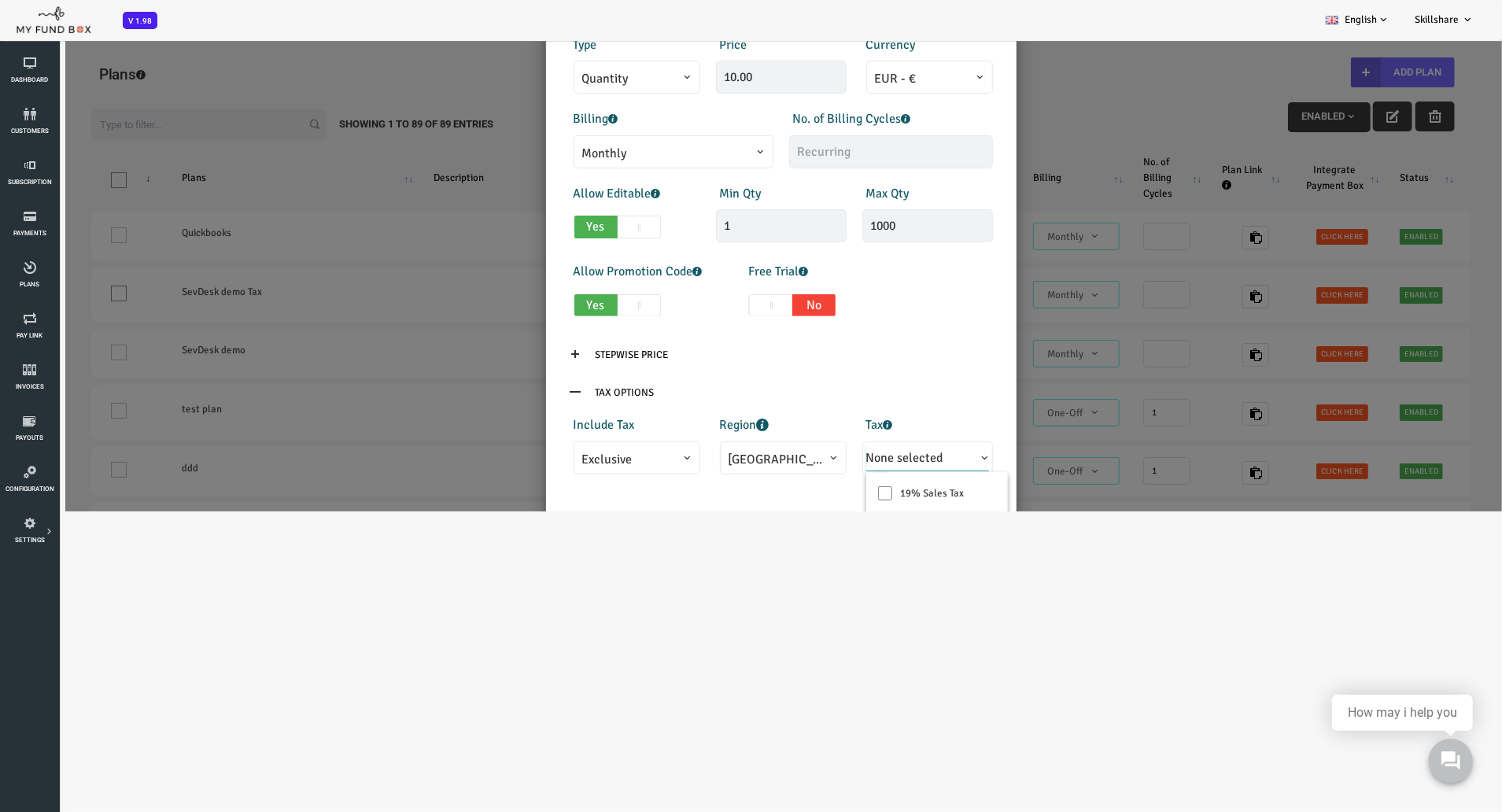 scroll, scrollTop: 378, scrollLeft: 0, axis: vertical 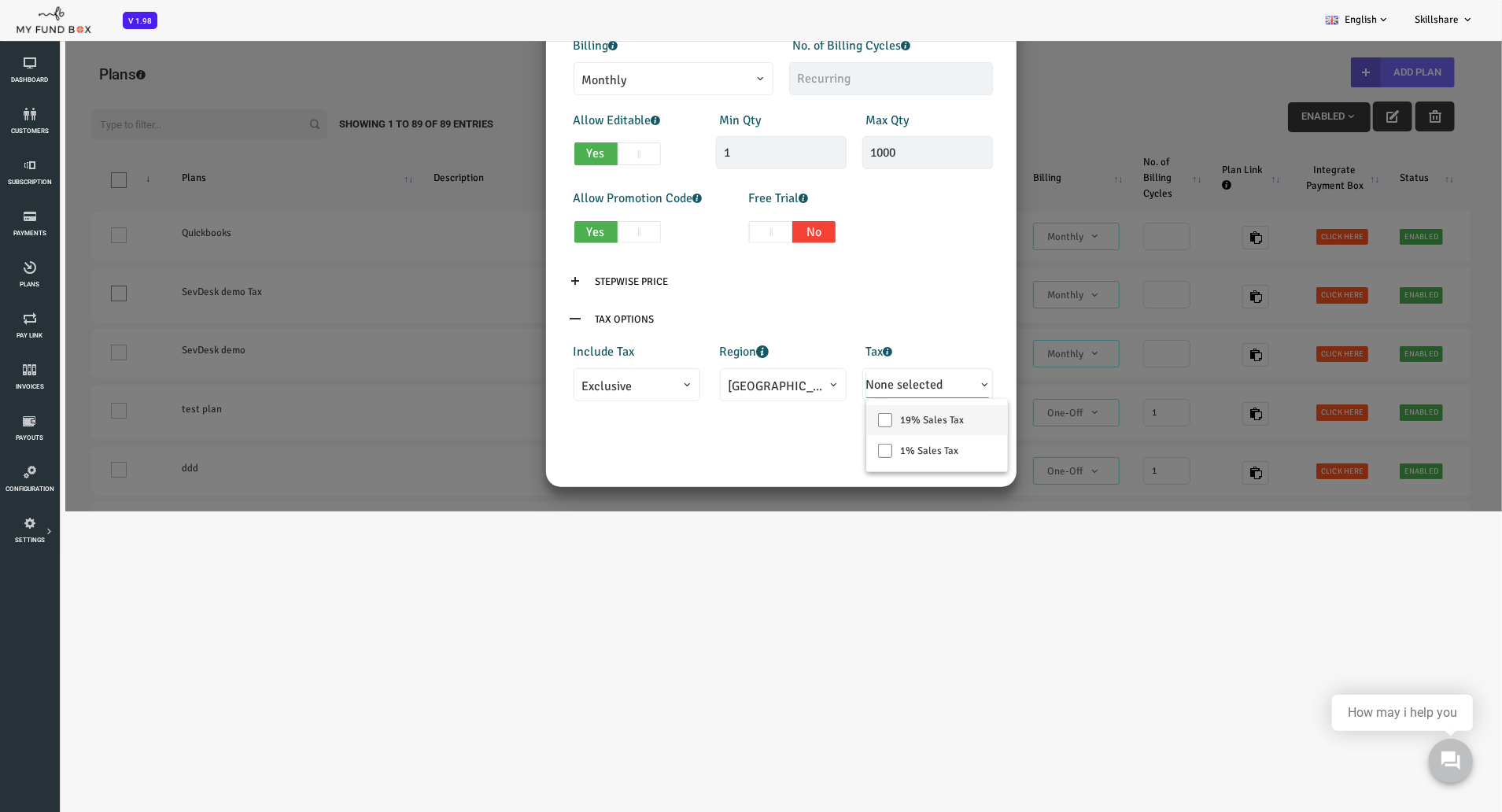 click on "19% Sales Tax" at bounding box center (877, 419) 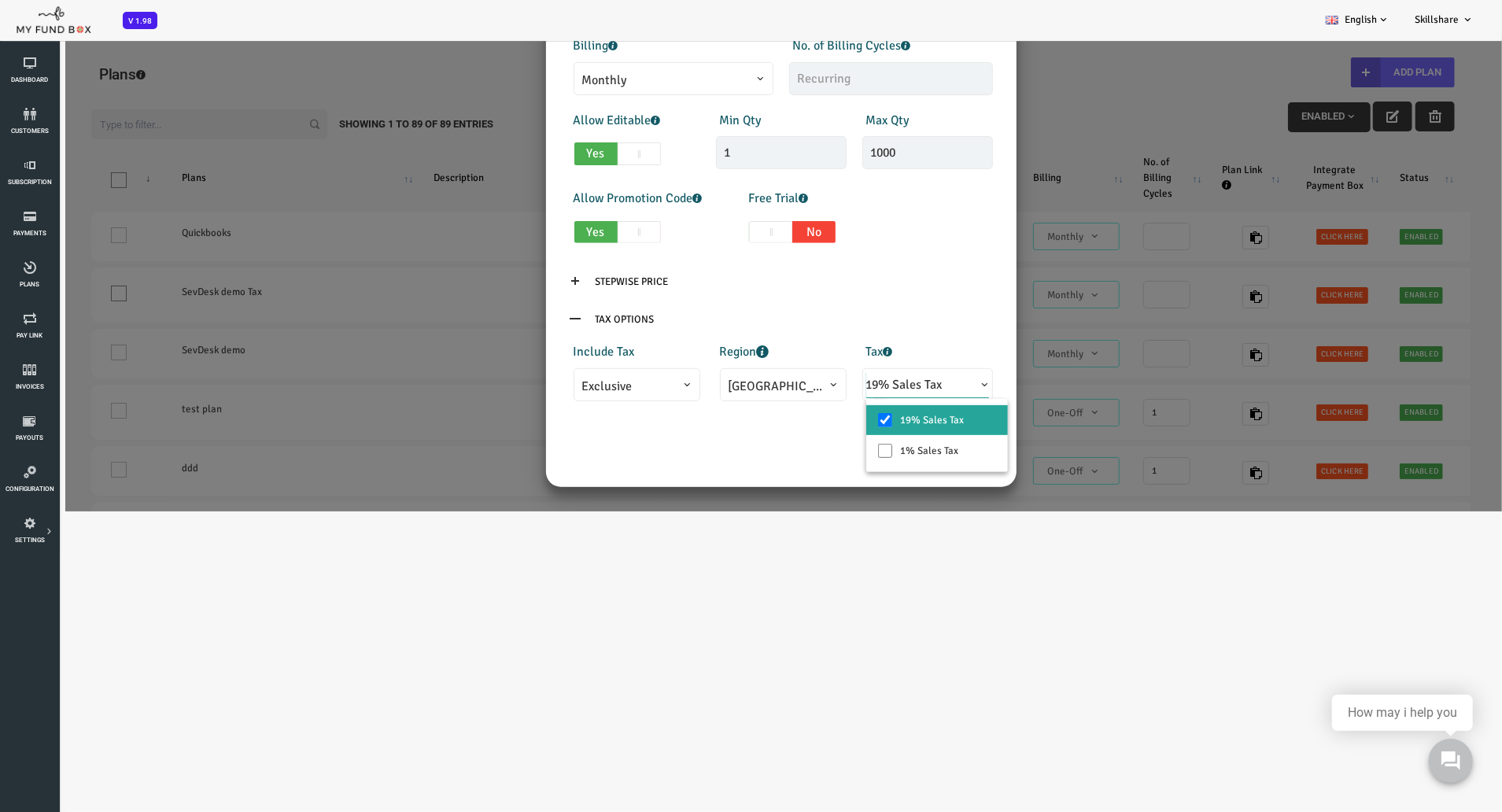 click on "Products
Invoice
Product is empty
Plans *
Quickbooks Tax
This field is required
Description
1/255
Type
Quantity
Variable
Quantity
Price
10.00
Currency
EUR - €
USD - $
GBP - £" at bounding box center (721, 85) 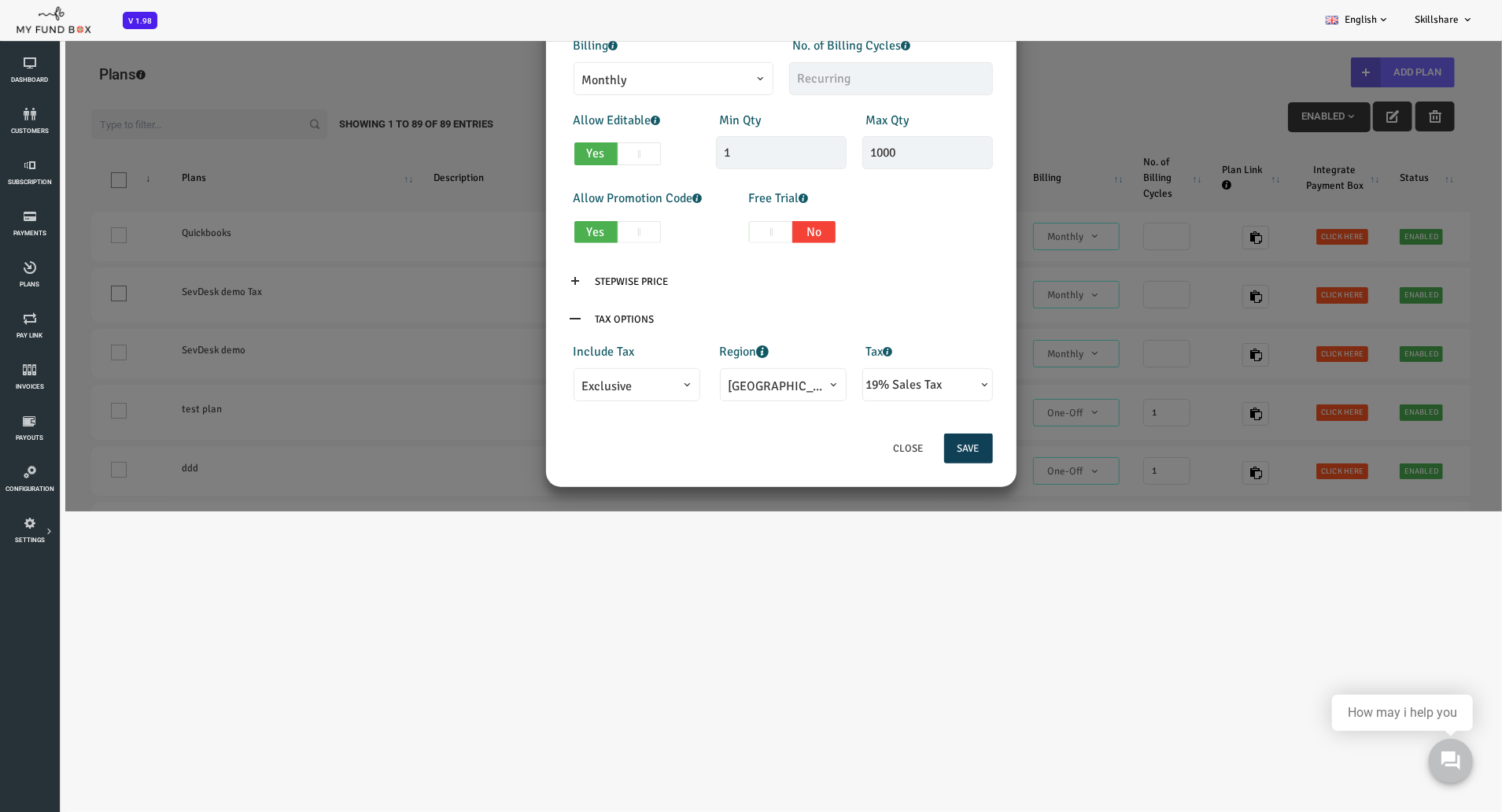click on "Save" at bounding box center (909, 448) 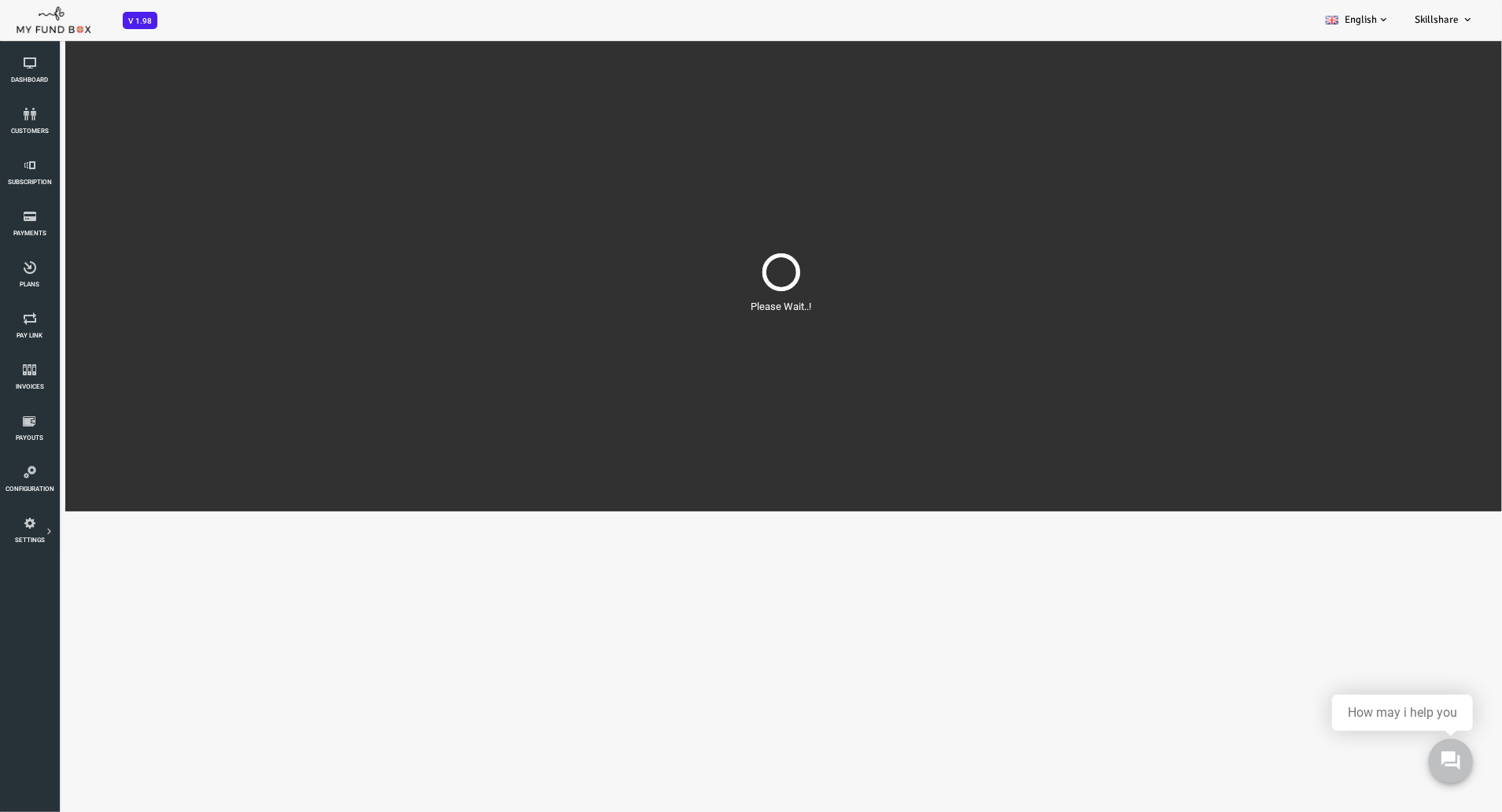 scroll, scrollTop: 0, scrollLeft: 0, axis: both 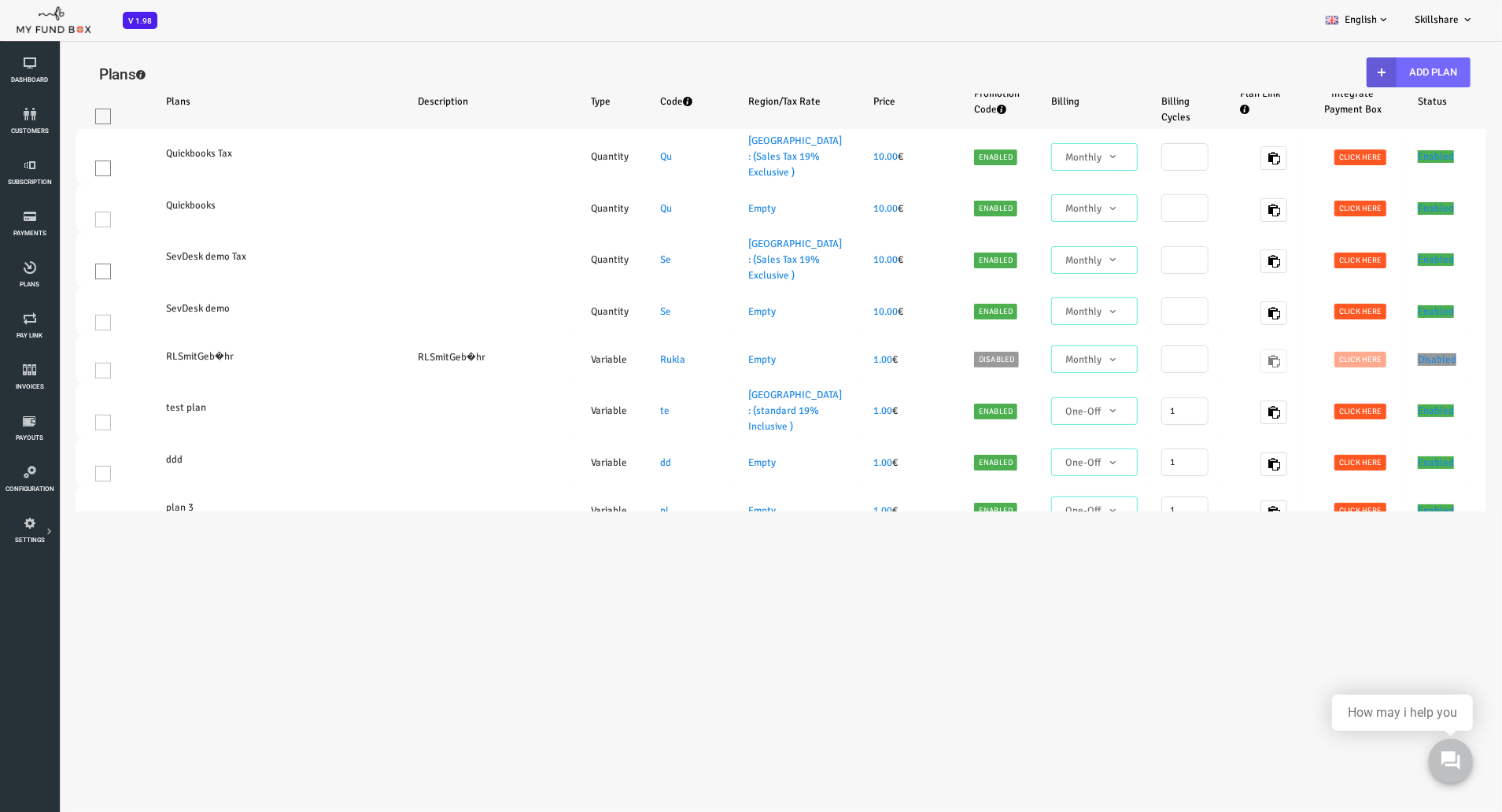 select on "100" 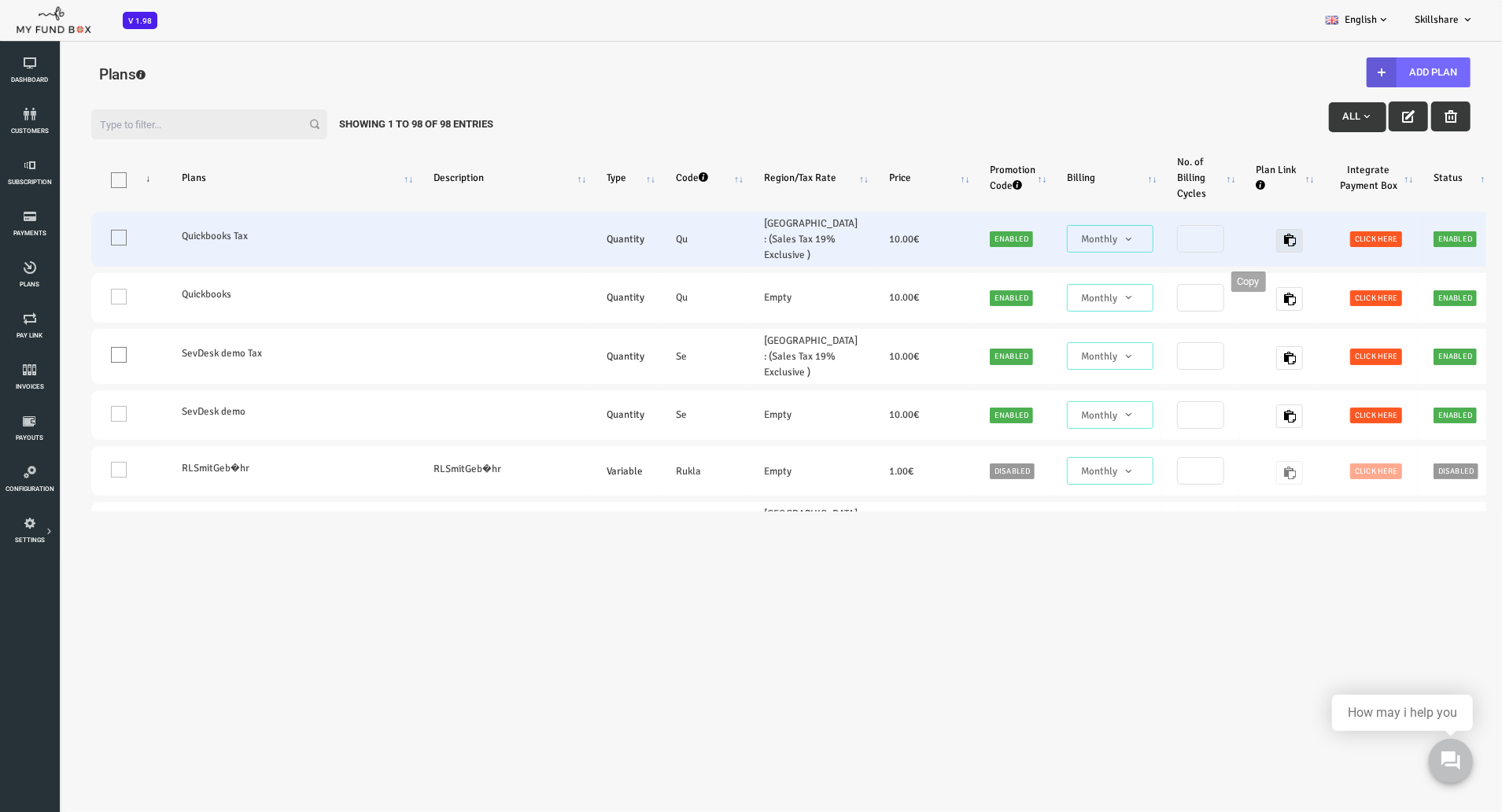 click at bounding box center (1230, 240) 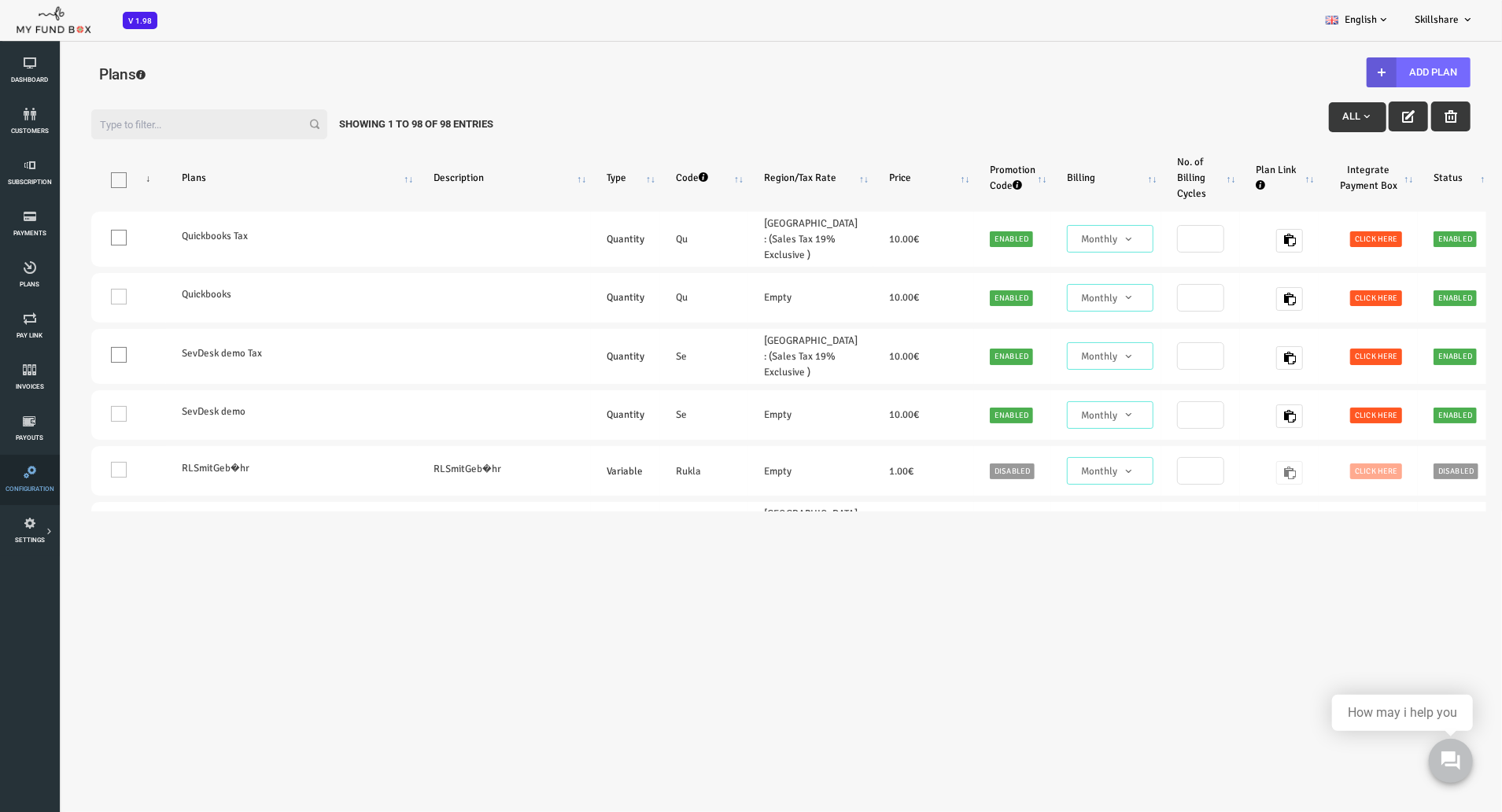 click at bounding box center [29, 472] 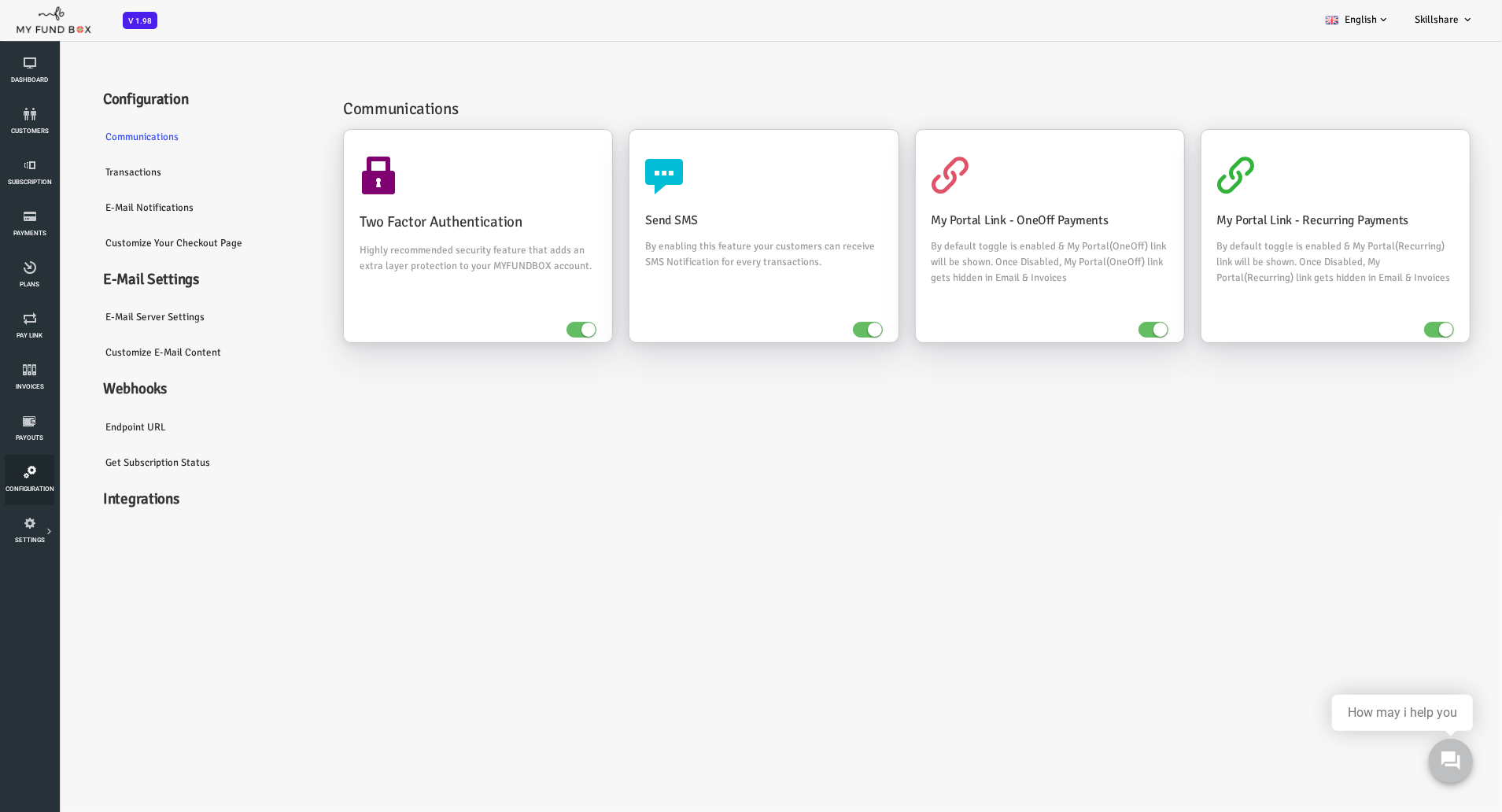 scroll, scrollTop: 0, scrollLeft: 0, axis: both 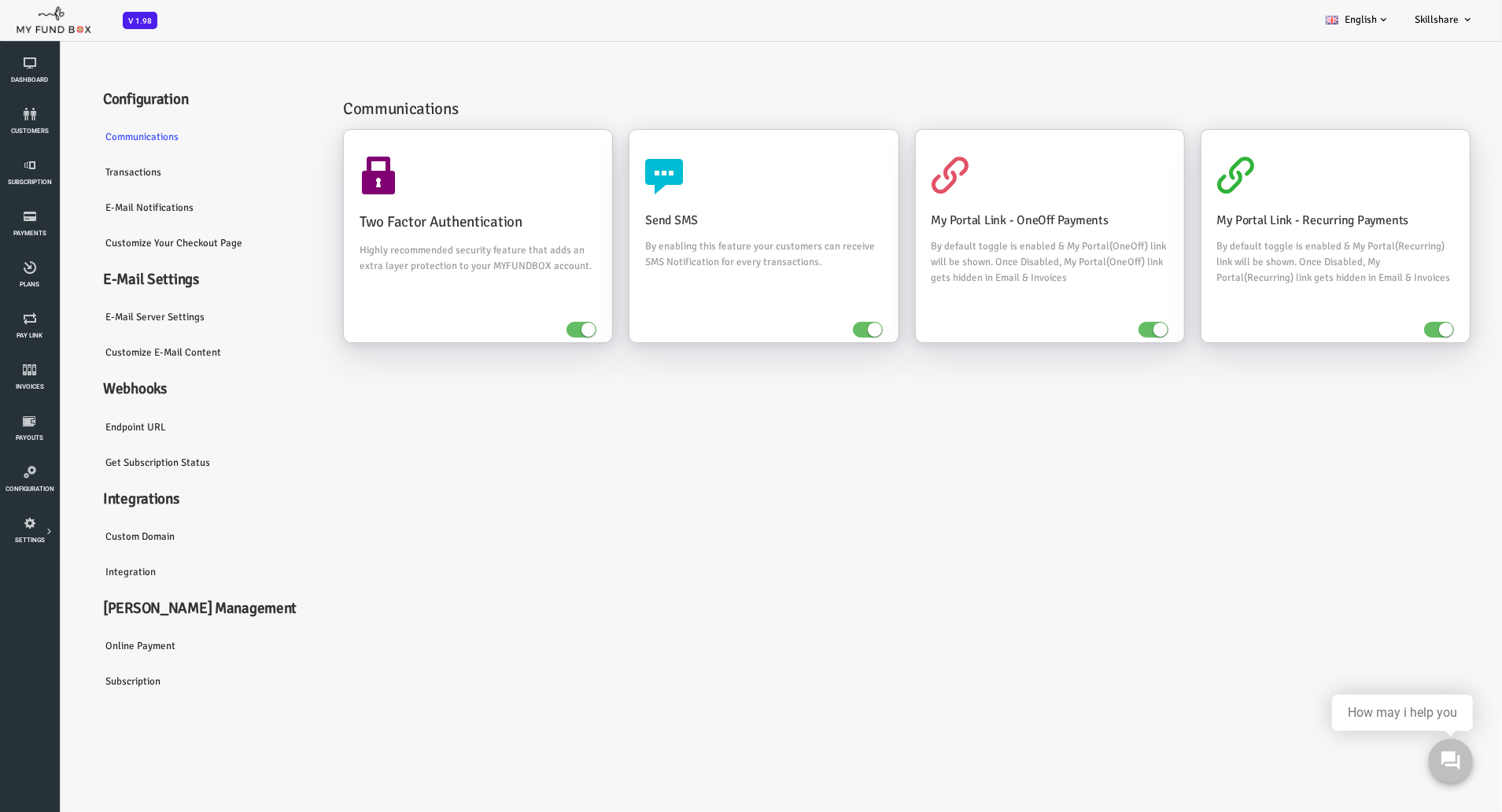 click on "Integration" at bounding box center (149, 571) 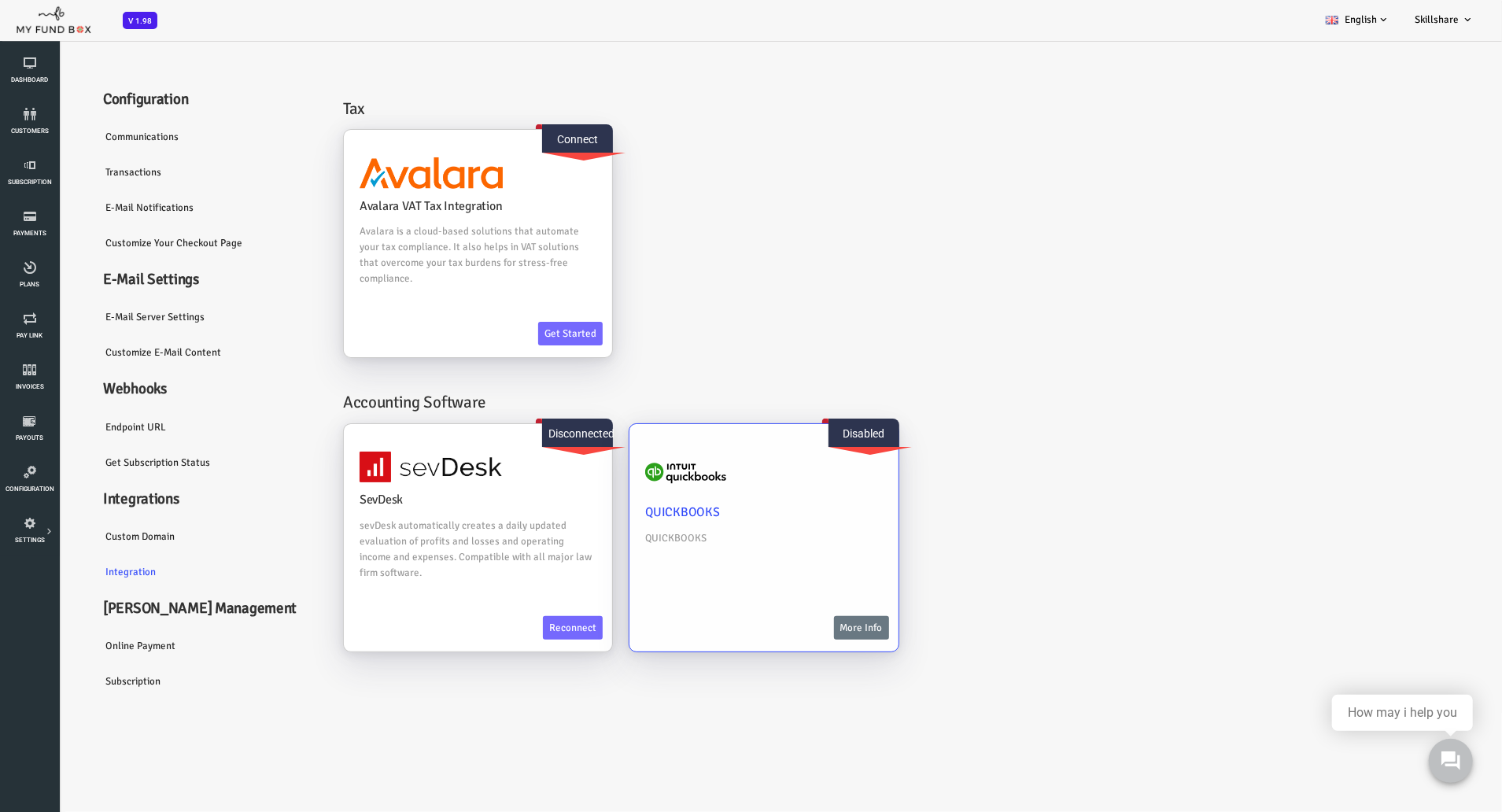 click on "More Info" at bounding box center (802, 627) 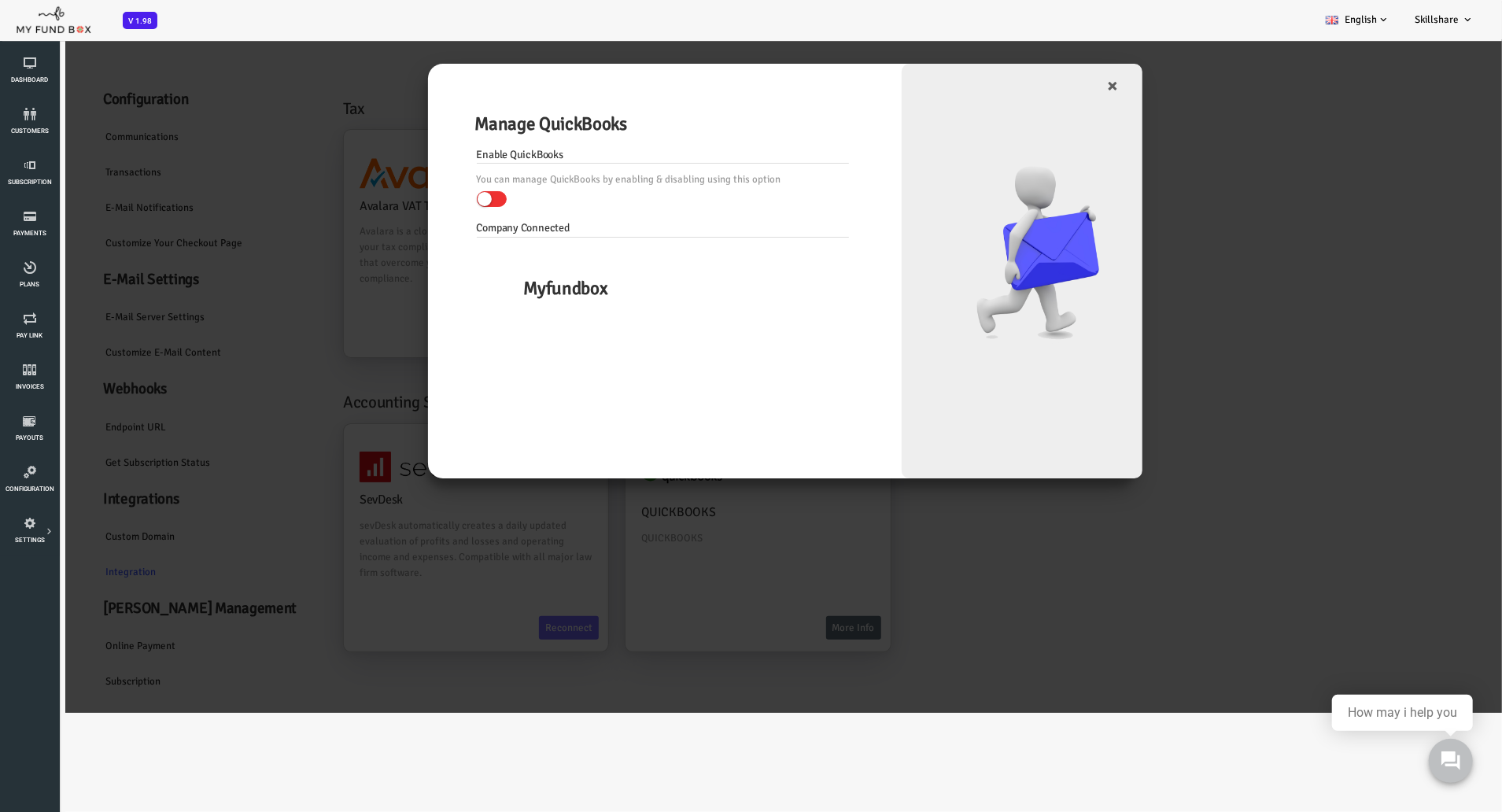 click at bounding box center [425, 198] 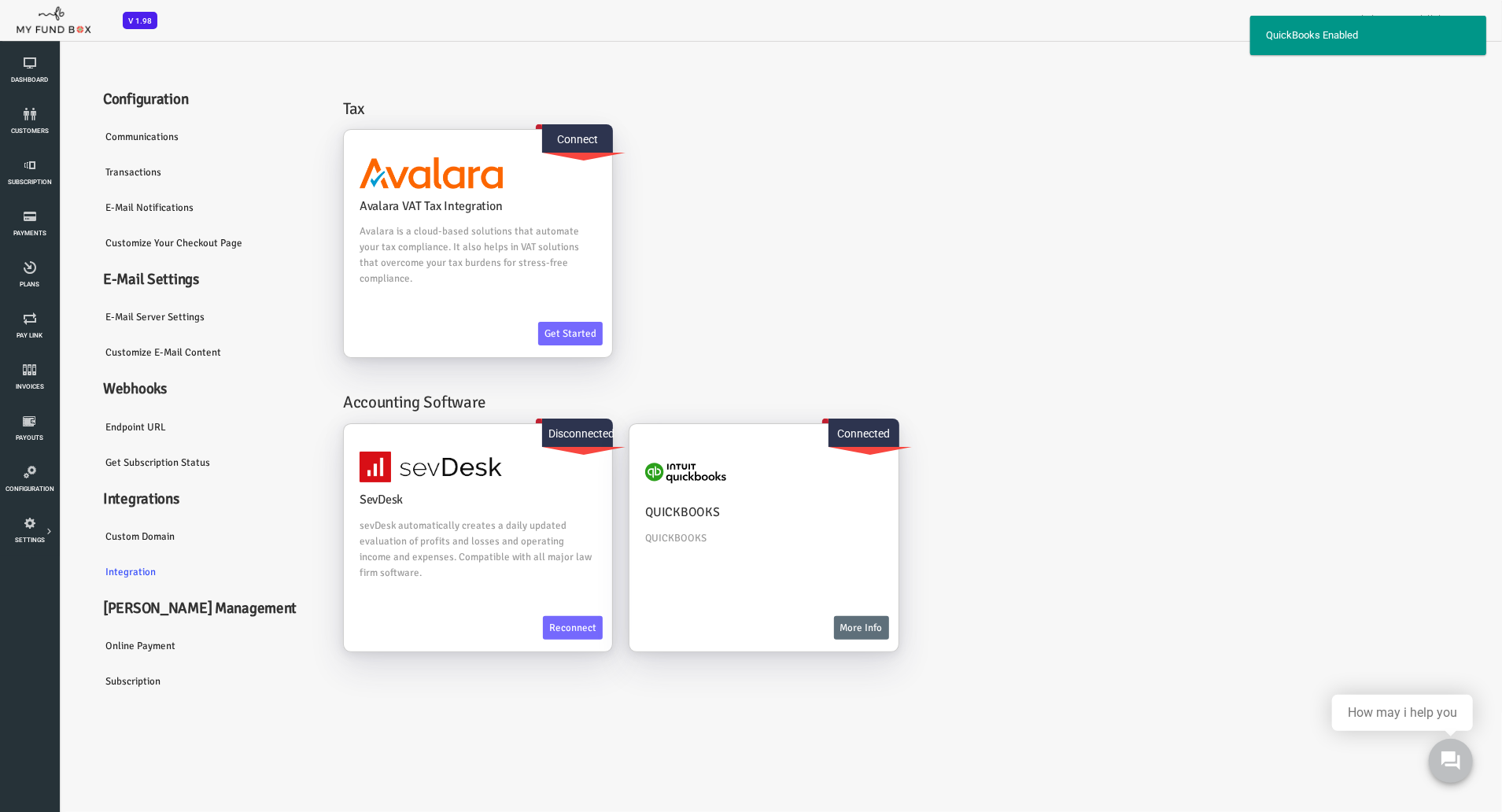 scroll, scrollTop: 0, scrollLeft: 0, axis: both 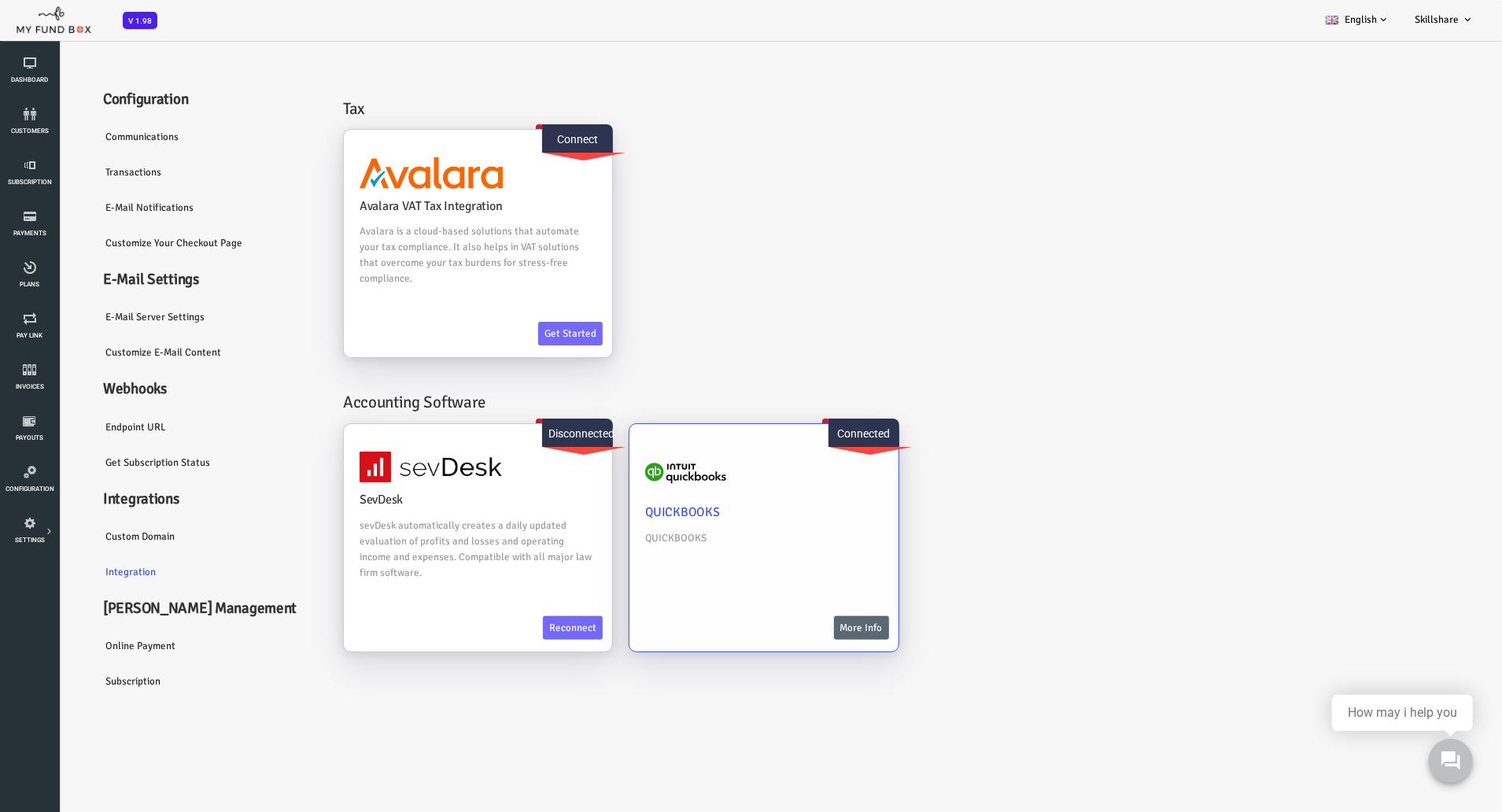 click on "More Info" at bounding box center (802, 627) 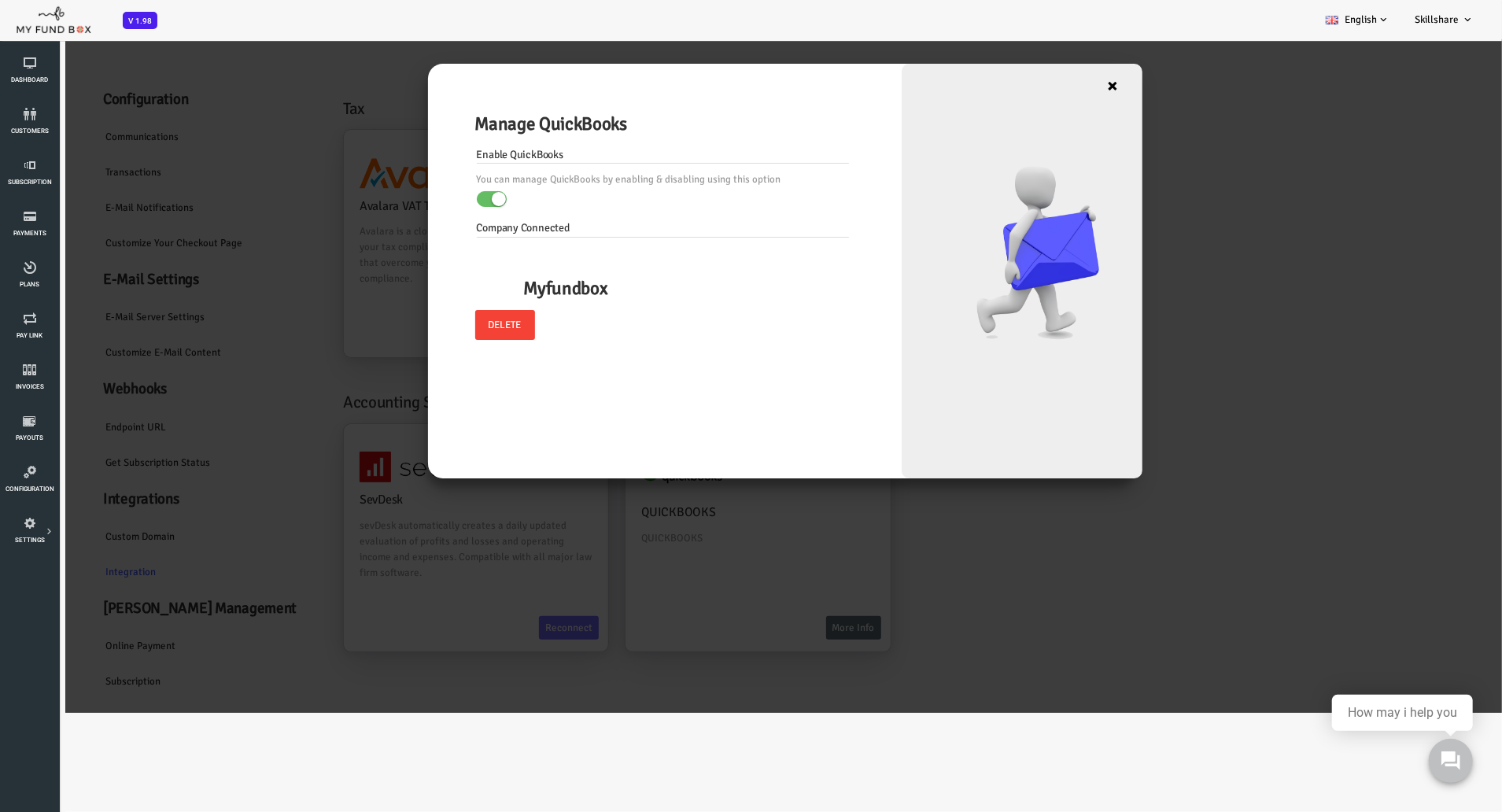 click on "×" at bounding box center (1054, 85) 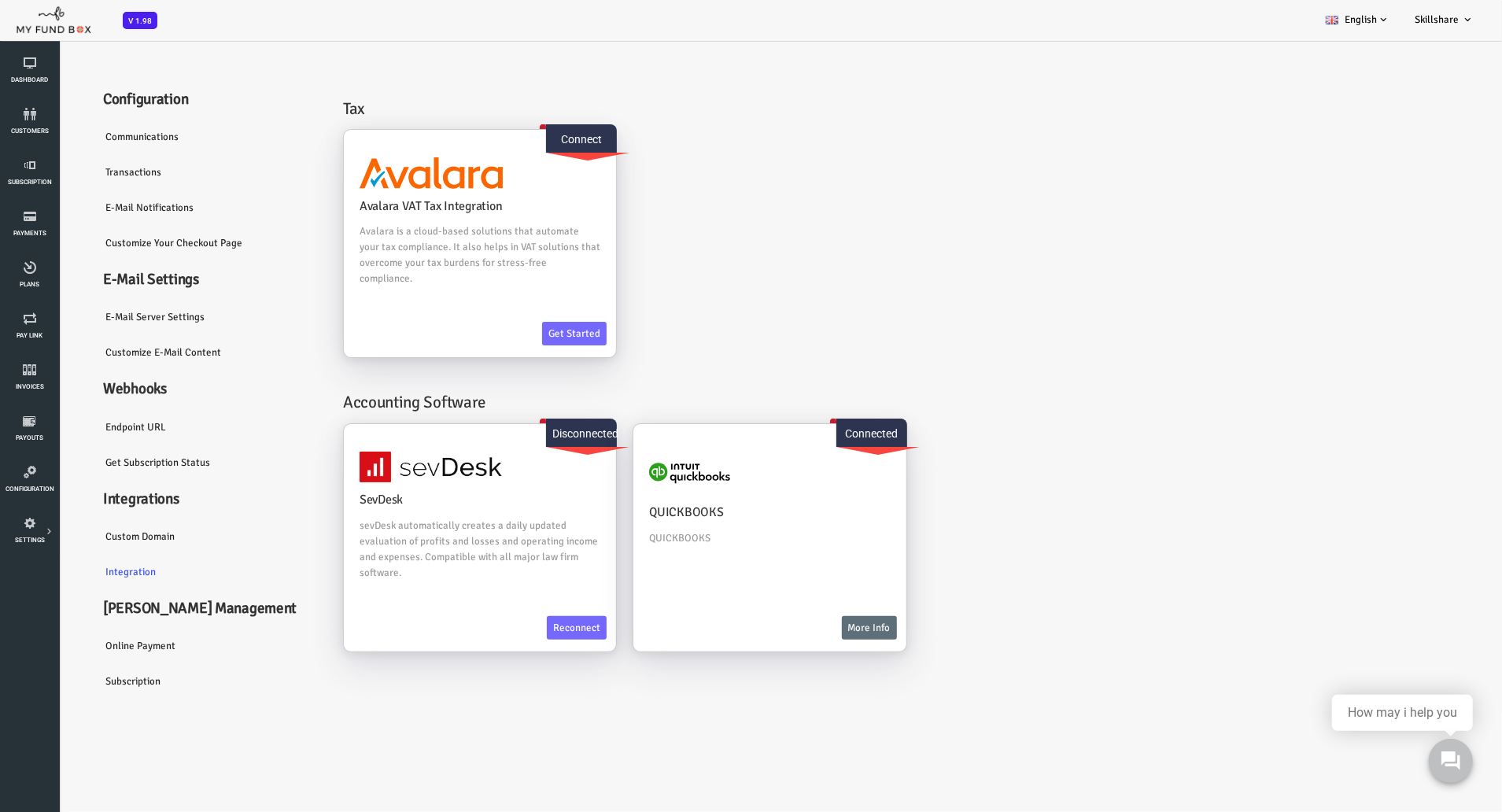 click on "SevDesk
sevDesk automatically creates a daily updated evaluation of profits and losses and operating income and expenses. Compatible with all major law firm software.
More Info
Reconnect
Disconnected
Info
×
Your API key is Expired, Please enter a new key to Reconnect!
Please Enter Auth Code
Cancel" at bounding box center (854, 544) 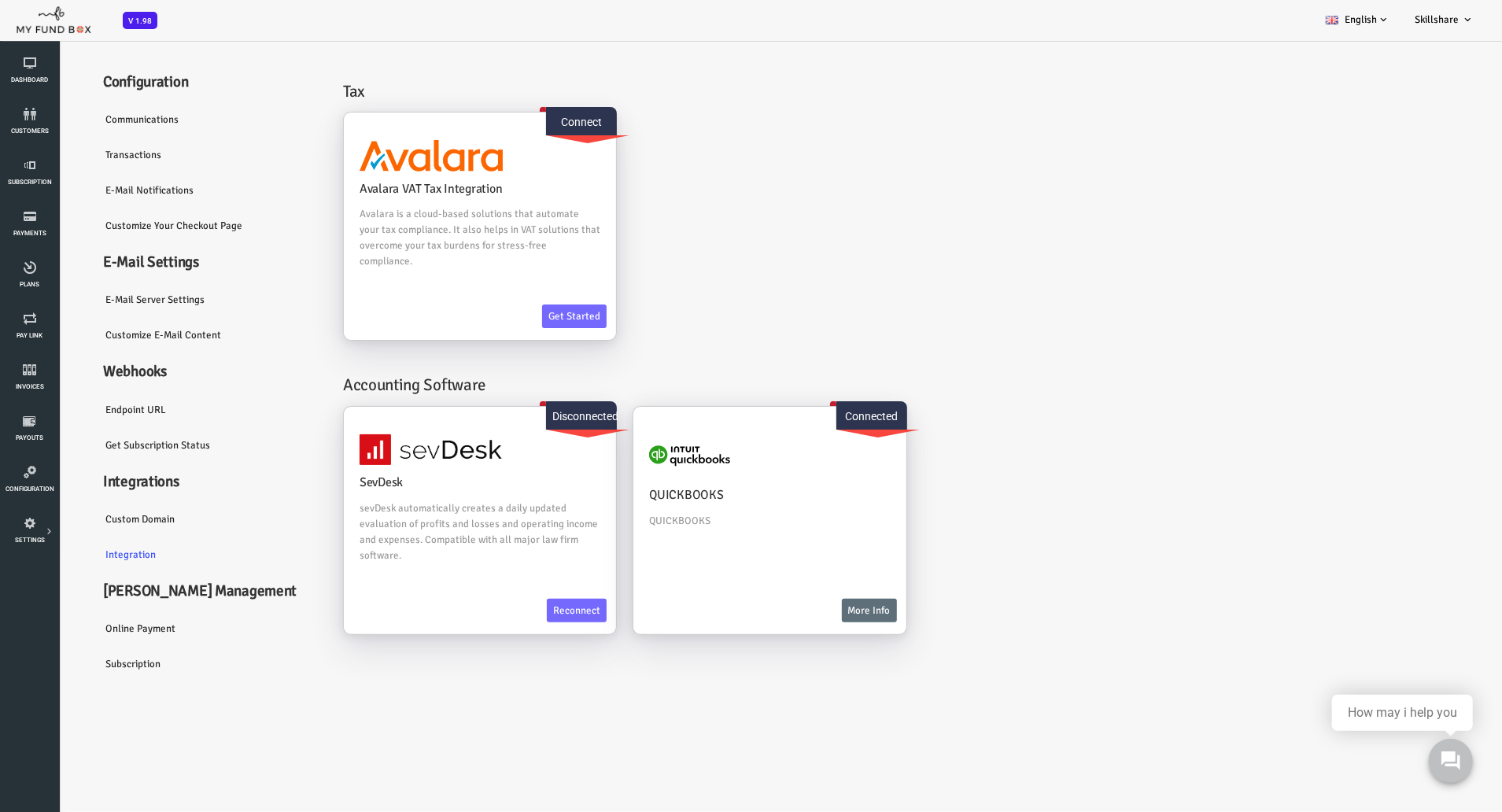 scroll, scrollTop: 0, scrollLeft: 0, axis: both 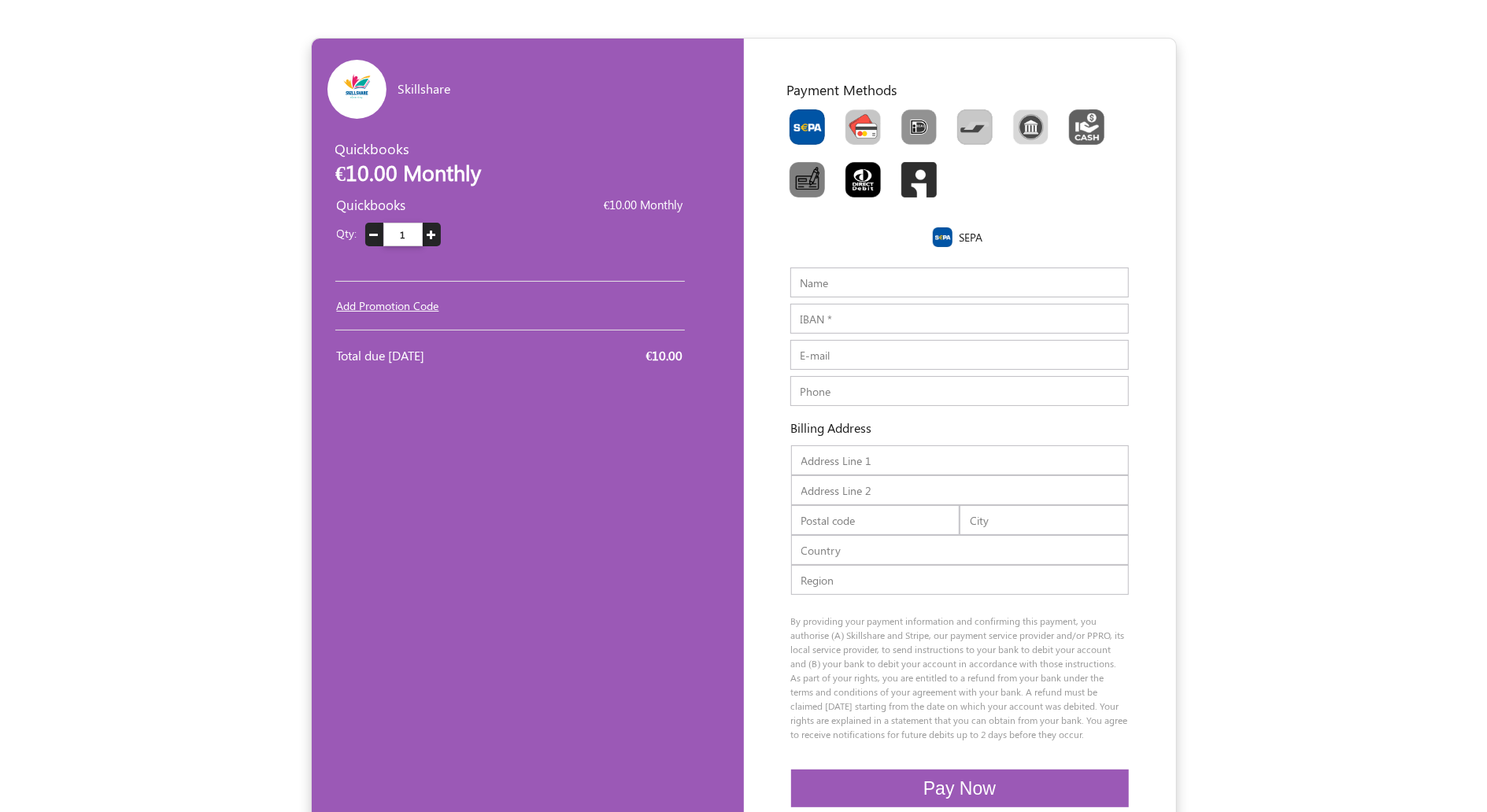 click at bounding box center [863, 127] 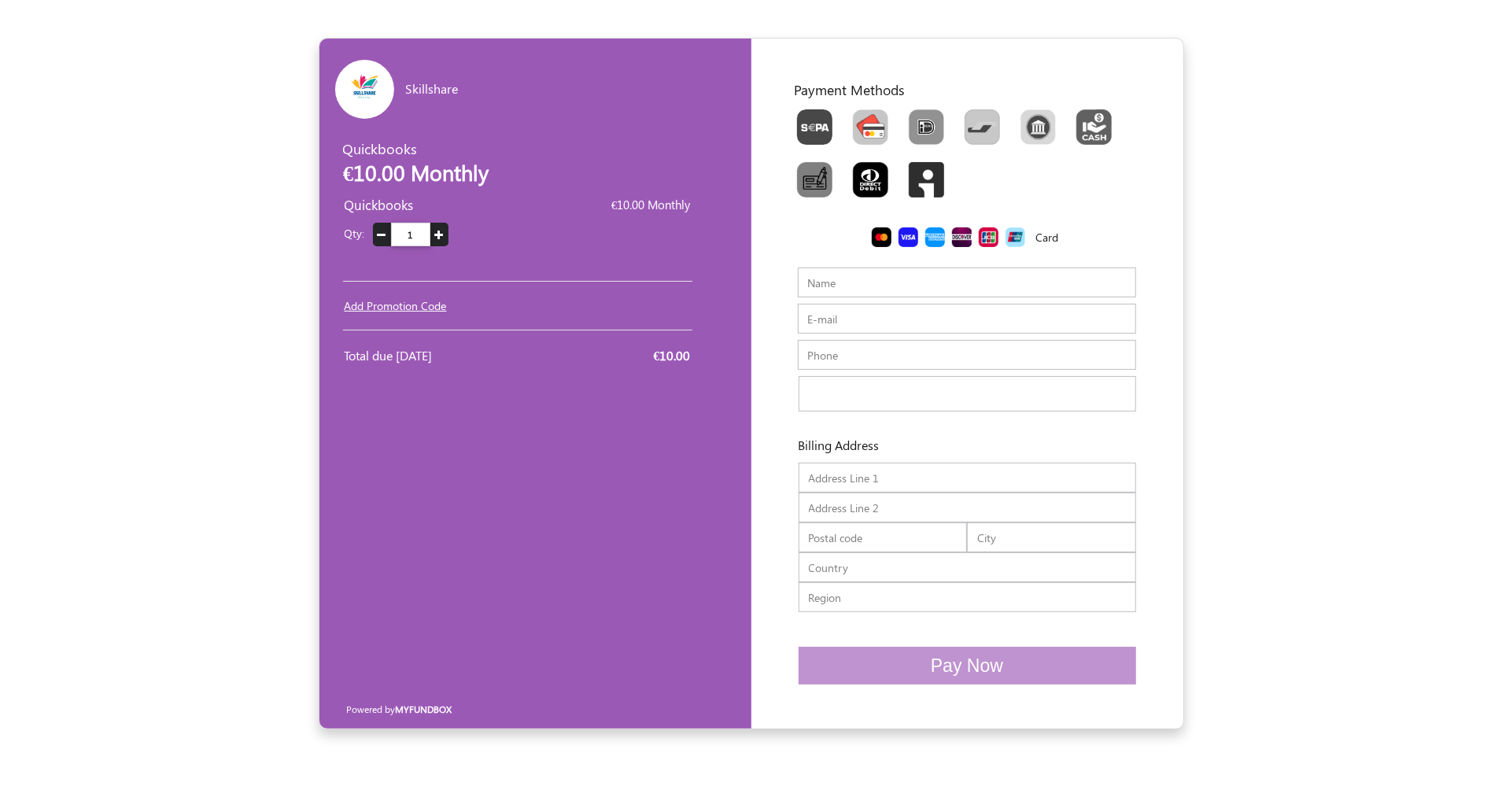 click at bounding box center [870, 127] 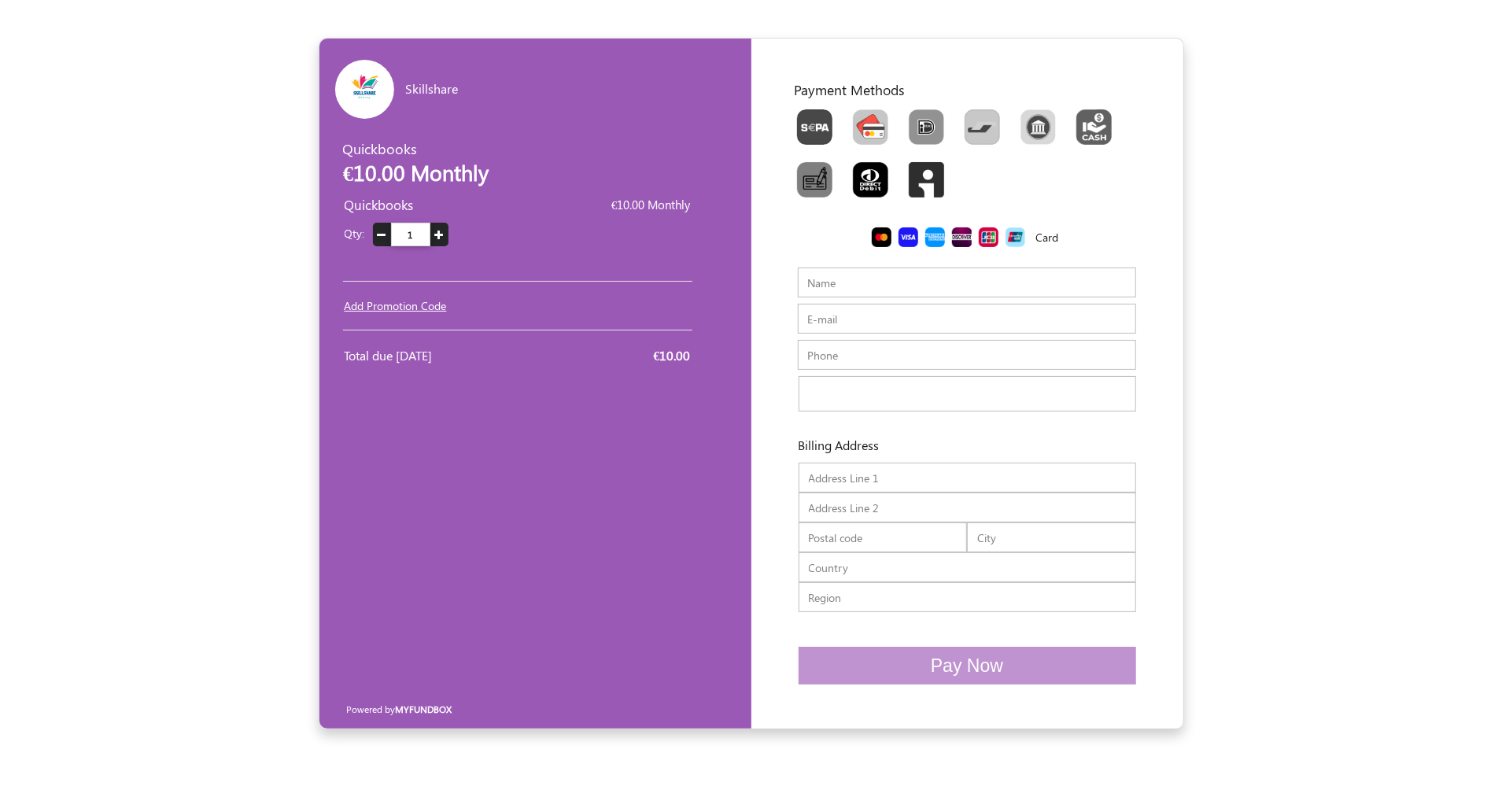 click on "Name" at bounding box center (967, 282) 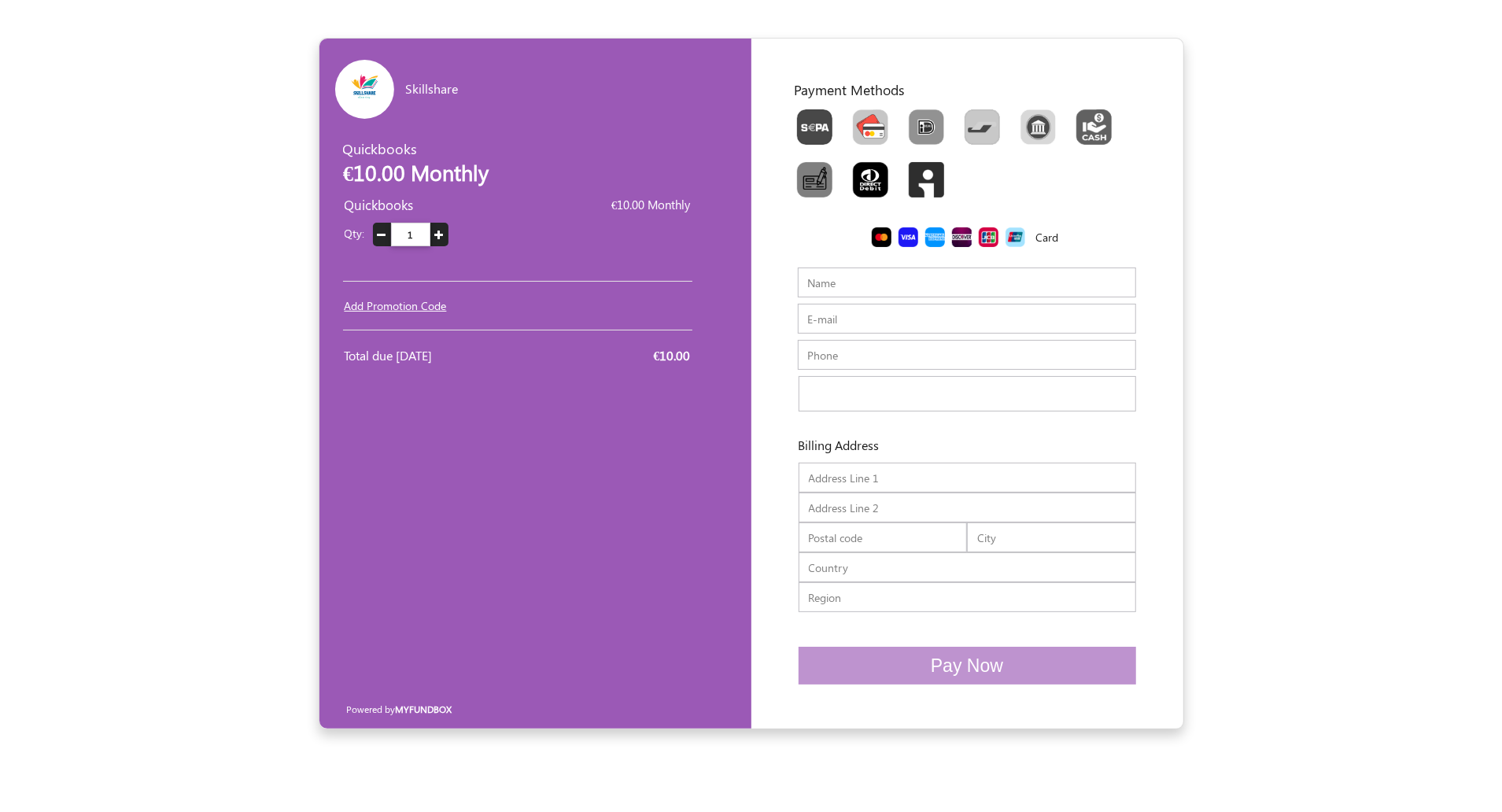 type on "ajith" 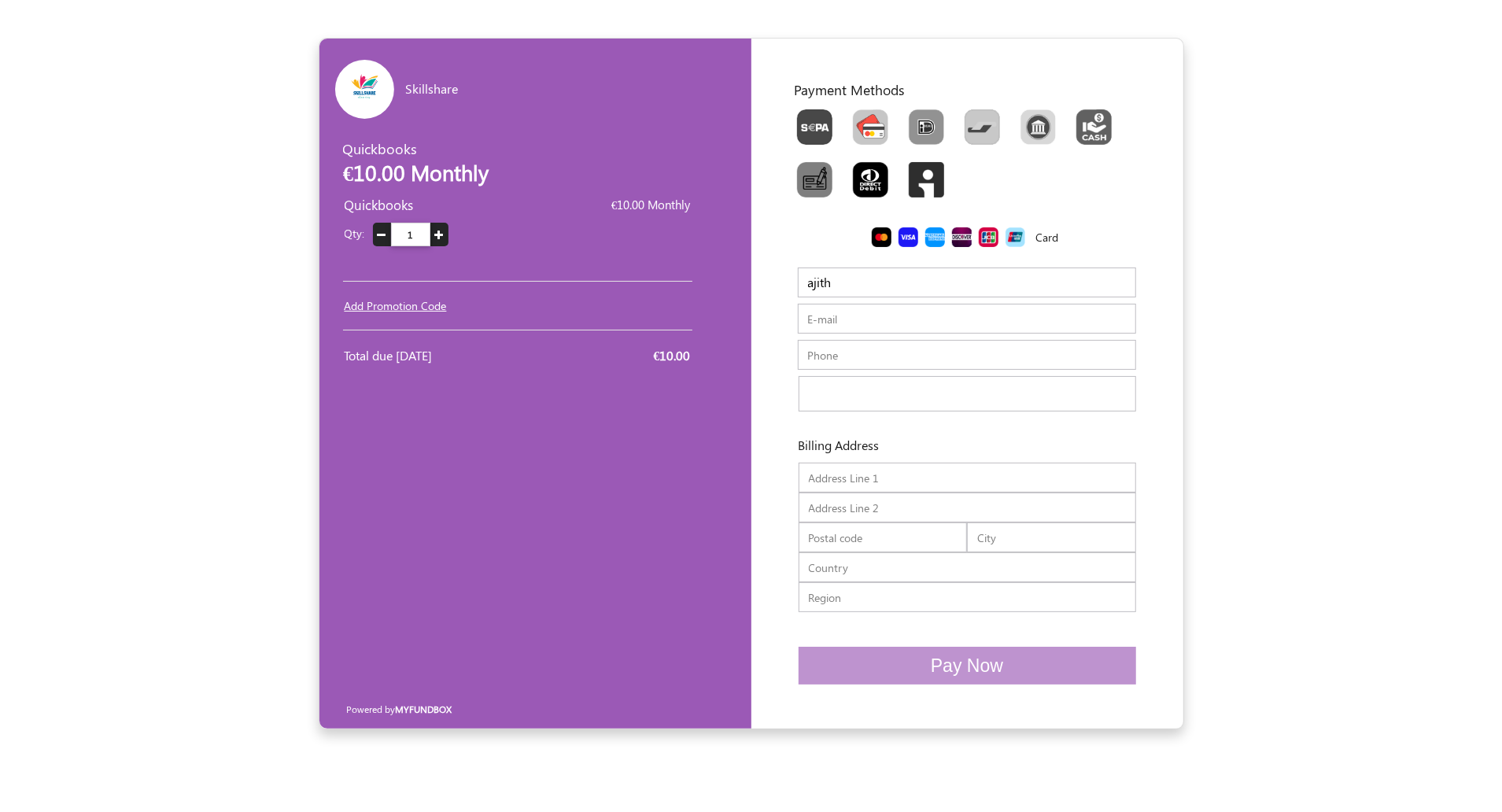 type on "[EMAIL_ADDRESS][DOMAIN_NAME]" 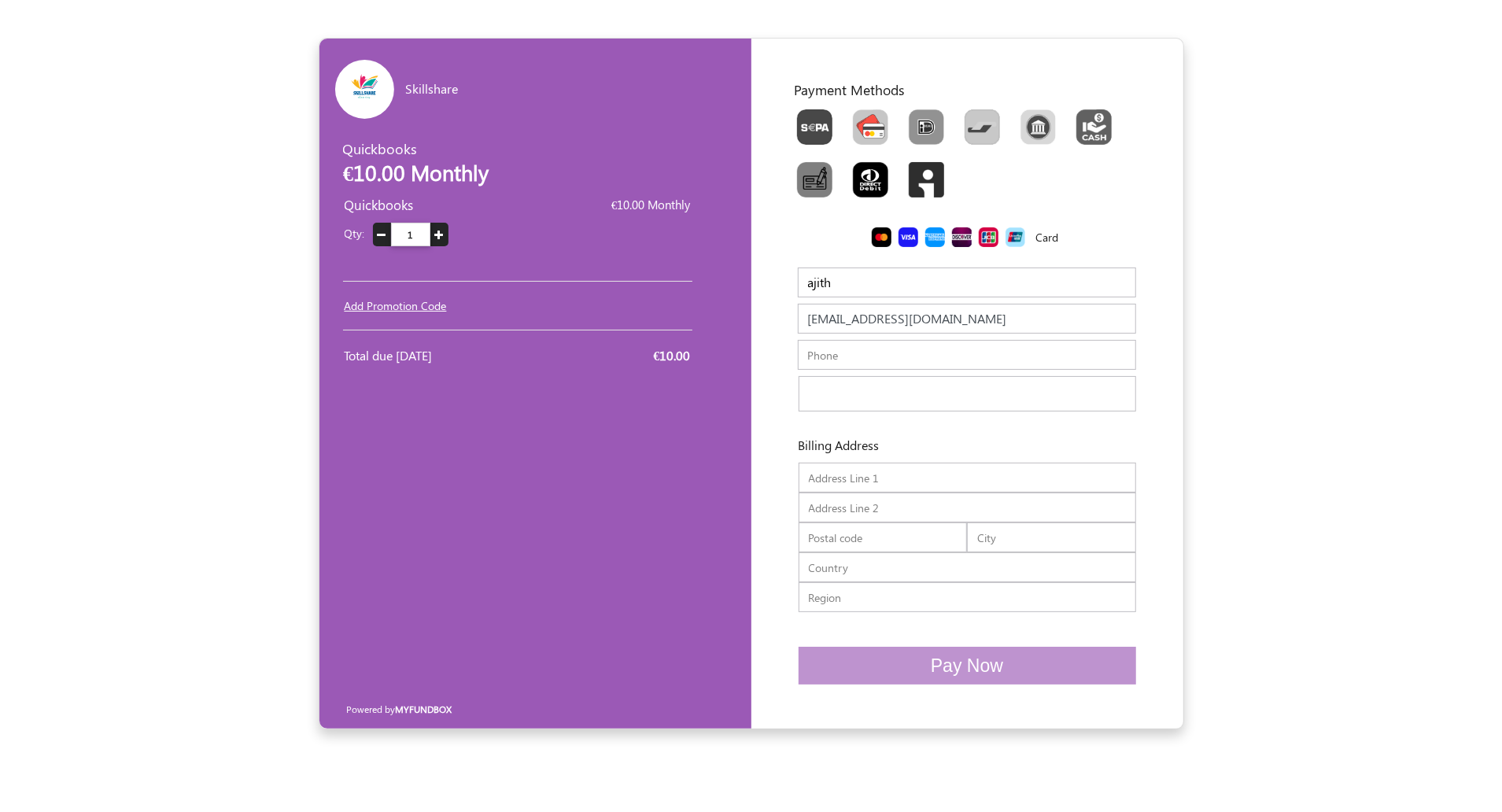 type on "555555555555552" 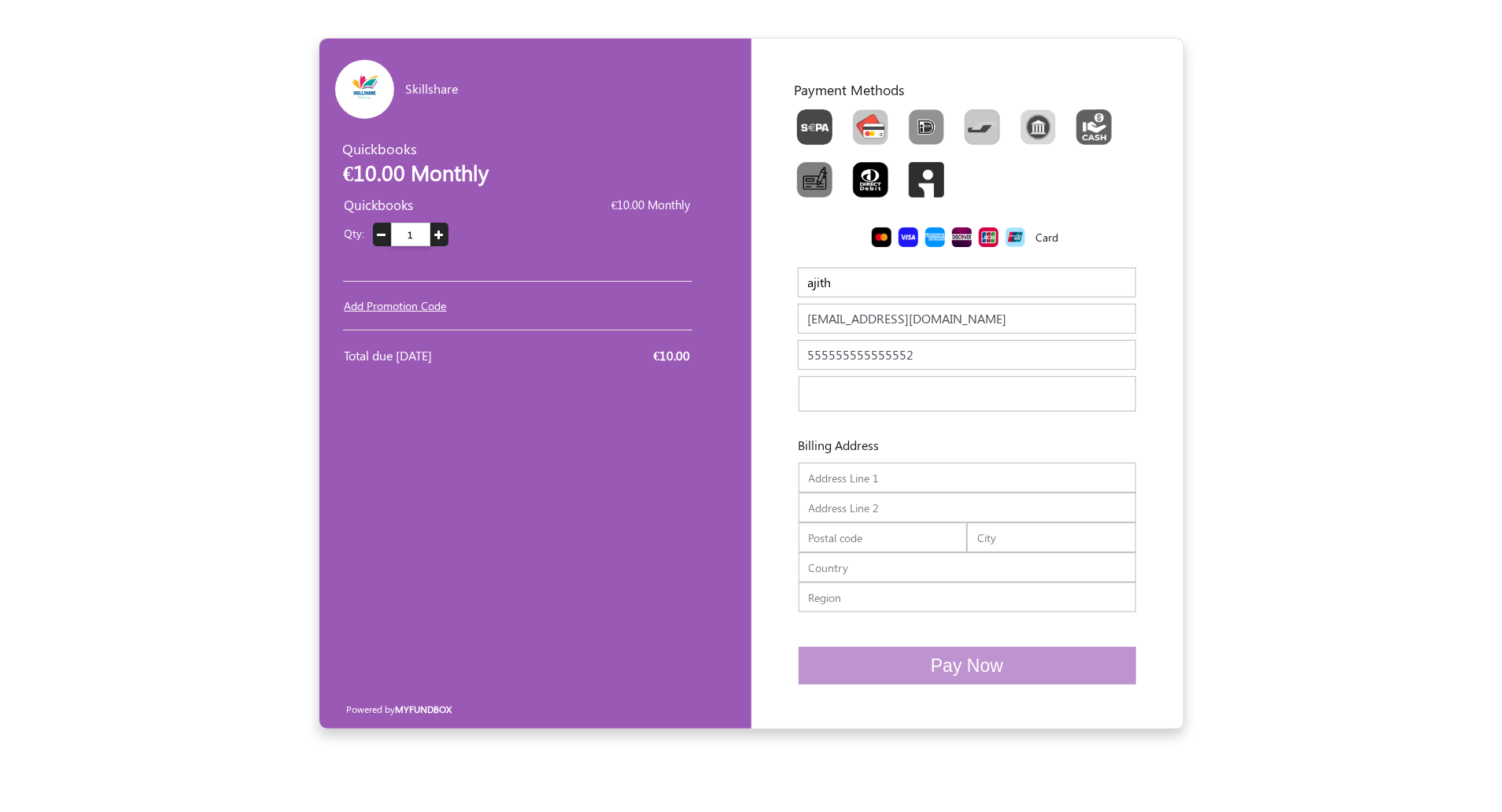 type on "34r32" 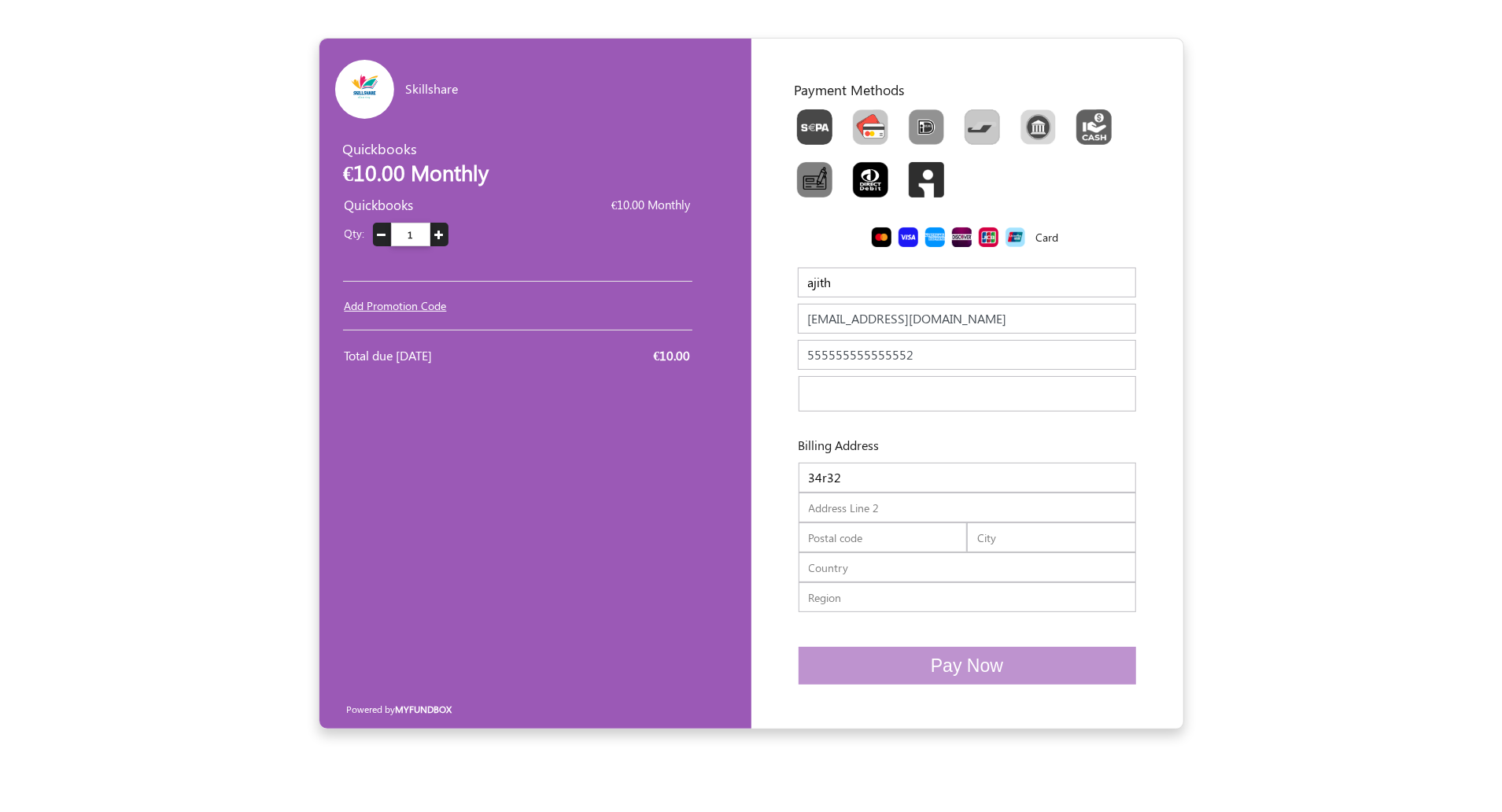 type on "234r23" 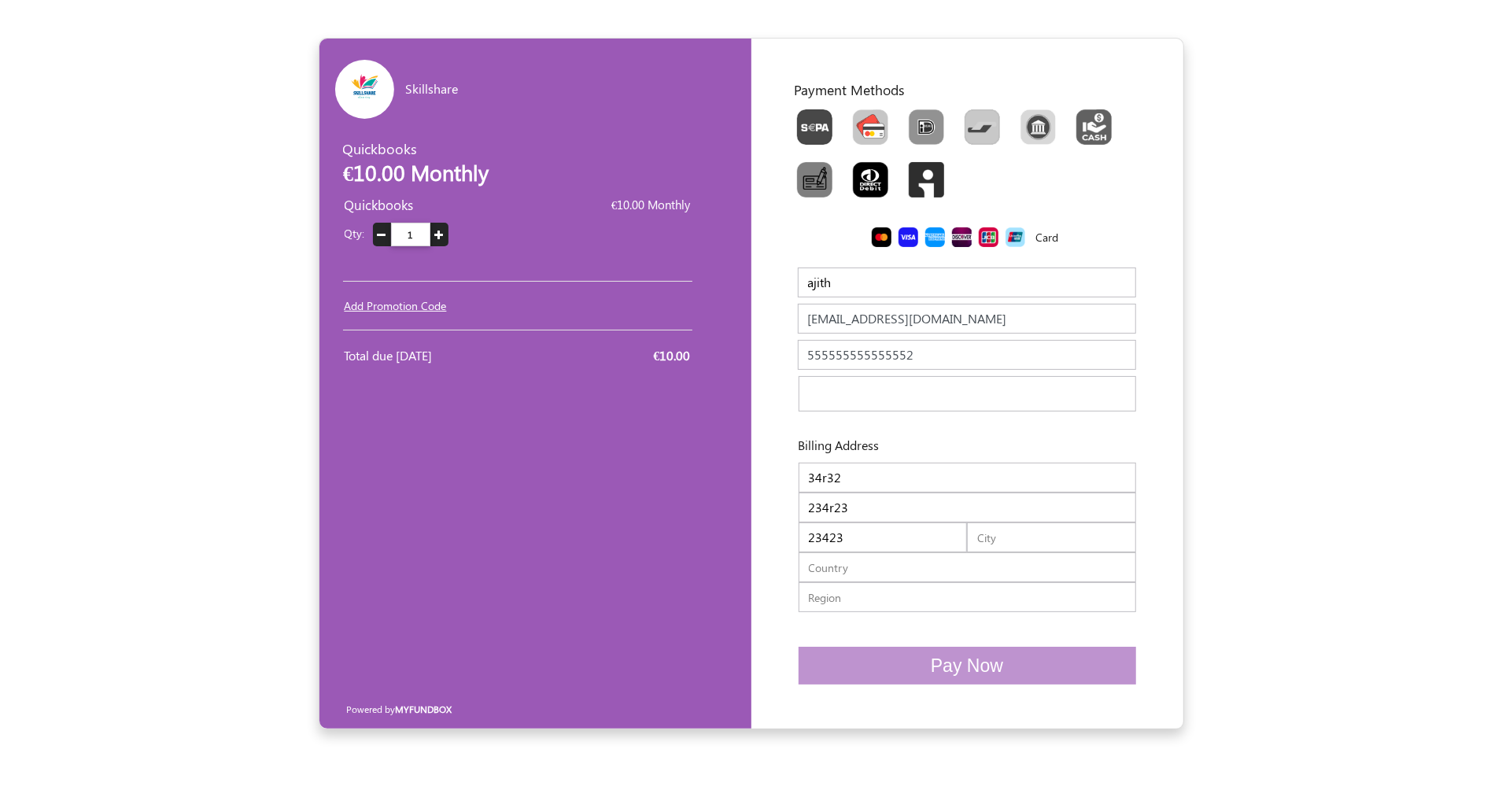 type on "23" 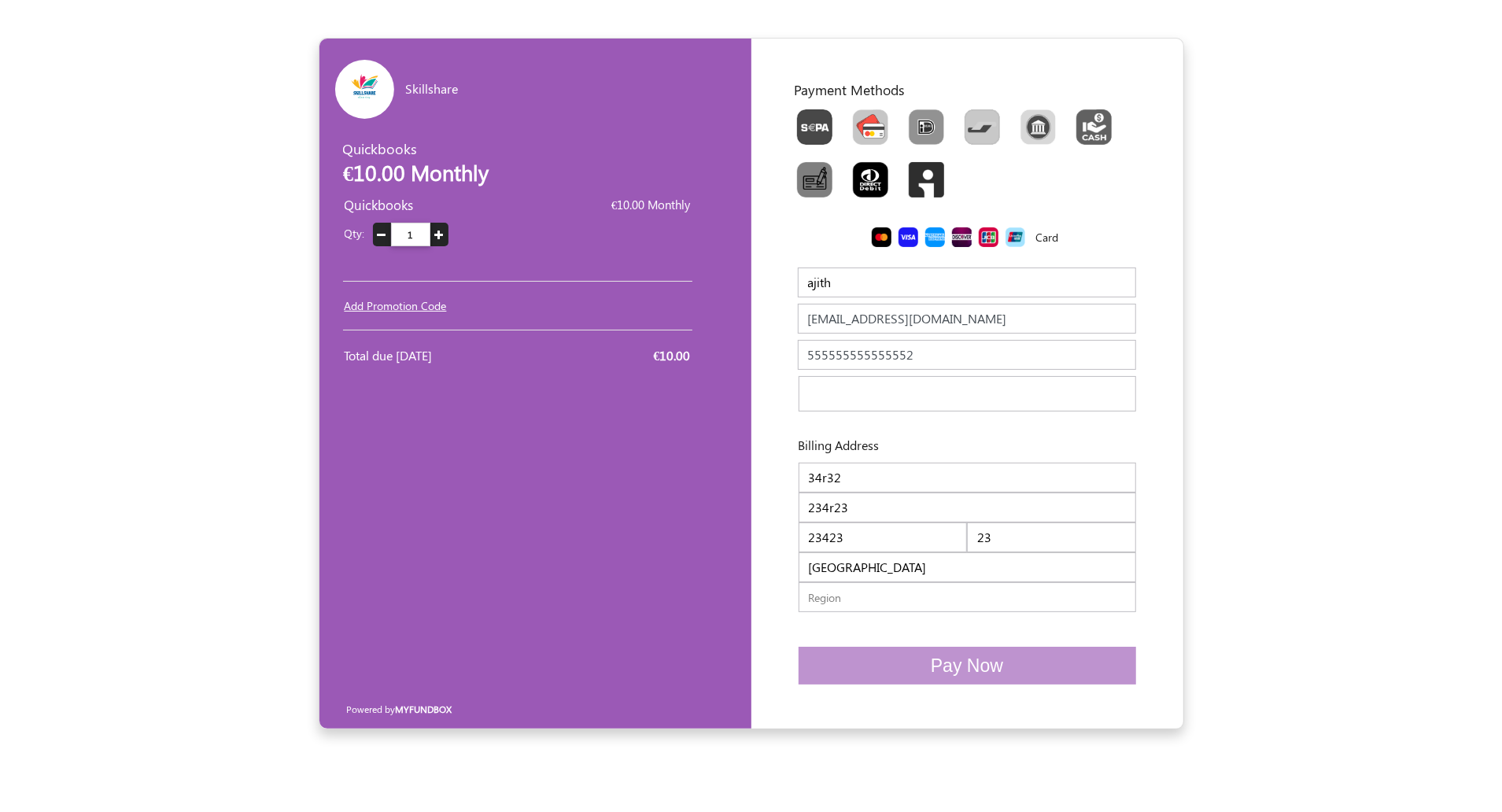 type on "32232" 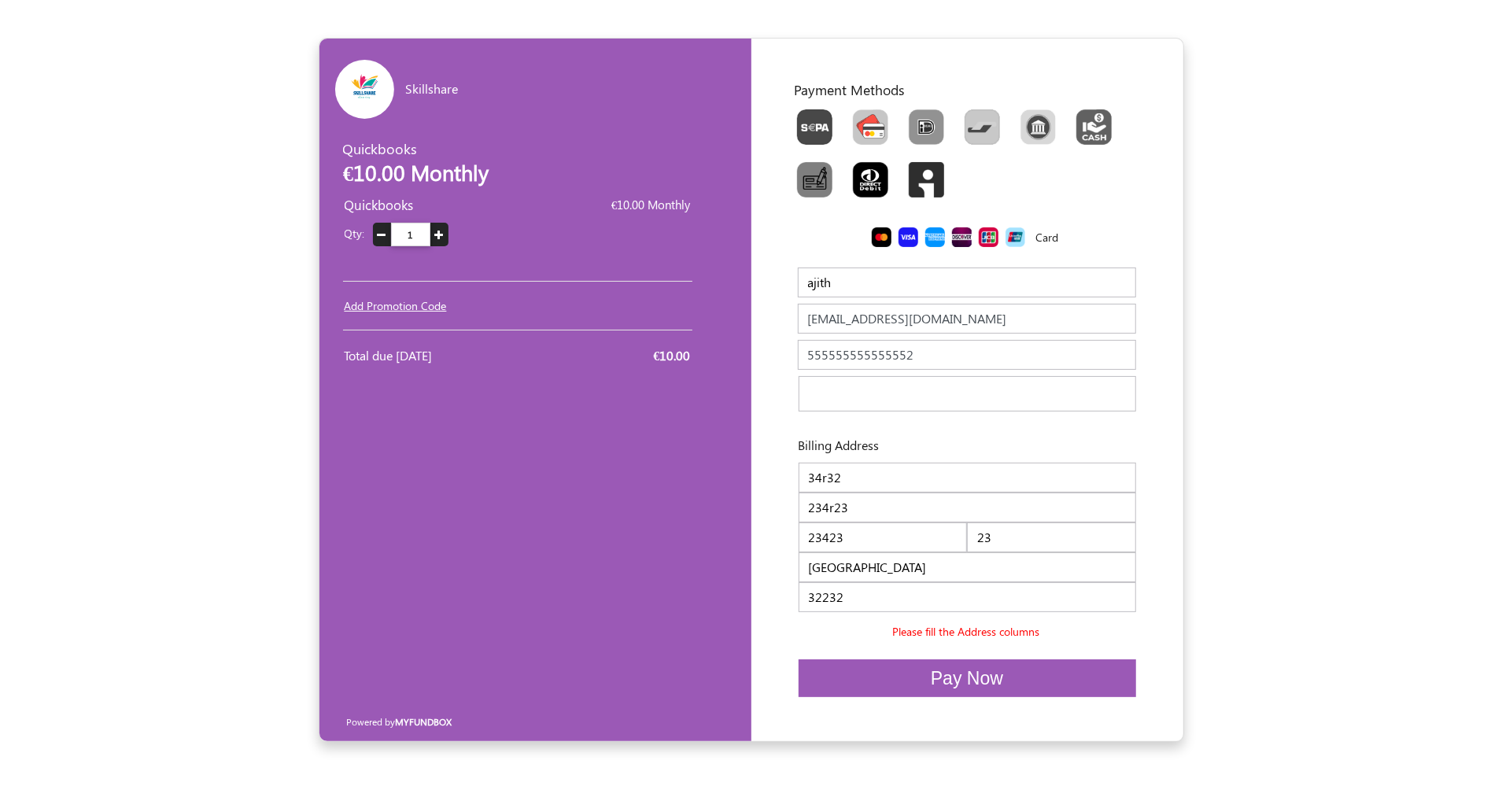 click on "Pay Now" at bounding box center [967, 678] 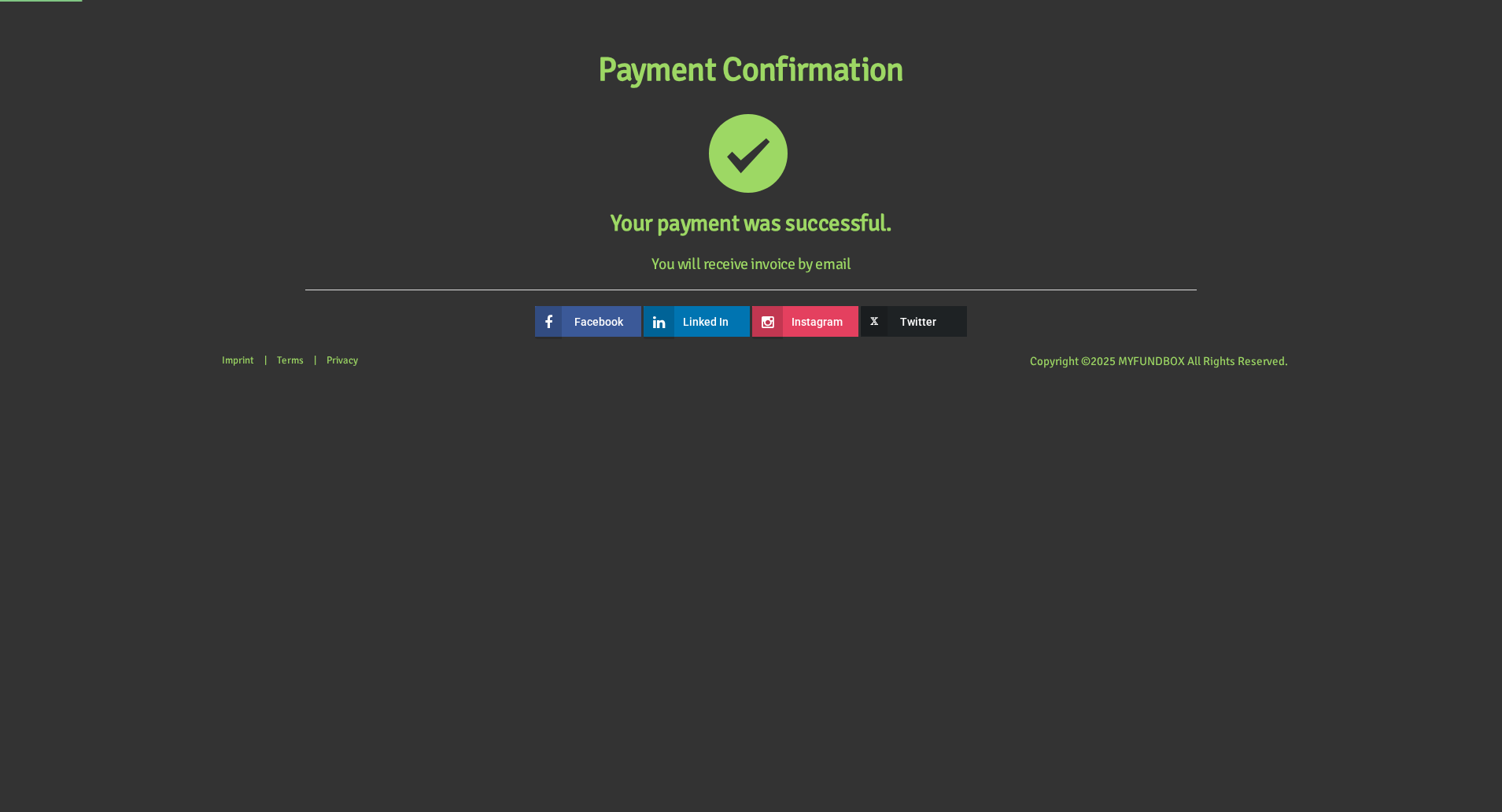scroll, scrollTop: 0, scrollLeft: 0, axis: both 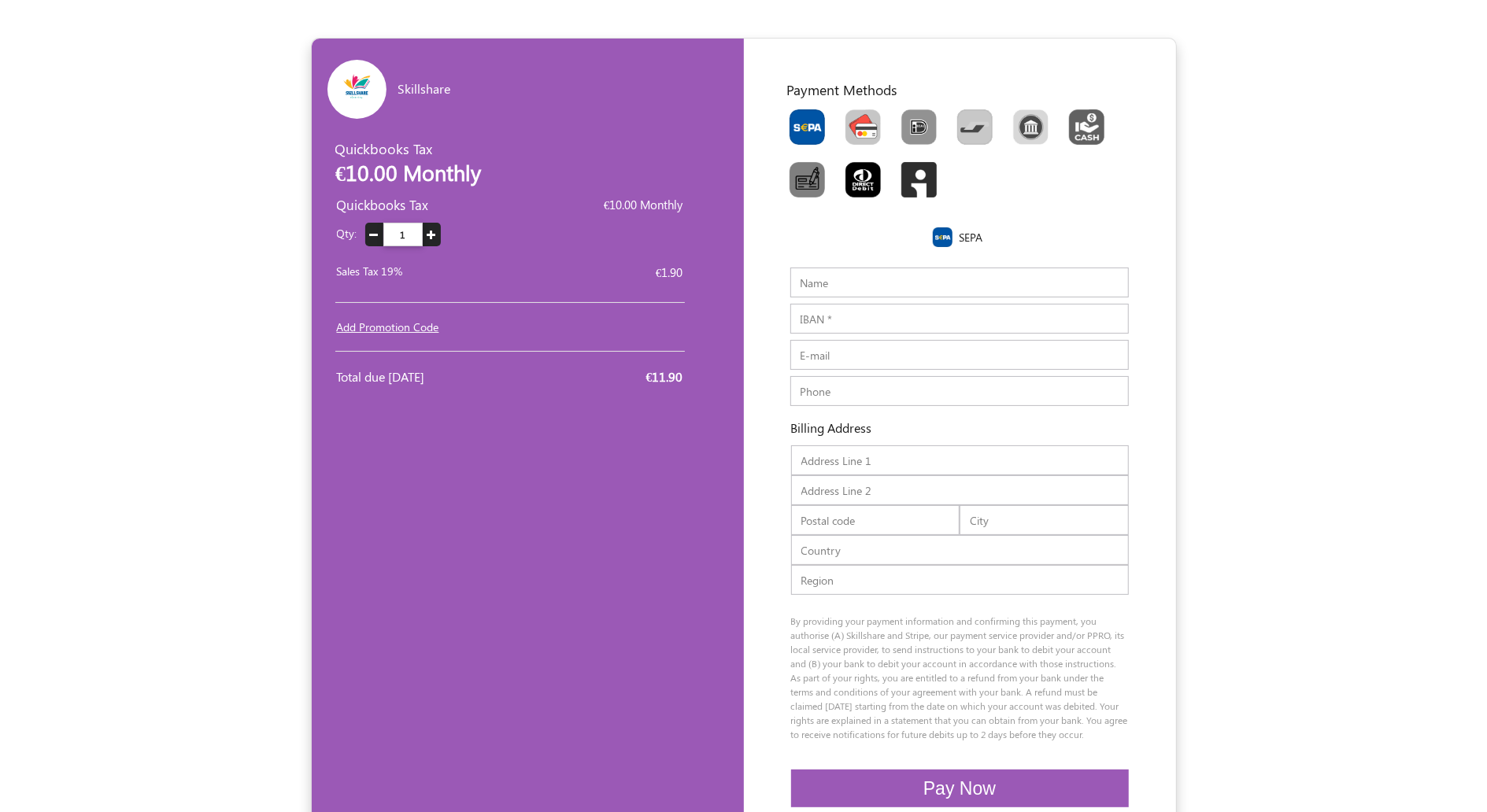 click at bounding box center (863, 127) 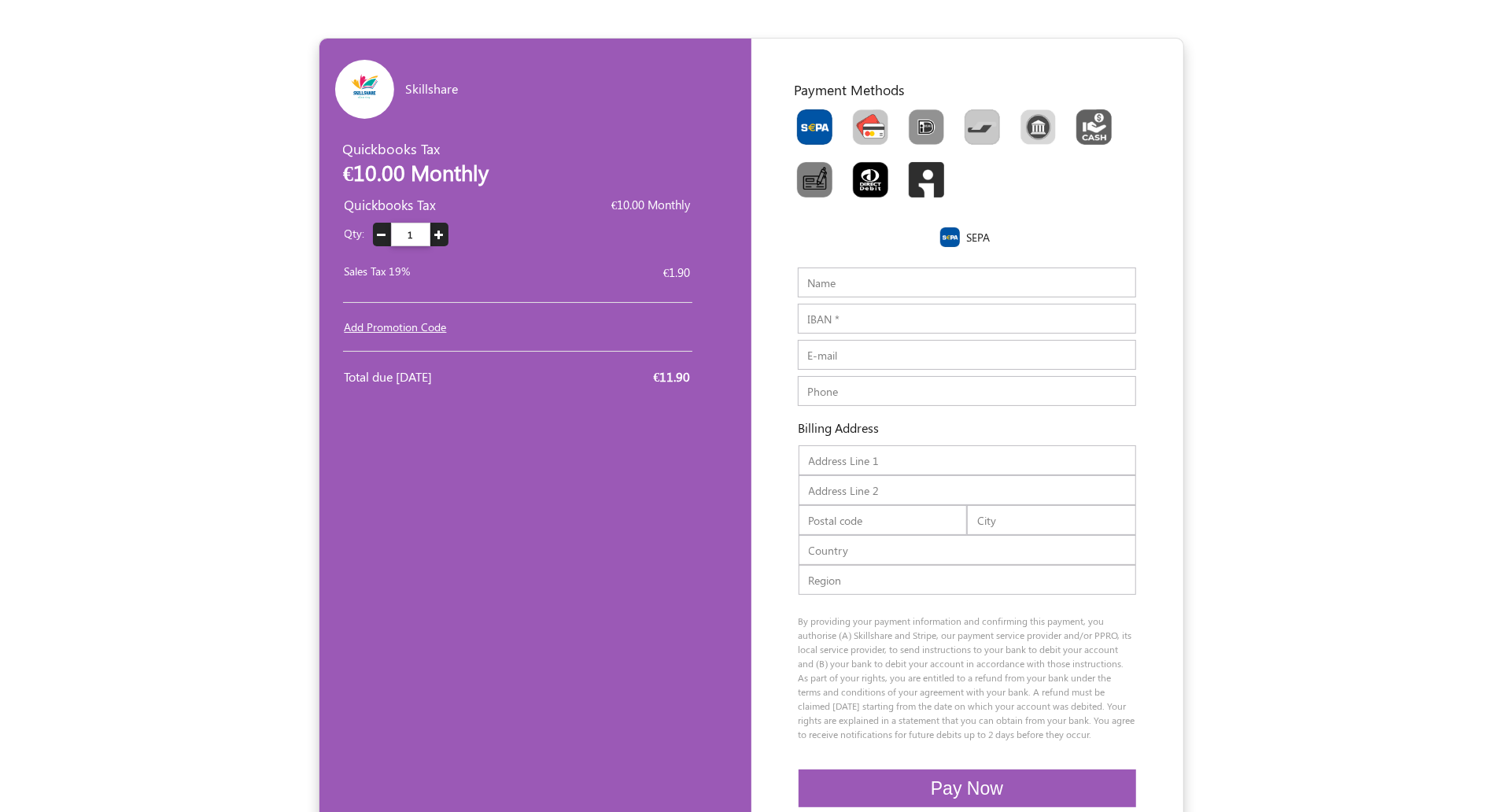 radio on "true" 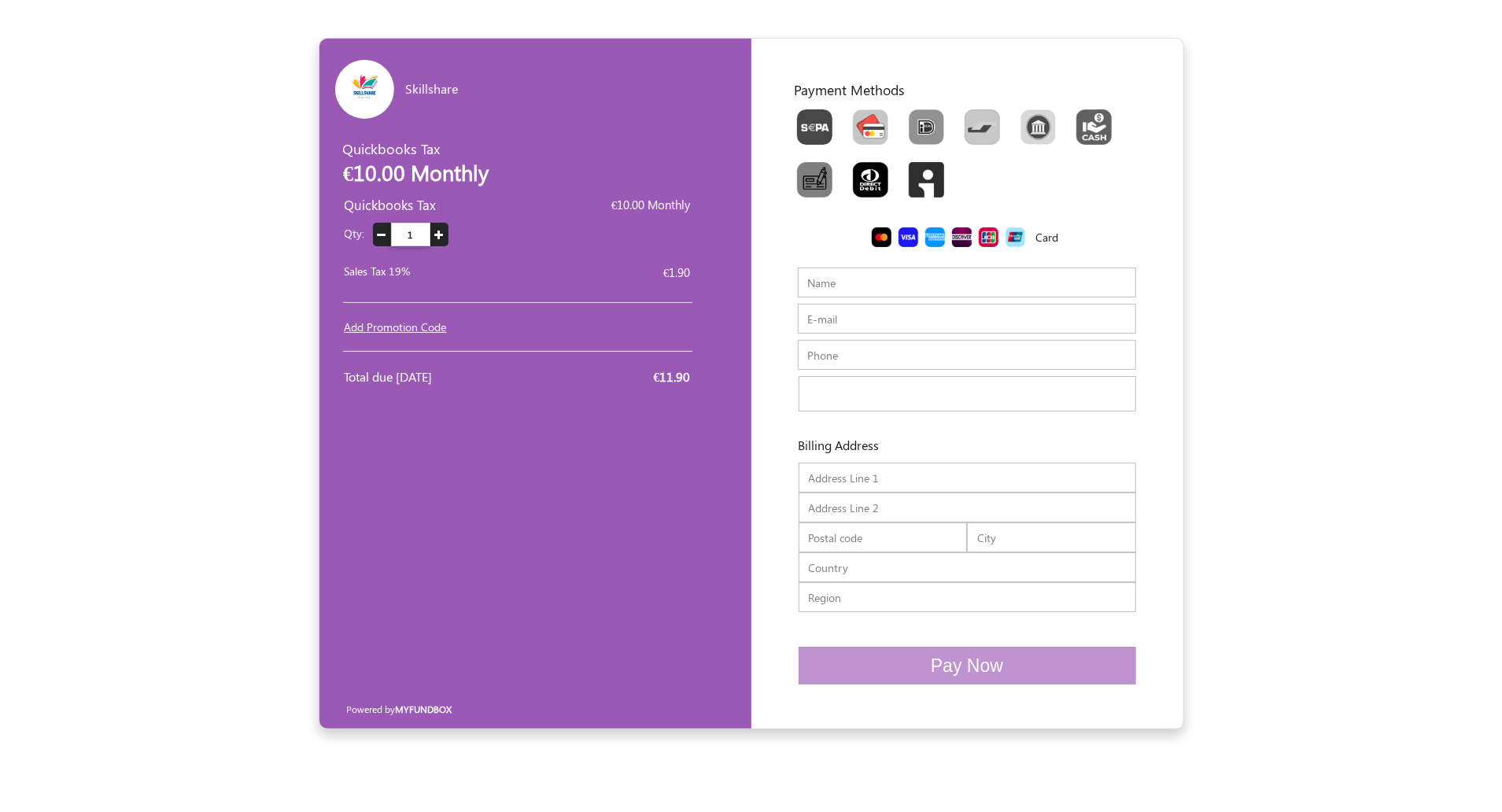 click on "Name" at bounding box center [967, 282] 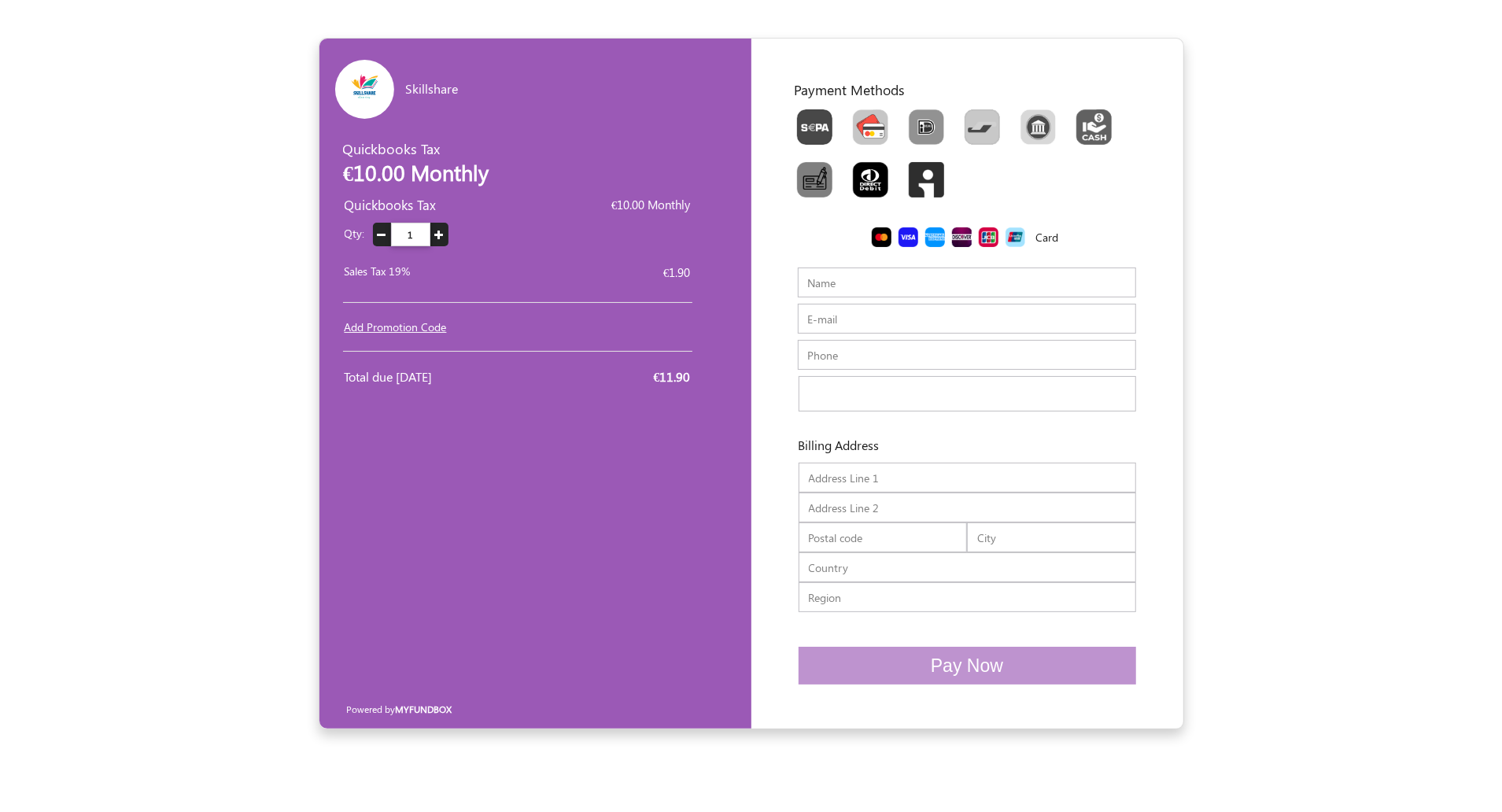 type on "ajith" 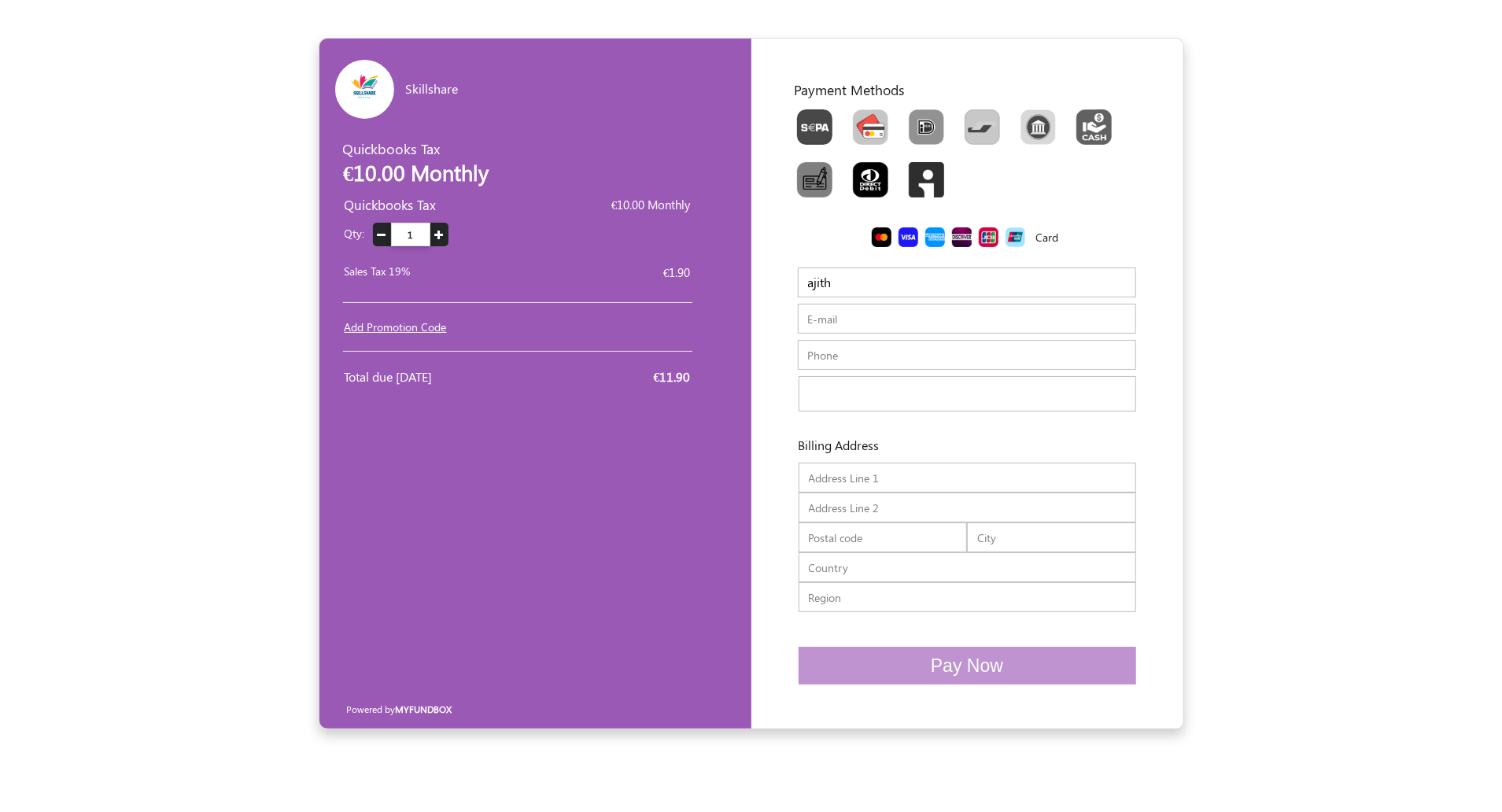 type on "[EMAIL_ADDRESS][DOMAIN_NAME]" 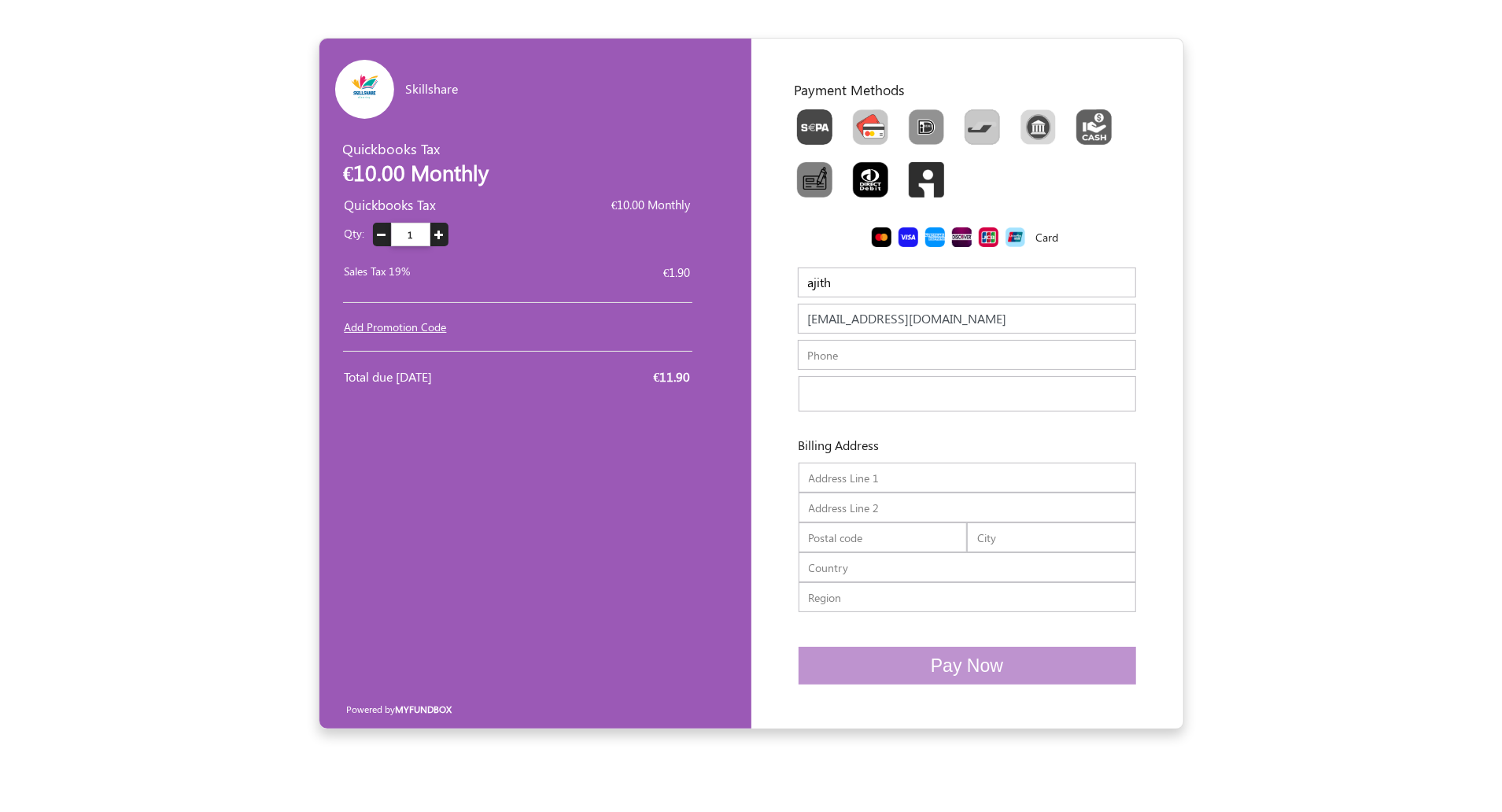 type on "555555555555552" 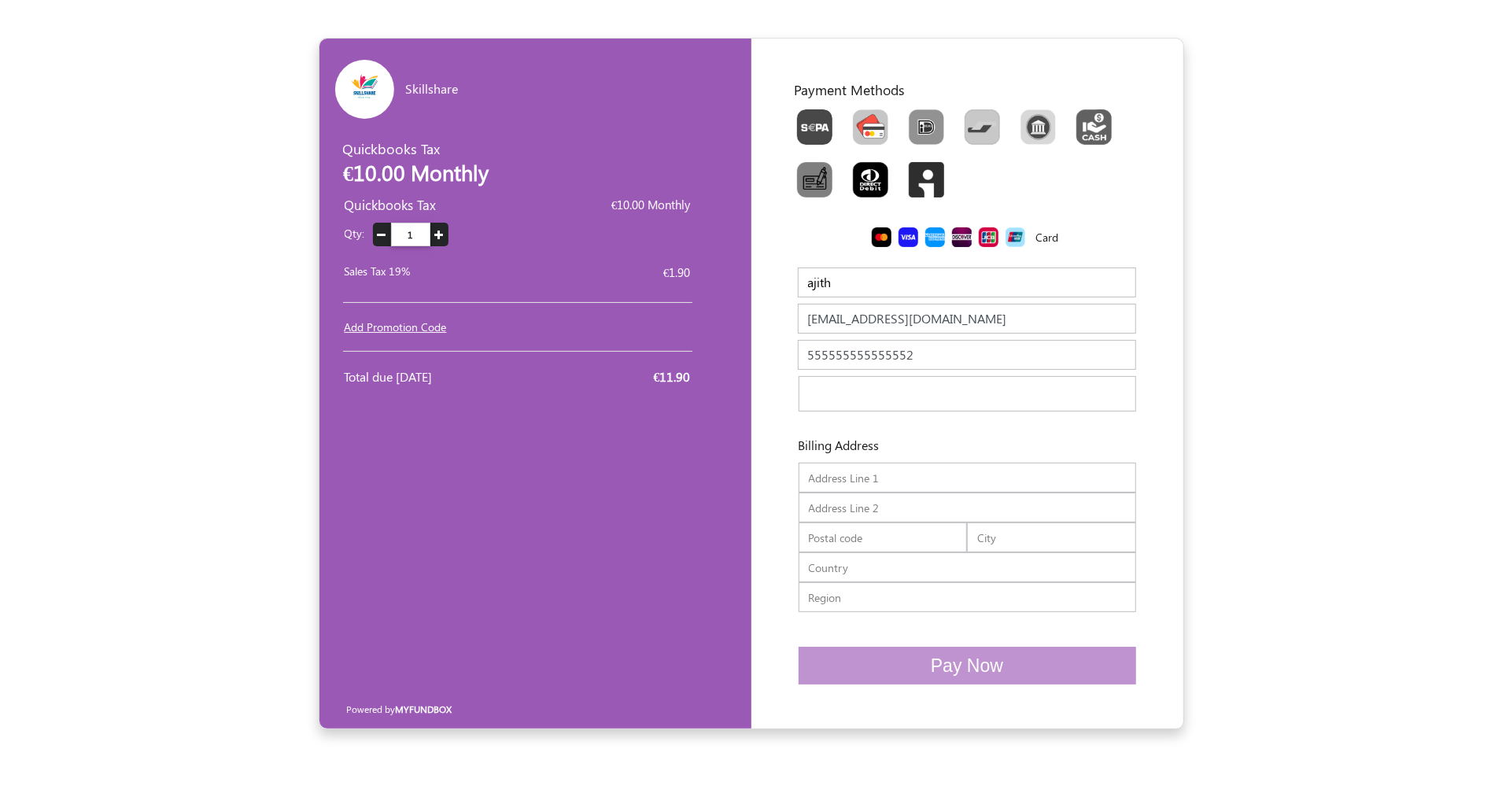 type on "34r32" 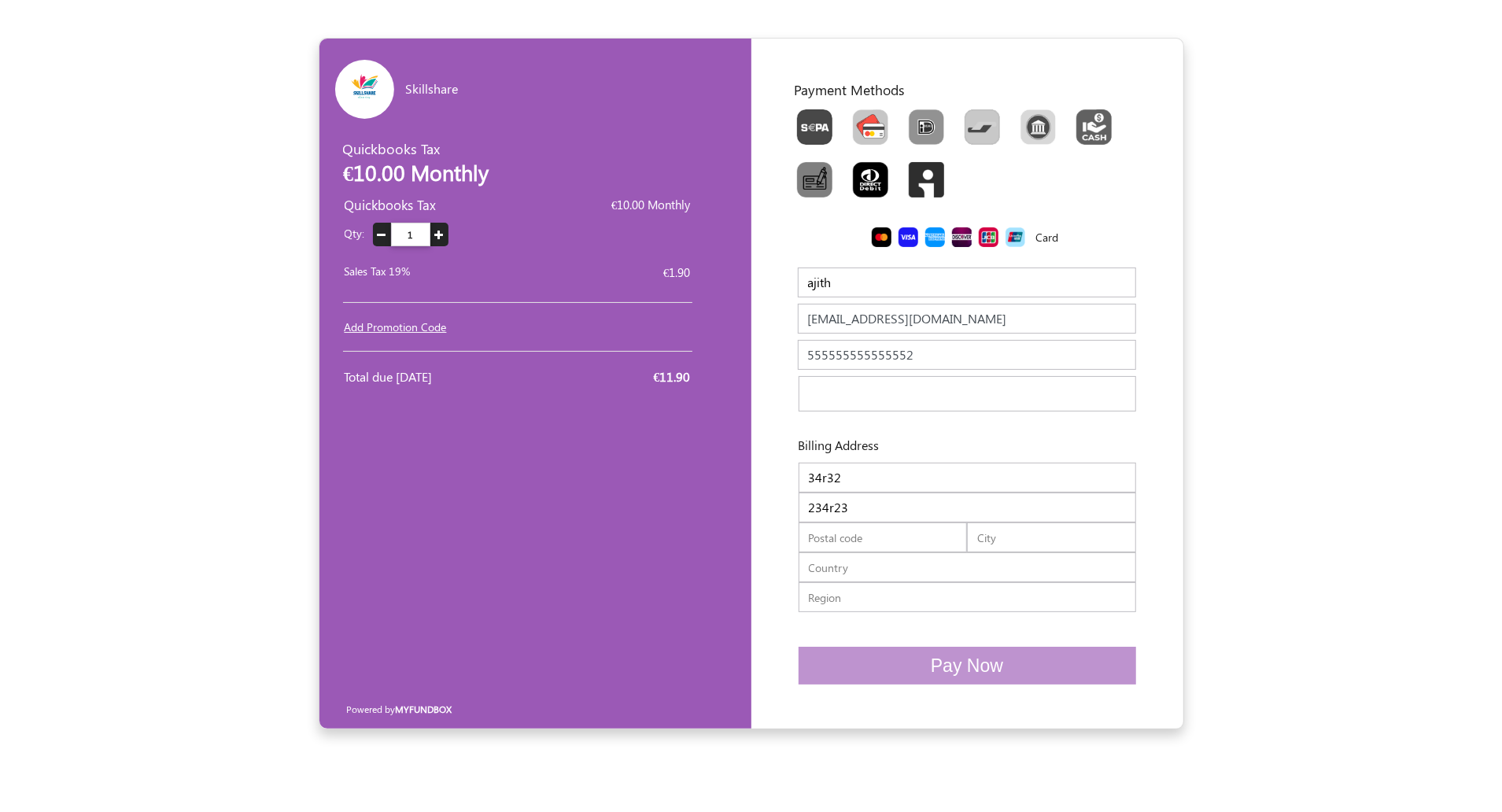 type on "23423" 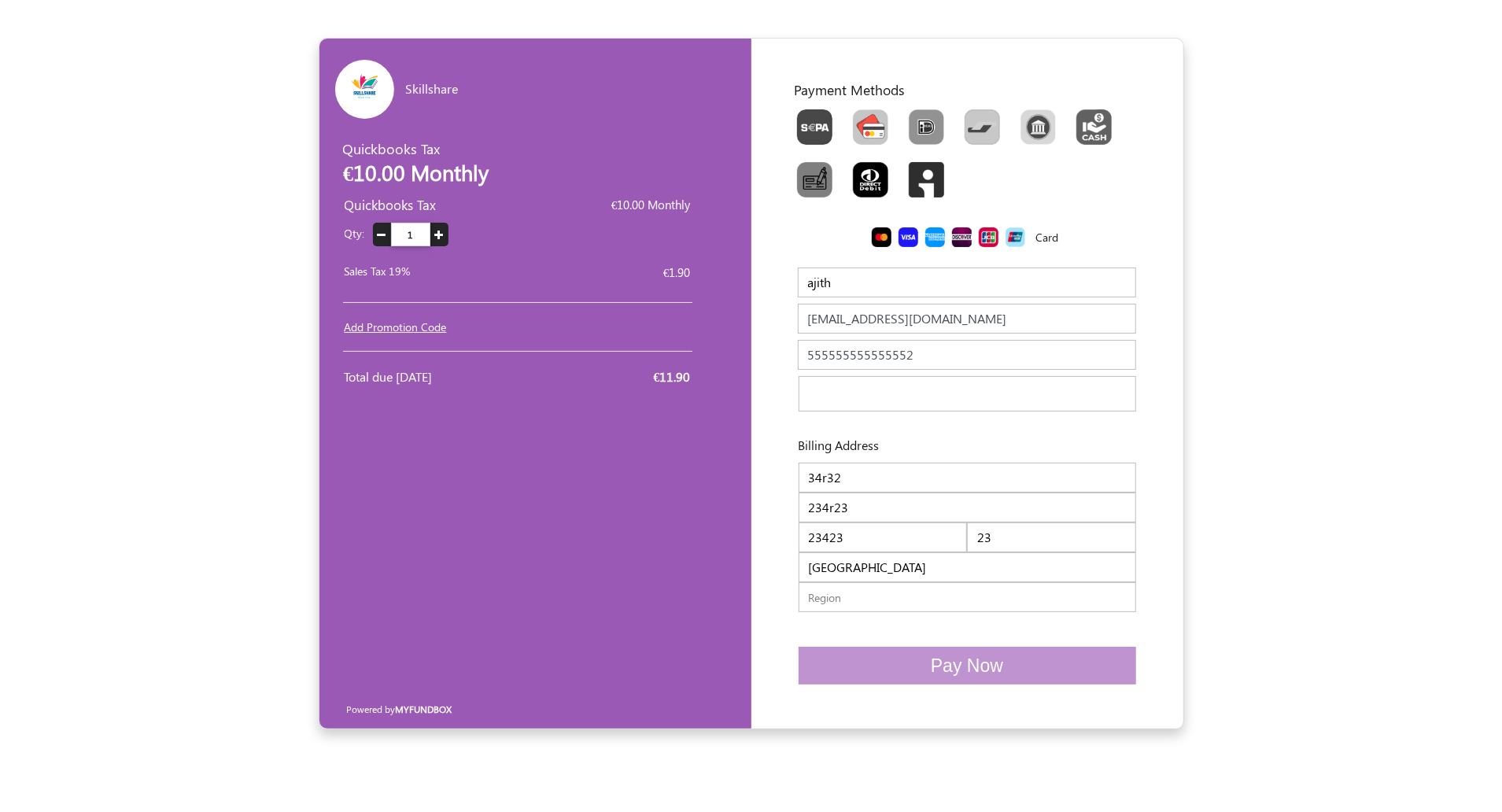 type on "32232" 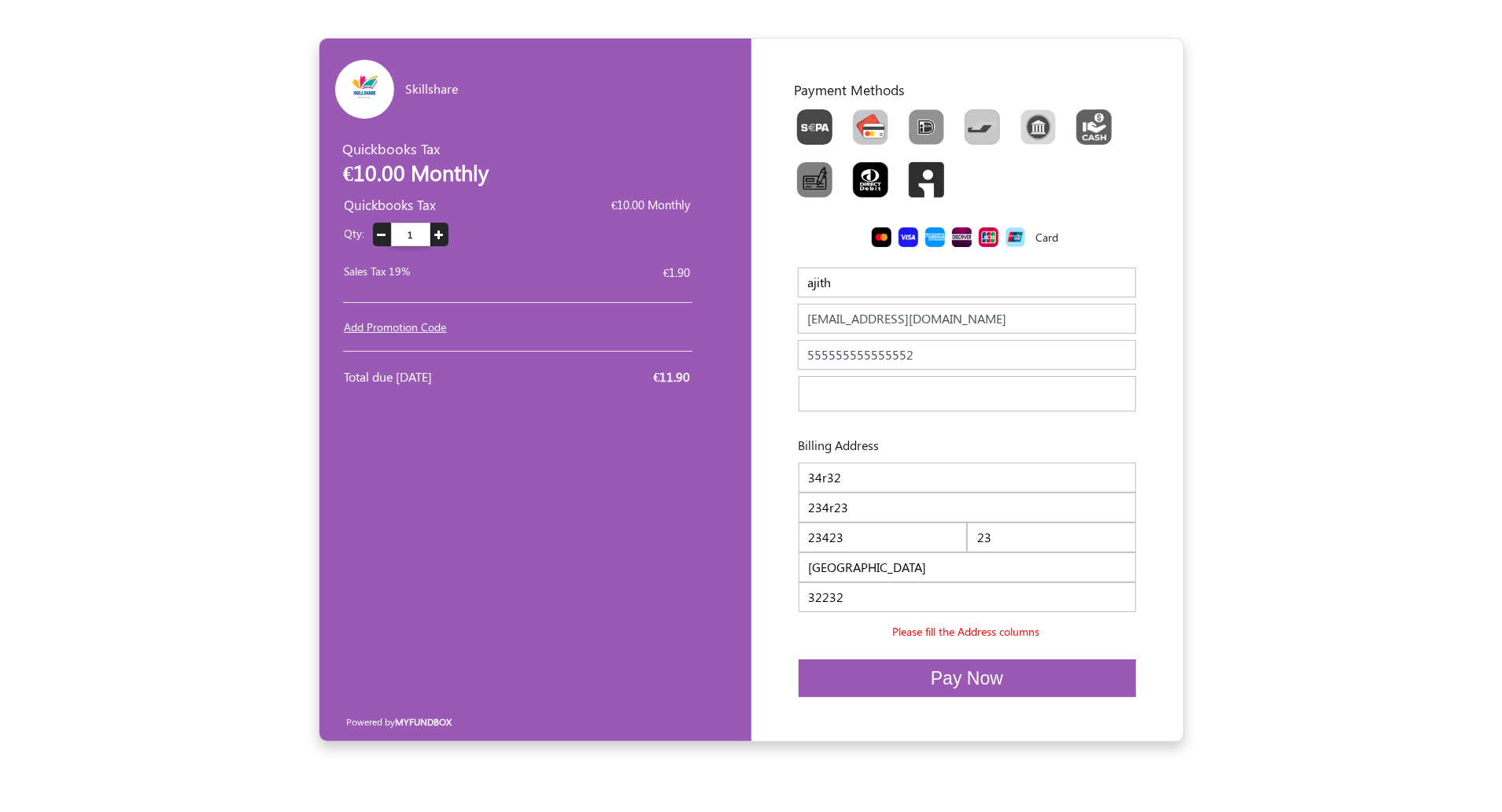 click on "Please fill the Address columns" at bounding box center [966, 631] 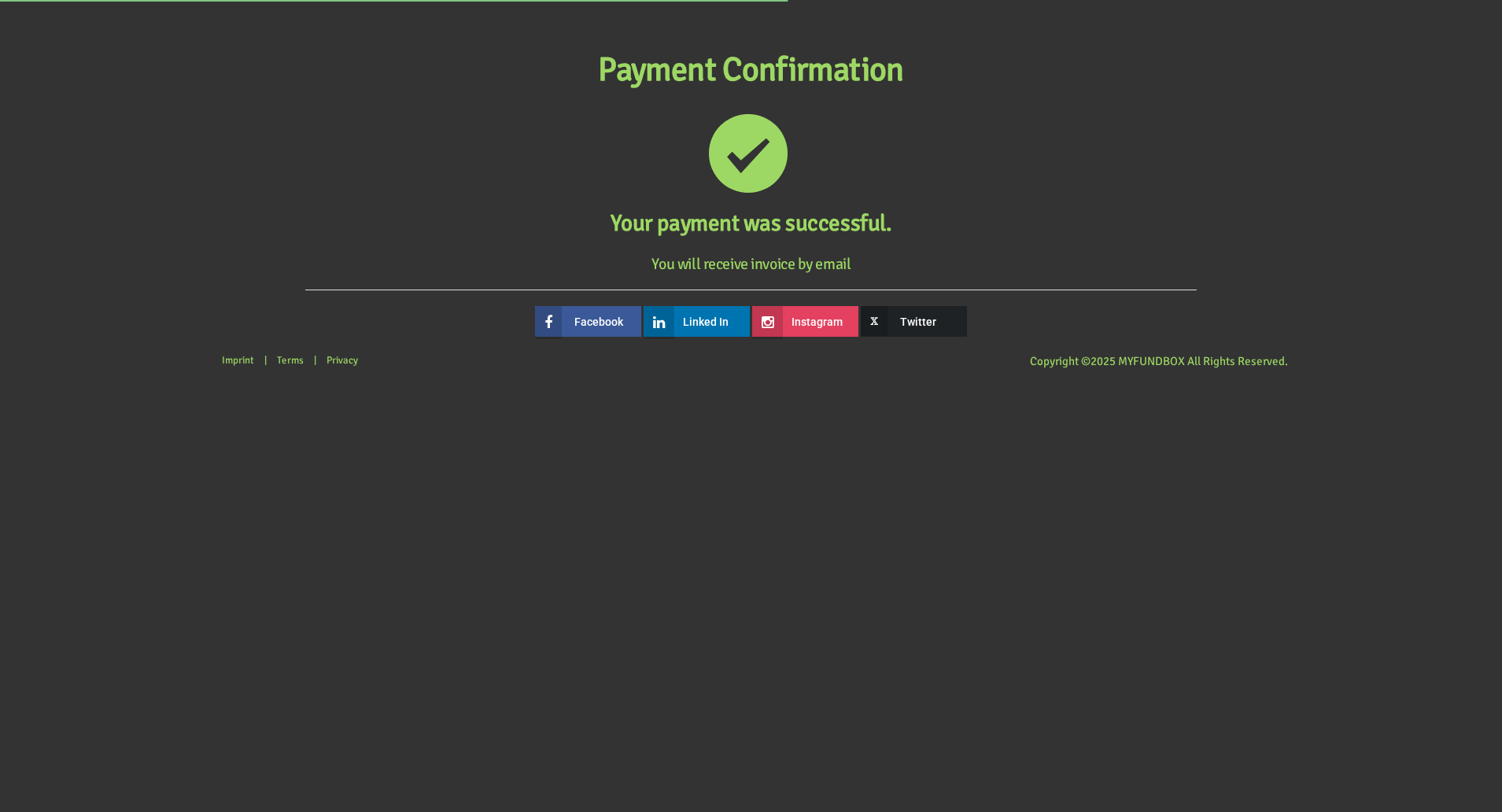 scroll, scrollTop: 0, scrollLeft: 0, axis: both 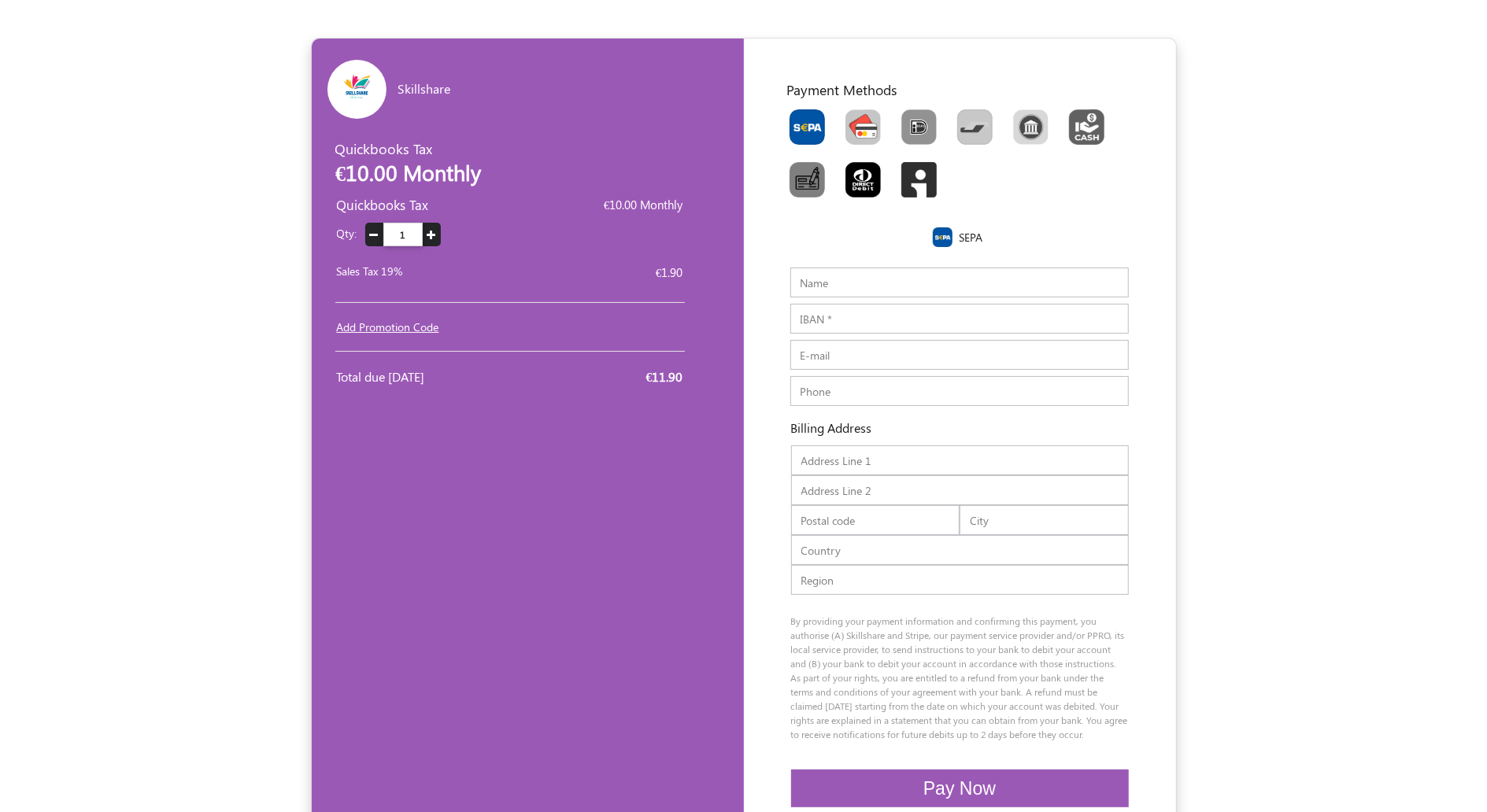 click at bounding box center [863, 127] 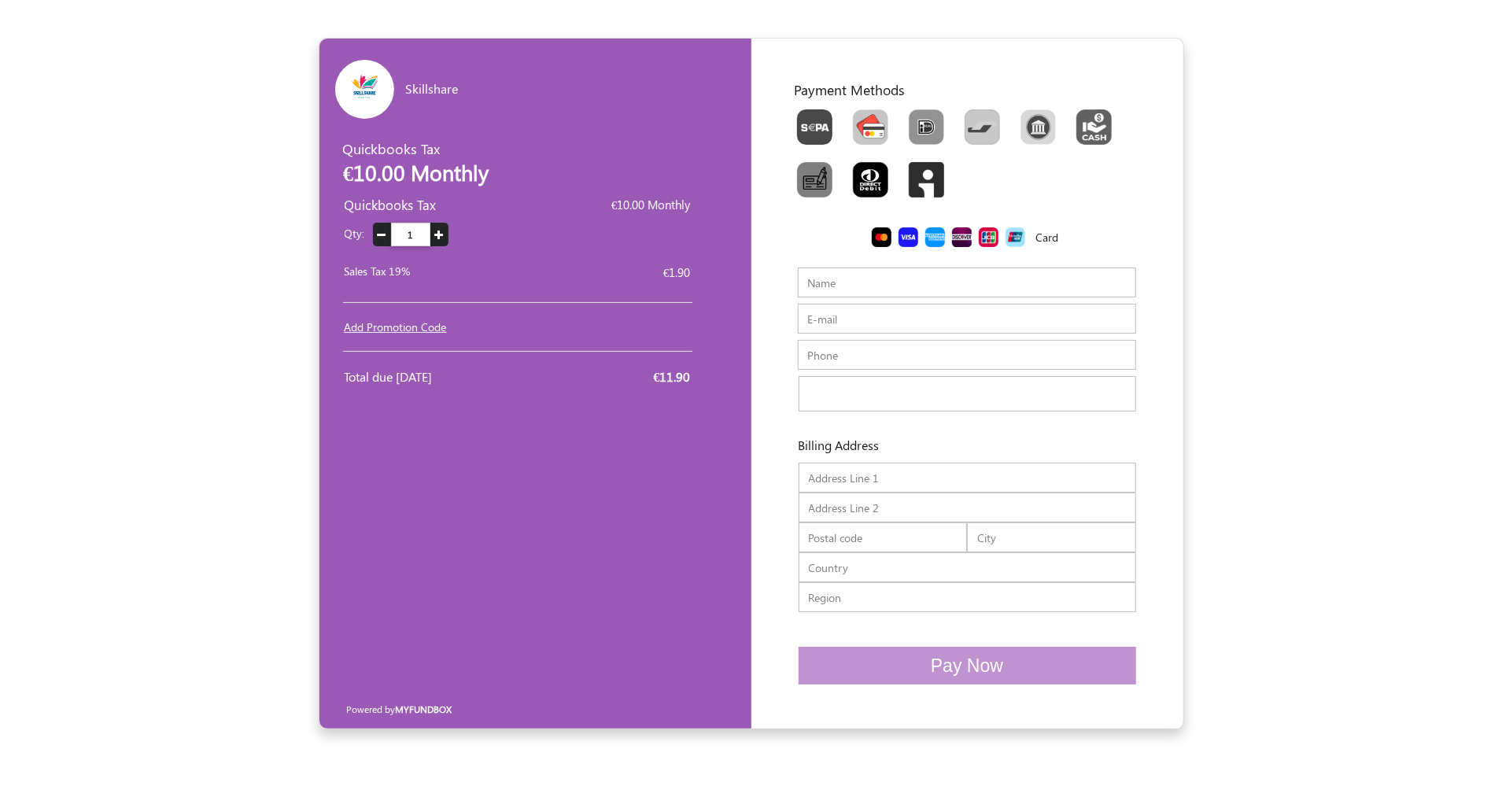 click on "Name" at bounding box center [967, 282] 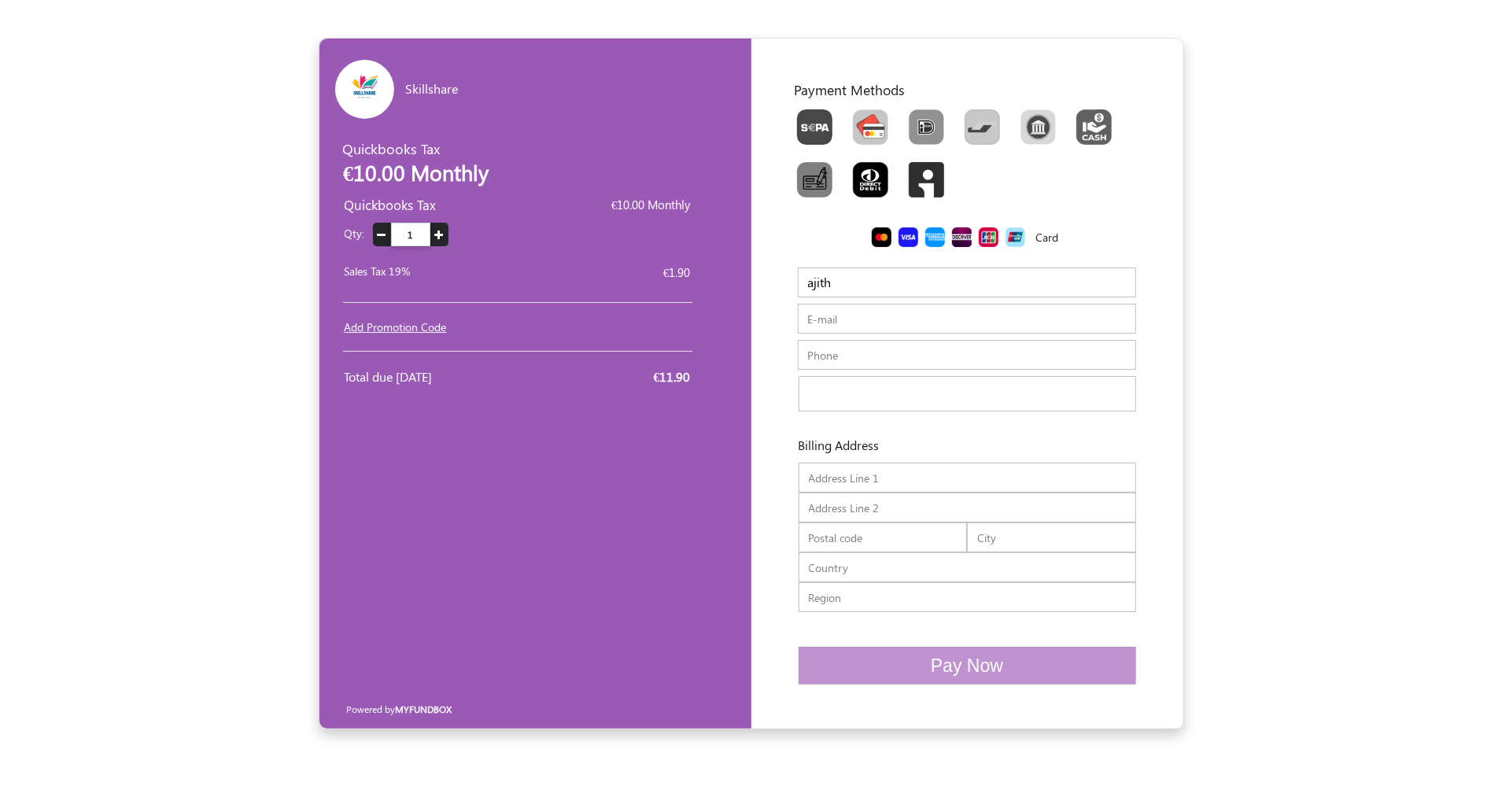 type on "[EMAIL_ADDRESS][DOMAIN_NAME]" 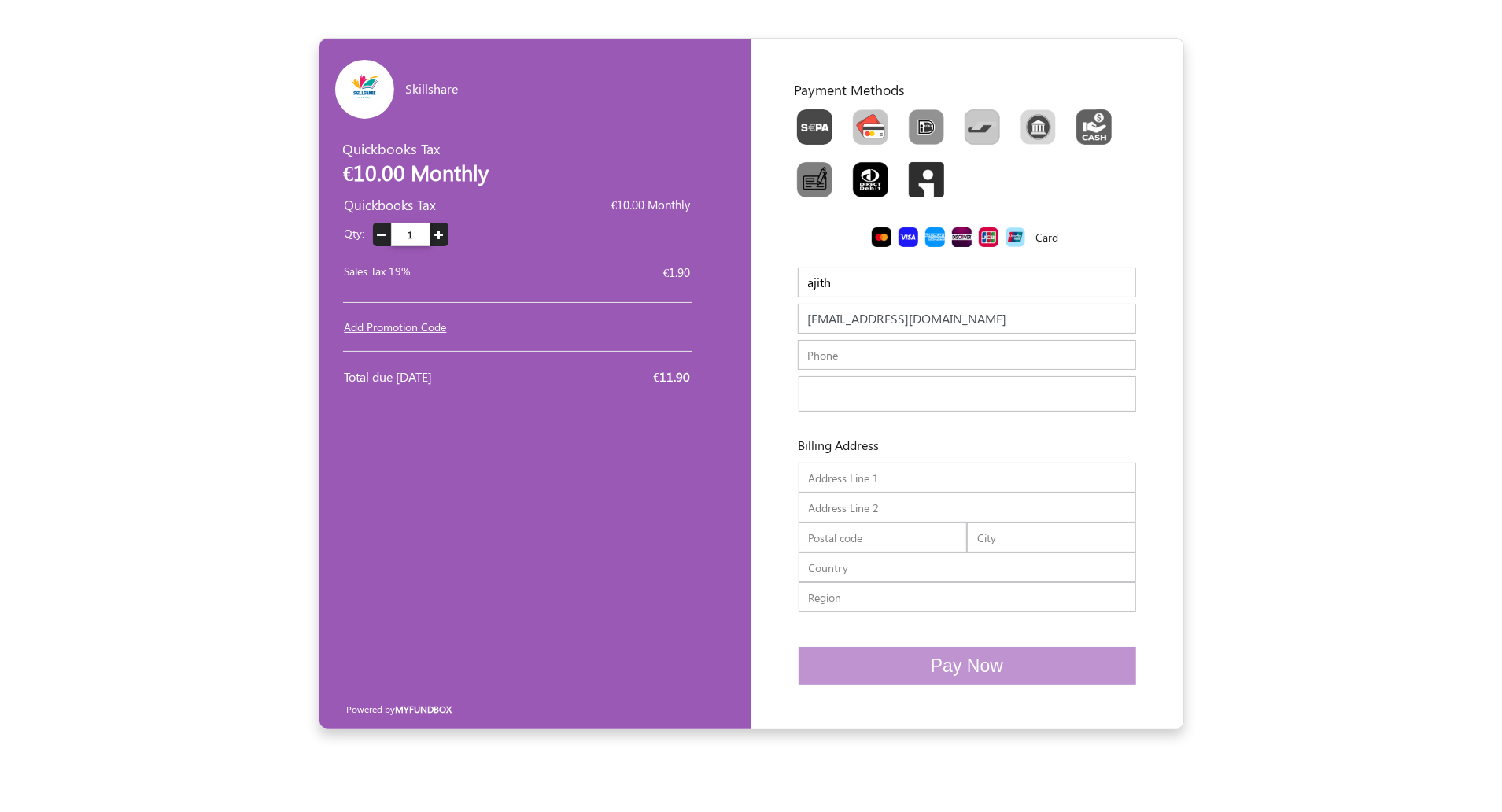 type on "555555555555552" 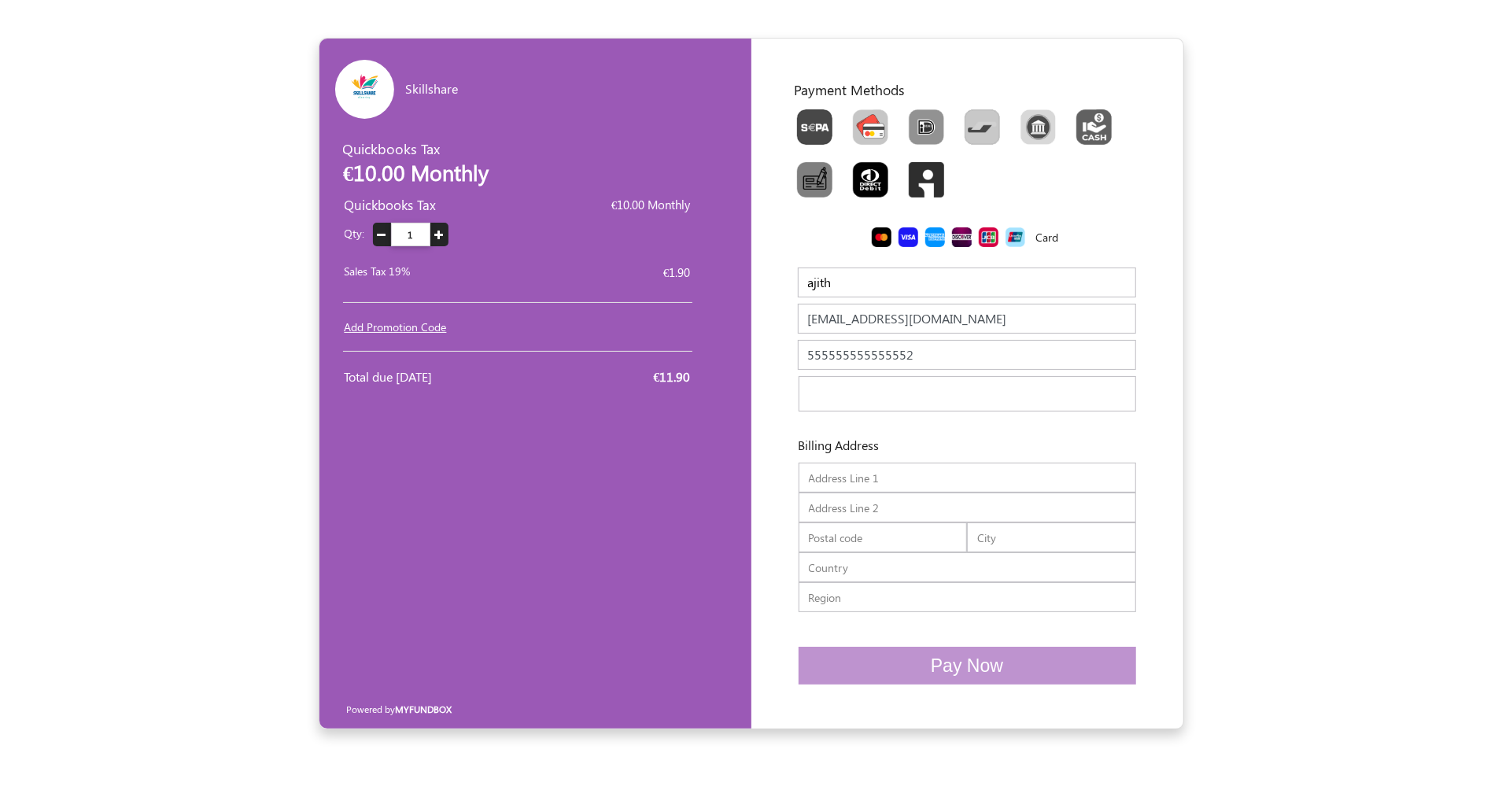 type on "34r32" 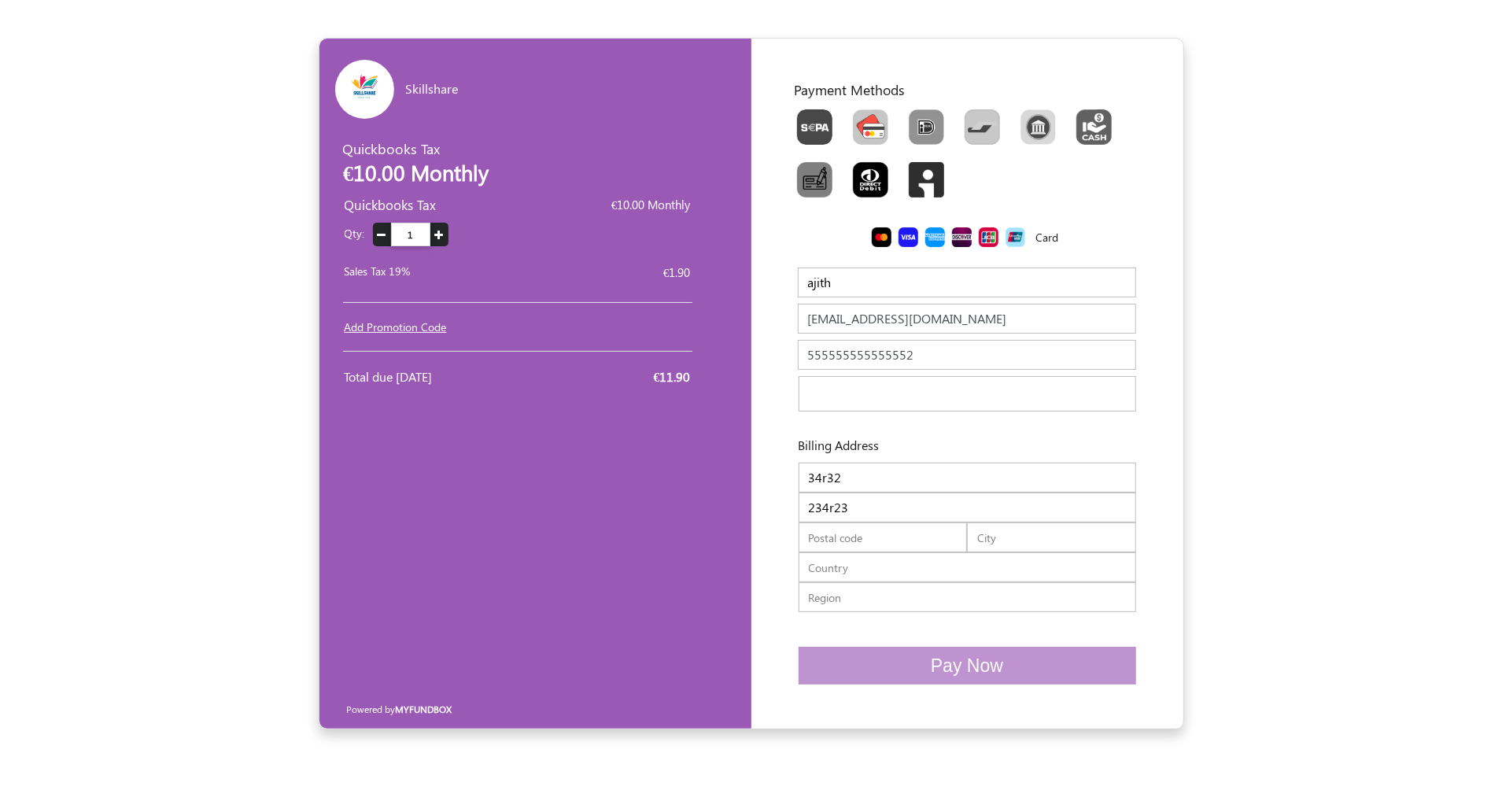 type on "23423" 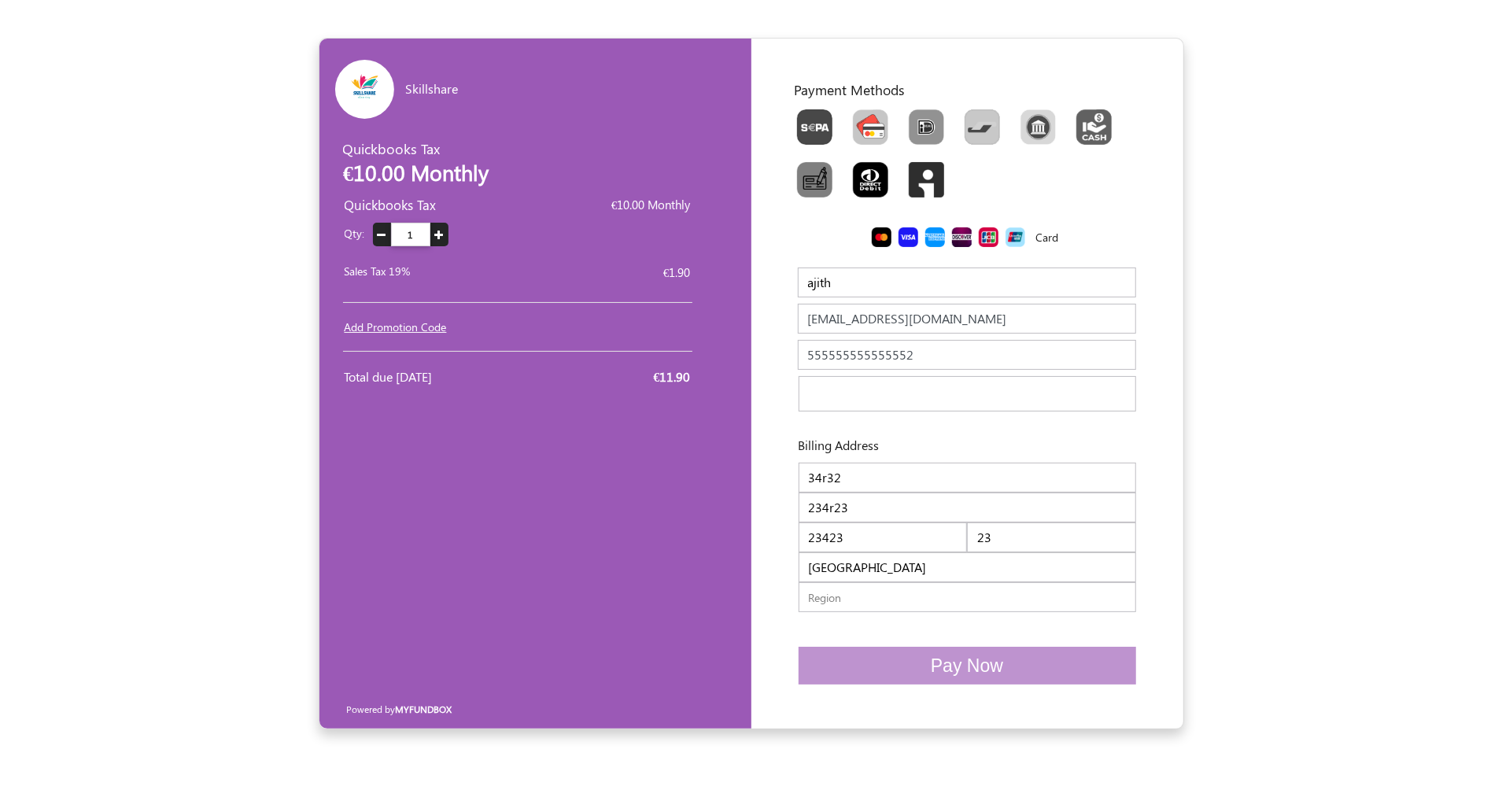 type on "32232" 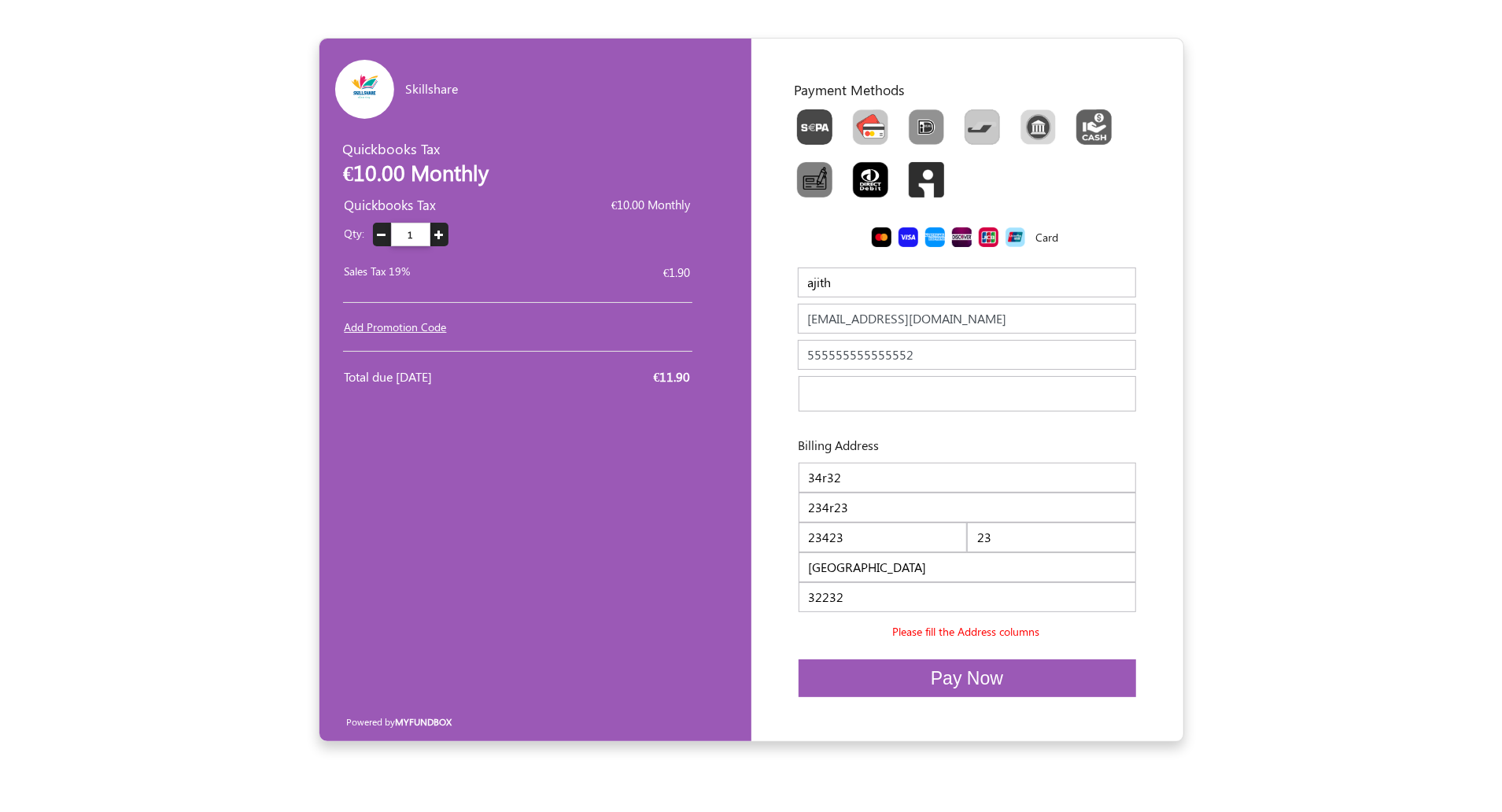 click on "Pay Now" at bounding box center (967, 678) 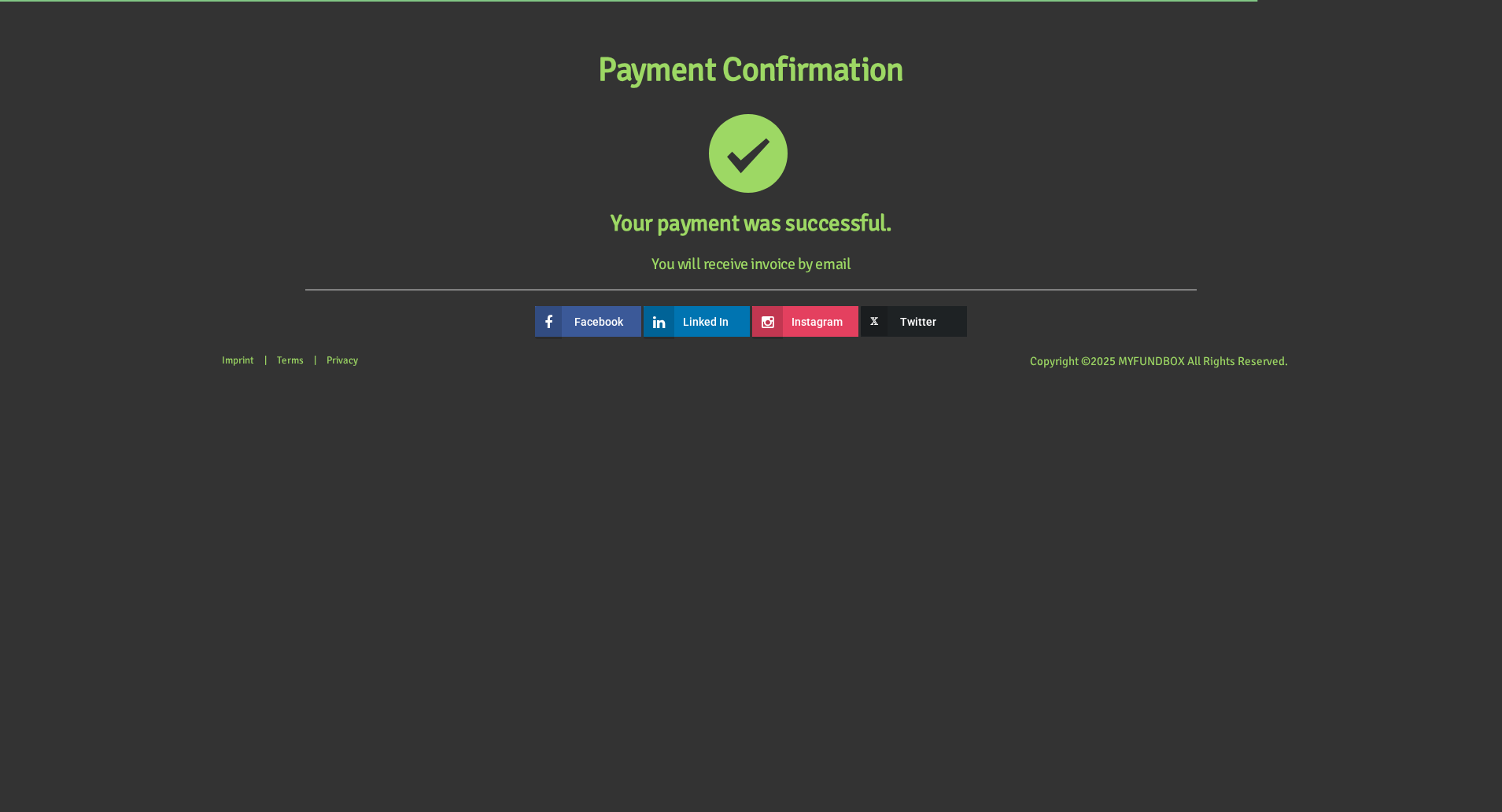 scroll, scrollTop: 0, scrollLeft: 0, axis: both 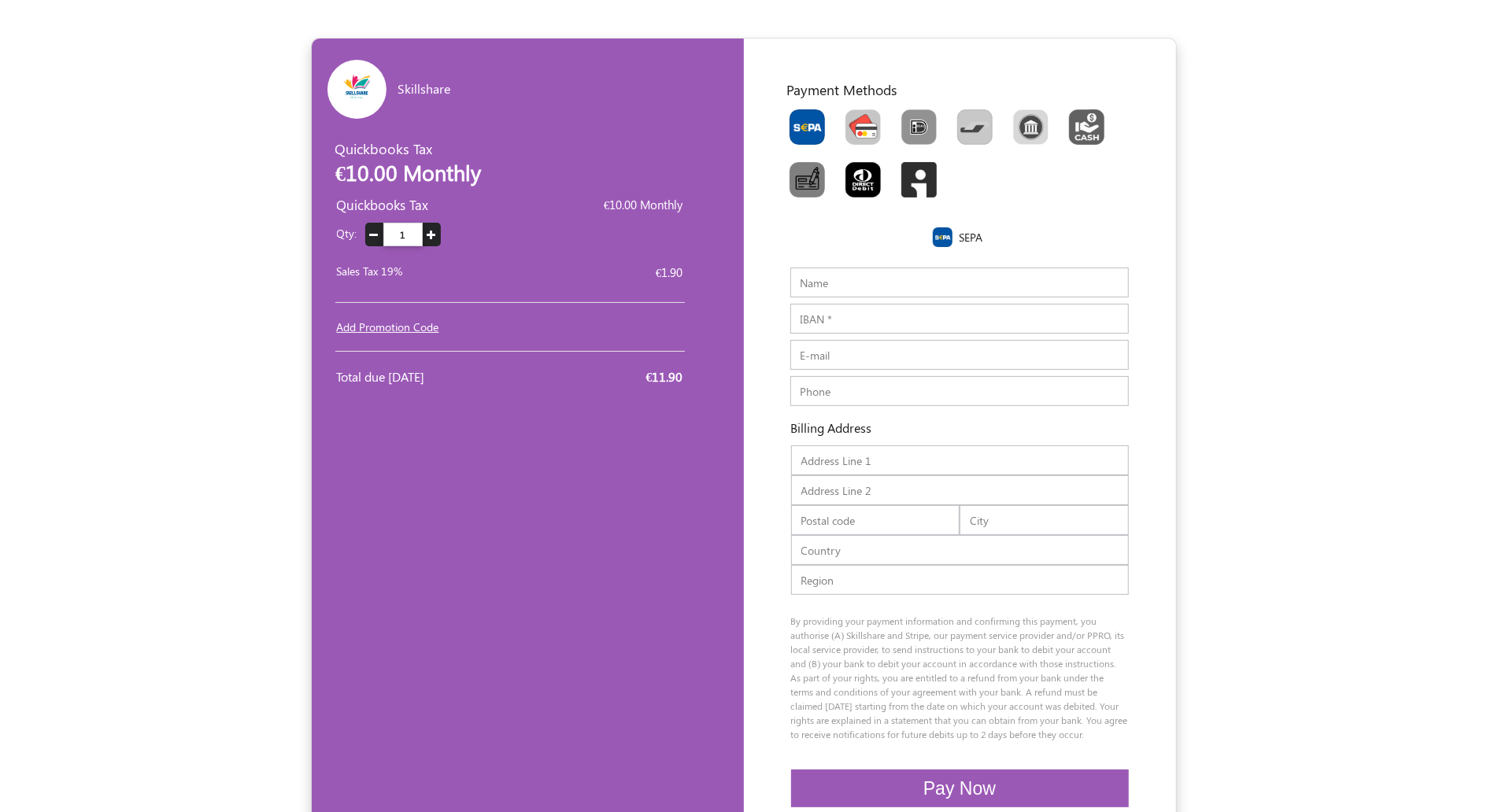 click at bounding box center (863, 127) 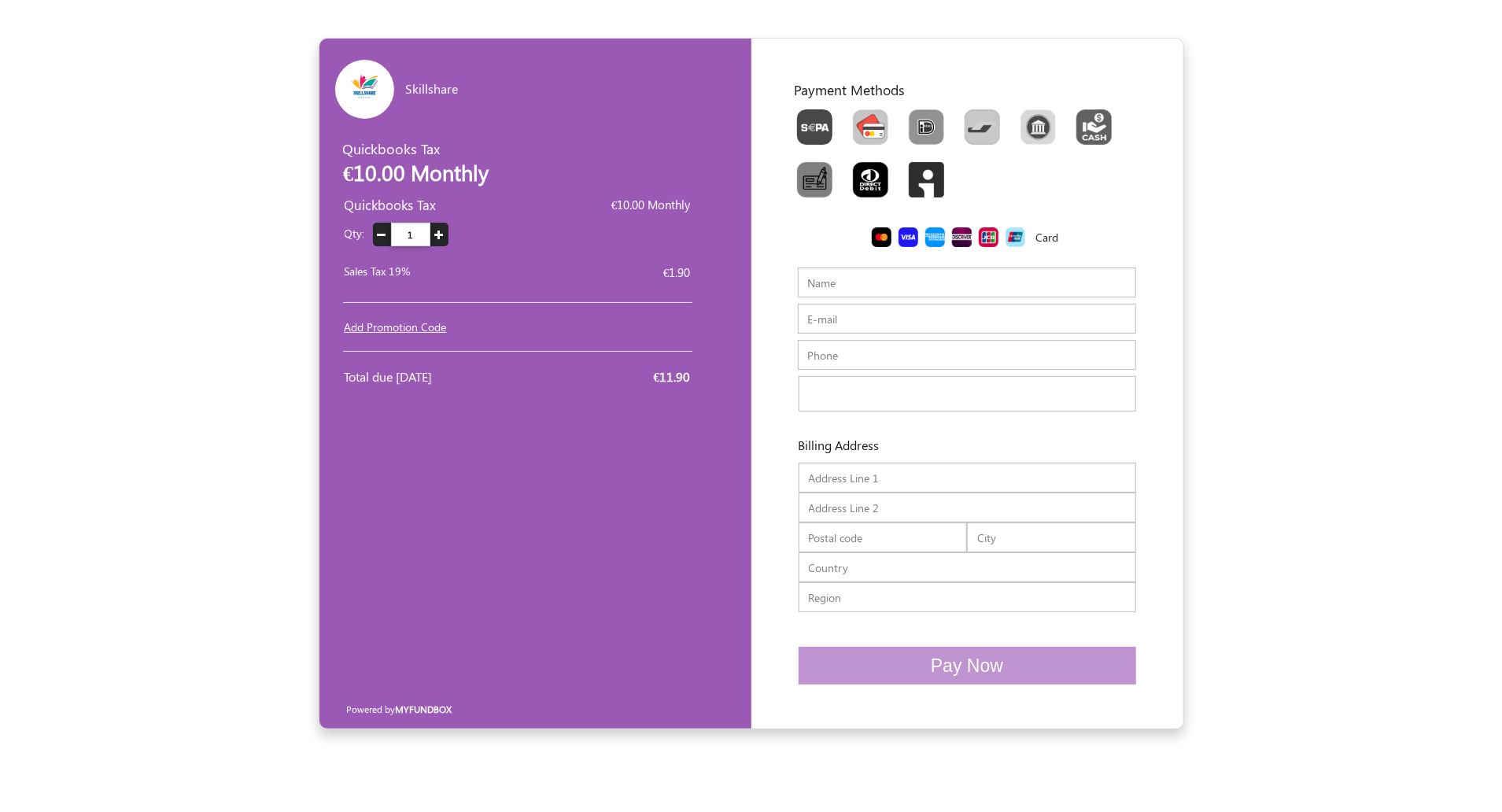 click on "Name" at bounding box center (967, 282) 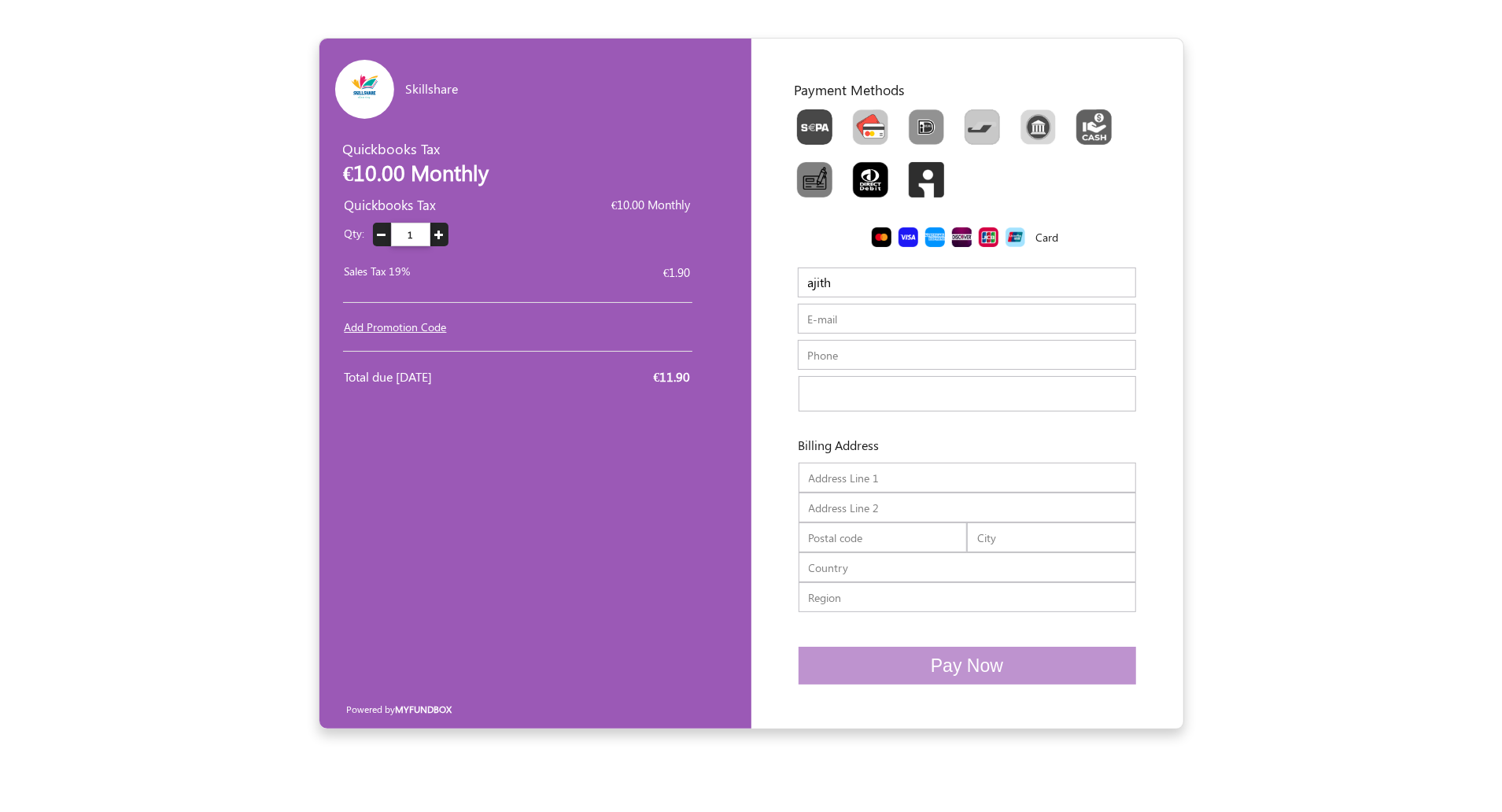 type on "[EMAIL_ADDRESS][DOMAIN_NAME]" 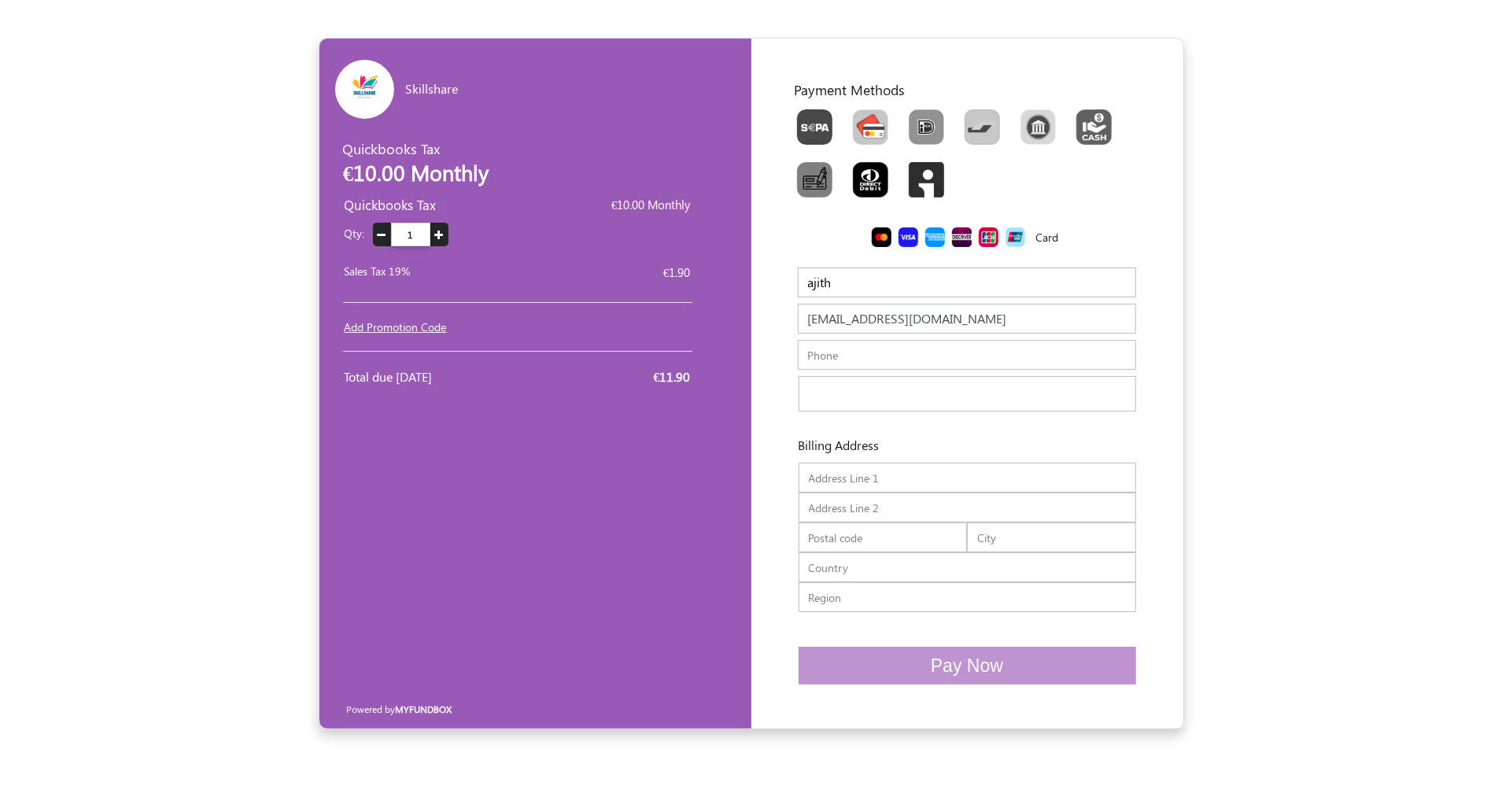 type on "555555555555552" 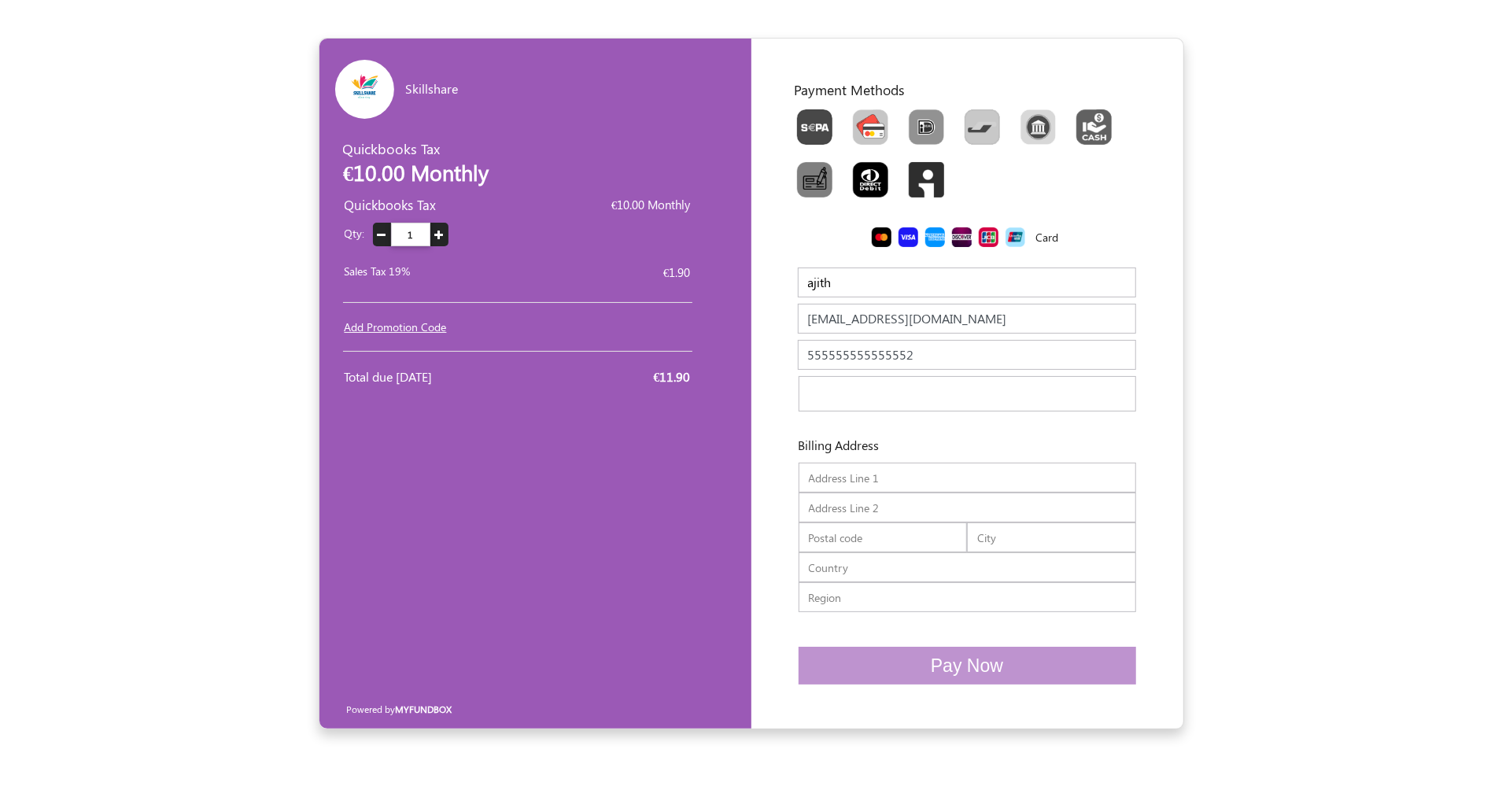 type on "34r32" 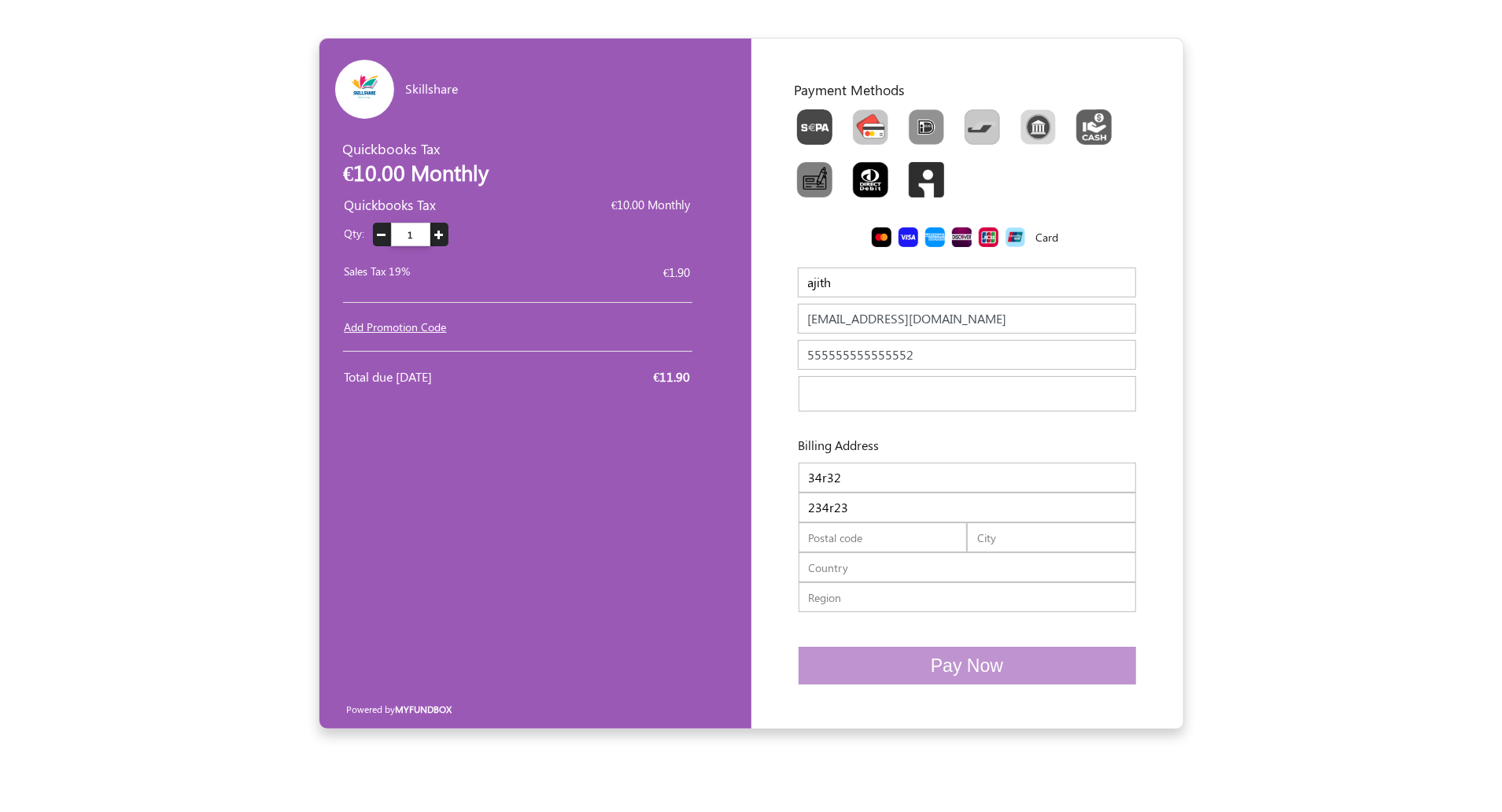 type on "23423" 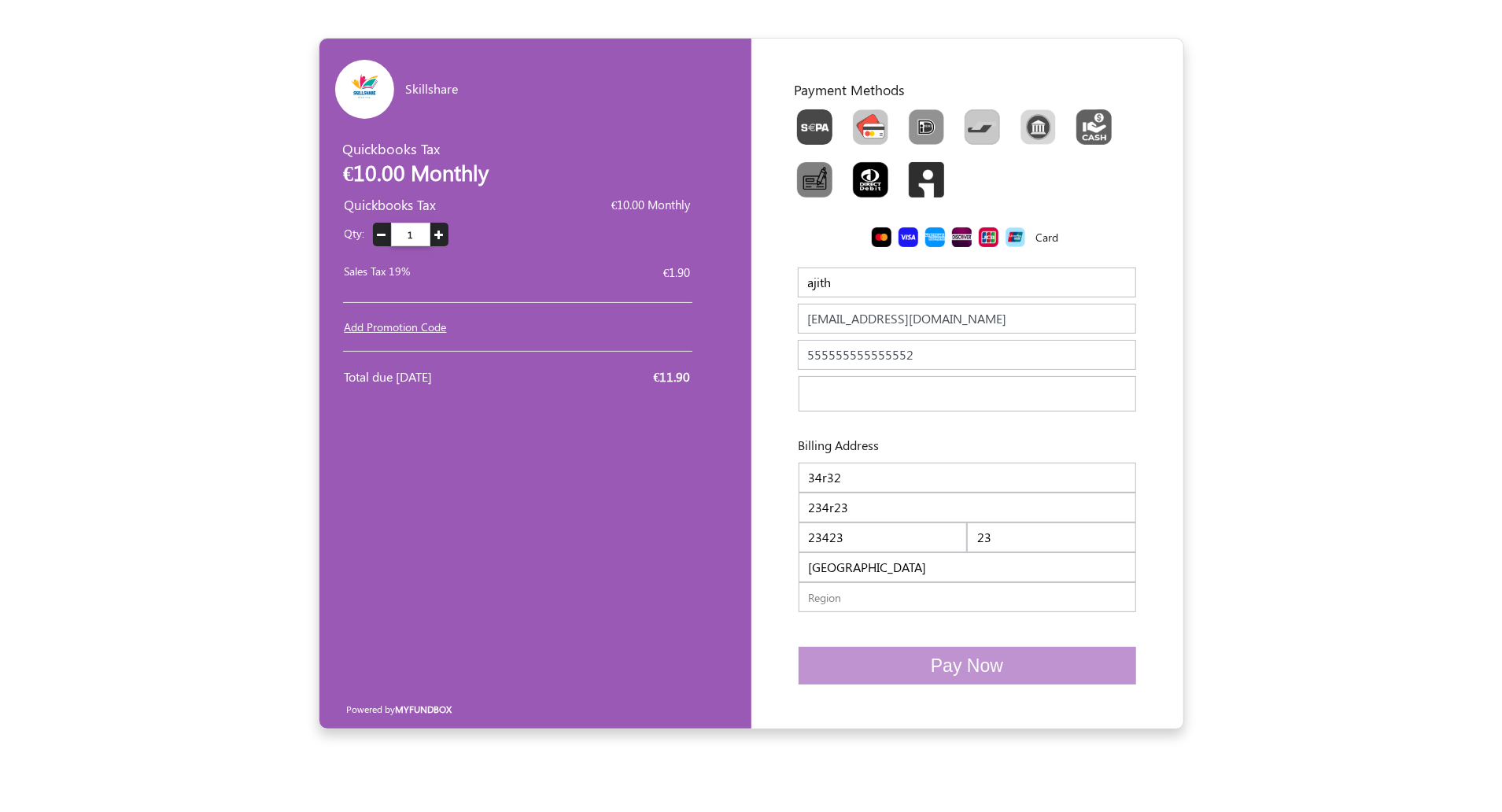 type on "32232" 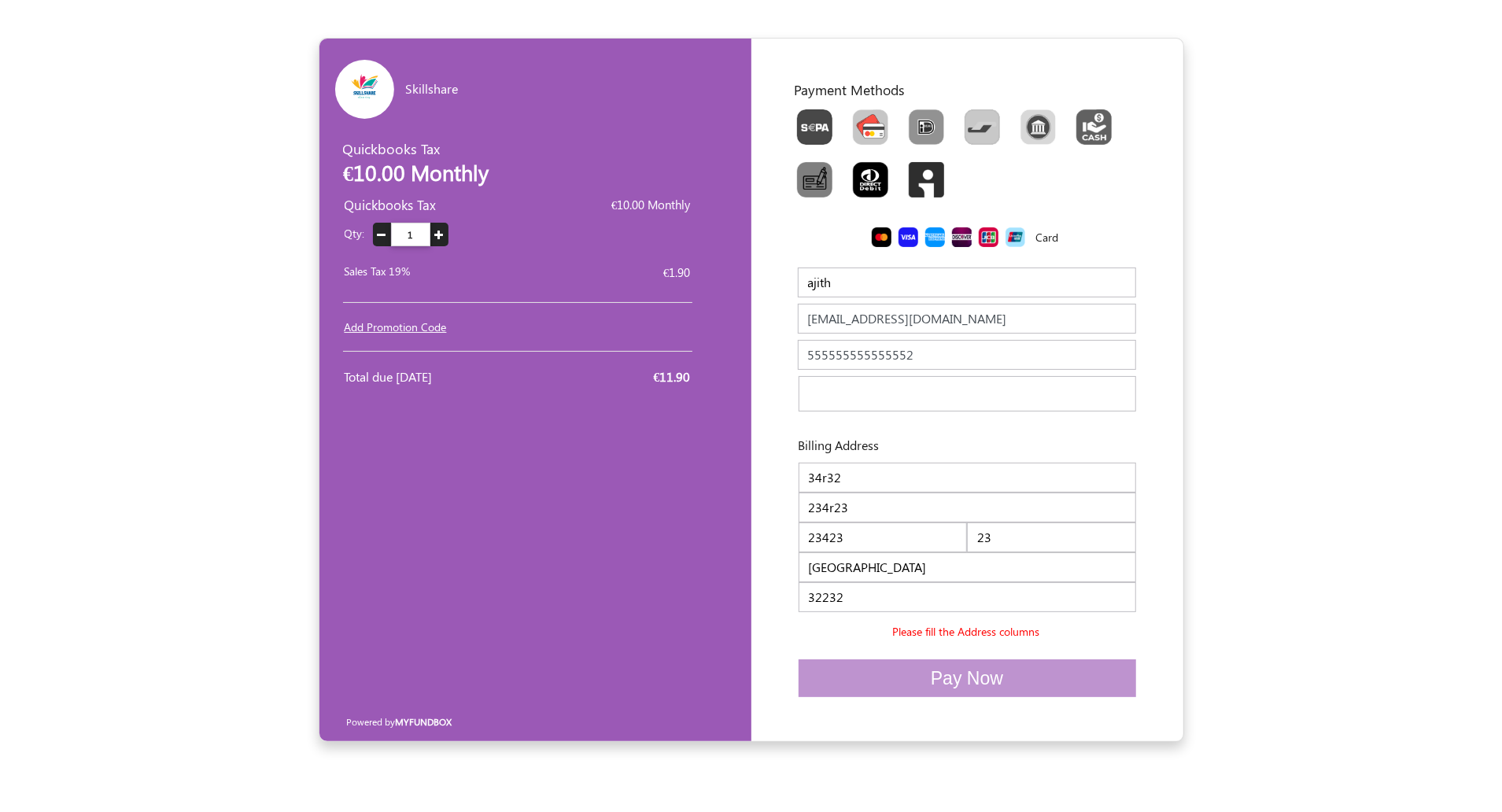 drag, startPoint x: 838, startPoint y: 286, endPoint x: 785, endPoint y: 283, distance: 53.08484 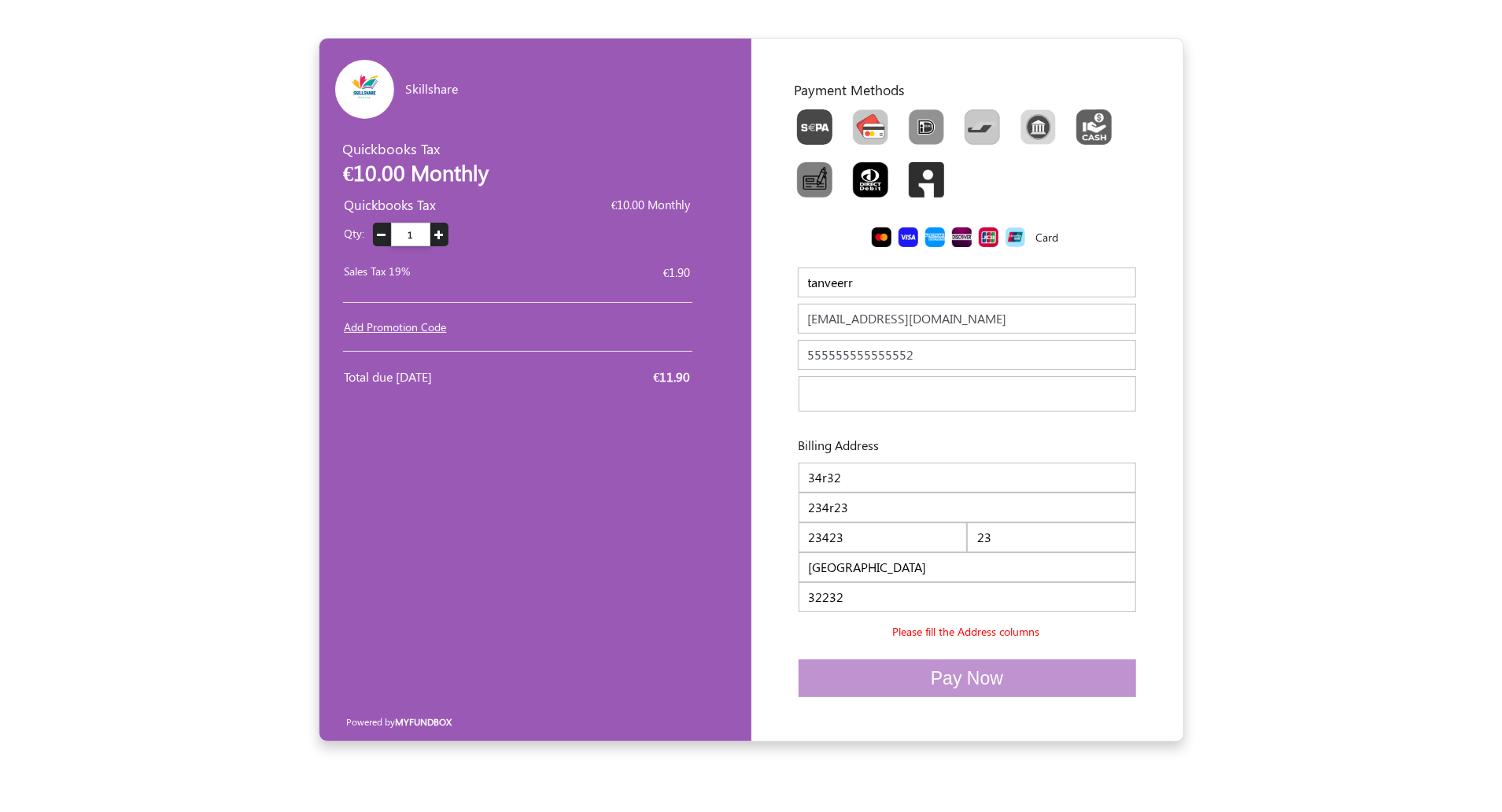 type on "tanveerr" 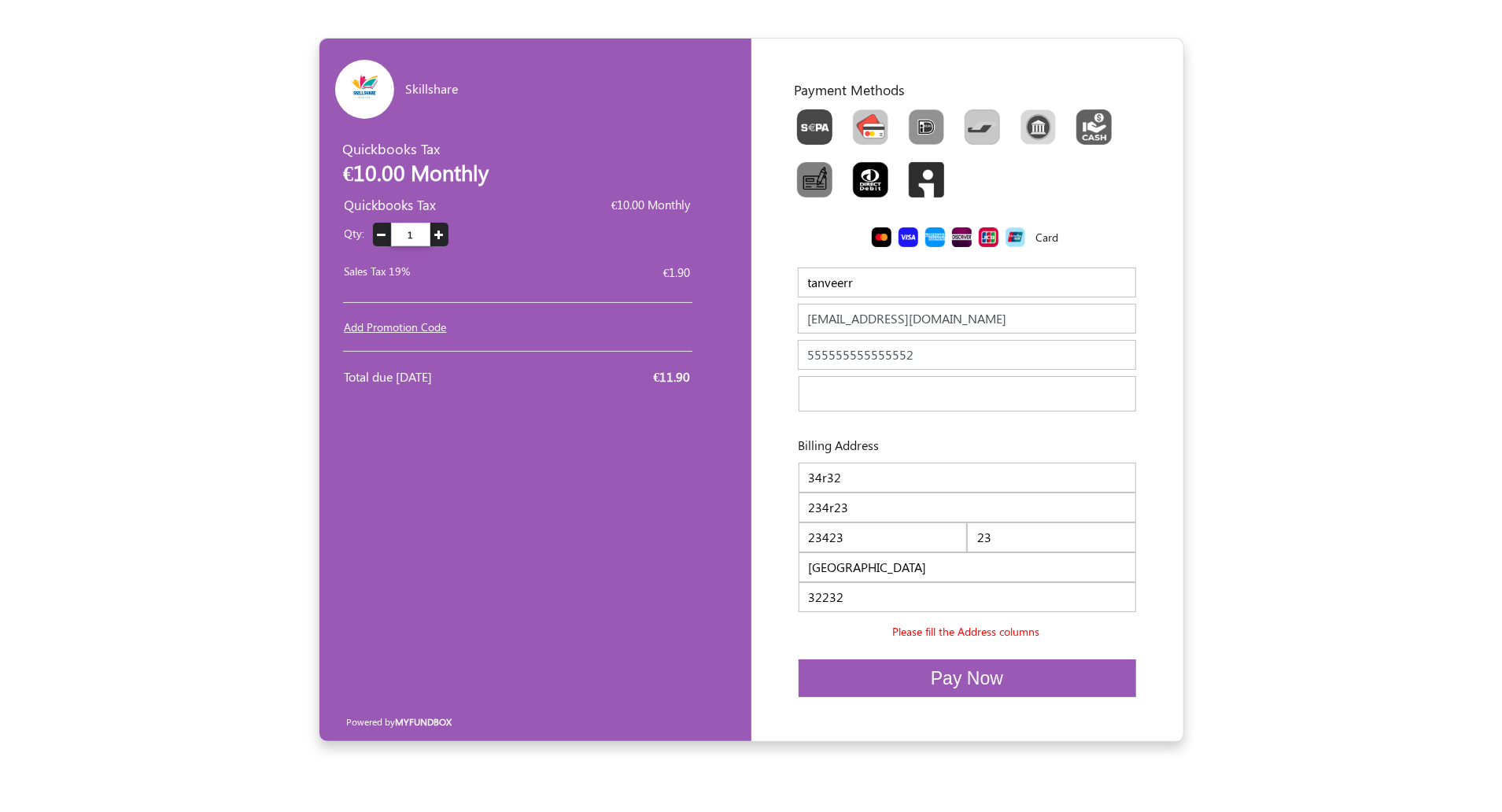 click on "[EMAIL_ADDRESS][DOMAIN_NAME]" at bounding box center (967, 319) 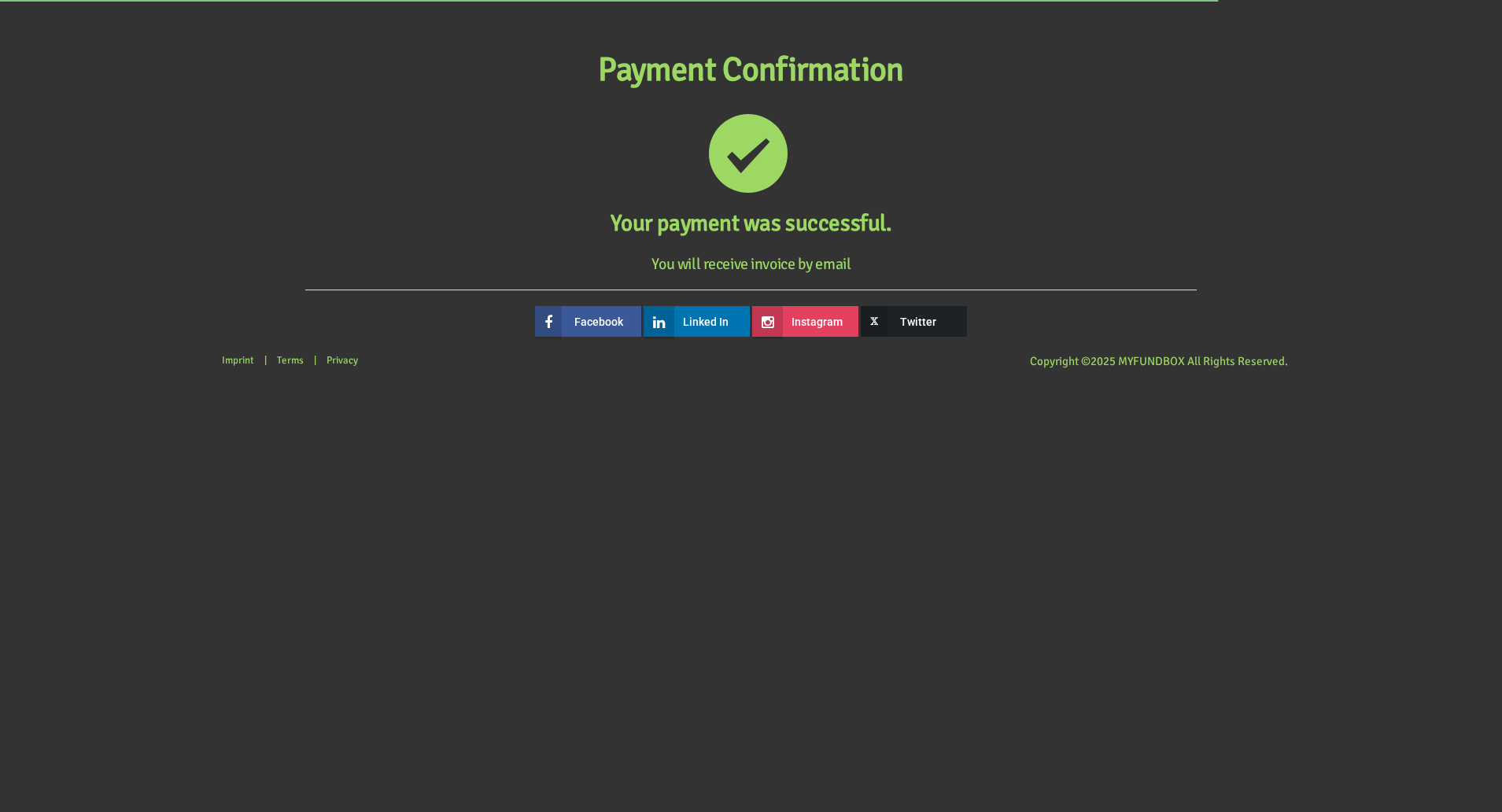 scroll, scrollTop: 0, scrollLeft: 0, axis: both 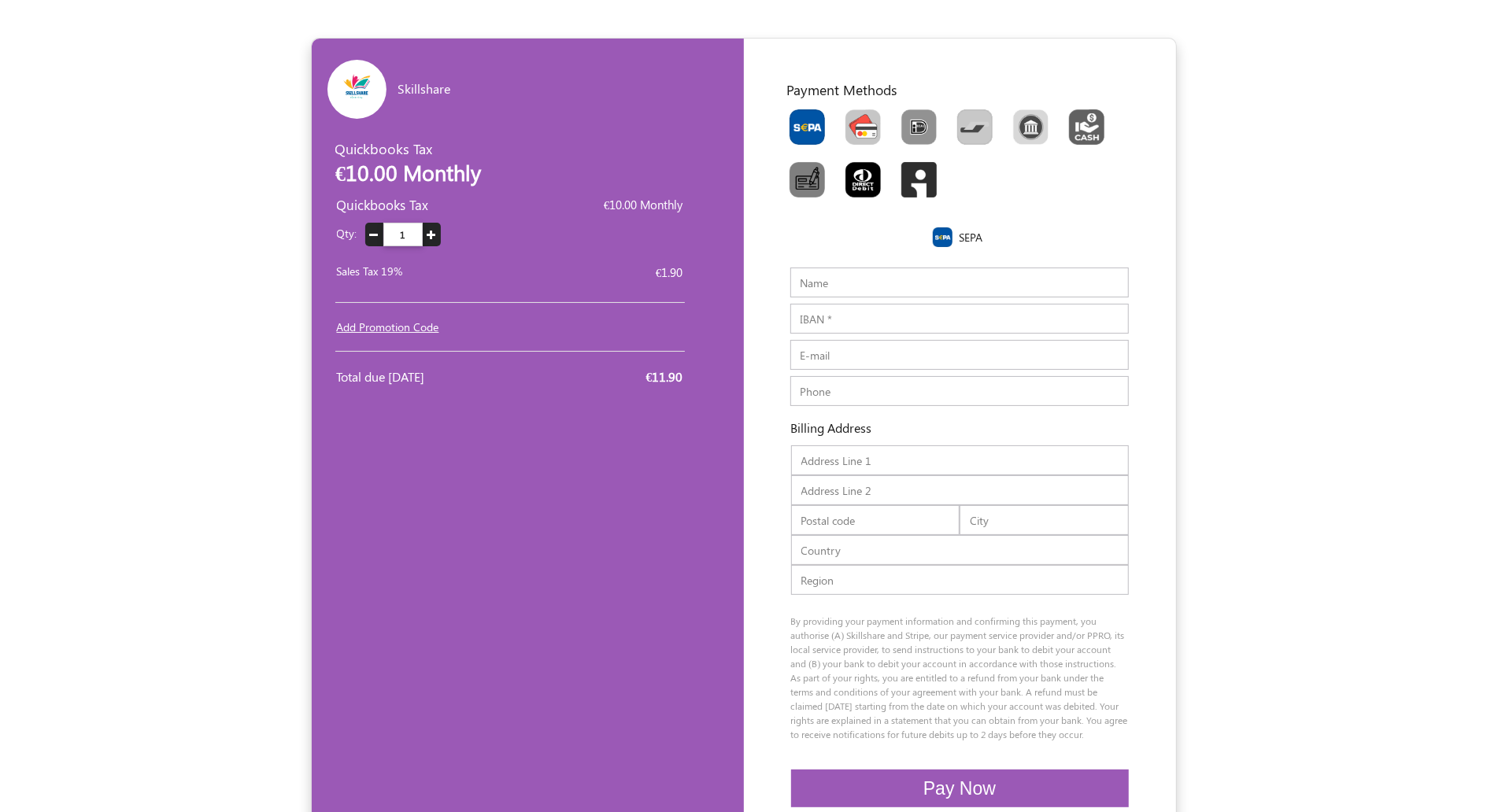 click at bounding box center [863, 127] 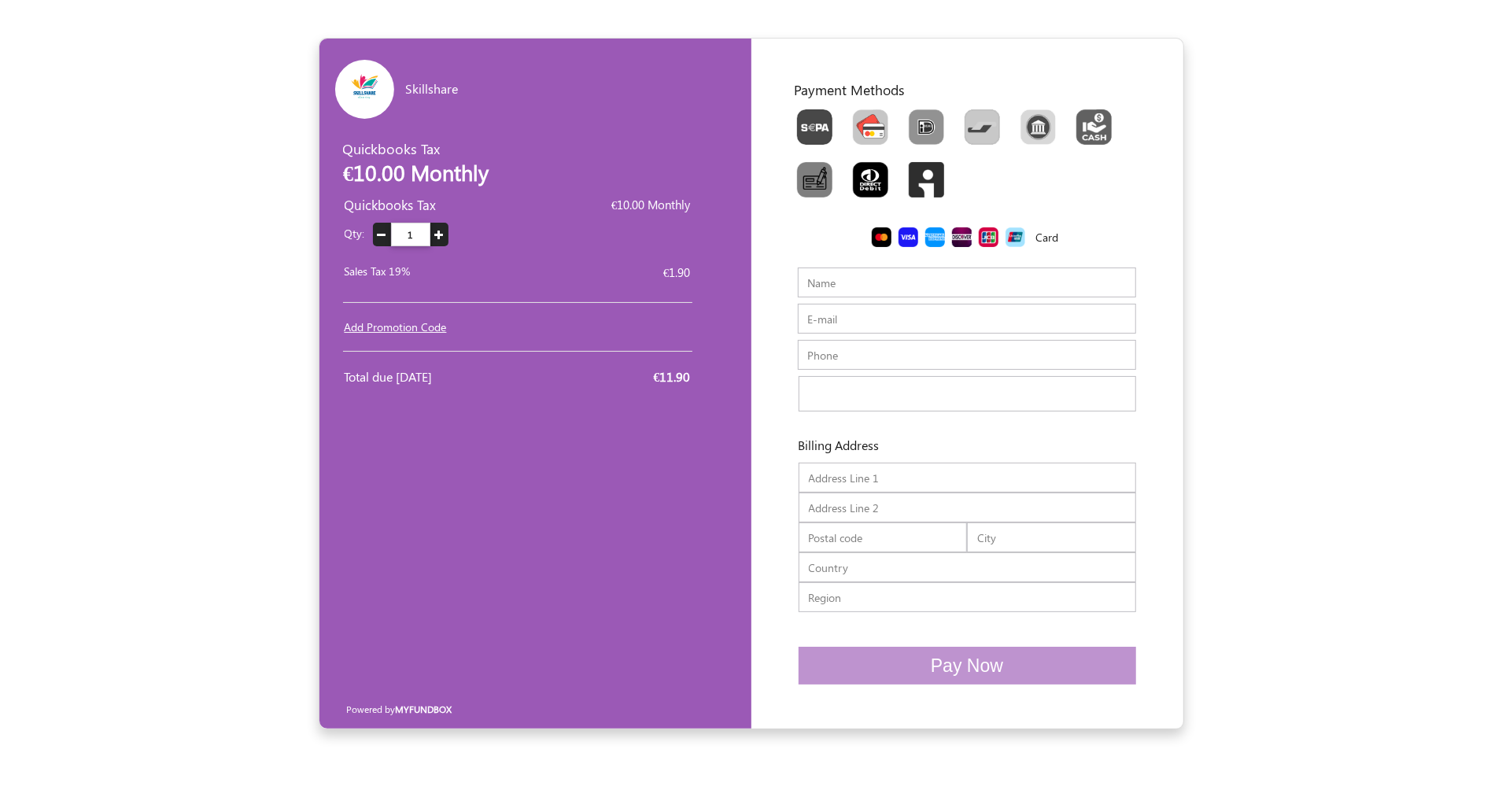 click at bounding box center (967, 597) 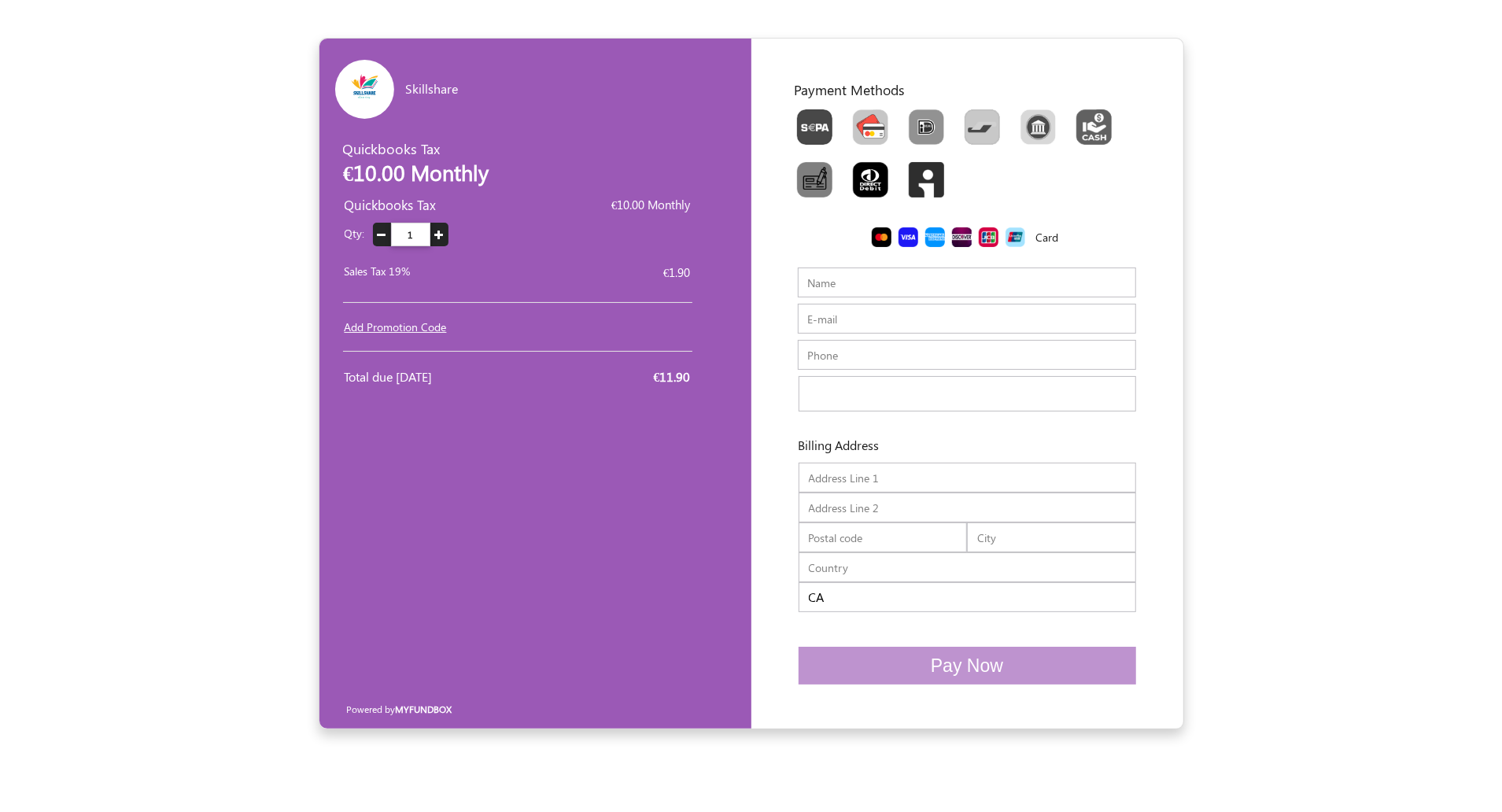 type on "CA" 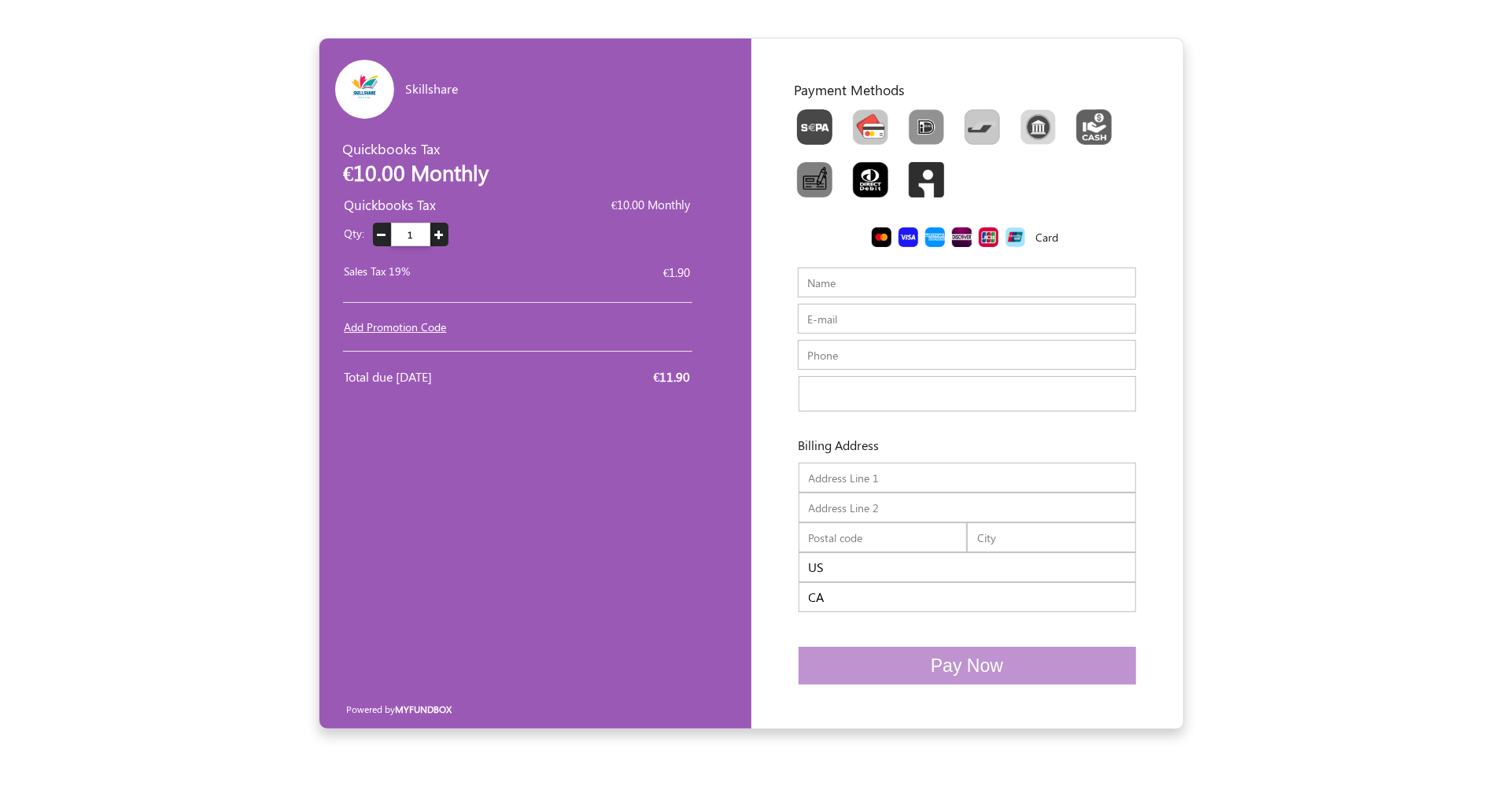 type on "US" 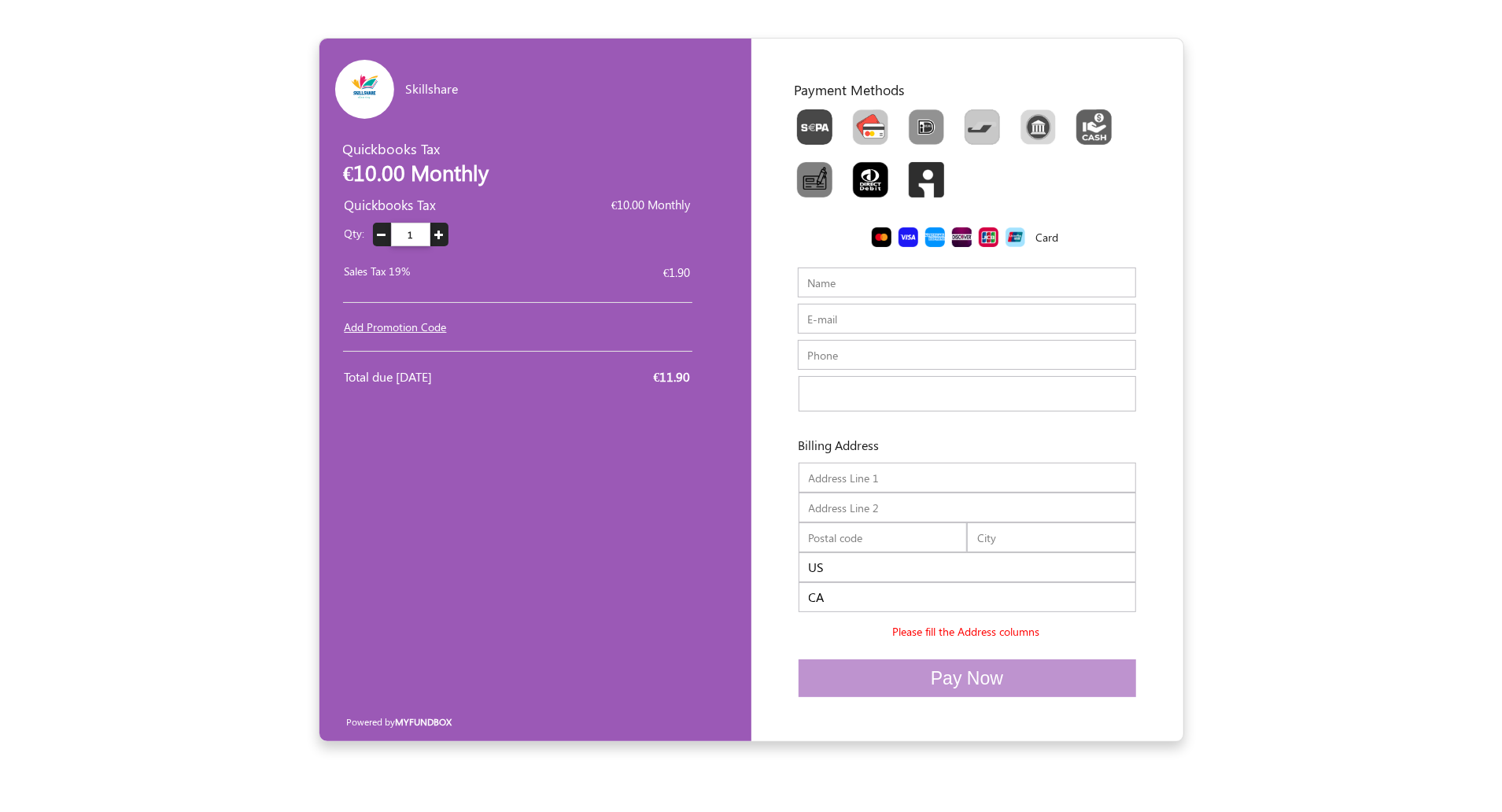 click at bounding box center (967, 478) 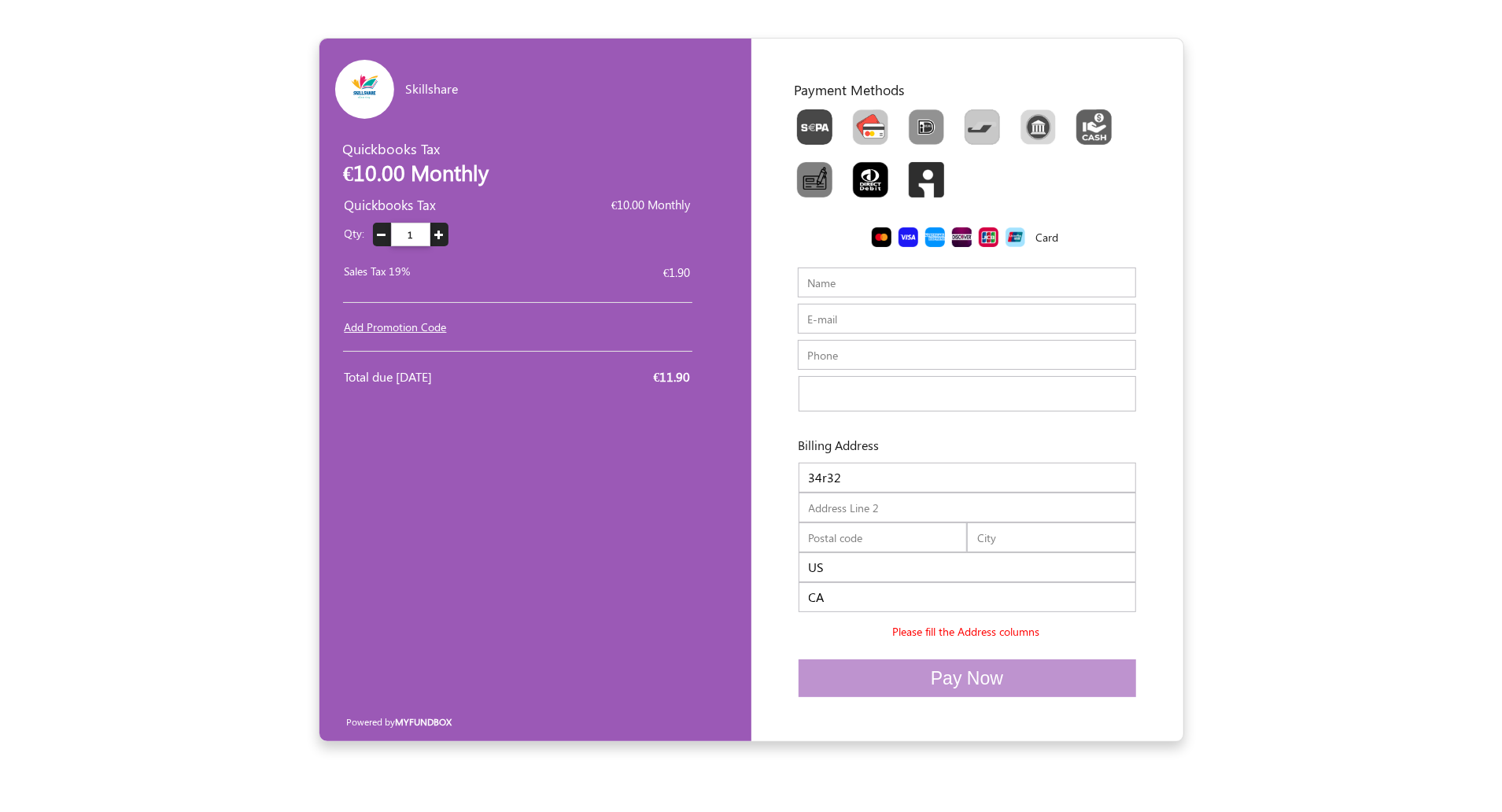 type on "tanveerr" 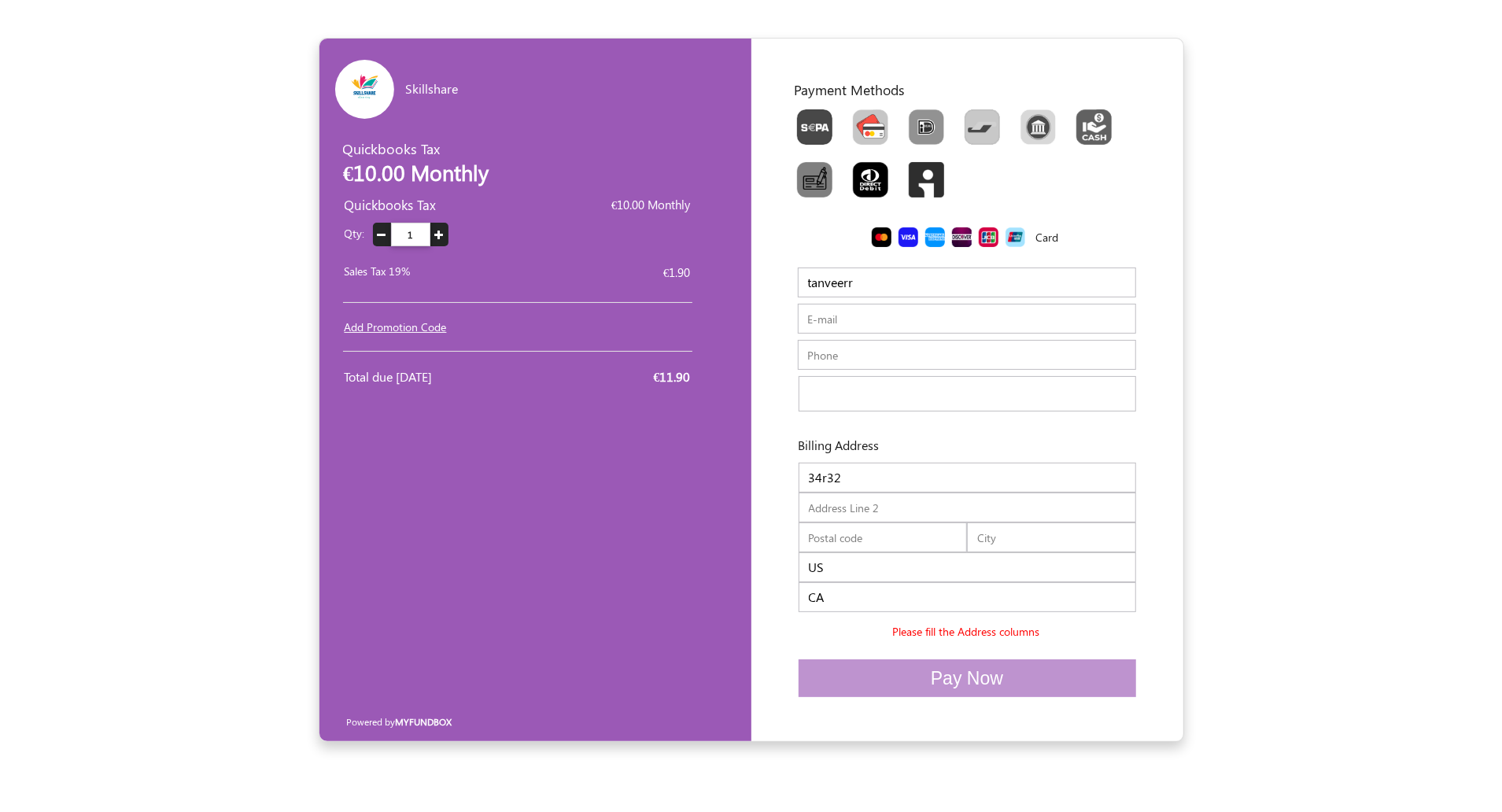 type on "[EMAIL_ADDRESS][DOMAIN_NAME]" 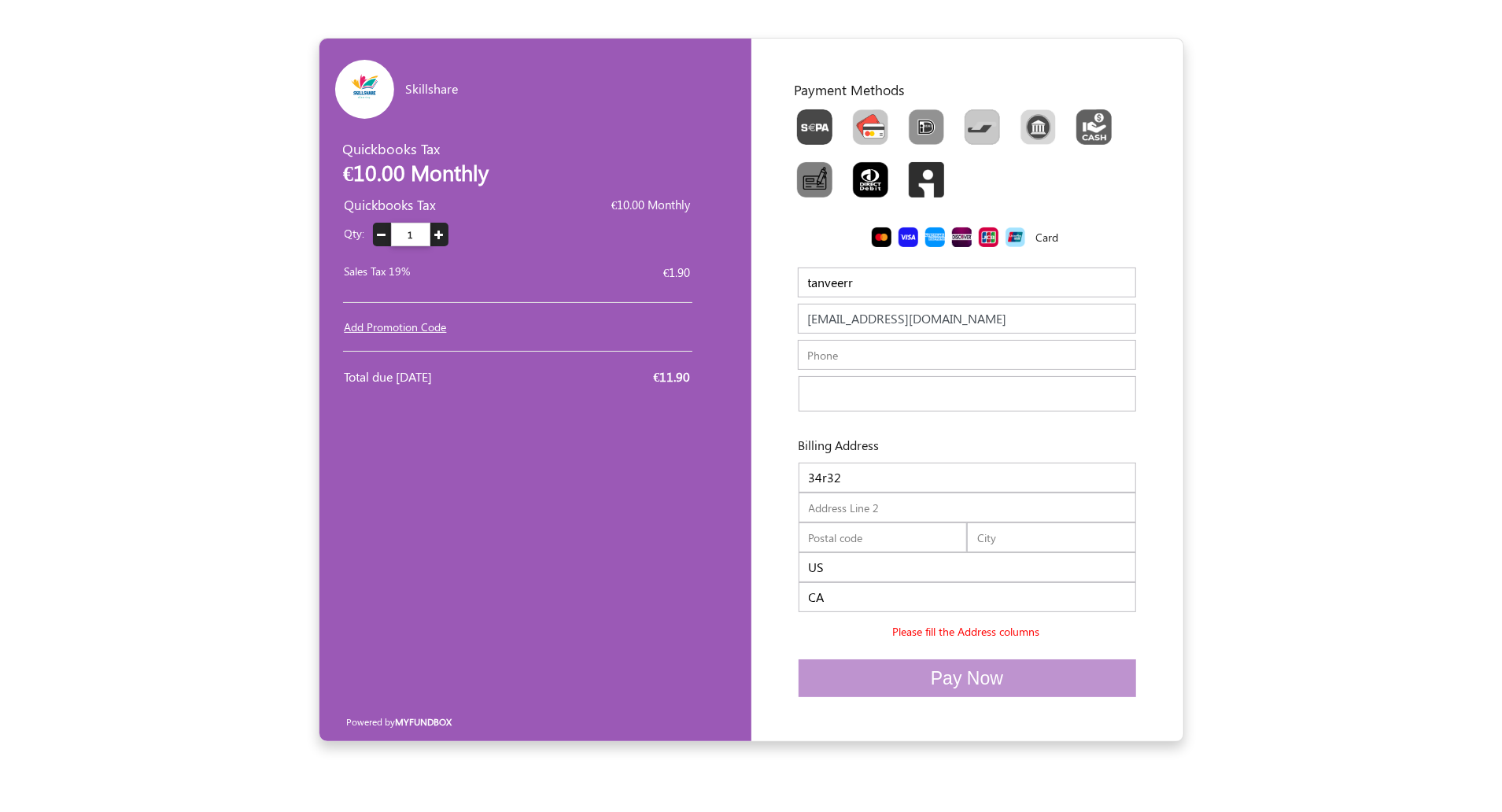 type on "555555555555552" 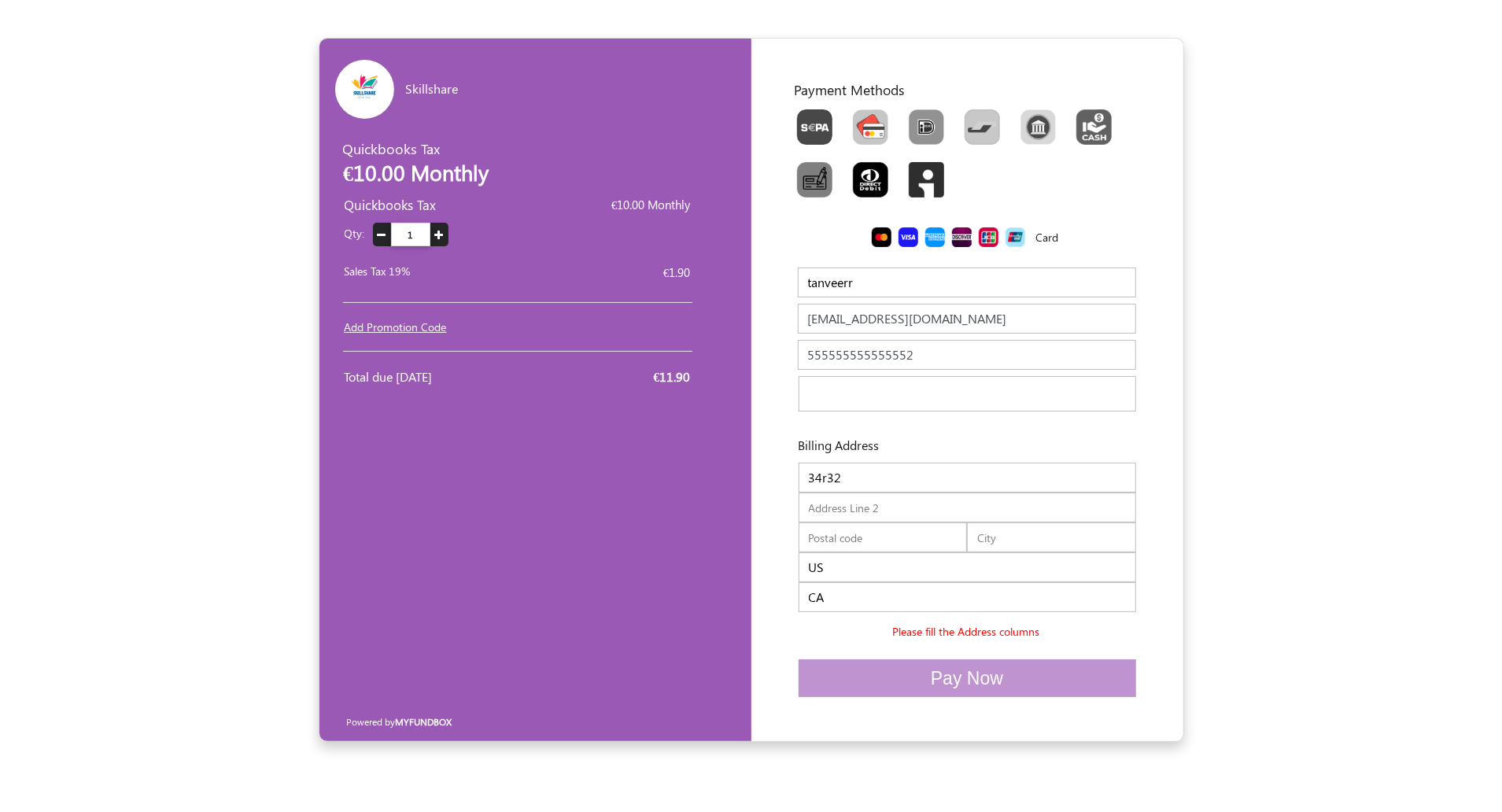 type on "234r23" 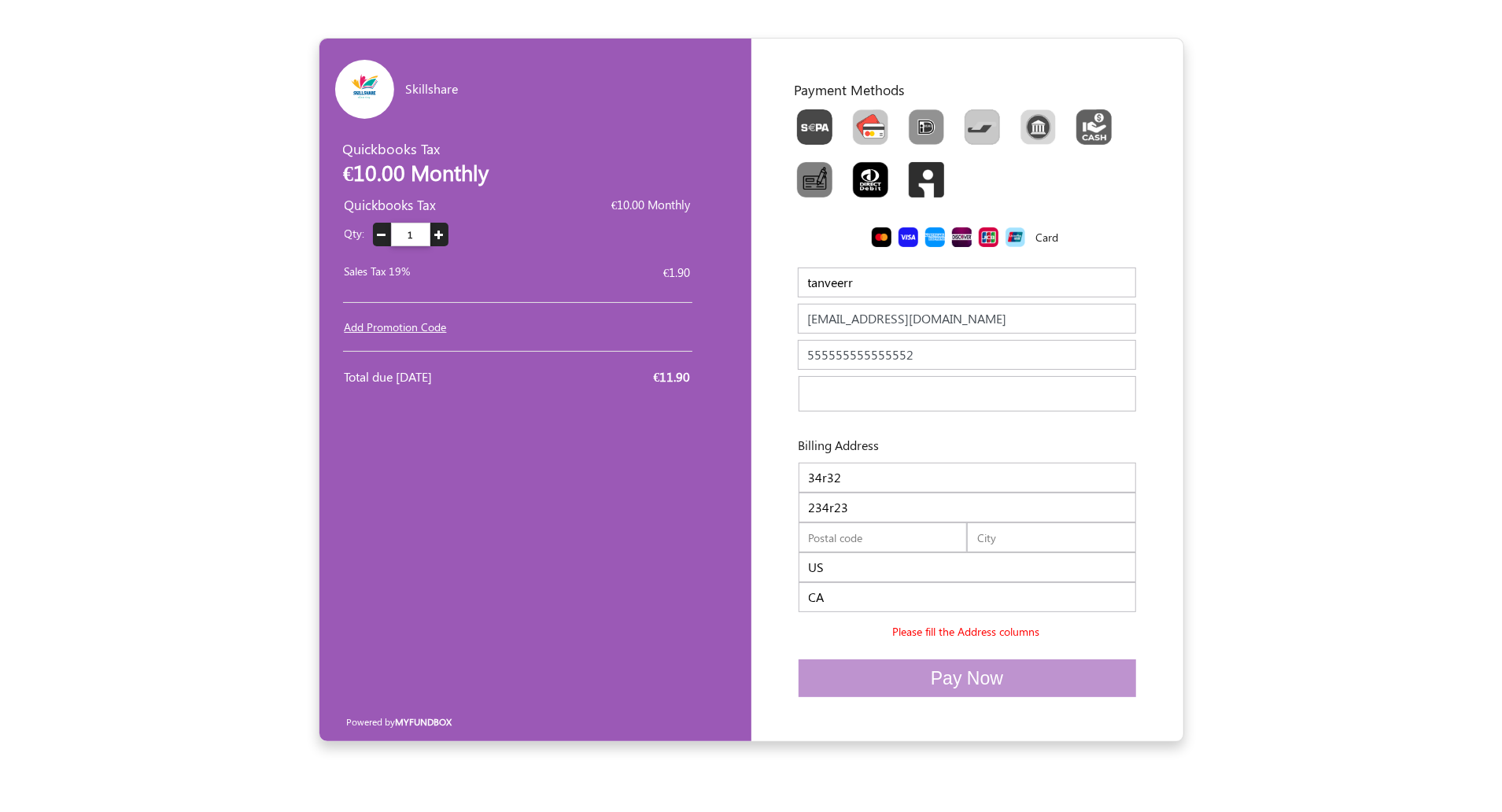 type on "23423" 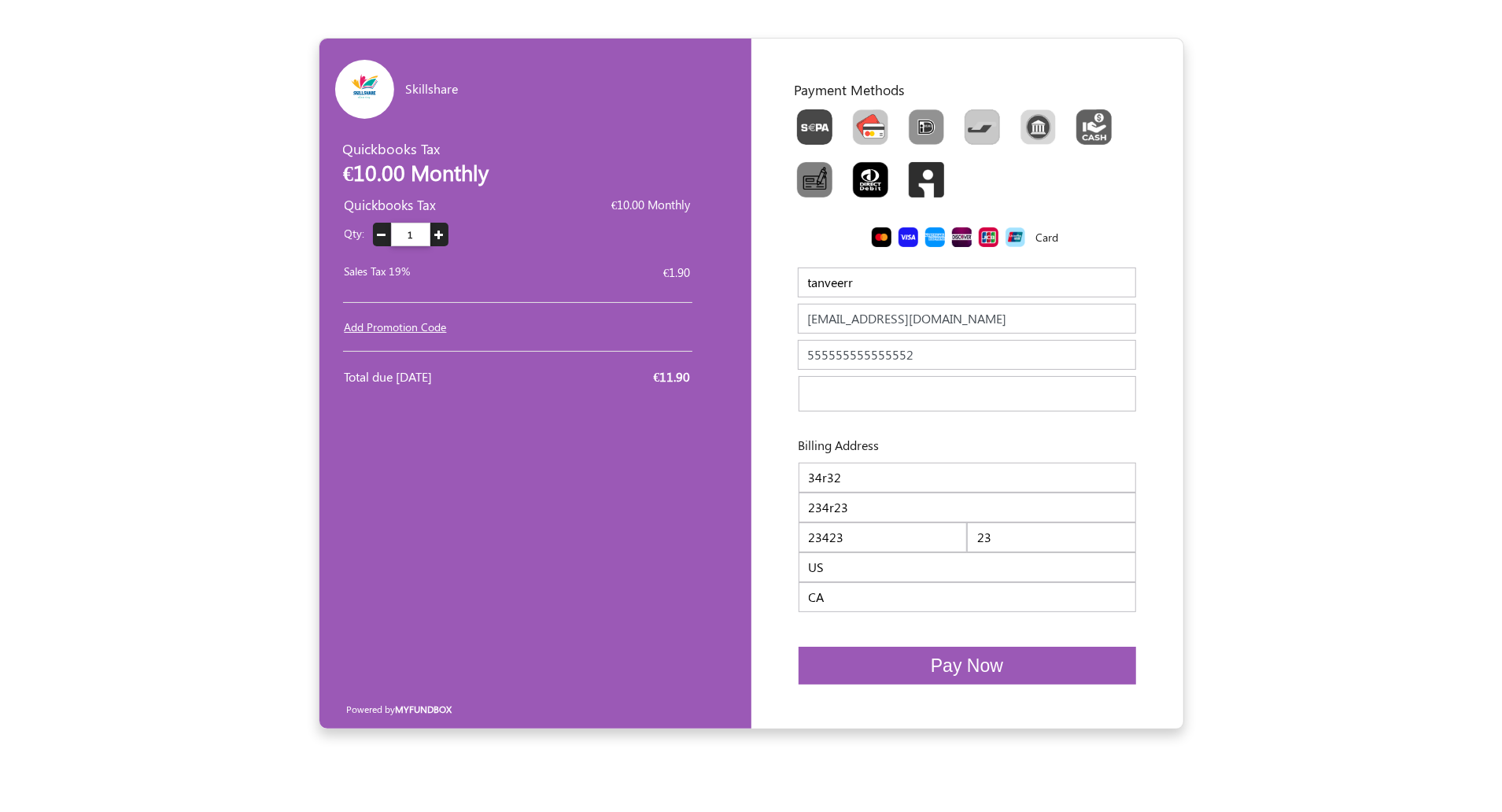 drag, startPoint x: 895, startPoint y: 318, endPoint x: 781, endPoint y: 332, distance: 114.85643 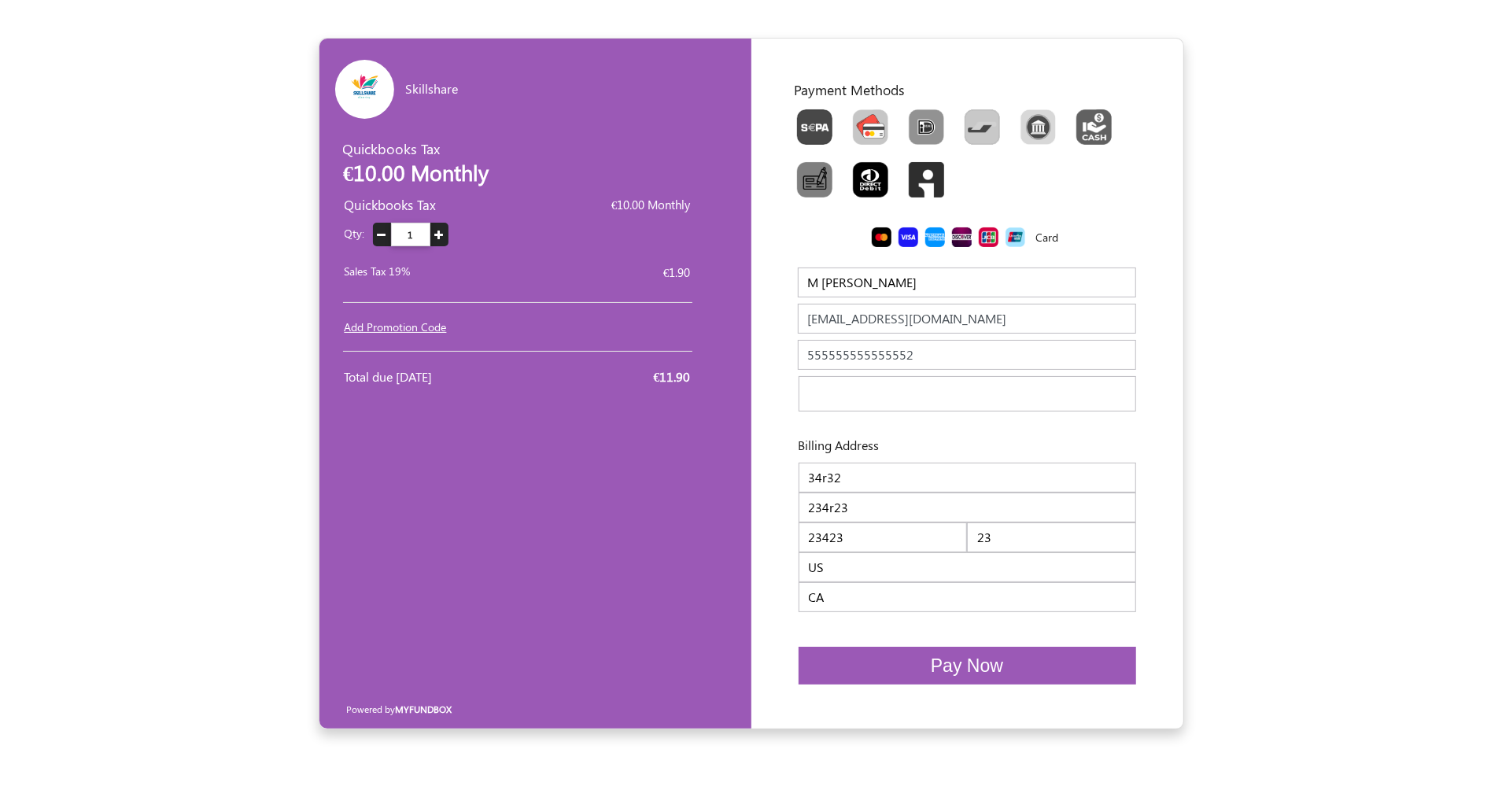 type on "M [PERSON_NAME]" 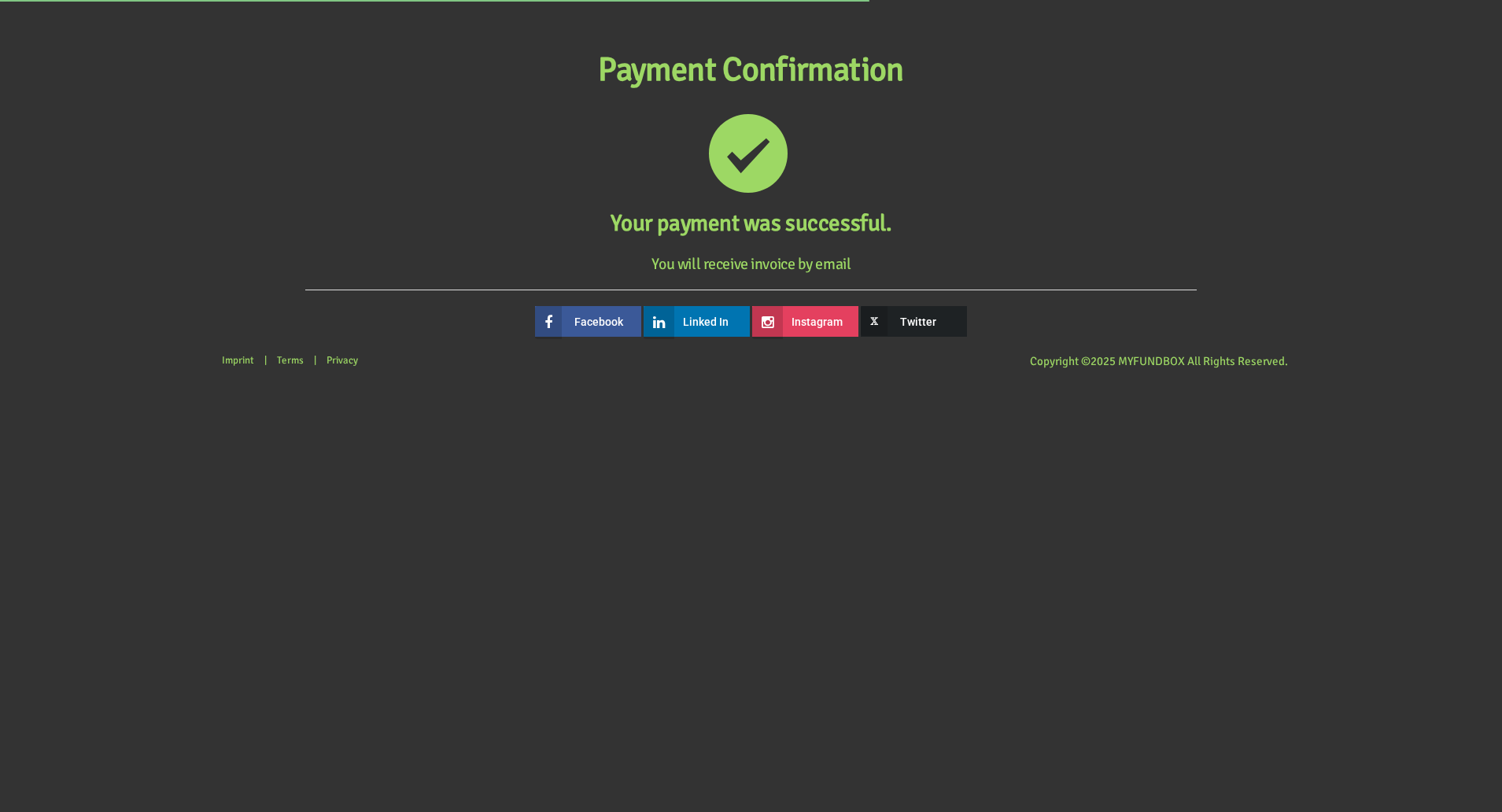 scroll, scrollTop: 0, scrollLeft: 0, axis: both 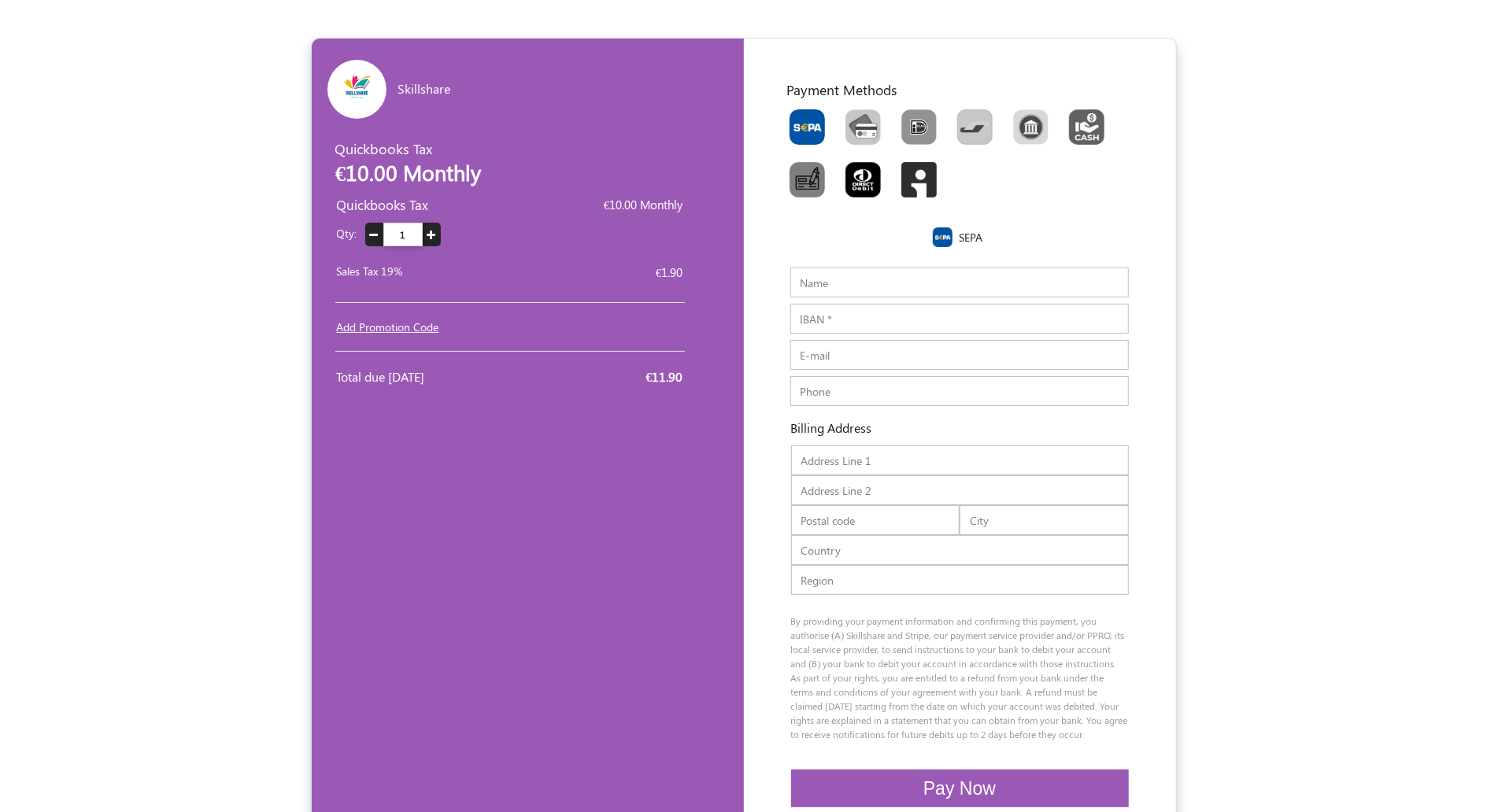 click on "Name" at bounding box center (960, 282) 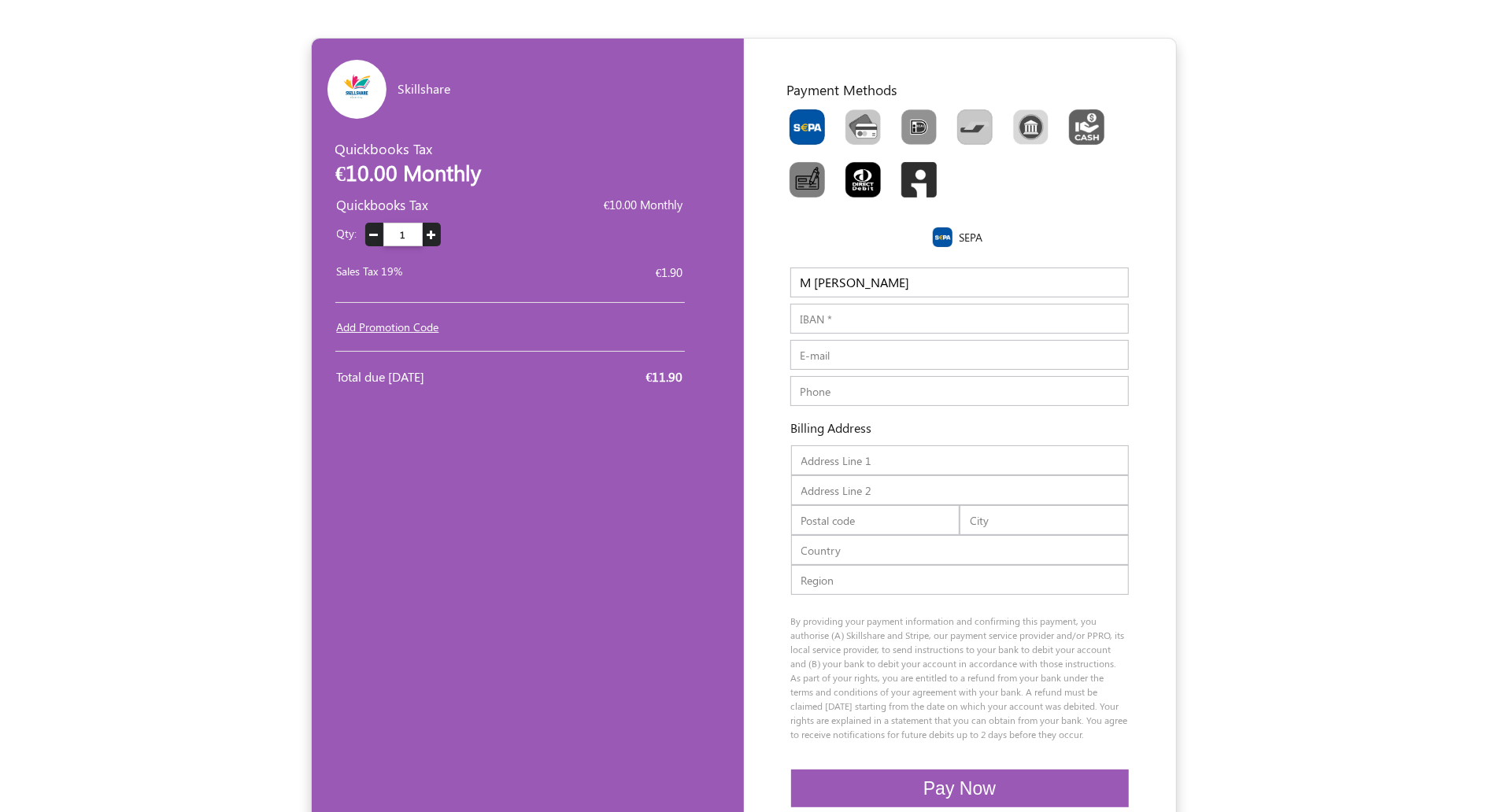 type on "[EMAIL_ADDRESS][DOMAIN_NAME]" 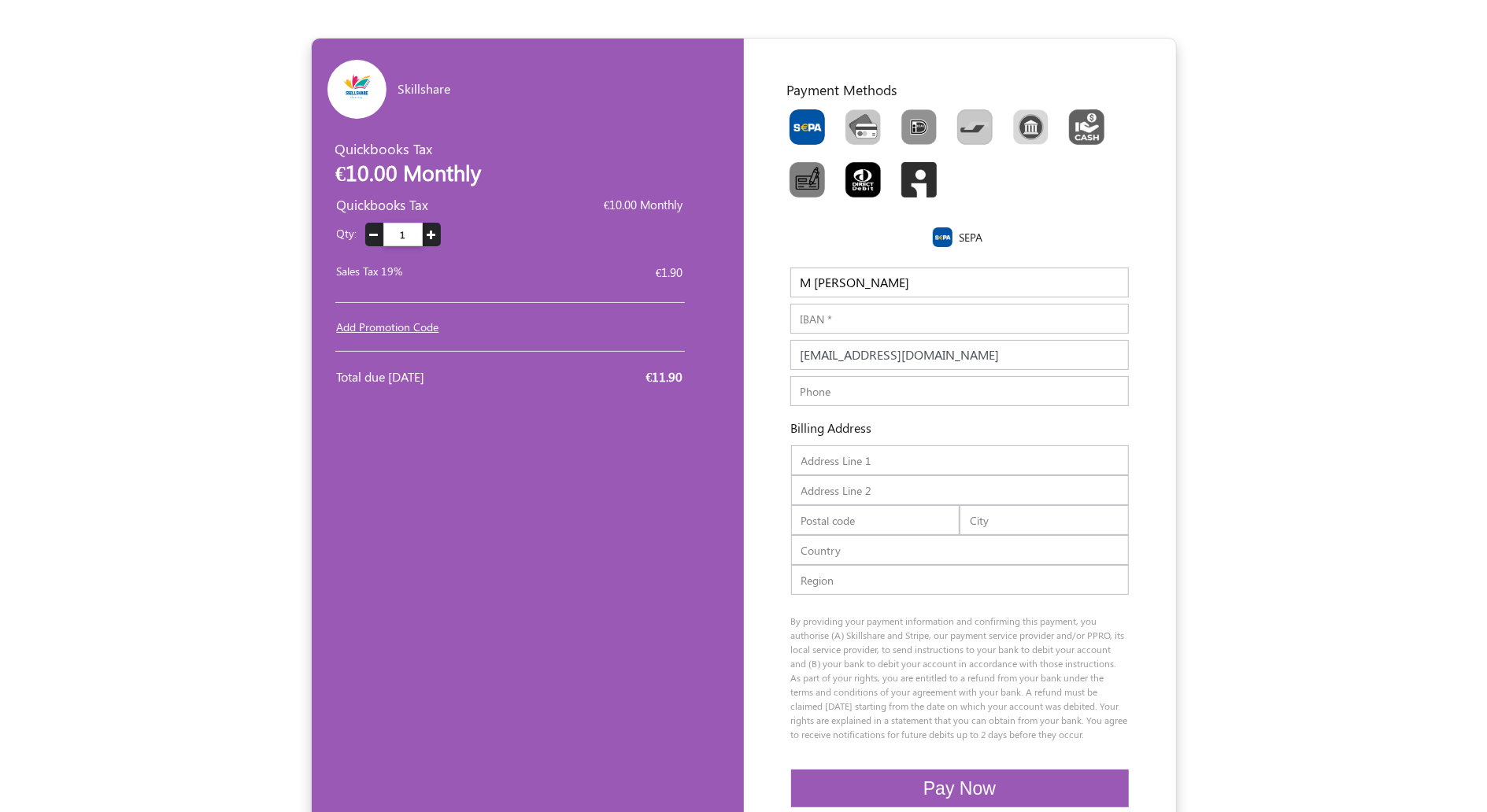 type on "34r32" 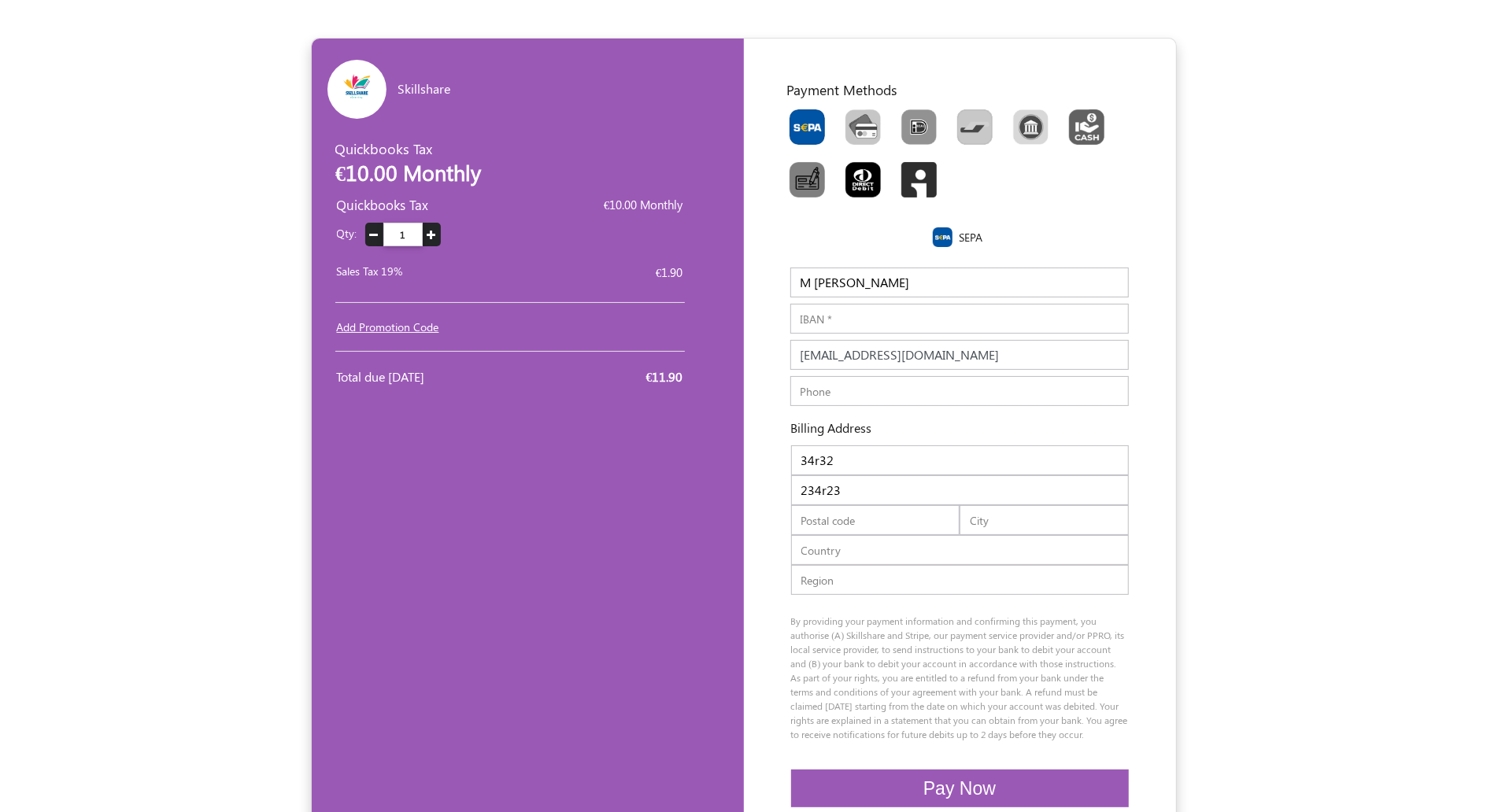 type on "23423" 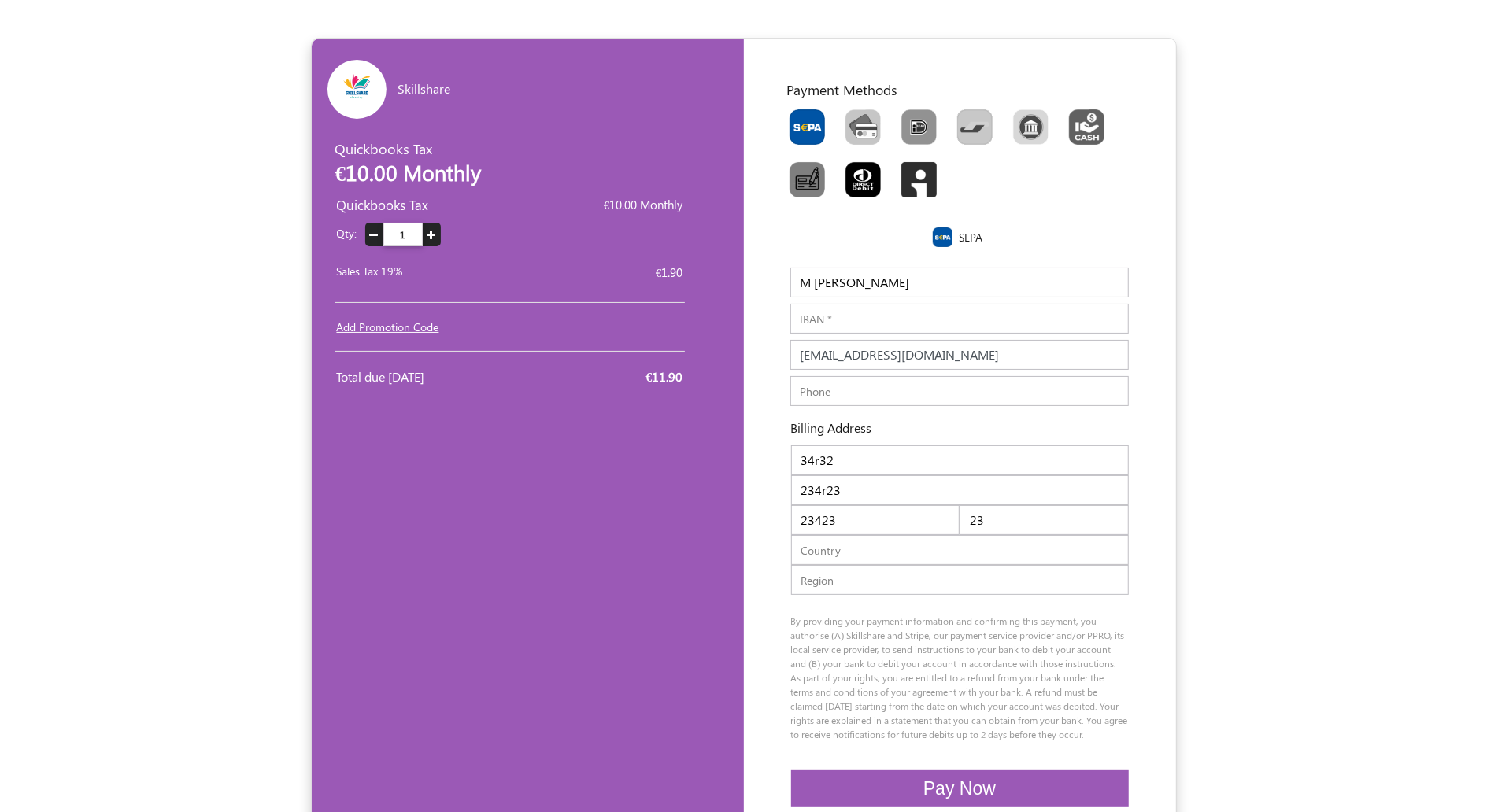 type on "United States" 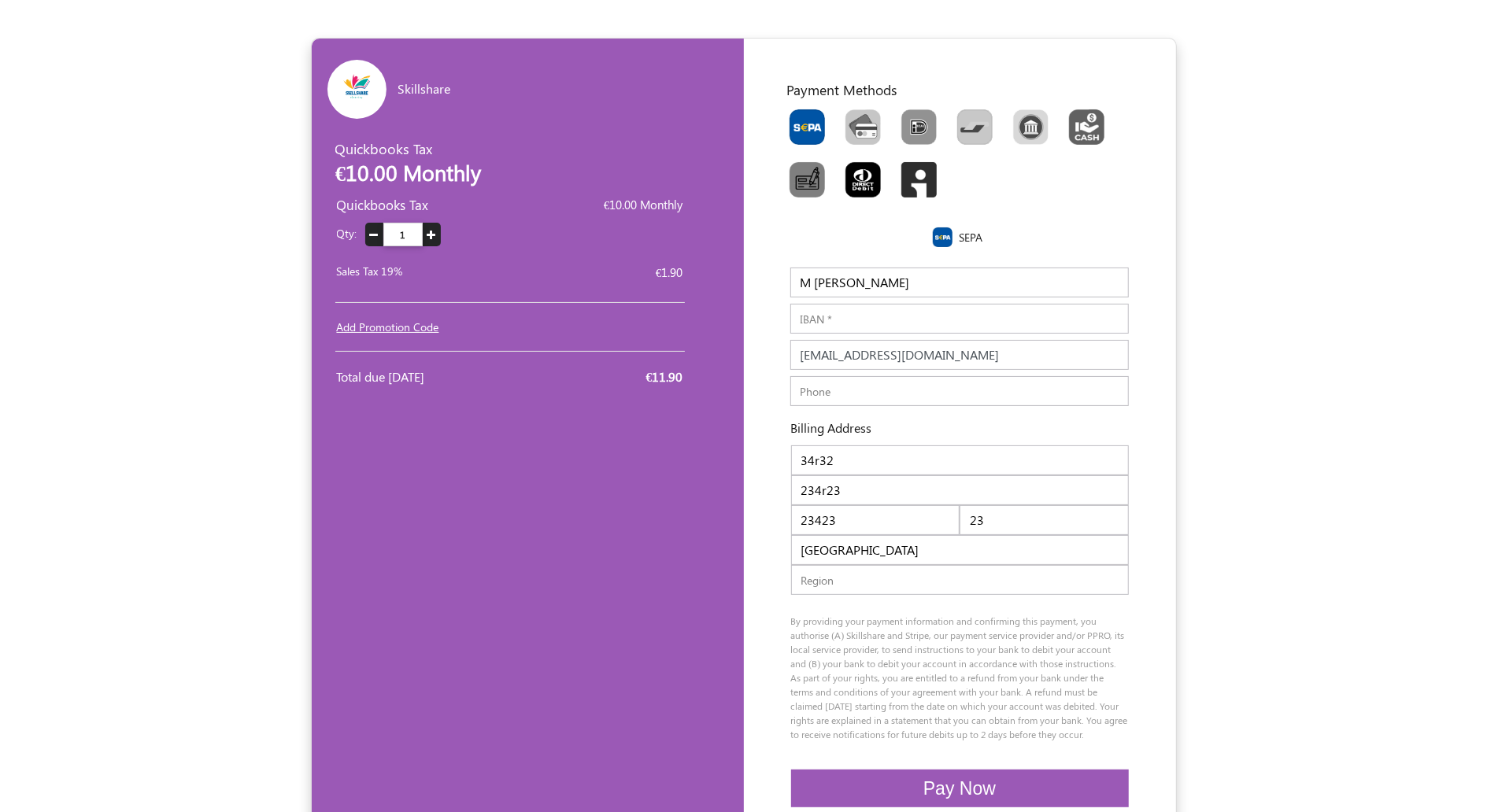 type on "CA" 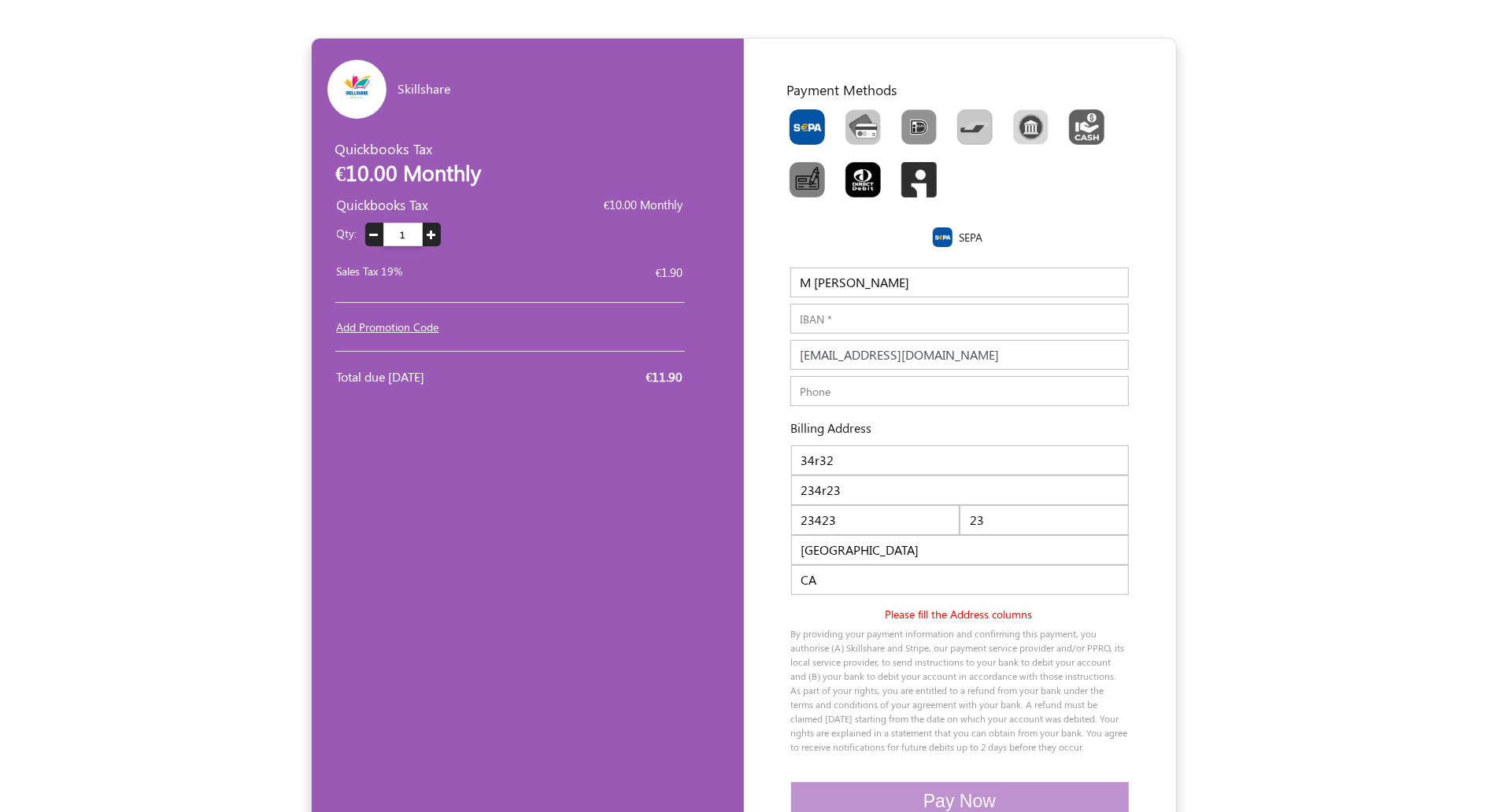 click on "IBAN" at bounding box center [960, 319] 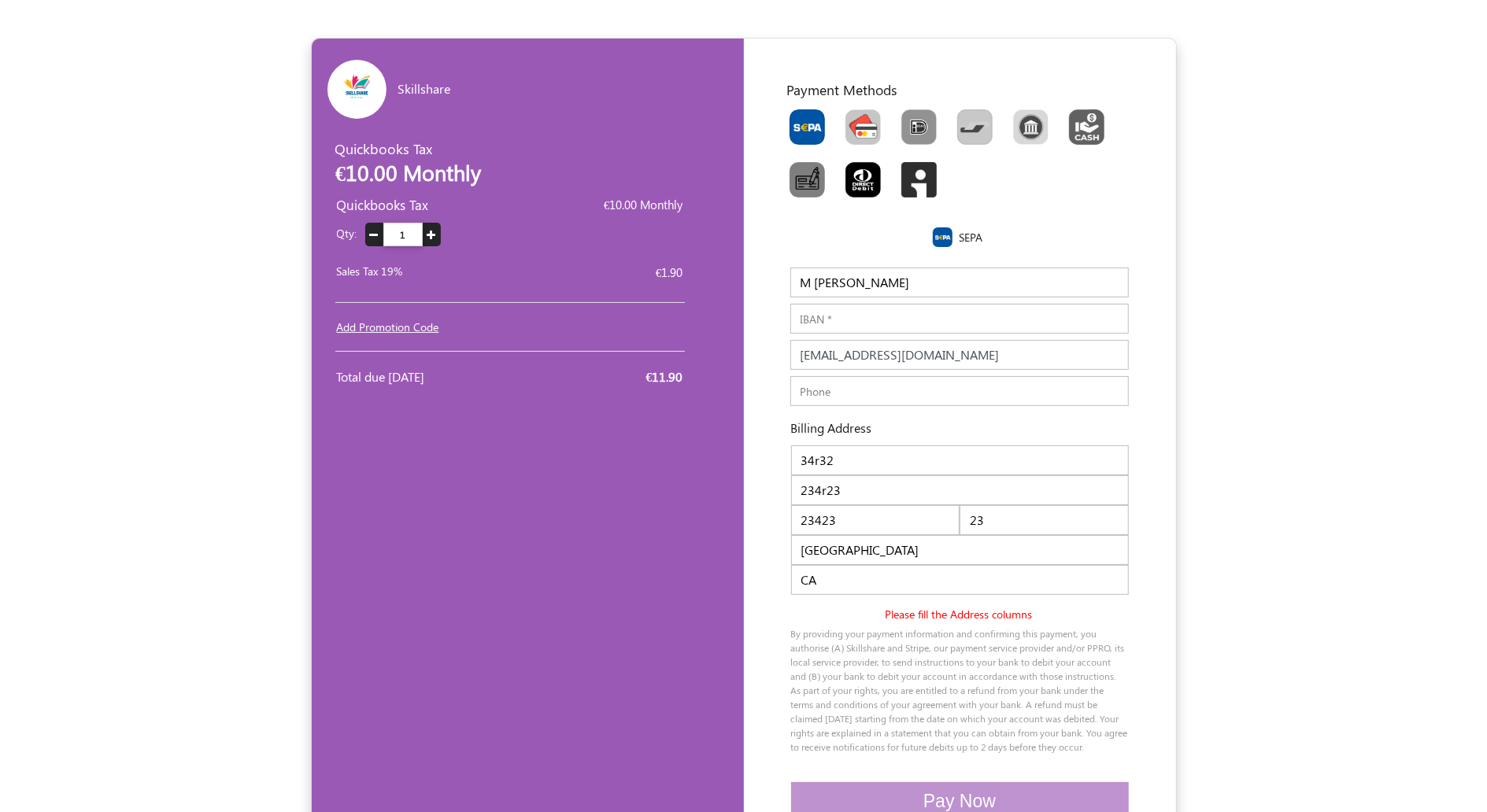 click at bounding box center [863, 127] 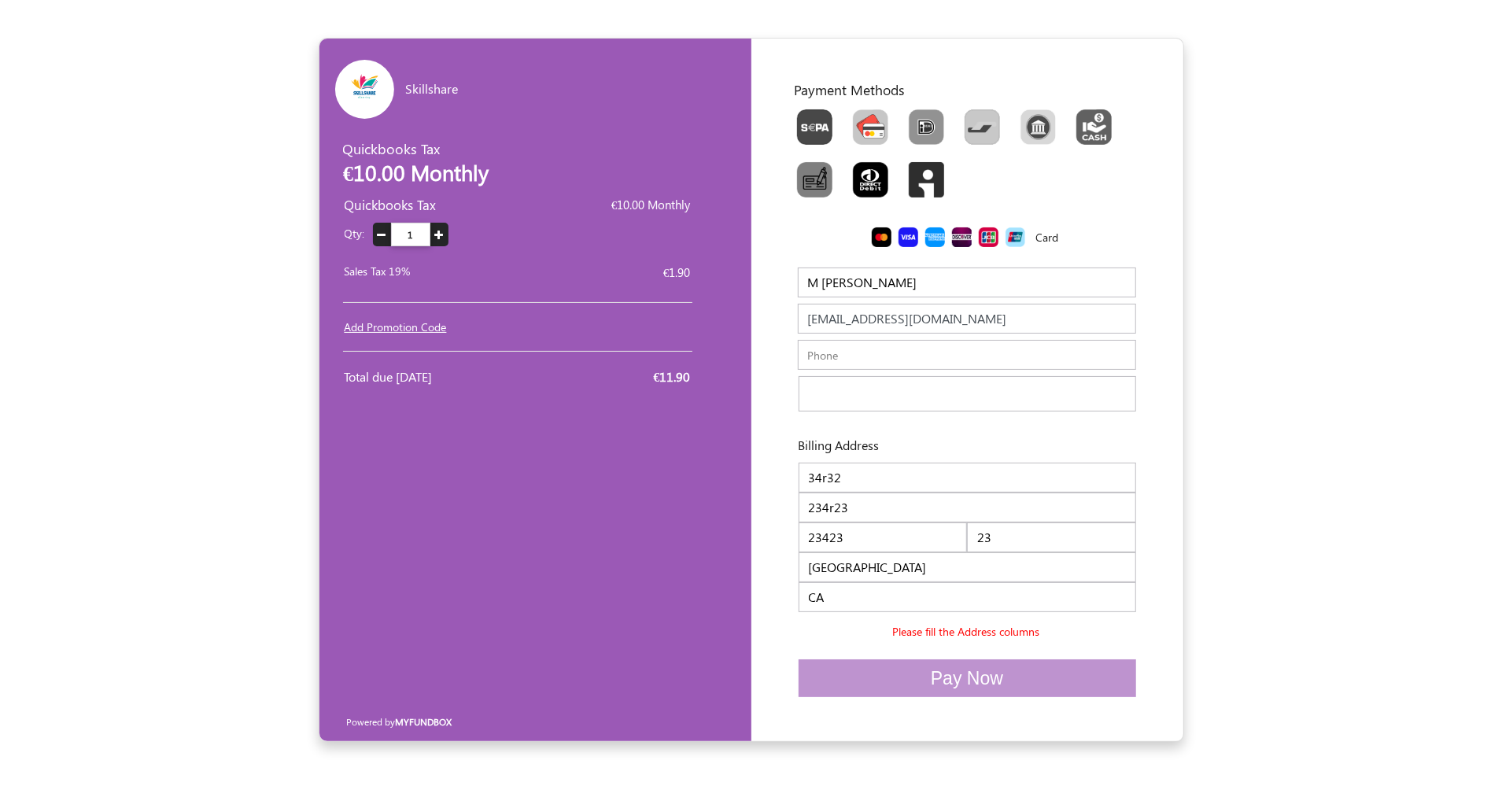 click at bounding box center (967, 355) 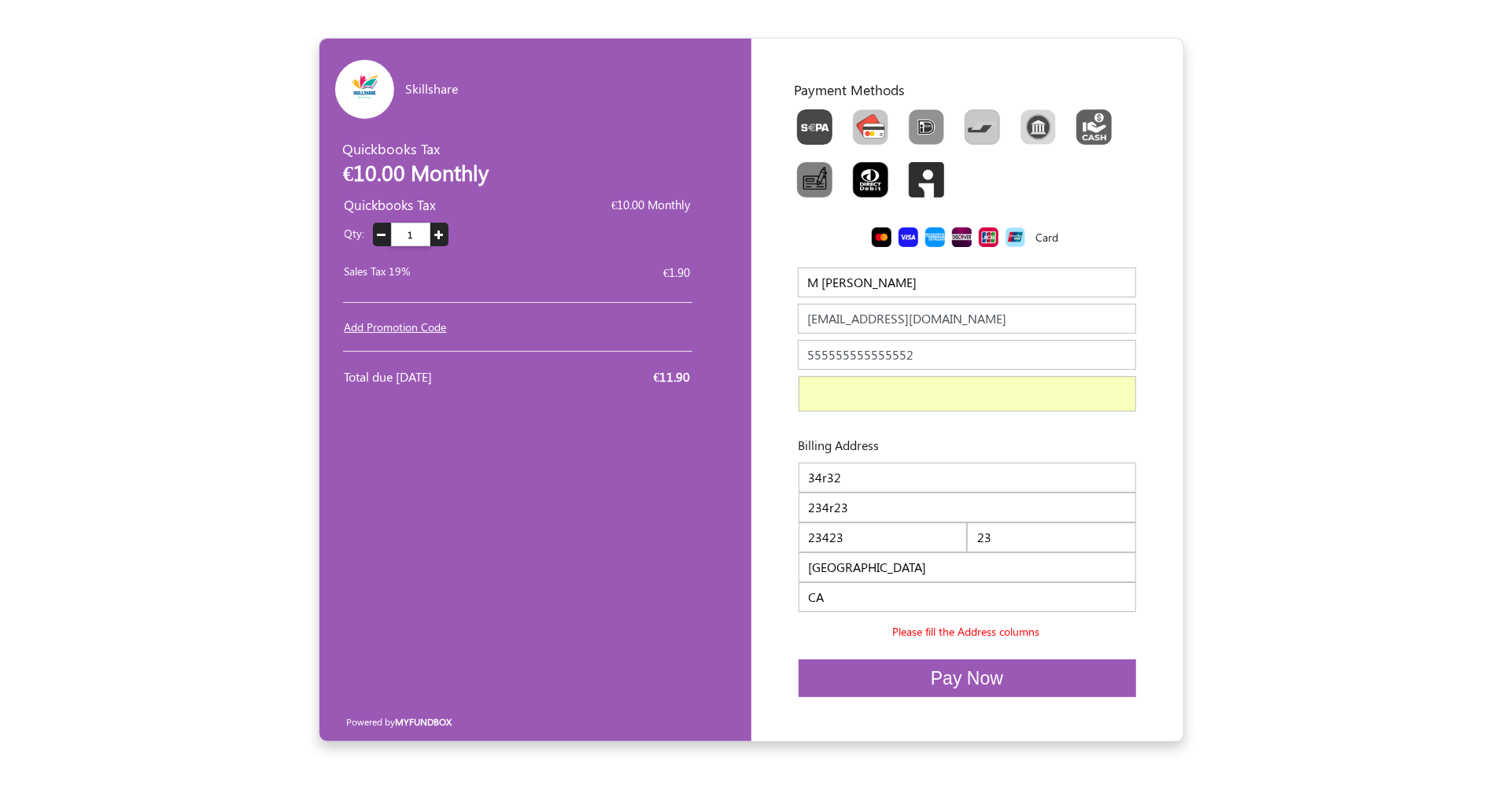 click on "Pay Now" at bounding box center [967, 678] 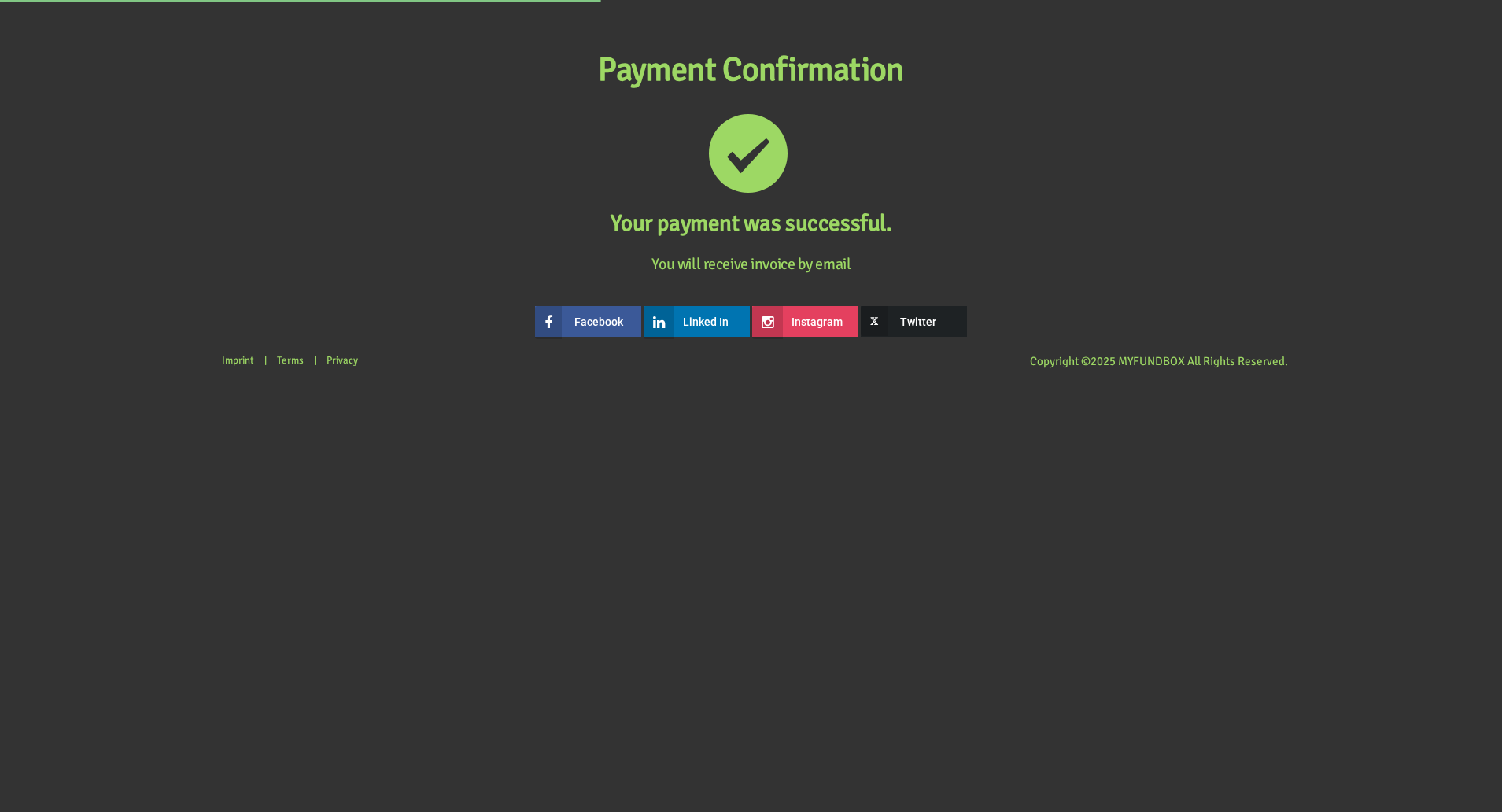 scroll, scrollTop: 0, scrollLeft: 0, axis: both 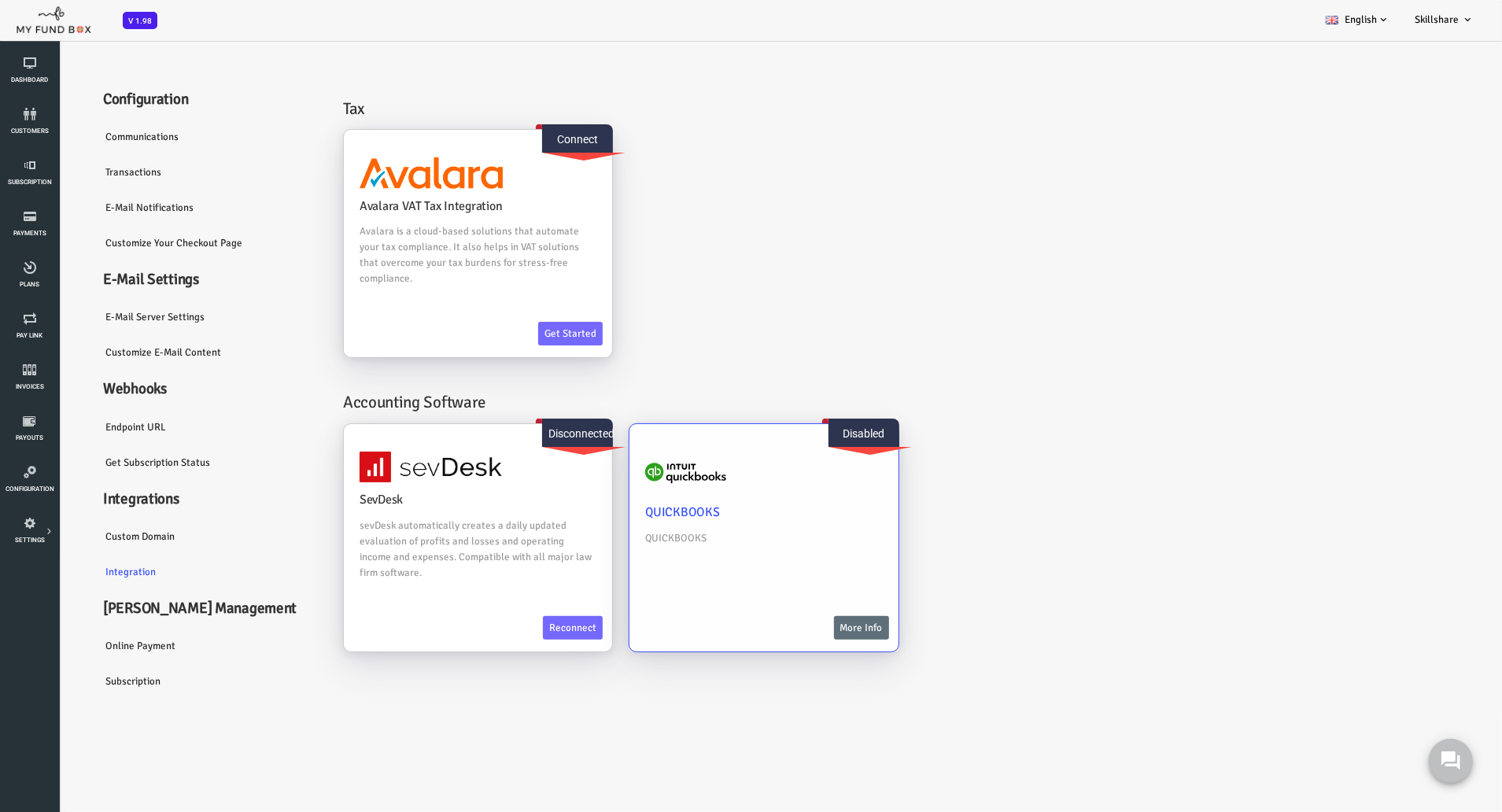 click on "More Info
Reconnect" at bounding box center (795, 623) 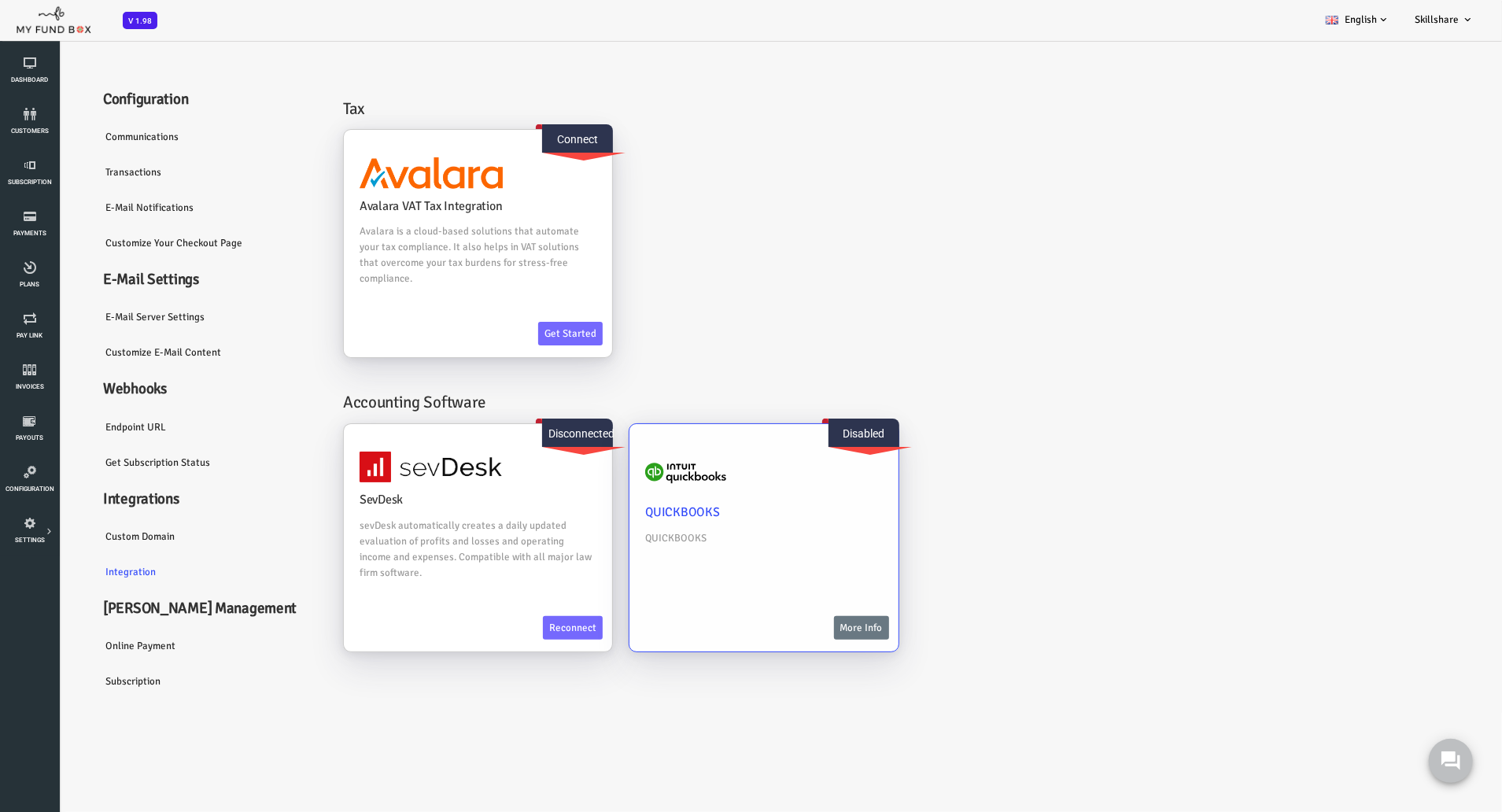 click on "More Info" at bounding box center [802, 627] 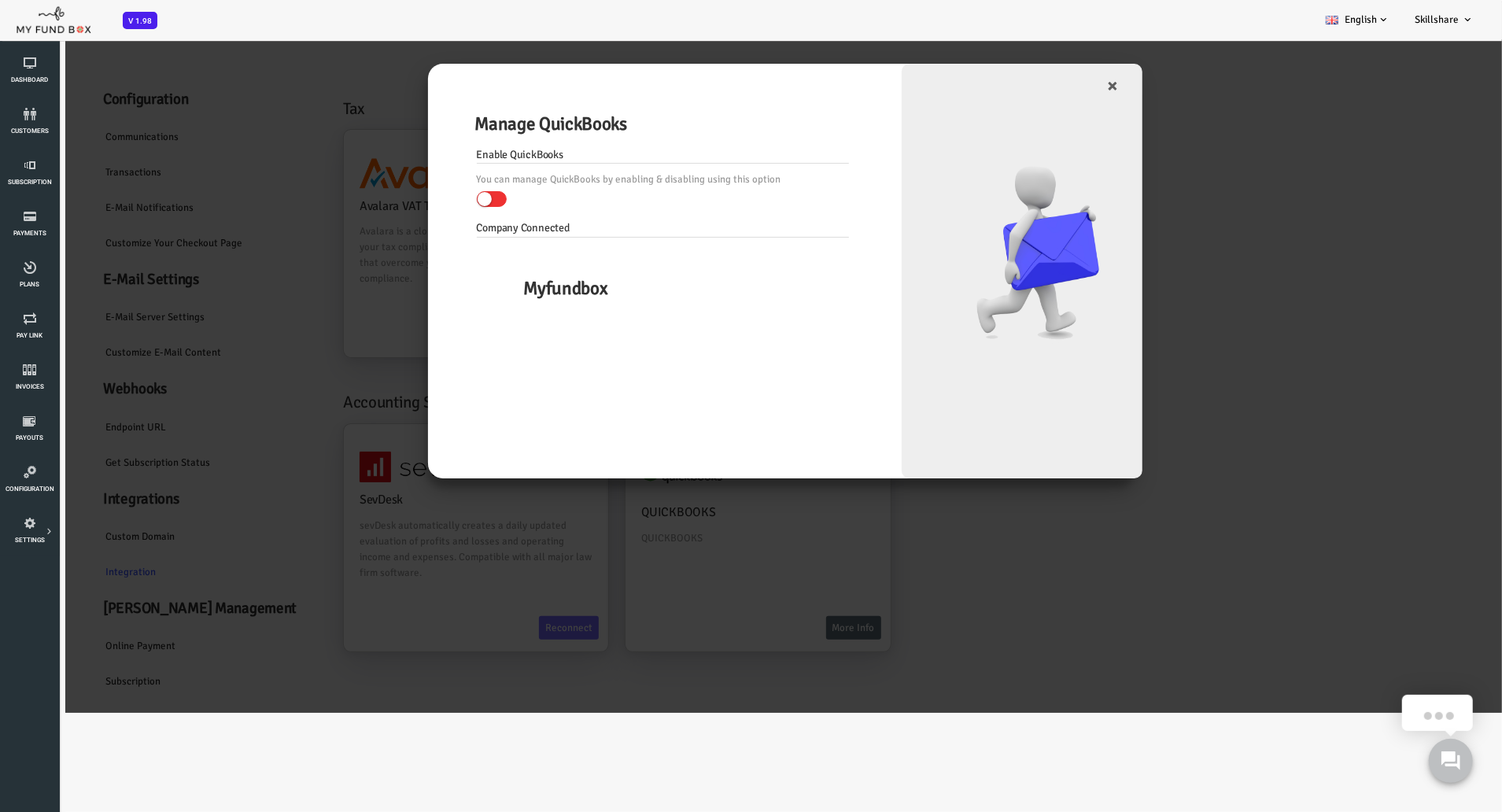 drag, startPoint x: 613, startPoint y: 623, endPoint x: 691, endPoint y: 580, distance: 89.06739 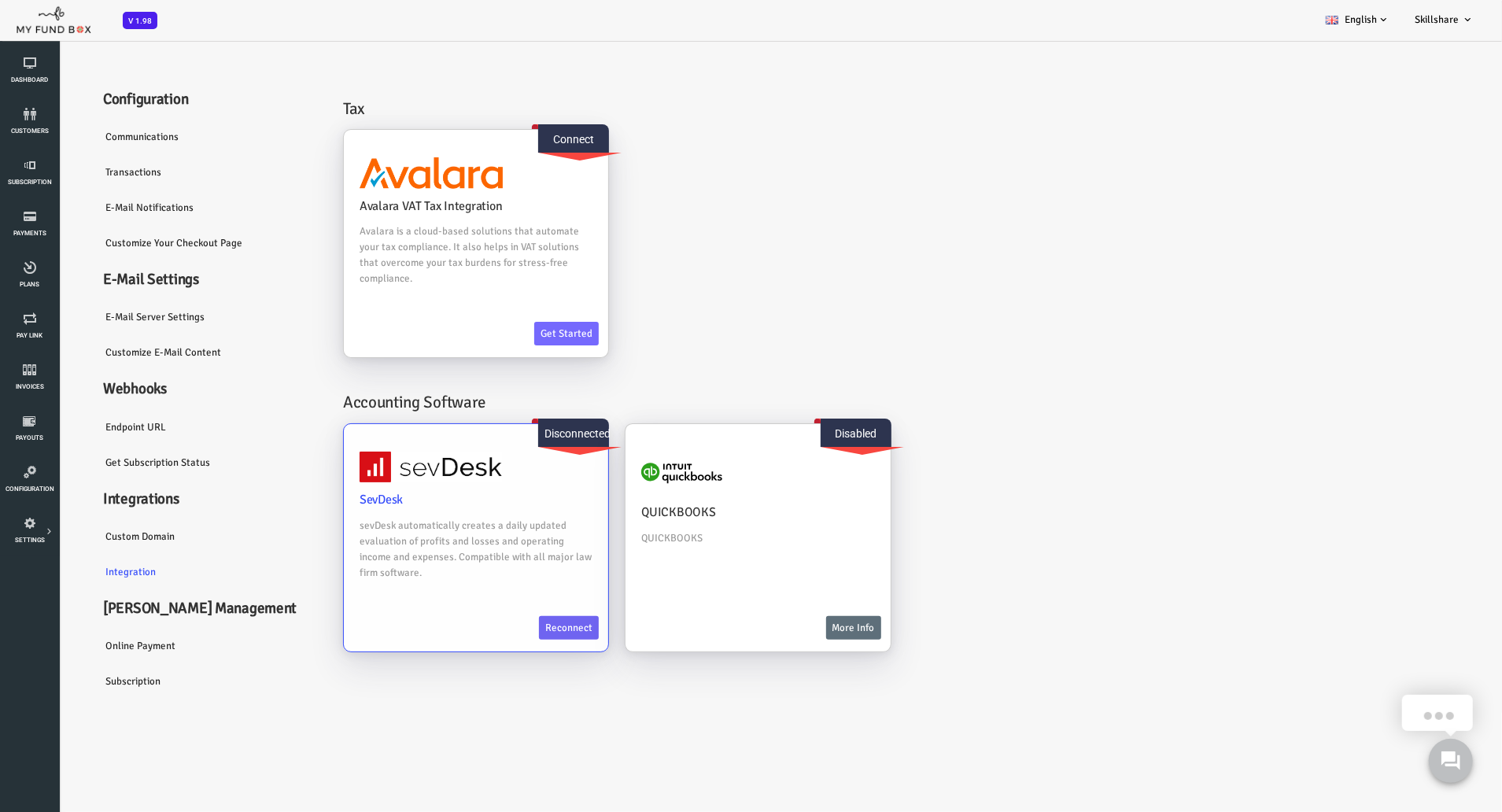 click on "Reconnect" at bounding box center (509, 627) 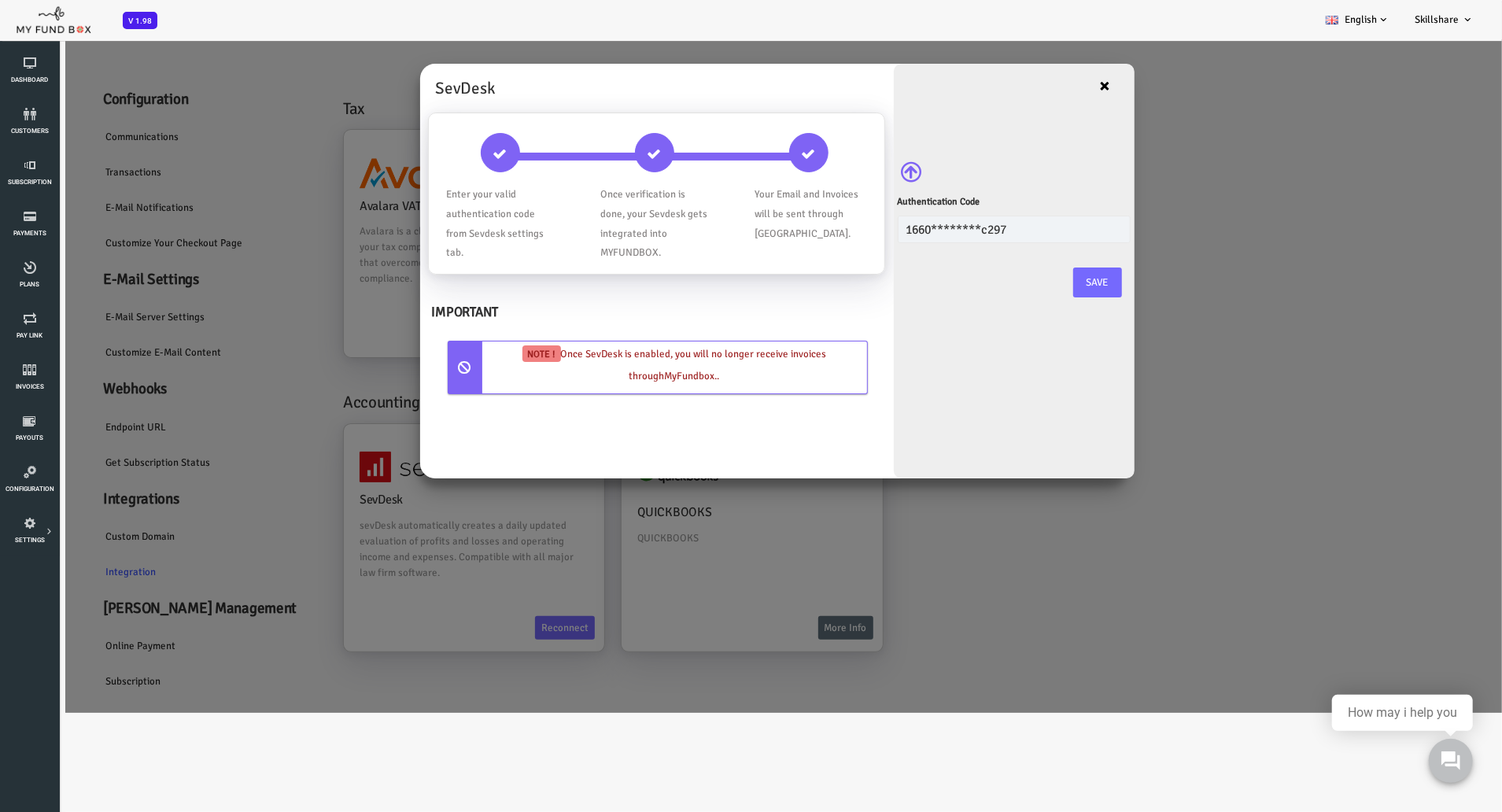 click on "×" at bounding box center (1046, 85) 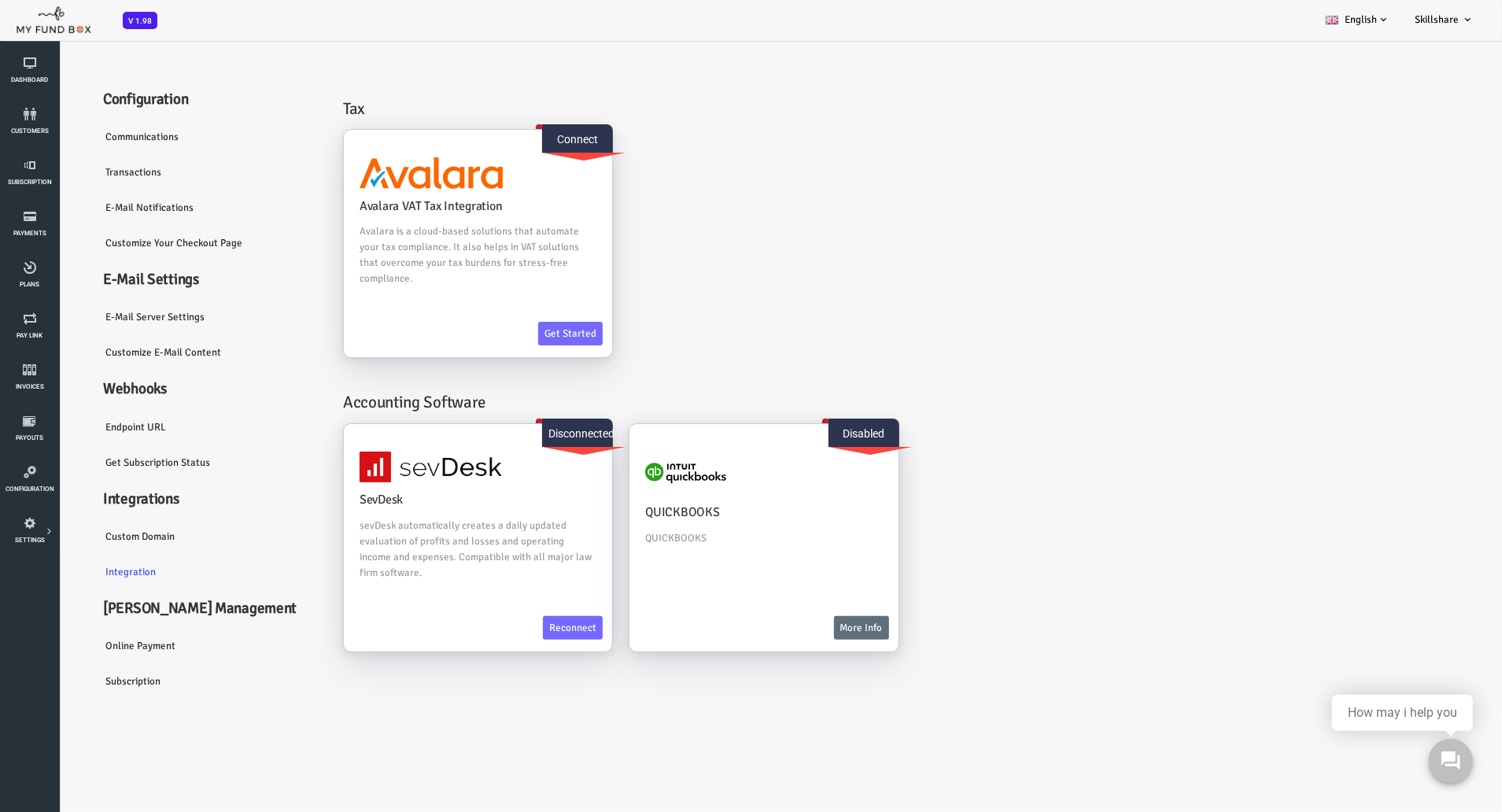 scroll, scrollTop: 0, scrollLeft: 0, axis: both 